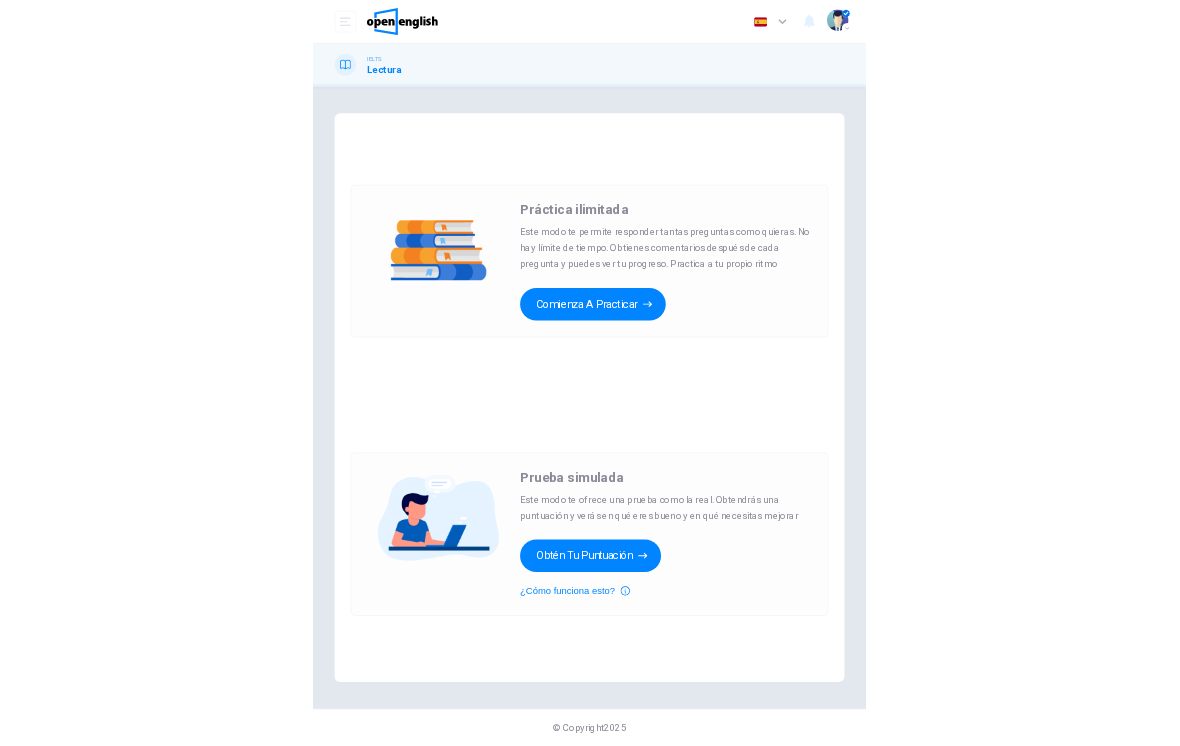 scroll, scrollTop: 0, scrollLeft: 0, axis: both 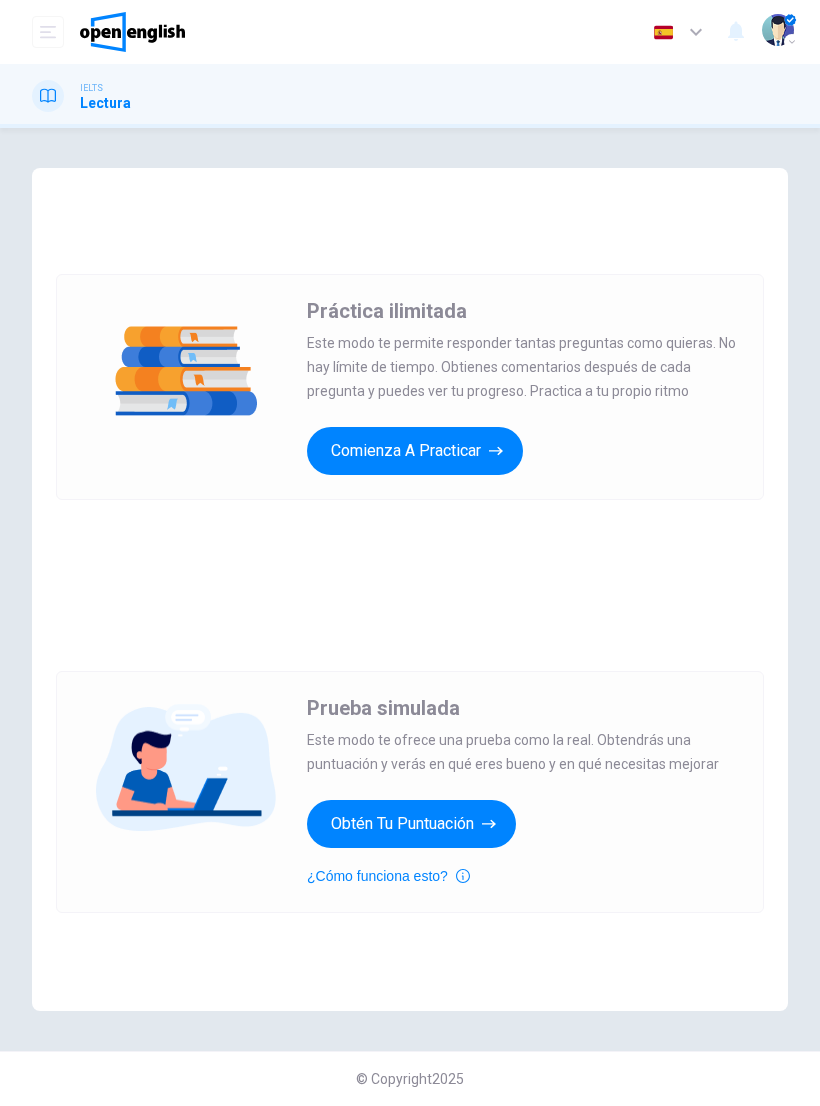 click on "Práctica ilimitada Prueba simulada Práctica ilimitada Este modo te permite responder tantas preguntas como quieras. No hay límite de tiempo. Obtienes comentarios después de cada pregunta y puedes ver tu progreso. Practica a tu propio ritmo Comienza a practicar Prueba simulada Este modo te ofrece una prueba como la real. Obtendrás una puntuación y verás en qué eres bueno y en qué necesitas mejorar Obtén tu puntuación ¿Cómo funciona esto? © Copyright  2025" at bounding box center [410, 617] 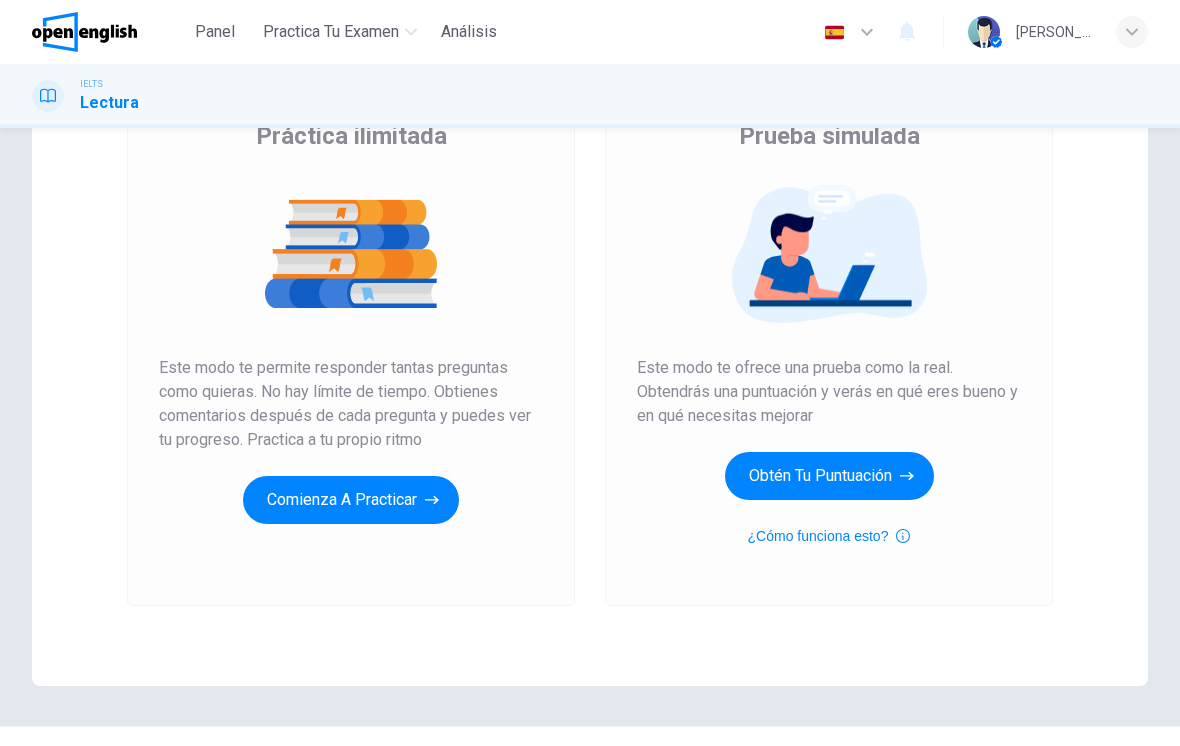 scroll, scrollTop: 195, scrollLeft: 0, axis: vertical 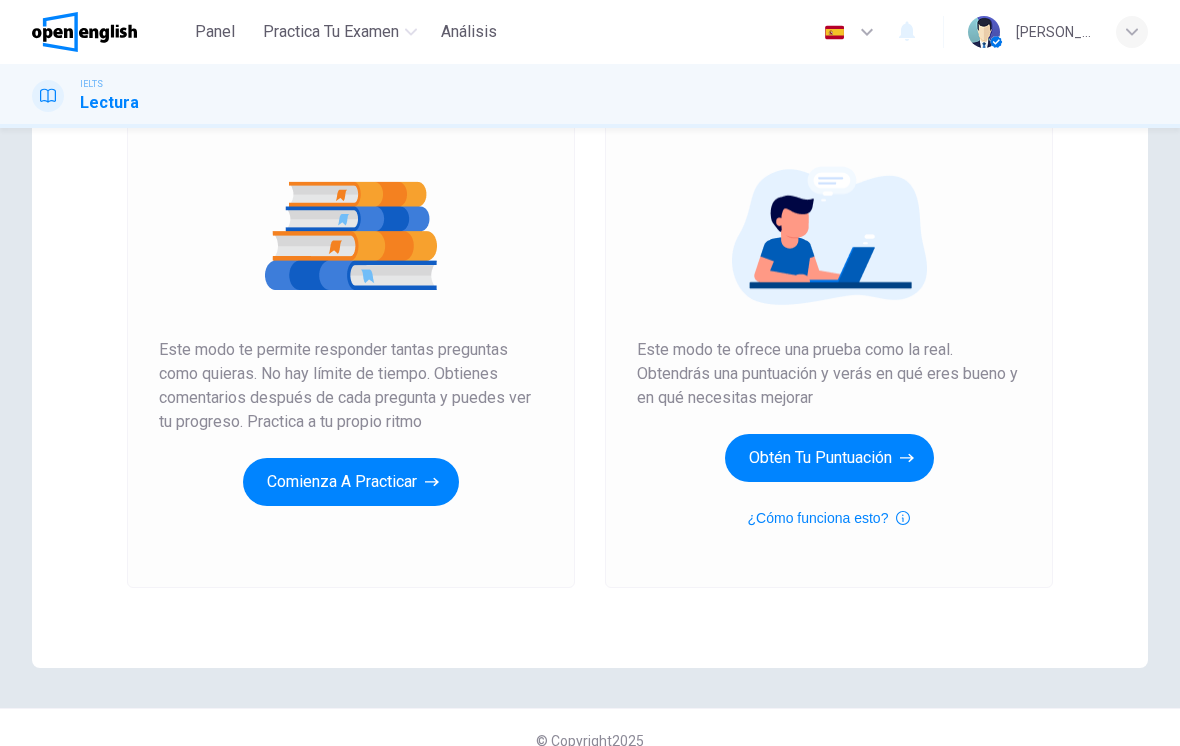 click on "Obtén tu puntuación" at bounding box center [829, 458] 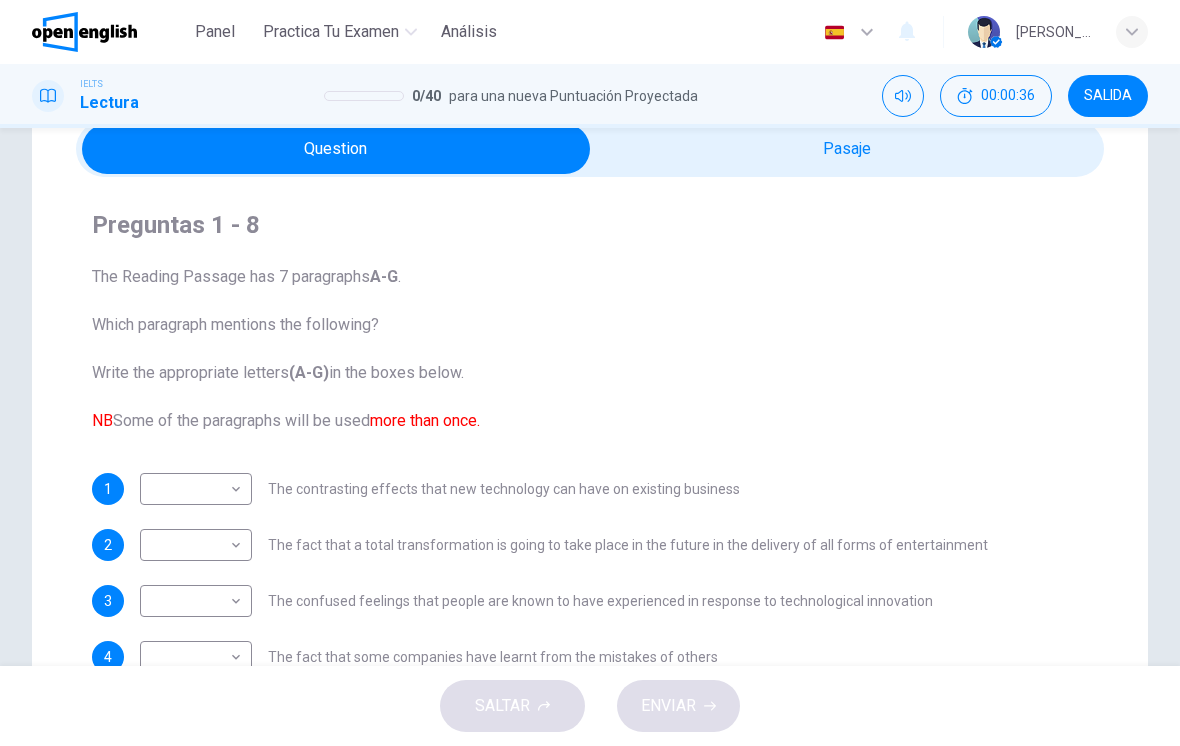scroll, scrollTop: 90, scrollLeft: 0, axis: vertical 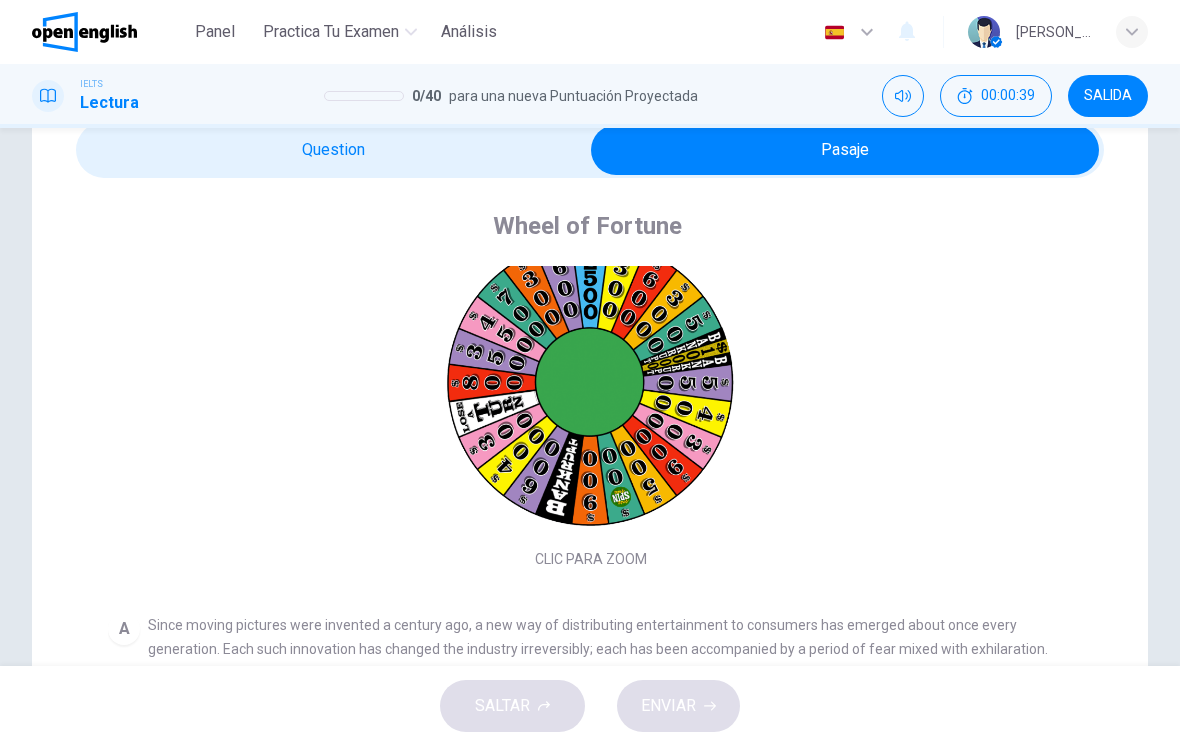 click on "Clic para zoom" at bounding box center (591, 401) 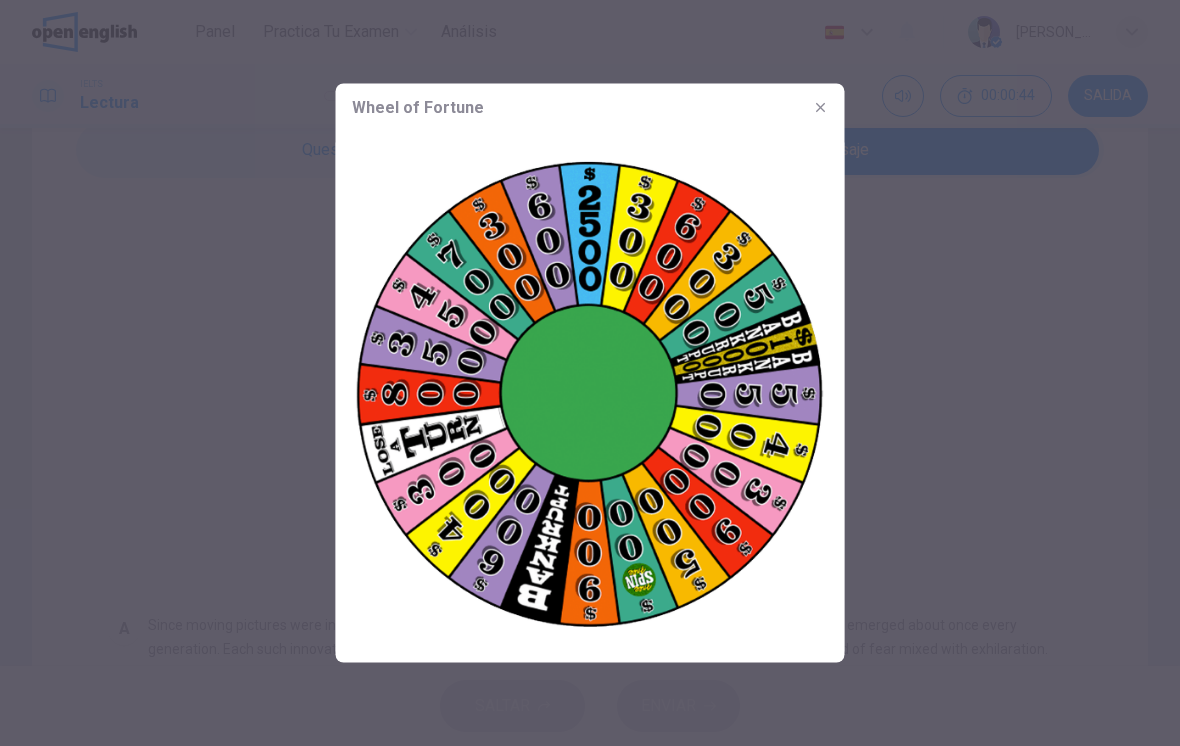 click at bounding box center [590, 397] 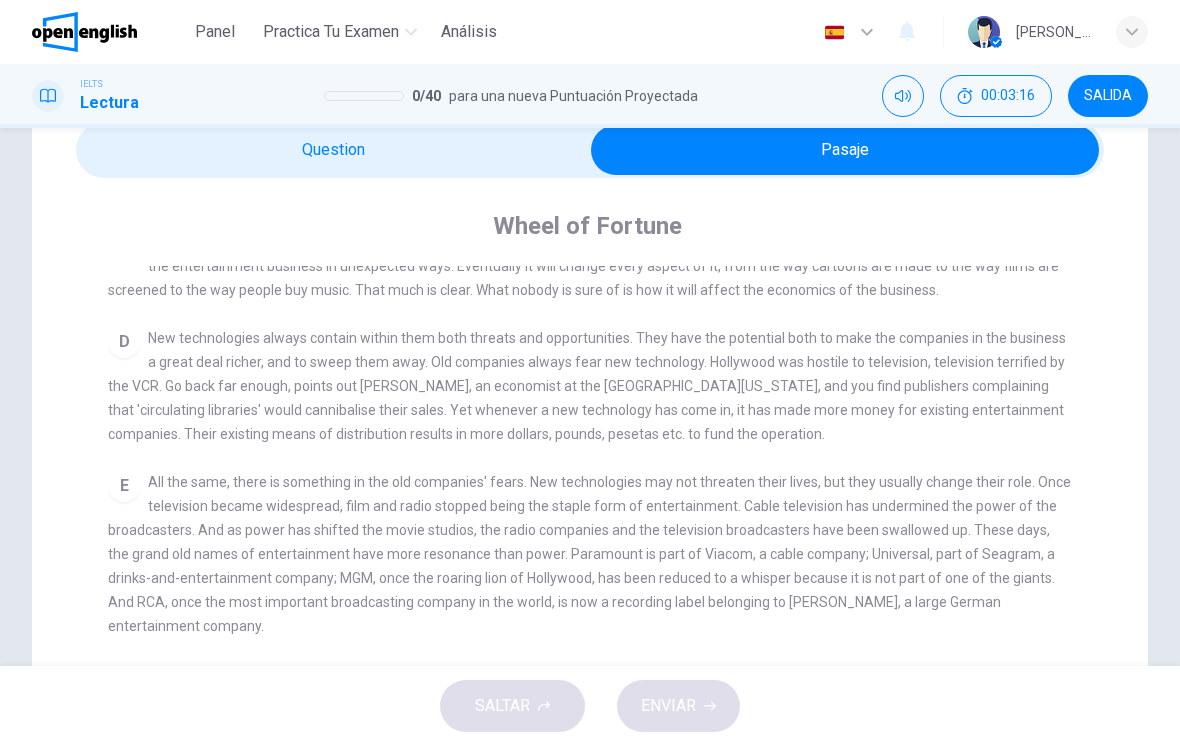 scroll, scrollTop: 637, scrollLeft: 0, axis: vertical 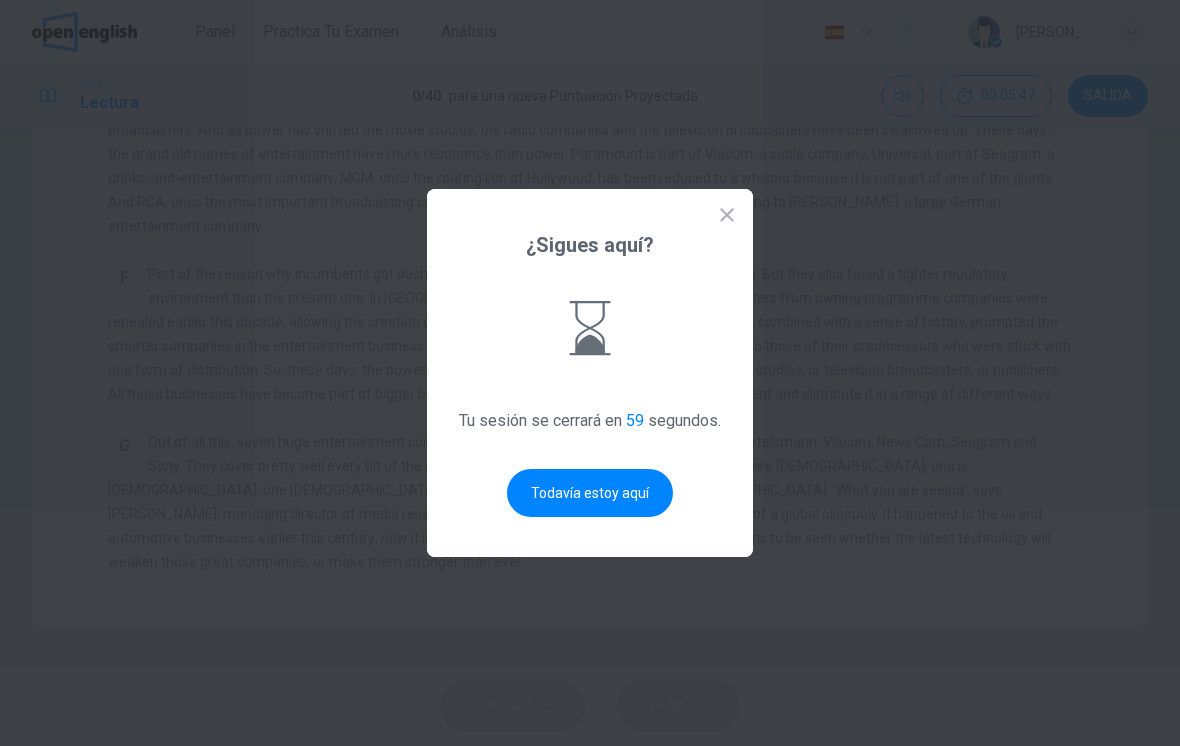 click on "Todavía estoy aquí" at bounding box center [590, 493] 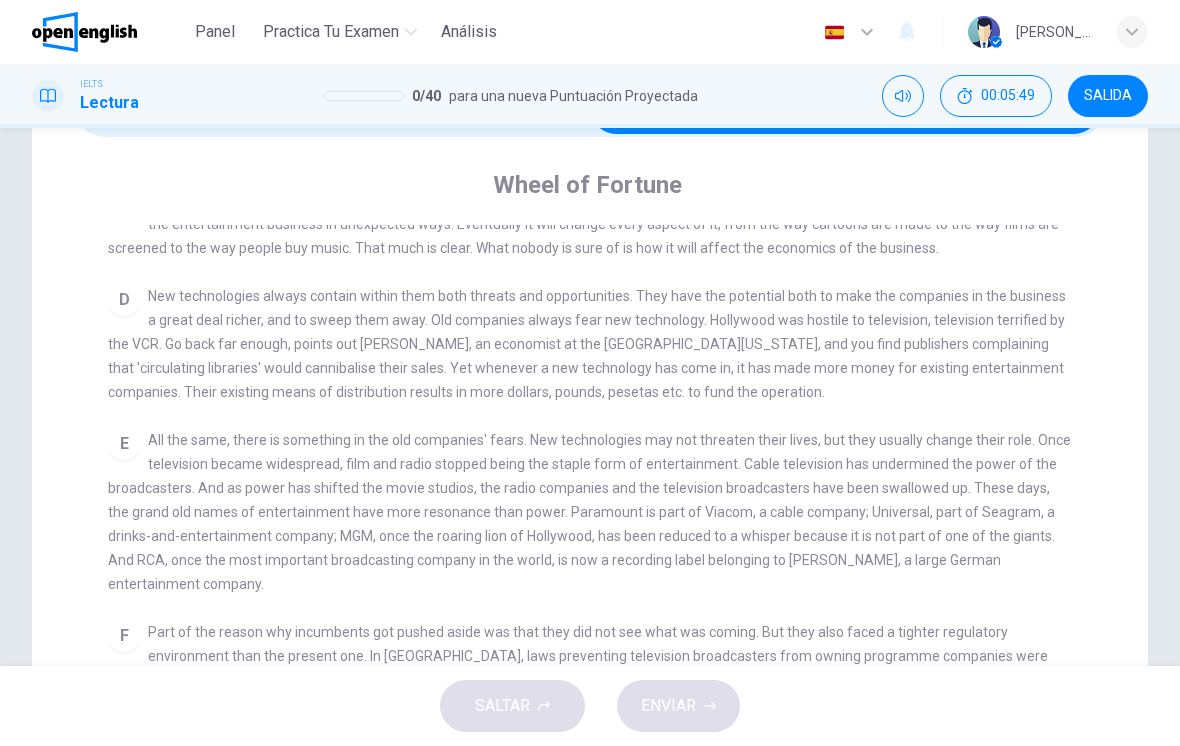 scroll, scrollTop: 637, scrollLeft: 0, axis: vertical 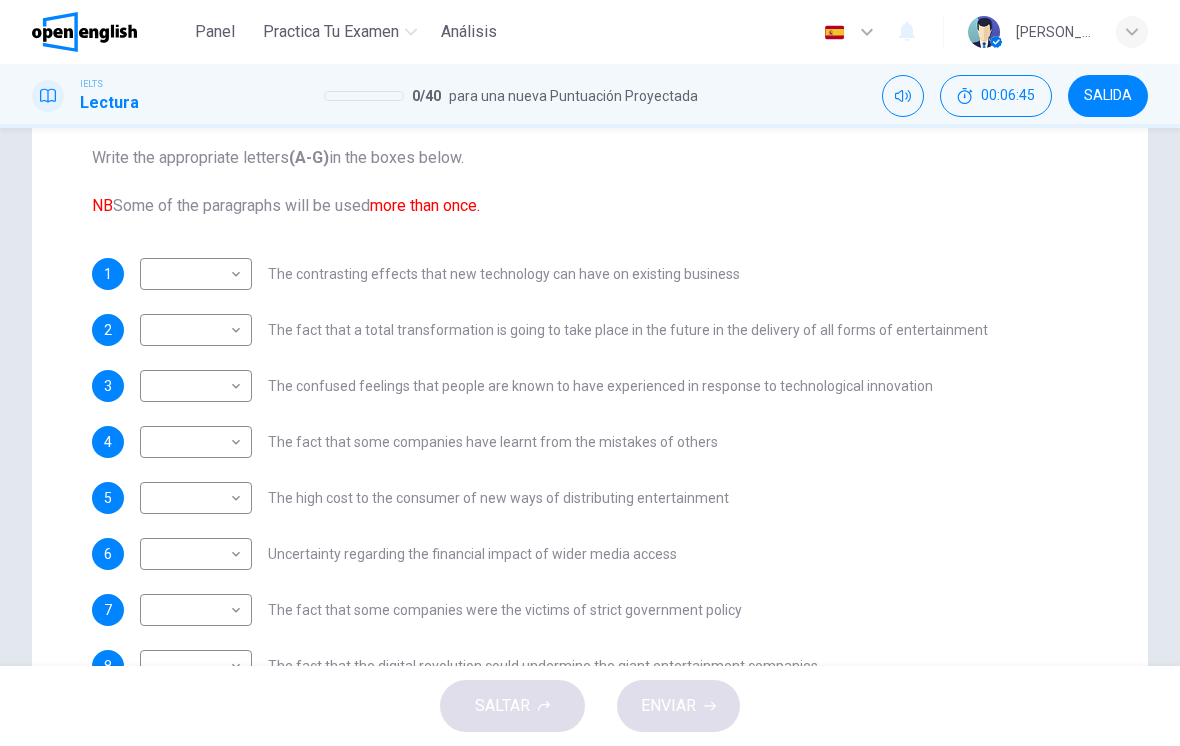 click on "Este sitio utiliza cookies, como se explica en nuestra  Política de Privacidad . Si acepta el uso de cookies, haga clic en el botón Aceptar y continúe navegando por nuestro sitio.   Política de Privacidad Aceptar This site uses cookies, as explained in our  Privacy Policy . If you agree to the use of cookies, please click the Accept button and continue to browse our site.   Privacy Policy Accept Panel Practica tu examen Análisis Español ** ​ Juanita B. IELTS Lectura 0 / 40 para una nueva Puntuación Proyectada 00:06:45 SALIDA Question Passage Preguntas 1 - 8 The Reading Passage has 7 paragraphs  A-G .
Which paragraph mentions the following?
Write the appropriate letters  (A-G)  in the boxes below.
NB  Some of the paragraphs will be used  more than once. 1 ​ ​ The contrasting effects that new technology can have on existing business 2 ​ ​ The fact that a total transformation is going to take place in the future in the delivery of all forms of entertainment 3 ​ ​ 4 ​ ​ 5 ​ ​ 6 7" at bounding box center (590, 373) 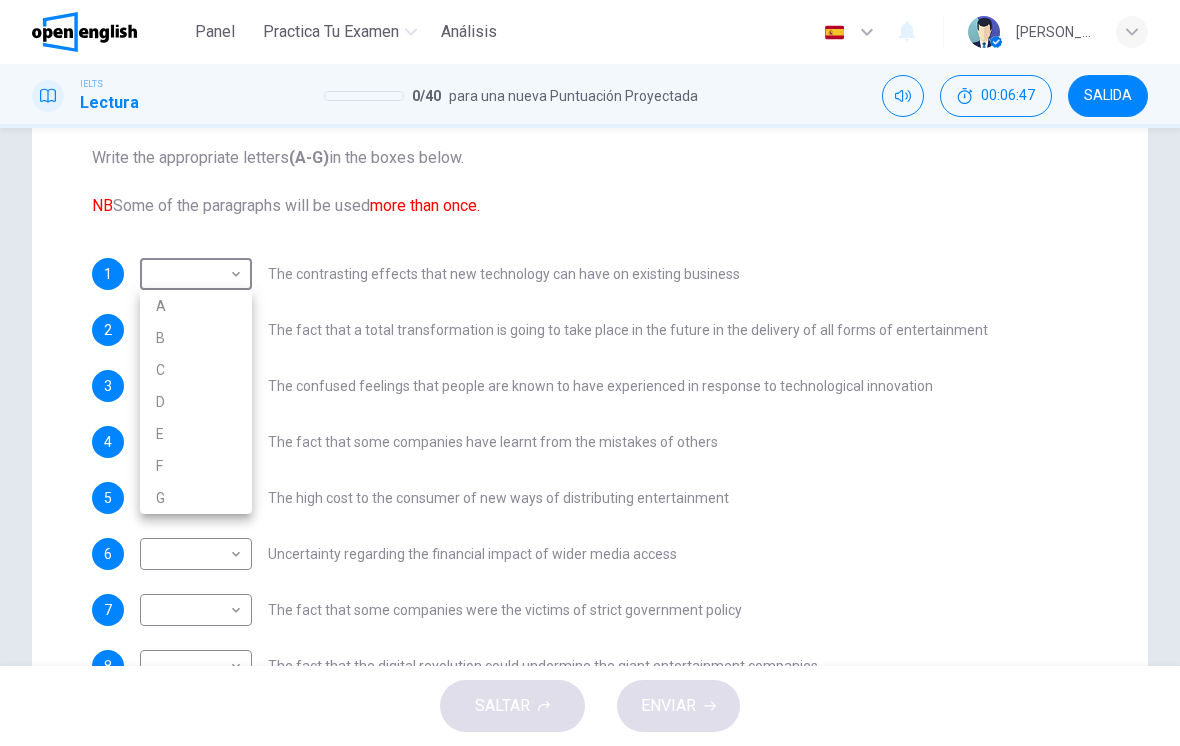 click on "D" at bounding box center (196, 402) 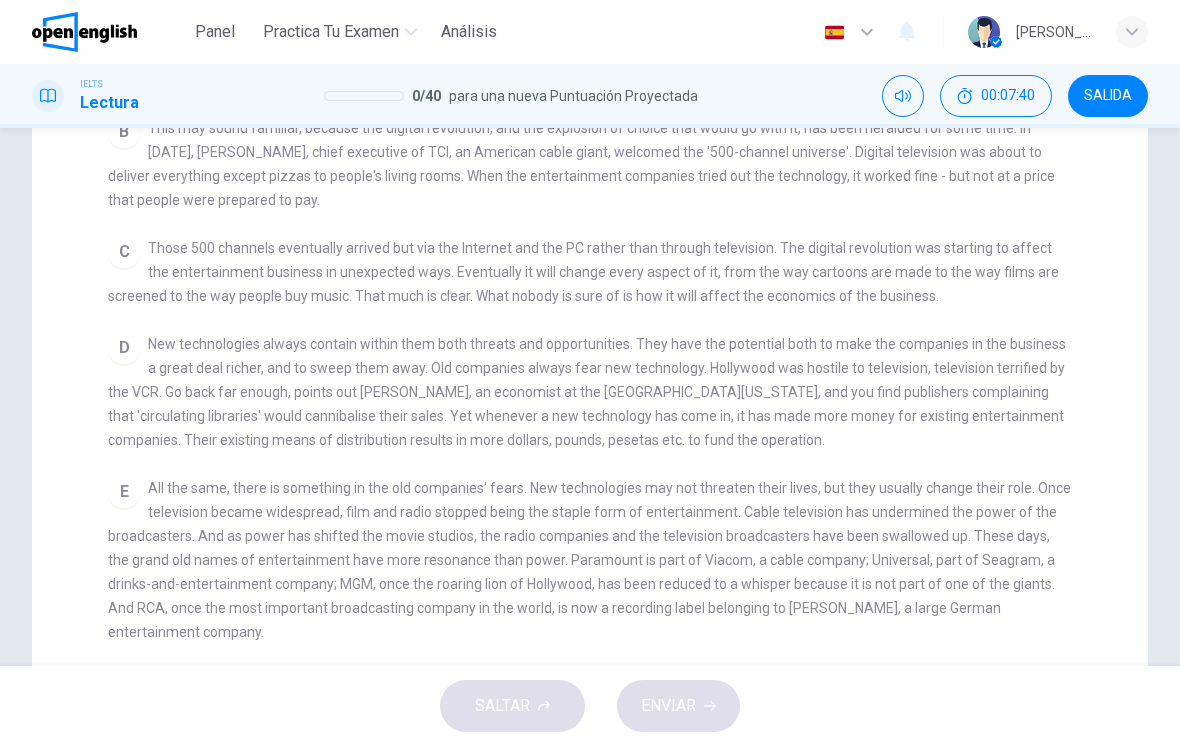 scroll, scrollTop: 417, scrollLeft: 0, axis: vertical 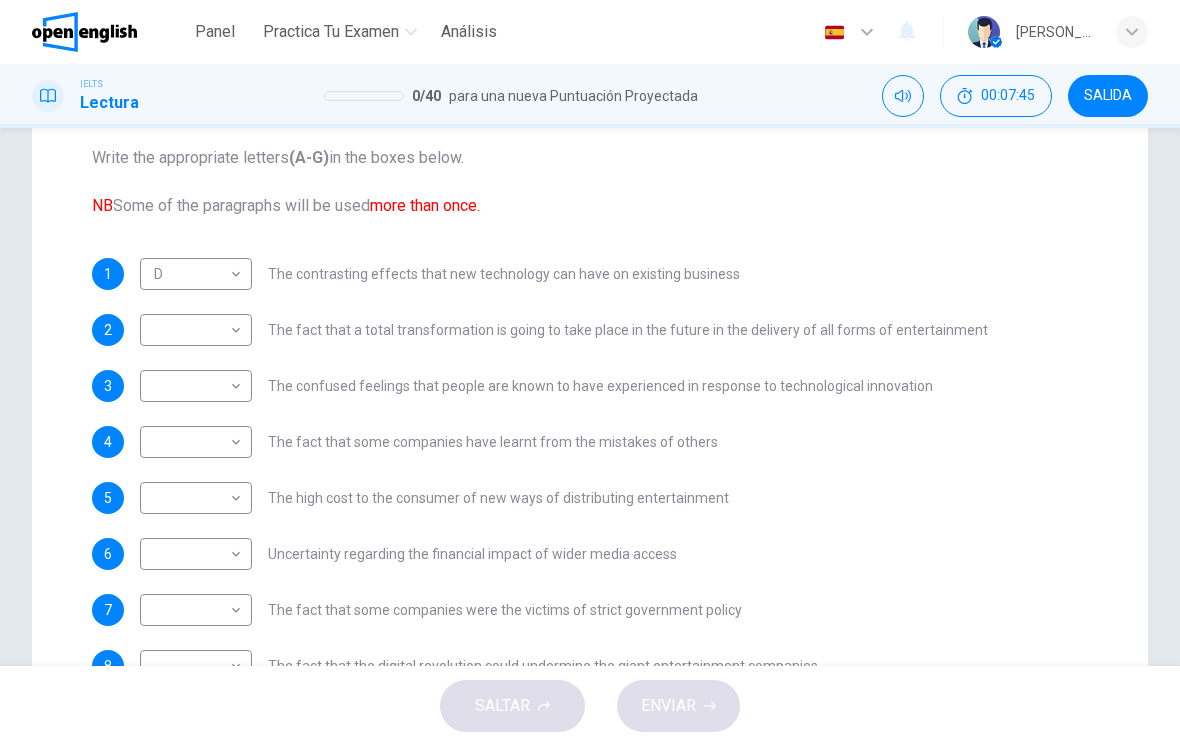 click on "Este sitio utiliza cookies, como se explica en nuestra  Política de Privacidad . Si acepta el uso de cookies, haga clic en el botón Aceptar y continúe navegando por nuestro sitio.   Política de Privacidad Aceptar This site uses cookies, as explained in our  Privacy Policy . If you agree to the use of cookies, please click the Accept button and continue to browse our site.   Privacy Policy Accept Panel Practica tu examen Análisis Español ** ​ Juanita B. IELTS Lectura 0 / 40 para una nueva Puntuación Proyectada 00:07:45 SALIDA Question Passage Preguntas 1 - 8 The Reading Passage has 7 paragraphs  A-G .
Which paragraph mentions the following?
Write the appropriate letters  (A-G)  in the boxes below.
NB  Some of the paragraphs will be used  more than once. 1 D * ​ The contrasting effects that new technology can have on existing business 2 ​ ​ The fact that a total transformation is going to take place in the future in the delivery of all forms of entertainment 3 ​ ​ 4 ​ ​ 5 ​ ​ 6 7" at bounding box center (590, 373) 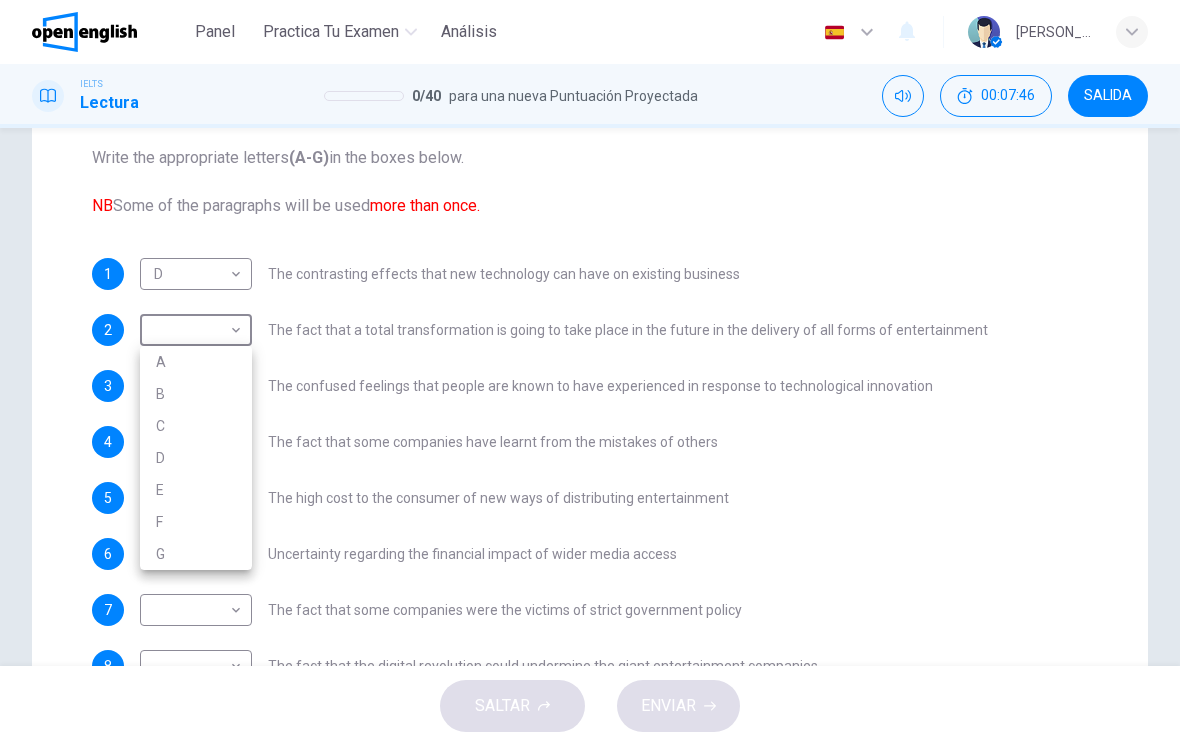 click on "C" at bounding box center (196, 426) 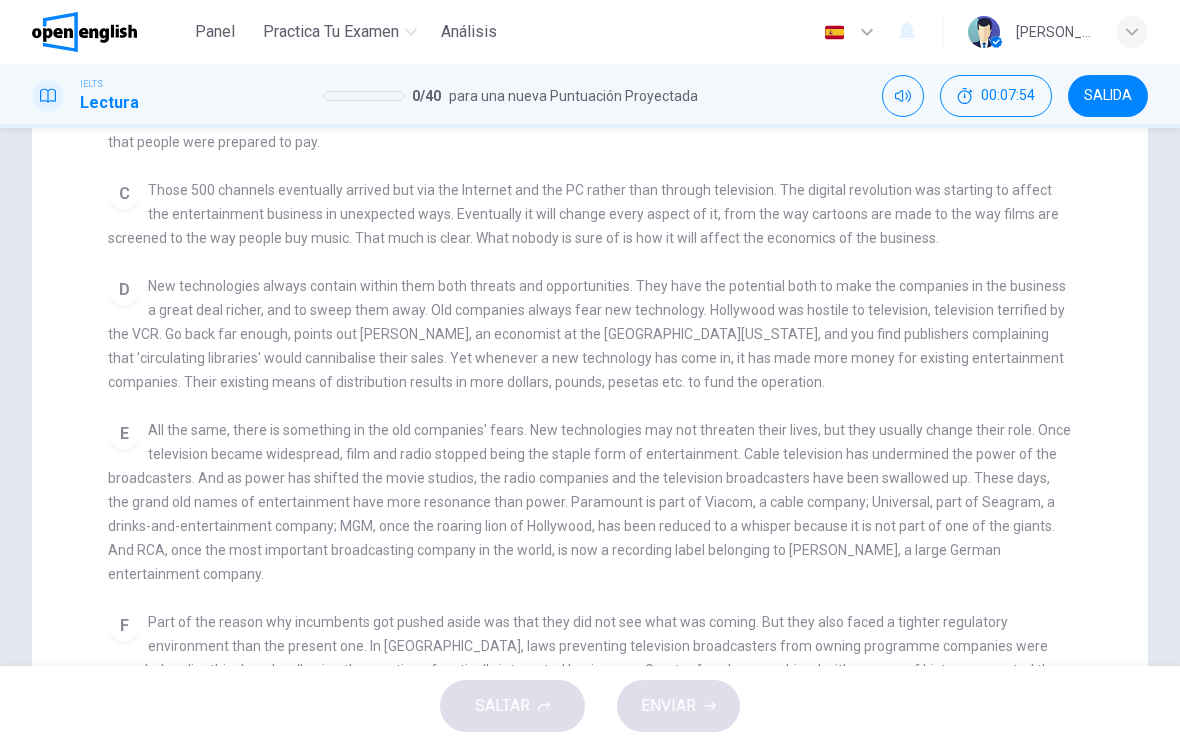 scroll, scrollTop: 476, scrollLeft: 0, axis: vertical 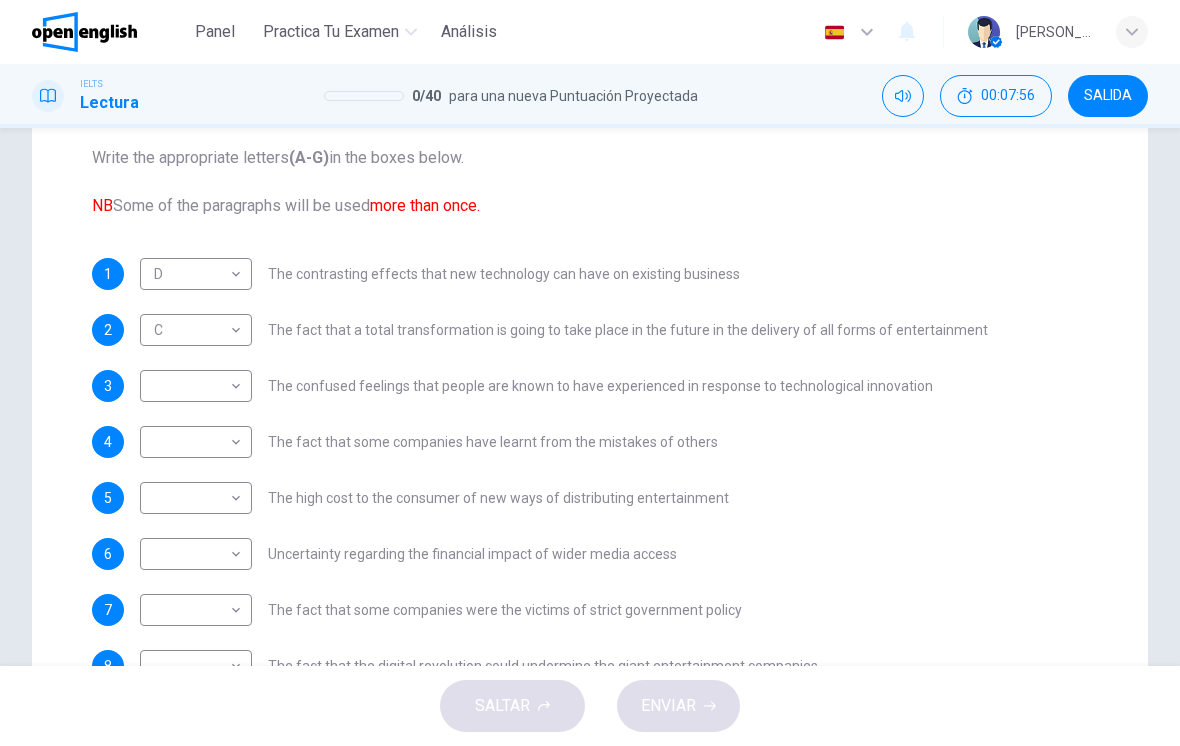 click on "Este sitio utiliza cookies, como se explica en nuestra  Política de Privacidad . Si acepta el uso de cookies, haga clic en el botón Aceptar y continúe navegando por nuestro sitio.   Política de Privacidad Aceptar This site uses cookies, as explained in our  Privacy Policy . If you agree to the use of cookies, please click the Accept button and continue to browse our site.   Privacy Policy Accept Panel Practica tu examen Análisis Español ** ​ Juanita B. IELTS Lectura 0 / 40 para una nueva Puntuación Proyectada 00:07:56 SALIDA Question Passage Preguntas 1 - 8 The Reading Passage has 7 paragraphs  A-G .
Which paragraph mentions the following?
Write the appropriate letters  (A-G)  in the boxes below.
NB  Some of the paragraphs will be used  more than once. 1 D * ​ The contrasting effects that new technology can have on existing business 2 C * ​ The fact that a total transformation is going to take place in the future in the delivery of all forms of entertainment 3 ​ ​ 4 ​ ​ 5 ​ ​ 6 7" at bounding box center (590, 373) 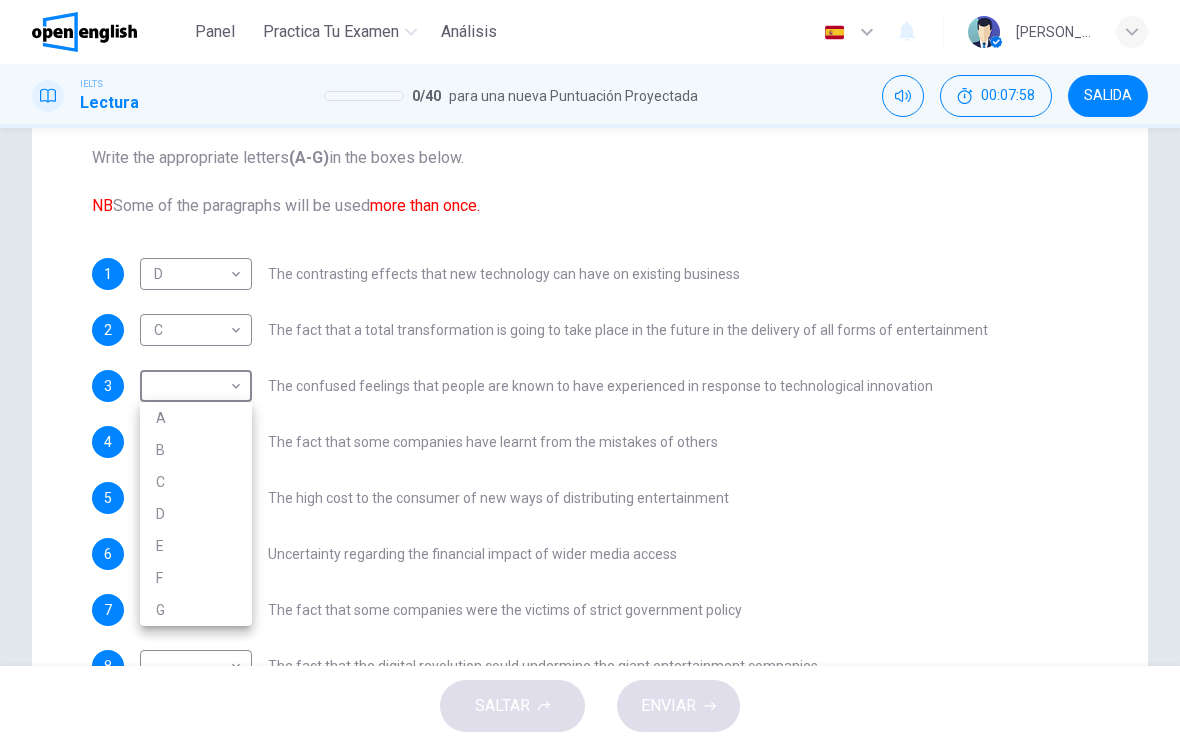 click on "E" at bounding box center (196, 546) 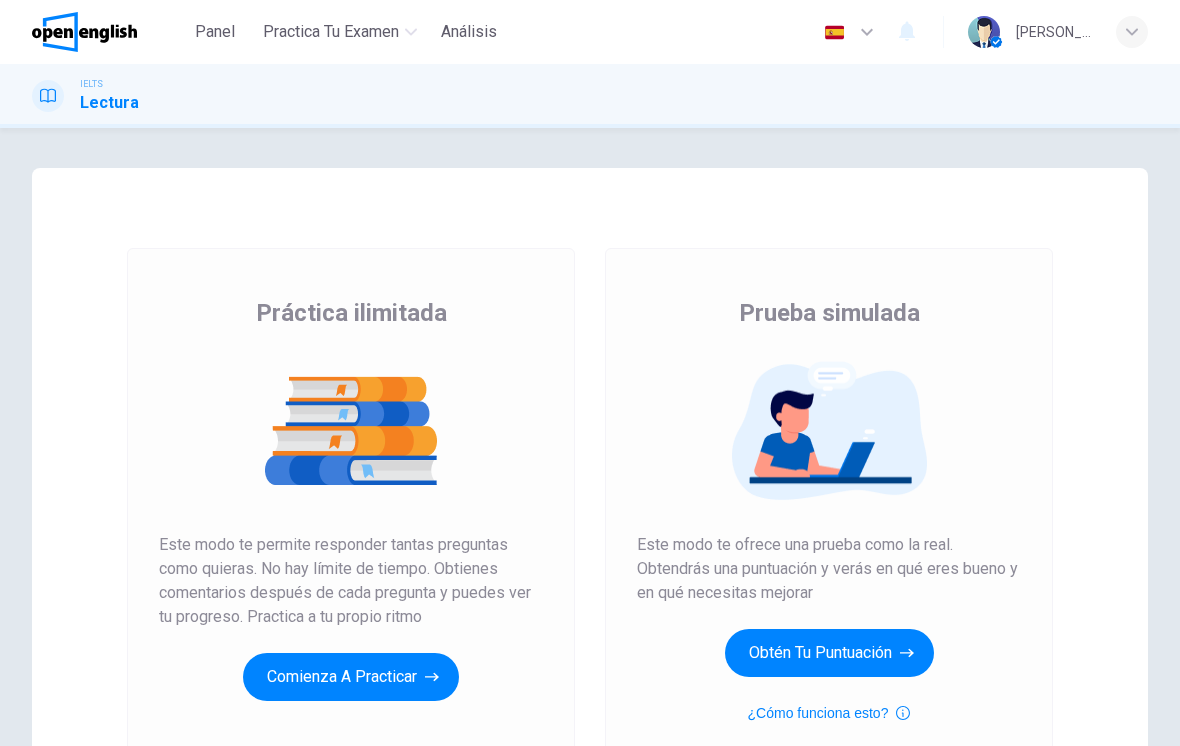 scroll, scrollTop: 0, scrollLeft: 0, axis: both 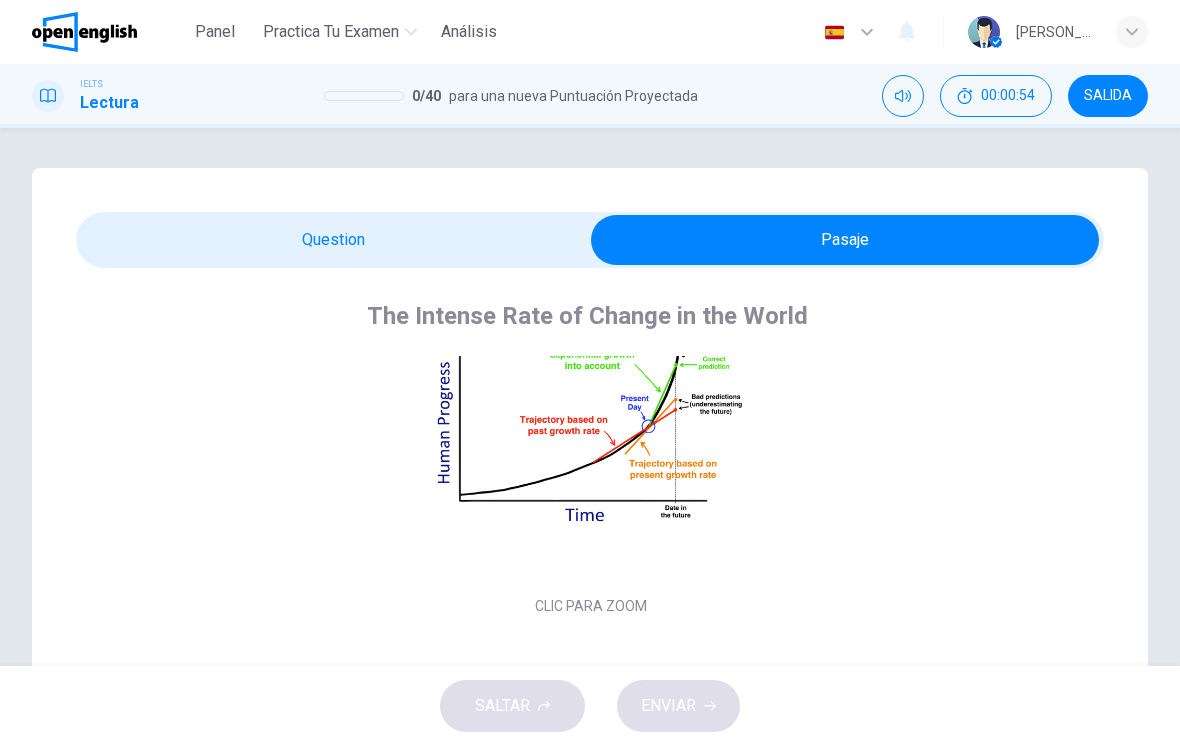 click on "Clic para zoom" at bounding box center (591, 448) 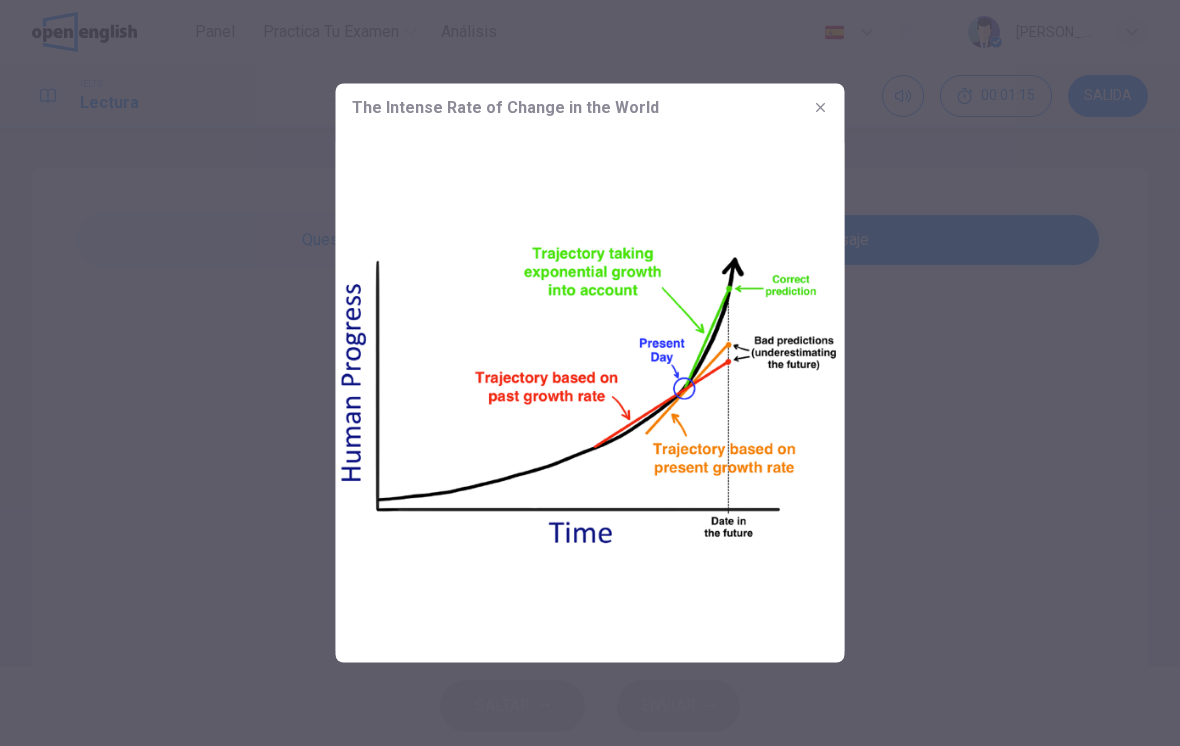 click at bounding box center [590, 373] 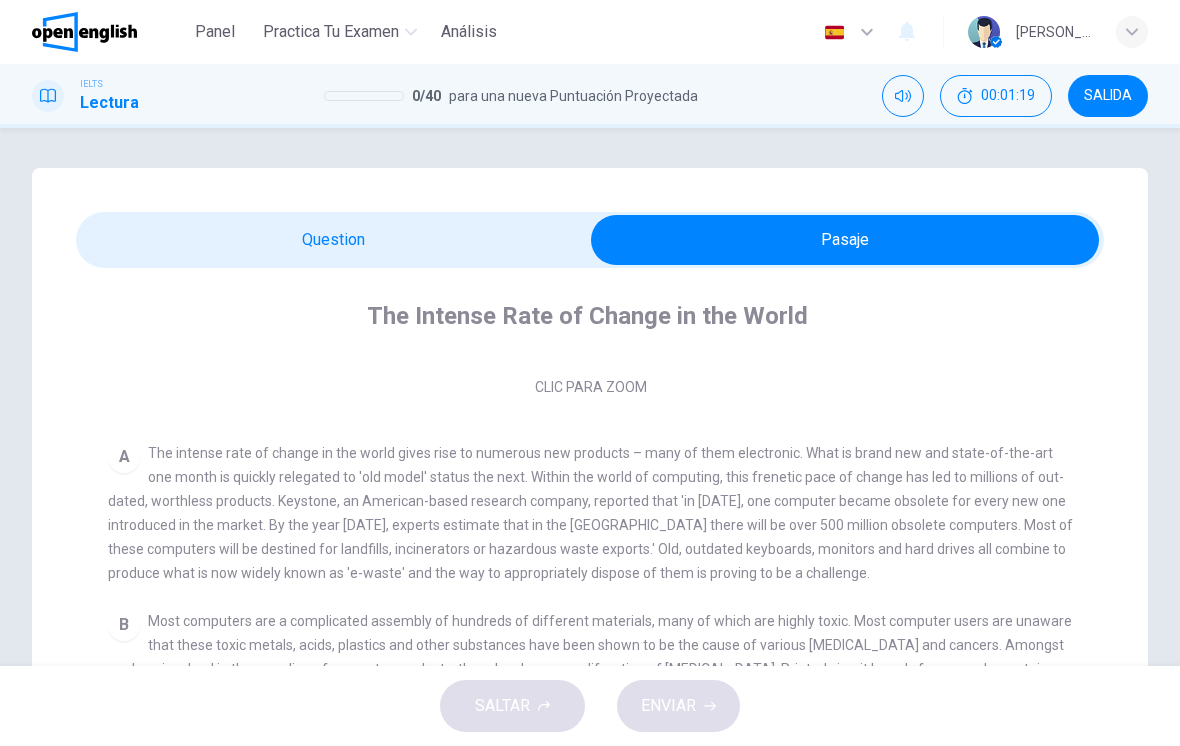 scroll, scrollTop: 317, scrollLeft: 0, axis: vertical 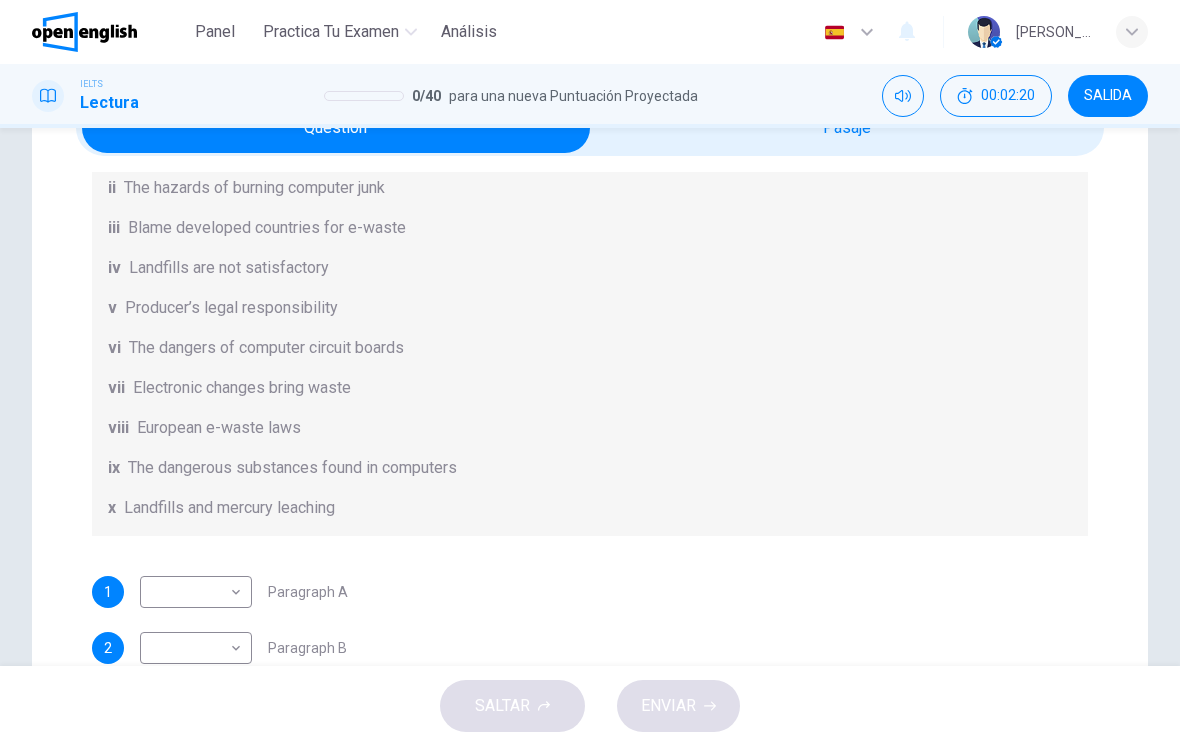 click on "Este sitio utiliza cookies, como se explica en nuestra  Política de Privacidad . Si acepta el uso de cookies, [PERSON_NAME] clic en el botón [PERSON_NAME] y continúe navegando por nuestro sitio.   Política de Privacidad Aceptar Panel Practica tu examen Análisis Español ** ​ [PERSON_NAME] IELTS Lectura 0 / 40 para una nueva Puntuación Proyectada 00:02:20 SALIDA Question Passage Preguntas 1 - 7 The Reading Passage has 7 paragraphs,  A-G .
Choose the correct heading for each paragraph from the list of headings below.
Write the correct number,  i-x , in the boxes below. List of Headings i Exporting e-waste ii The hazards of burning computer junk iii Blame developed countries for e-waste iv Landfills are not satisfactory v Producer’s legal responsibility vi The dangers of computer circuit boards vii Electronic changes bring waste viii European e-waste laws ix The dangerous substances found in computers x Landfills and mercury leaching 1 ​ ​ Paragraph A 2 ​ ​ Paragraph B 3 ​ ​ Paragraph C 4 ​ ​ 5 ​ ​" at bounding box center (590, 373) 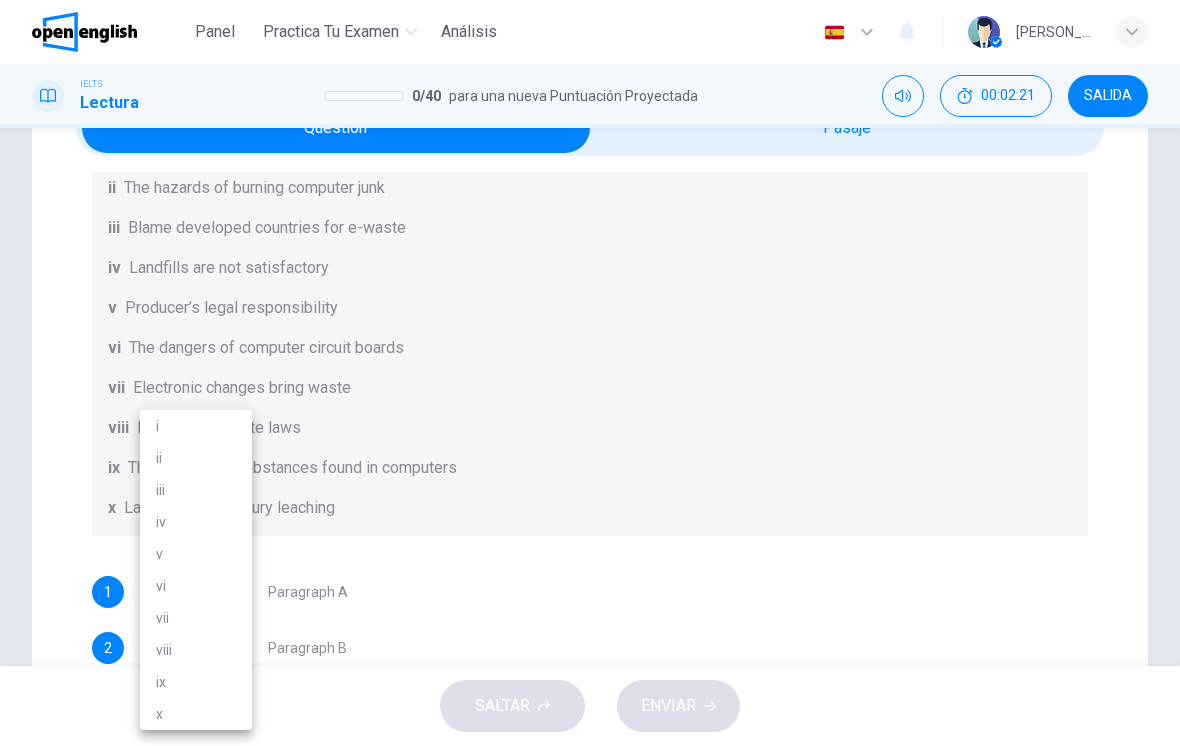 click at bounding box center [590, 373] 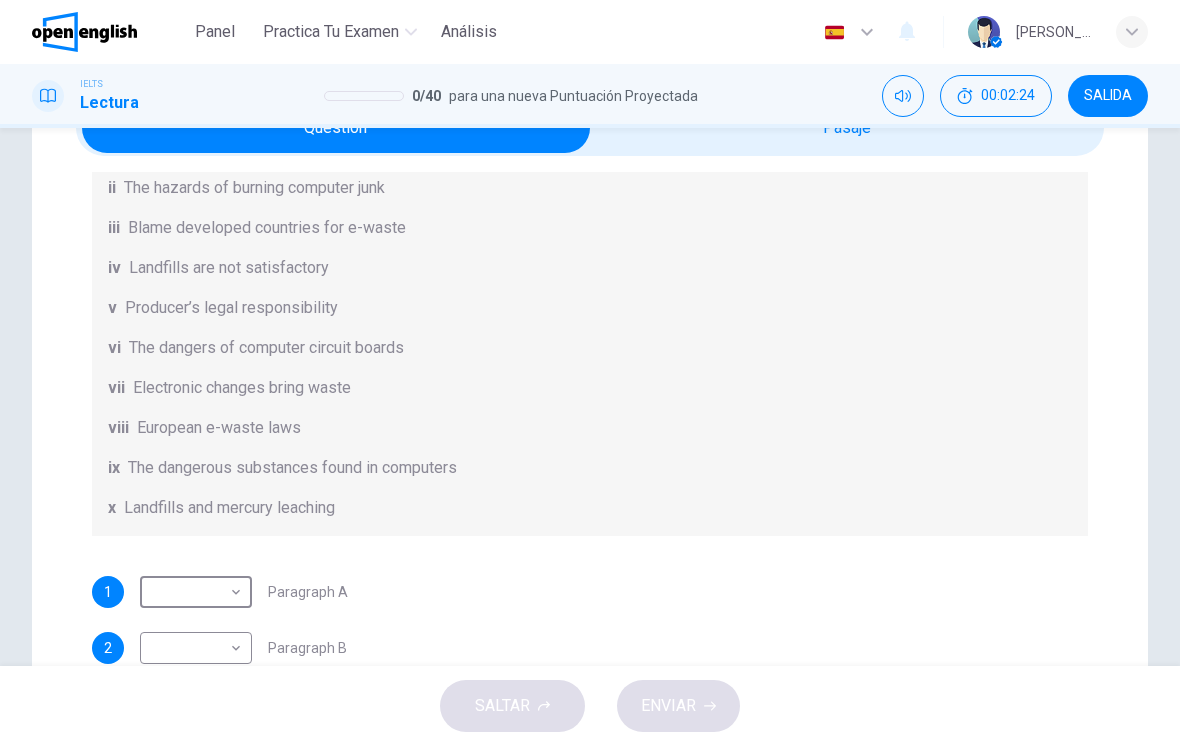 click on "Este sitio utiliza cookies, como se explica en nuestra  Política de Privacidad . Si acepta el uso de cookies, [PERSON_NAME] clic en el botón [PERSON_NAME] y continúe navegando por nuestro sitio.   Política de Privacidad Aceptar Panel Practica tu examen Análisis Español ** ​ [PERSON_NAME] IELTS Lectura 0 / 40 para una nueva Puntuación Proyectada 00:02:24 SALIDA Question Passage Preguntas 1 - 7 The Reading Passage has 7 paragraphs,  A-G .
Choose the correct heading for each paragraph from the list of headings below.
Write the correct number,  i-x , in the boxes below. List of Headings i Exporting e-waste ii The hazards of burning computer junk iii Blame developed countries for e-waste iv Landfills are not satisfactory v Producer’s legal responsibility vi The dangers of computer circuit boards vii Electronic changes bring waste viii European e-waste laws ix The dangerous substances found in computers x Landfills and mercury leaching 1 ​ ​ Paragraph A 2 ​ ​ Paragraph B 3 ​ ​ Paragraph C 4 ​ ​ 5 ​ ​" at bounding box center [590, 373] 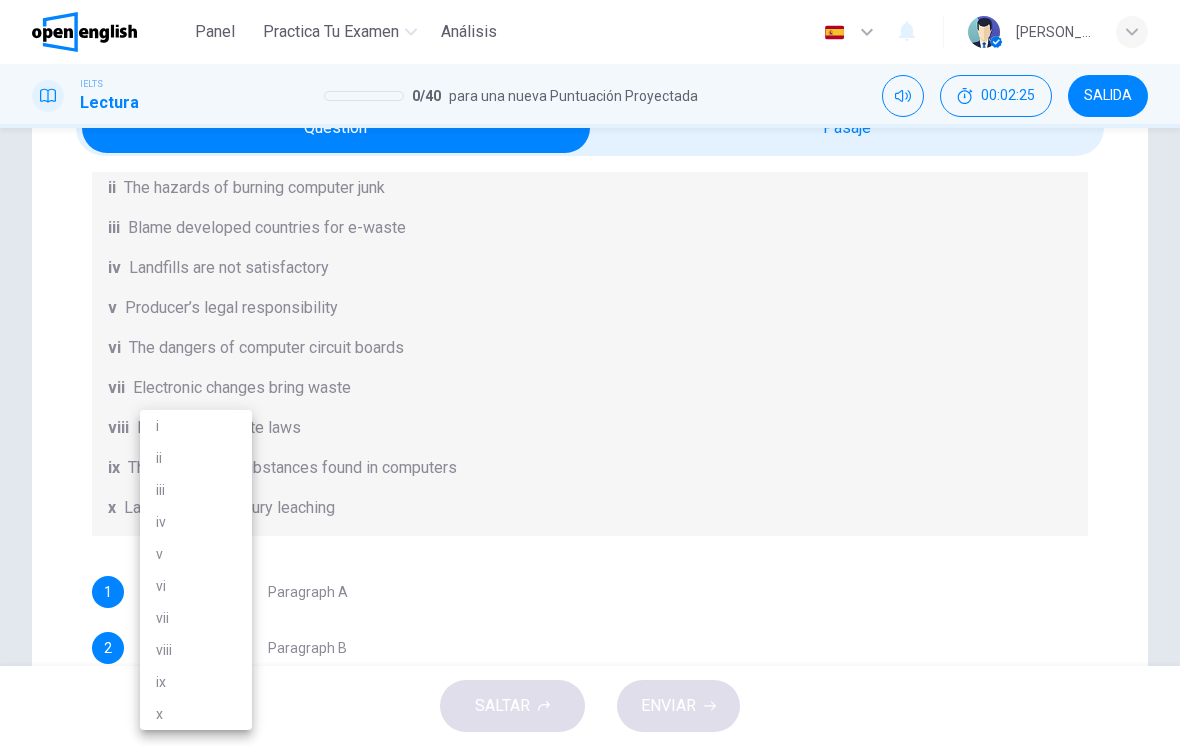 click on "vii" at bounding box center (196, 618) 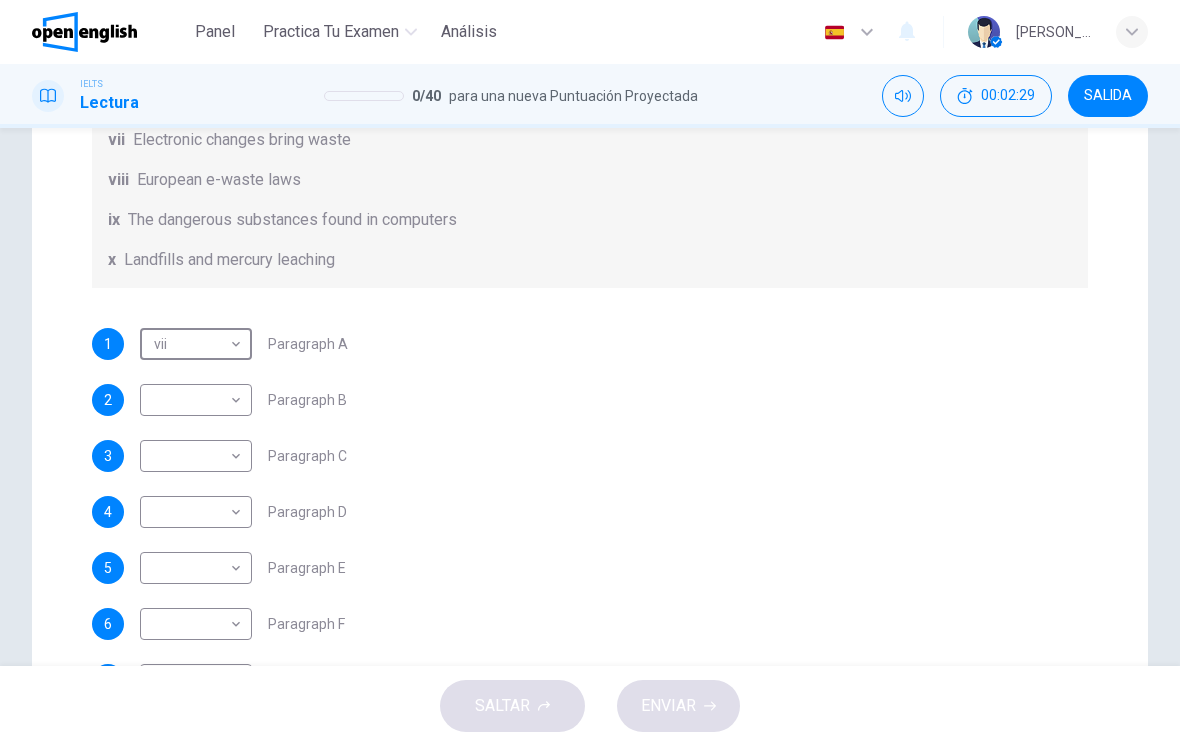 scroll, scrollTop: 357, scrollLeft: 0, axis: vertical 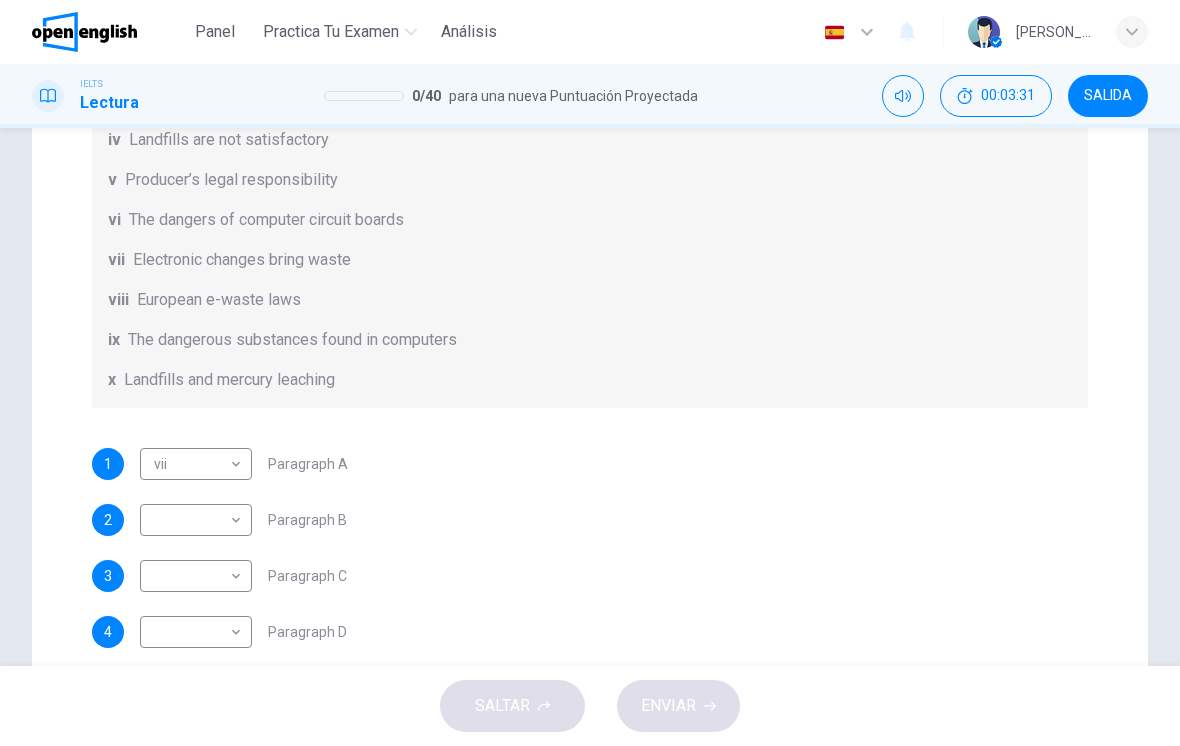 click on "Este sitio utiliza cookies, como se explica en nuestra  Política de Privacidad . Si acepta el uso de cookies, [PERSON_NAME] clic en el botón [PERSON_NAME] y continúe navegando por nuestro sitio.   Política de Privacidad Aceptar Panel Practica tu examen Análisis Español ** ​ [PERSON_NAME] IELTS Lectura 0 / 40 para una nueva Puntuación Proyectada 00:03:31 SALIDA Question Passage Preguntas 1 - 7 The Reading Passage has 7 paragraphs,  A-G .
Choose the correct heading for each paragraph from the list of headings below.
Write the correct number,  i-x , in the boxes below. List of Headings i Exporting e-waste ii The hazards of burning computer junk iii Blame developed countries for e-waste iv Landfills are not satisfactory v Producer’s legal responsibility vi The dangers of computer circuit boards vii Electronic changes bring waste viii European e-waste laws ix The dangerous substances found in computers x Landfills and mercury leaching 1 vii *** ​ Paragraph A 2 ​ ​ Paragraph B 3 ​ ​ Paragraph C 4 ​ ​ 5 ​" at bounding box center [590, 373] 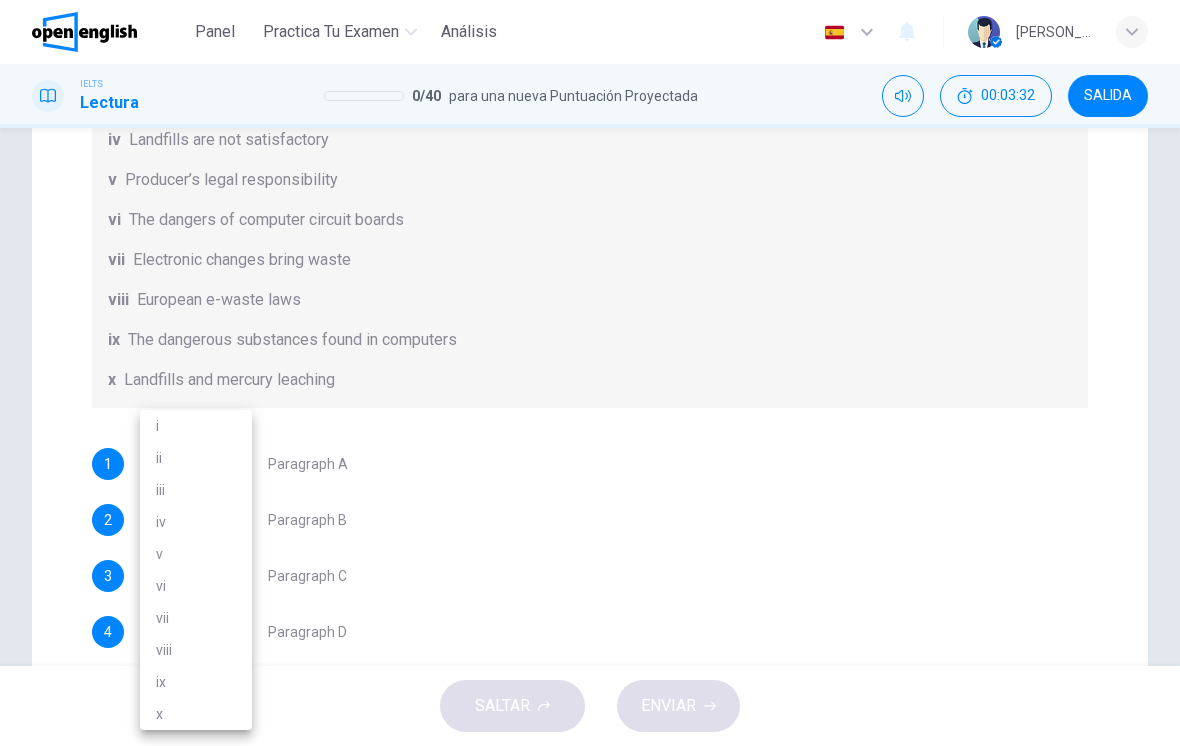click on "ix" at bounding box center (196, 682) 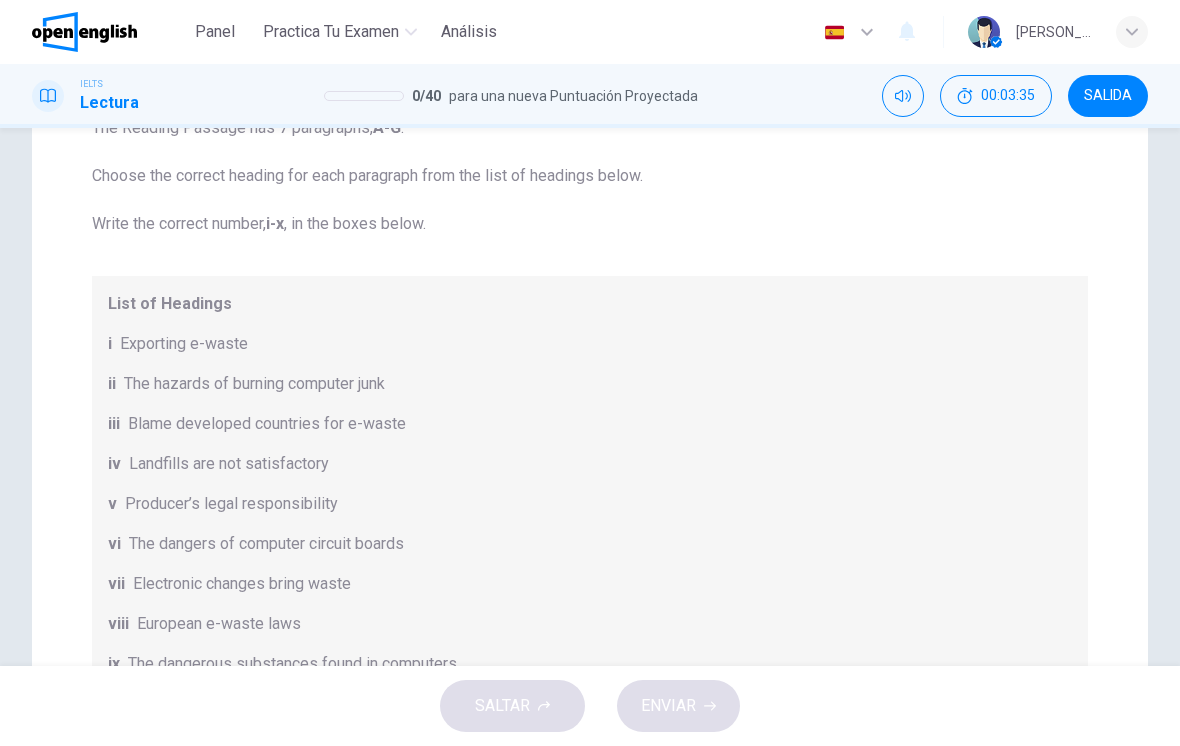 click on "Question Passage Preguntas 1 - 7 The Reading Passage has 7 paragraphs,  A-G .
Choose the correct heading for each paragraph from the list of headings below.
Write the correct number,  i-x , in the boxes below. List of Headings i Exporting e-waste ii The hazards of burning computer junk iii Blame developed countries for e-waste iv Landfills are not satisfactory v Producer’s legal responsibility vi The dangers of computer circuit boards vii Electronic changes bring waste viii European e-waste laws ix The dangerous substances found in computers x Landfills and mercury leaching 1 vii *** ​ Paragraph A 2 ix ** ​ Paragraph B 3 ​ ​ Paragraph C 4 ​ ​ Paragraph D 5 ​ ​ Paragraph E 6 ​ ​ Paragraph F 7 ​ ​ Paragraph G The Intense Rate of Change in the World CLIC PARA ZOOM Clic para zoom A B C D E F G" at bounding box center [590, 410] 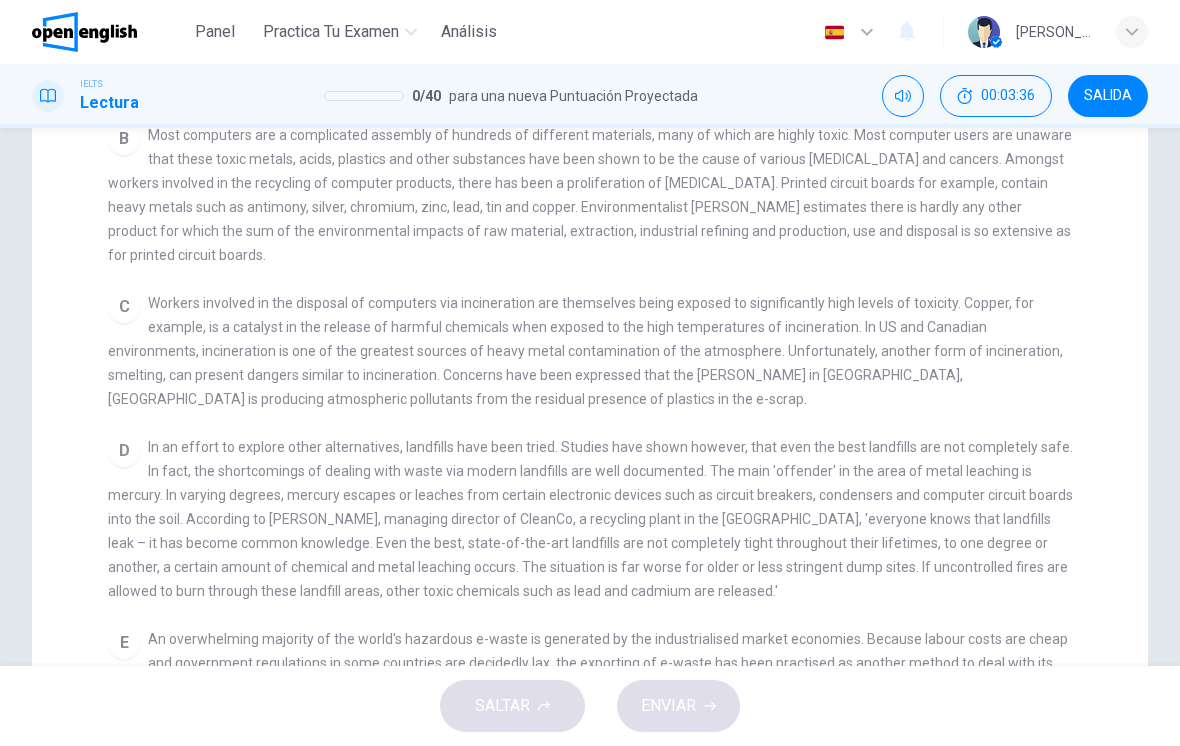 scroll, scrollTop: 547, scrollLeft: 0, axis: vertical 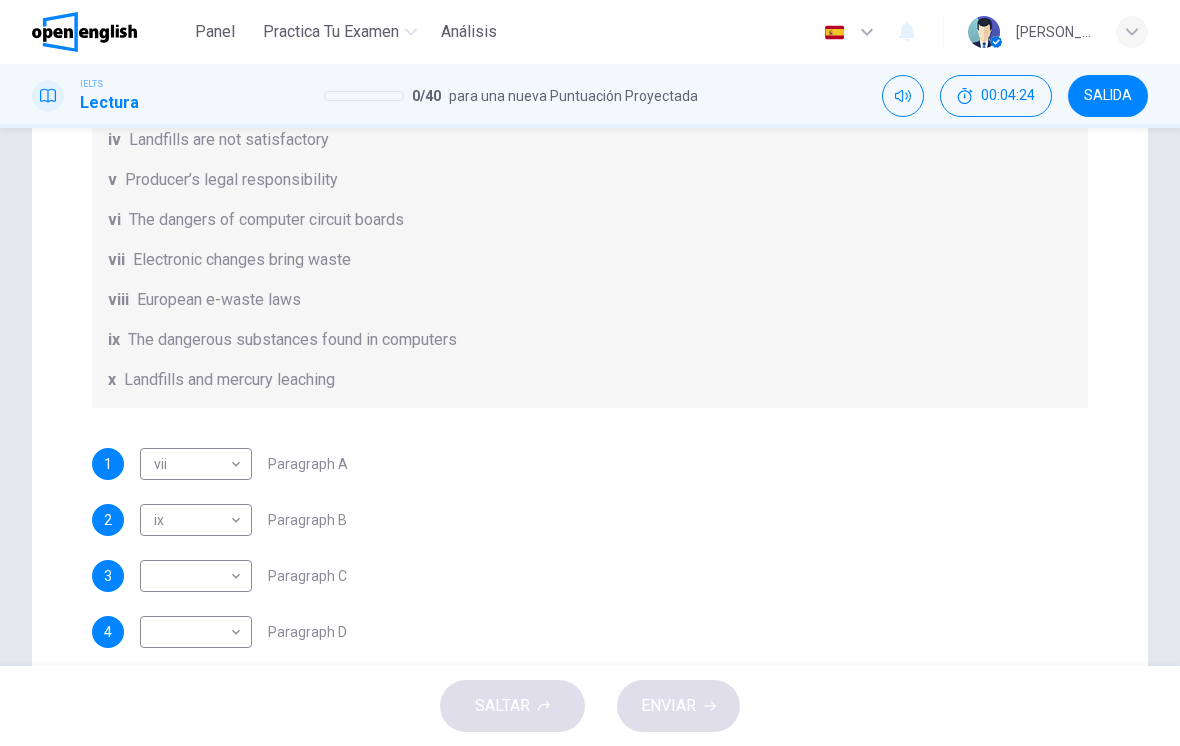 click on "Este sitio utiliza cookies, como se explica en nuestra  Política de Privacidad . Si acepta el uso de cookies, [PERSON_NAME] clic en el botón [PERSON_NAME] y continúe navegando por nuestro sitio.   Política de Privacidad Aceptar Panel Practica tu examen Análisis Español ** ​ [PERSON_NAME] IELTS Lectura 0 / 40 para una nueva Puntuación Proyectada 00:04:24 SALIDA Question Passage Preguntas 1 - 7 The Reading Passage has 7 paragraphs,  A-G .
Choose the correct heading for each paragraph from the list of headings below.
Write the correct number,  i-x , in the boxes below. List of Headings i Exporting e-waste ii The hazards of burning computer junk iii Blame developed countries for e-waste iv Landfills are not satisfactory v Producer’s legal responsibility vi The dangers of computer circuit boards vii Electronic changes bring waste viii European e-waste laws ix The dangerous substances found in computers x Landfills and mercury leaching 1 vii *** ​ Paragraph A 2 ix ** ​ Paragraph B 3 ​ ​ Paragraph C 4 ​ ​ 5 6" at bounding box center [590, 373] 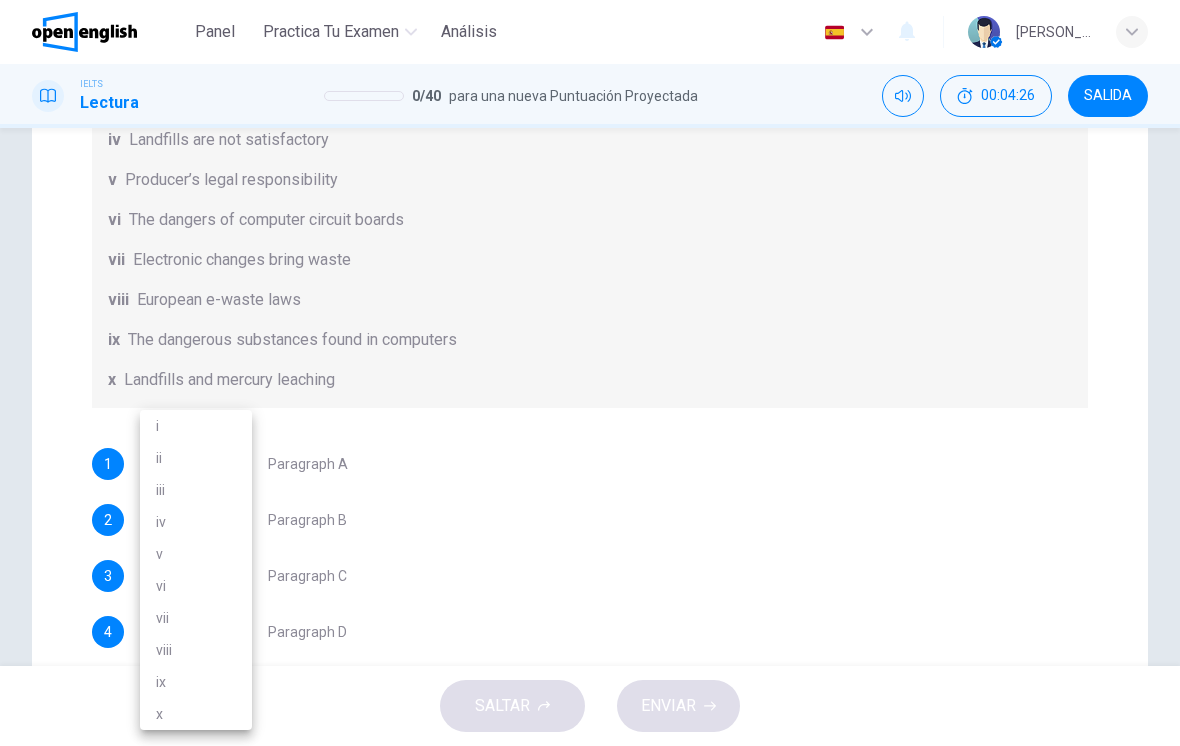 click on "ii" at bounding box center (196, 458) 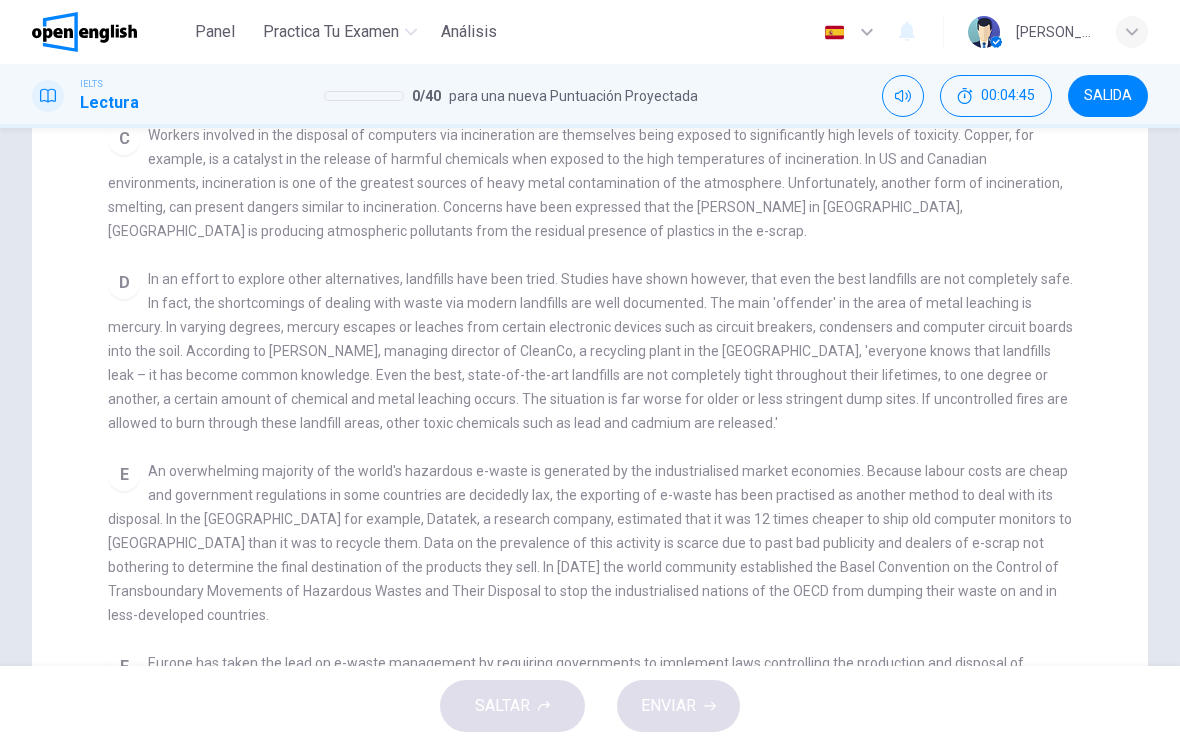 scroll, scrollTop: 718, scrollLeft: 0, axis: vertical 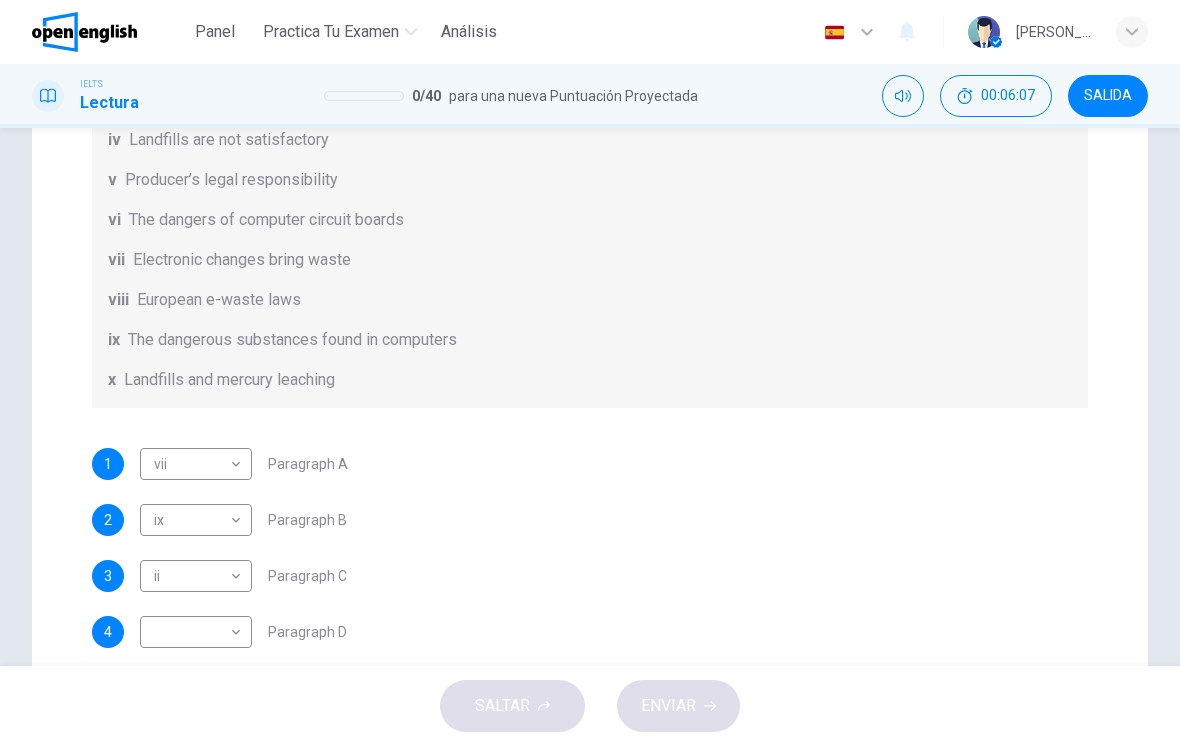 click on "Este sitio utiliza cookies, como se explica en nuestra  Política de Privacidad . Si acepta el uso de cookies, [PERSON_NAME] clic en el botón [PERSON_NAME] y continúe navegando por nuestro sitio.   Política de Privacidad Aceptar Panel Practica tu examen Análisis Español ** ​ [PERSON_NAME] IELTS Lectura 0 / 40 para una nueva Puntuación Proyectada 00:06:07 SALIDA Question Passage Preguntas 1 - 7 The Reading Passage has 7 paragraphs,  A-G .
Choose the correct heading for each paragraph from the list of headings below.
Write the correct number,  i-x , in the boxes below. List of Headings i Exporting e-waste ii The hazards of burning computer junk iii Blame developed countries for e-waste iv Landfills are not satisfactory v Producer’s legal responsibility vi The dangers of computer circuit boards vii Electronic changes bring waste viii European e-waste laws ix The dangerous substances found in computers x Landfills and mercury leaching 1 vii *** ​ Paragraph A 2 ix ** ​ Paragraph B 3 ii ** ​ Paragraph C 4 ​ ​ 5" at bounding box center (590, 373) 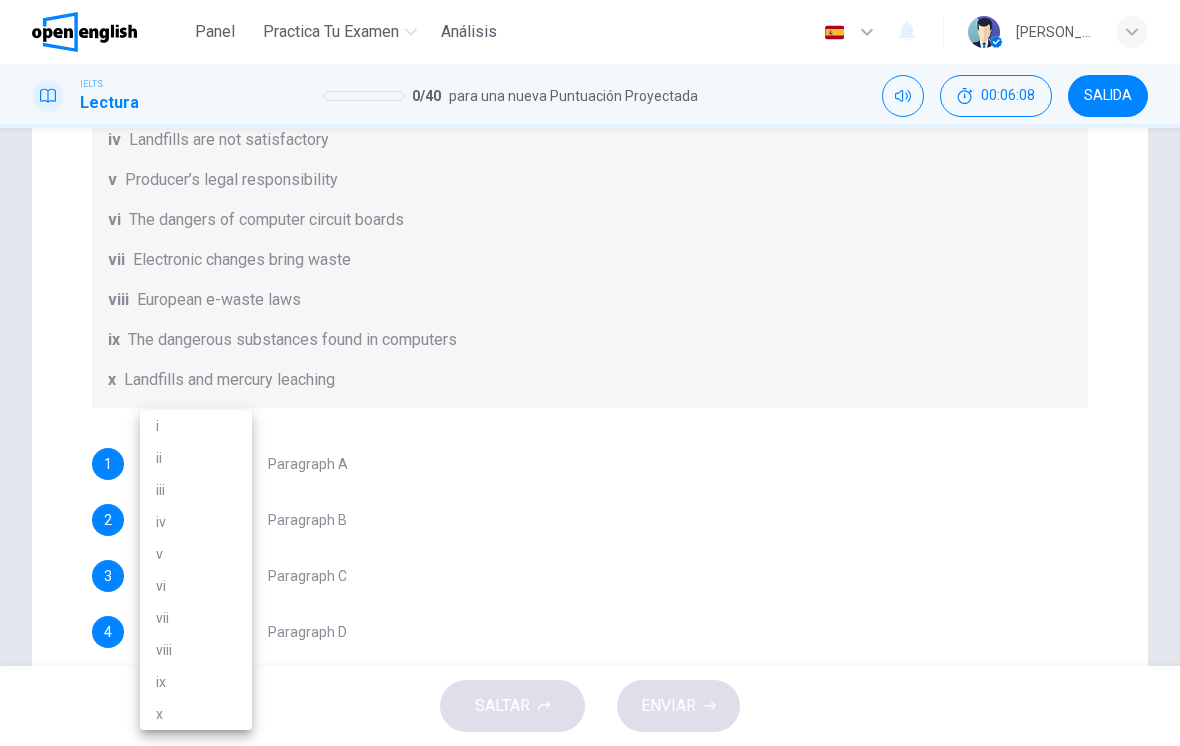 click on "vi" at bounding box center [196, 586] 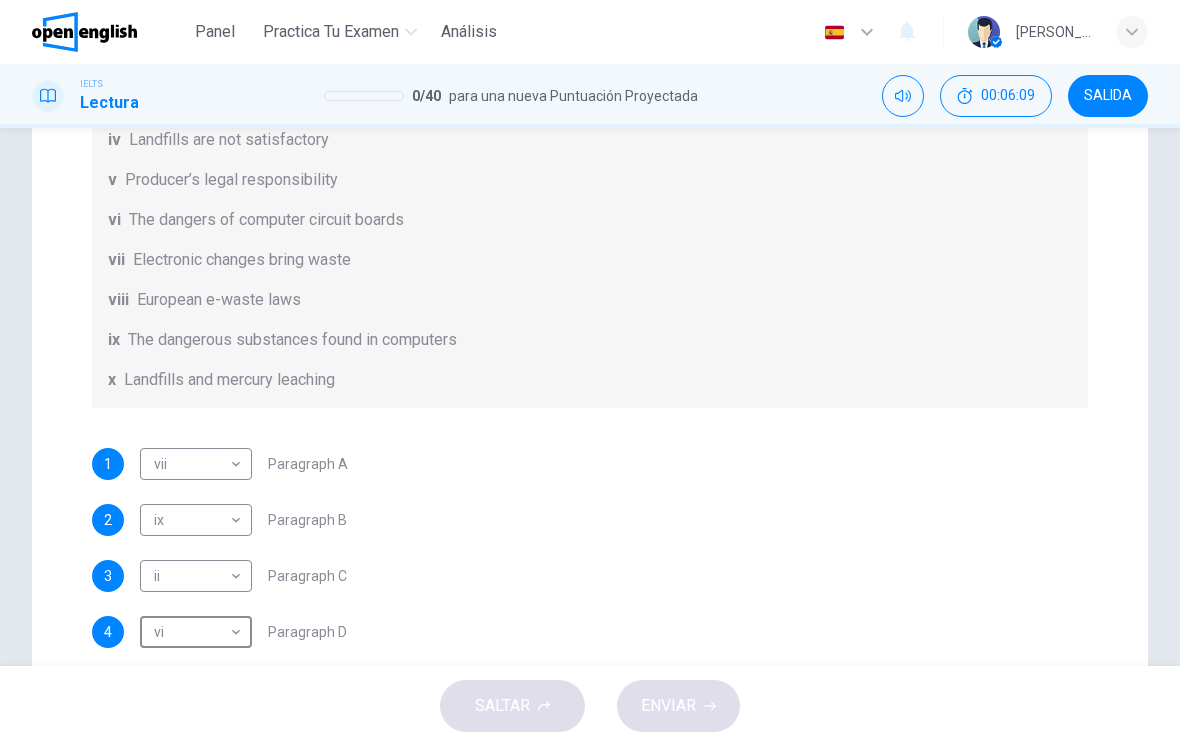 click on "Este sitio utiliza cookies, como se explica en nuestra  Política de Privacidad . Si acepta el uso de cookies, [PERSON_NAME] clic en el botón [PERSON_NAME] y continúe navegando por nuestro sitio.   Política de Privacidad Aceptar Panel Practica tu examen Análisis Español ** ​ [PERSON_NAME] IELTS Lectura 0 / 40 para una nueva Puntuación Proyectada 00:06:09 SALIDA Question Passage Preguntas 1 - 7 The Reading Passage has 7 paragraphs,  A-G .
Choose the correct heading for each paragraph from the list of headings below.
Write the correct number,  i-x , in the boxes below. List of Headings i Exporting e-waste ii The hazards of burning computer junk iii Blame developed countries for e-waste iv Landfills are not satisfactory v Producer’s legal responsibility vi The dangers of computer circuit boards vii Electronic changes bring waste viii European e-waste laws ix The dangerous substances found in computers x Landfills and mercury leaching 1 vii *** ​ Paragraph A 2 ix ** ​ Paragraph B 3 ii ** ​ Paragraph C 4 vi ** ​" at bounding box center (590, 373) 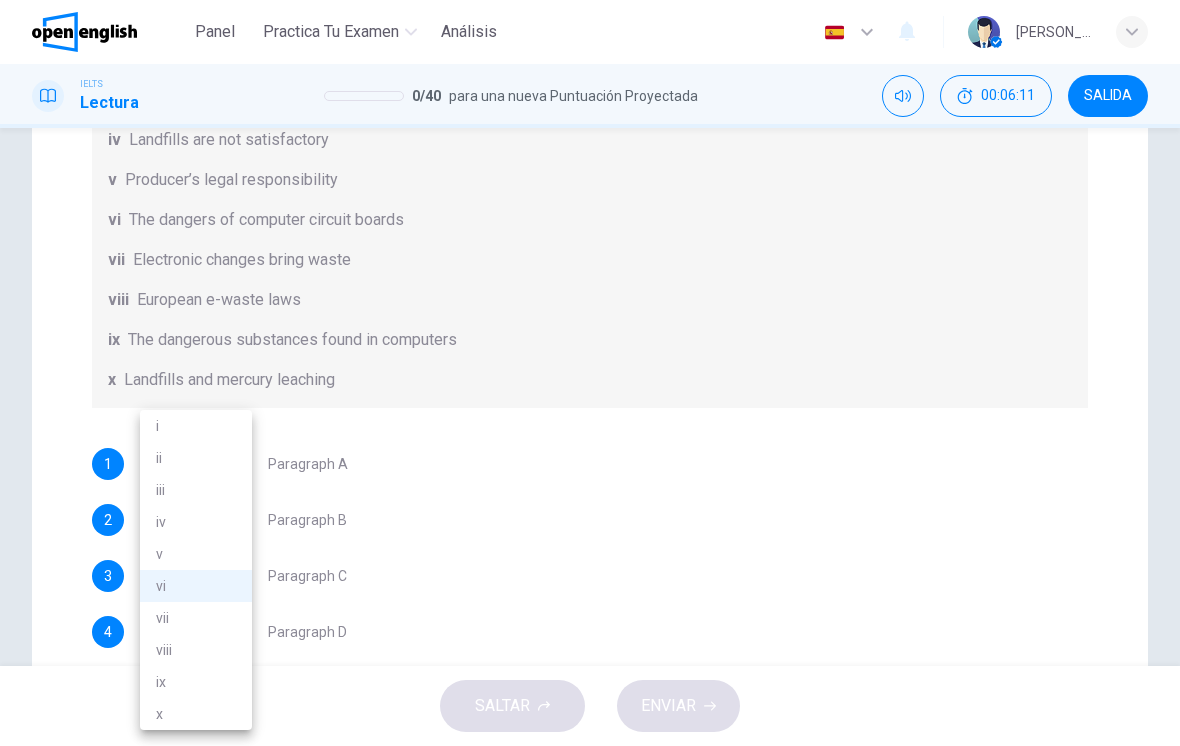 click on "iv" at bounding box center [196, 522] 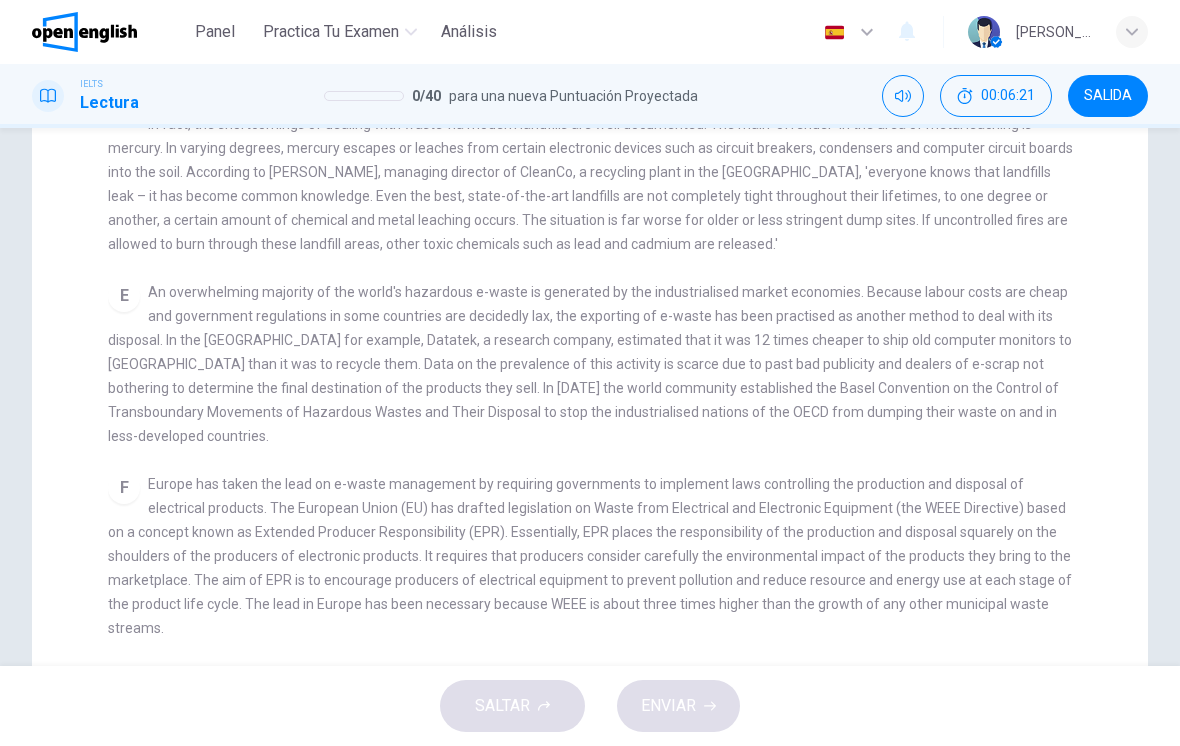 scroll, scrollTop: 912, scrollLeft: 0, axis: vertical 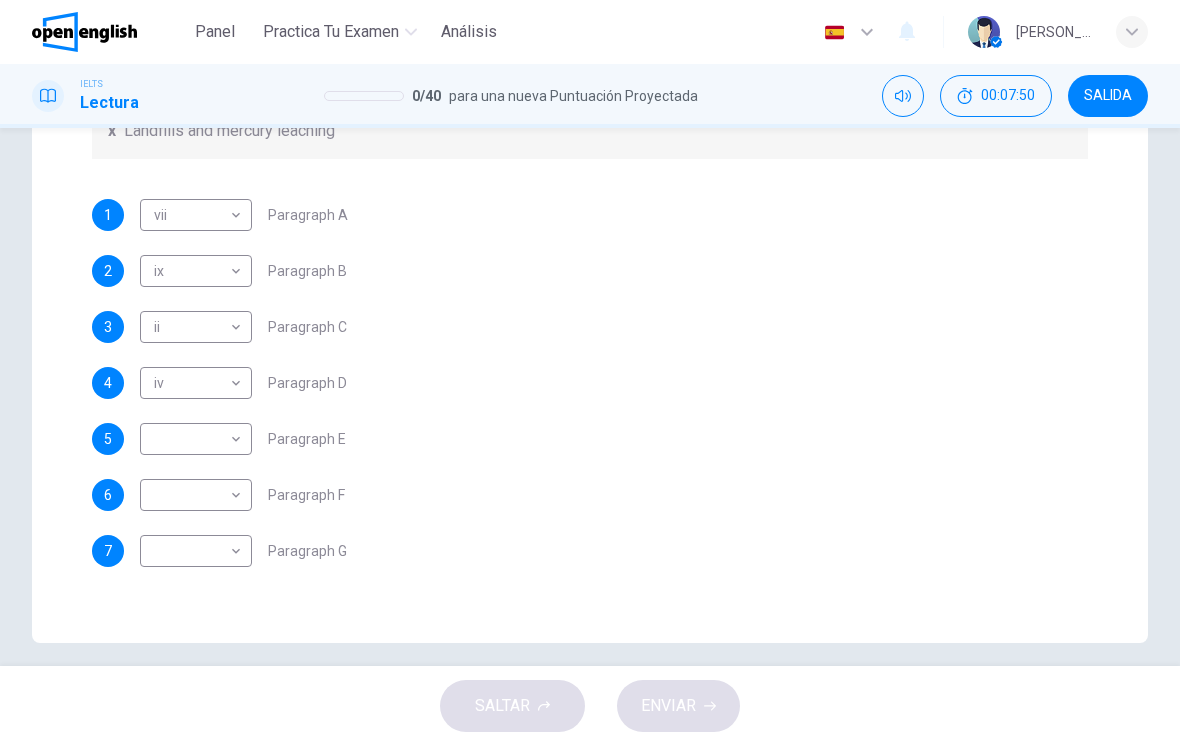 click on "Este sitio utiliza cookies, como se explica en nuestra  Política de Privacidad . Si acepta el uso de cookies, [PERSON_NAME] clic en el botón [PERSON_NAME] y continúe navegando por nuestro sitio.   Política de Privacidad Aceptar Panel Practica tu examen Análisis Español ** ​ [PERSON_NAME] IELTS Lectura 0 / 40 para una nueva Puntuación Proyectada 00:07:50 SALIDA Question Passage Preguntas 1 - 7 The Reading Passage has 7 paragraphs,  A-G .
Choose the correct heading for each paragraph from the list of headings below.
Write the correct number,  i-x , in the boxes below. List of Headings i Exporting e-waste ii The hazards of burning computer junk iii Blame developed countries for e-waste iv Landfills are not satisfactory v Producer’s legal responsibility vi The dangers of computer circuit boards vii Electronic changes bring waste viii European e-waste laws ix The dangerous substances found in computers x Landfills and mercury leaching 1 vii *** ​ Paragraph A 2 ix ** ​ Paragraph B 3 ii ** ​ Paragraph C 4 iv ** ​" at bounding box center (590, 373) 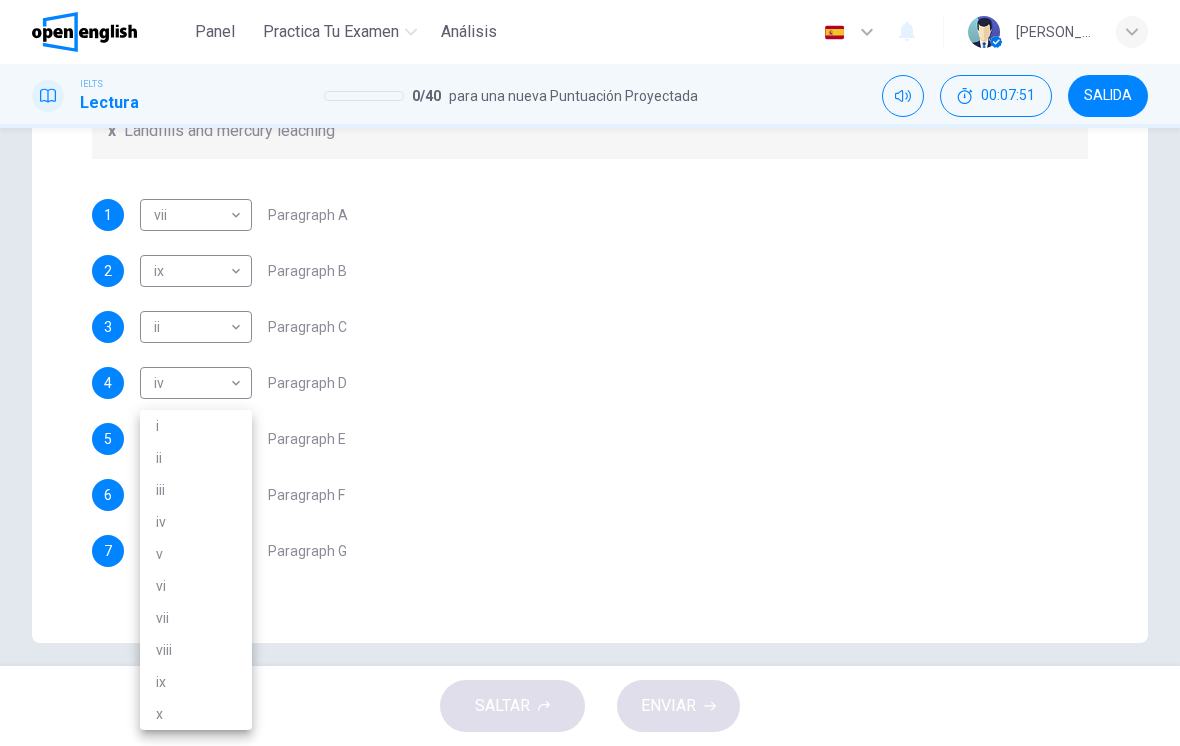 click on "iii" at bounding box center [196, 490] 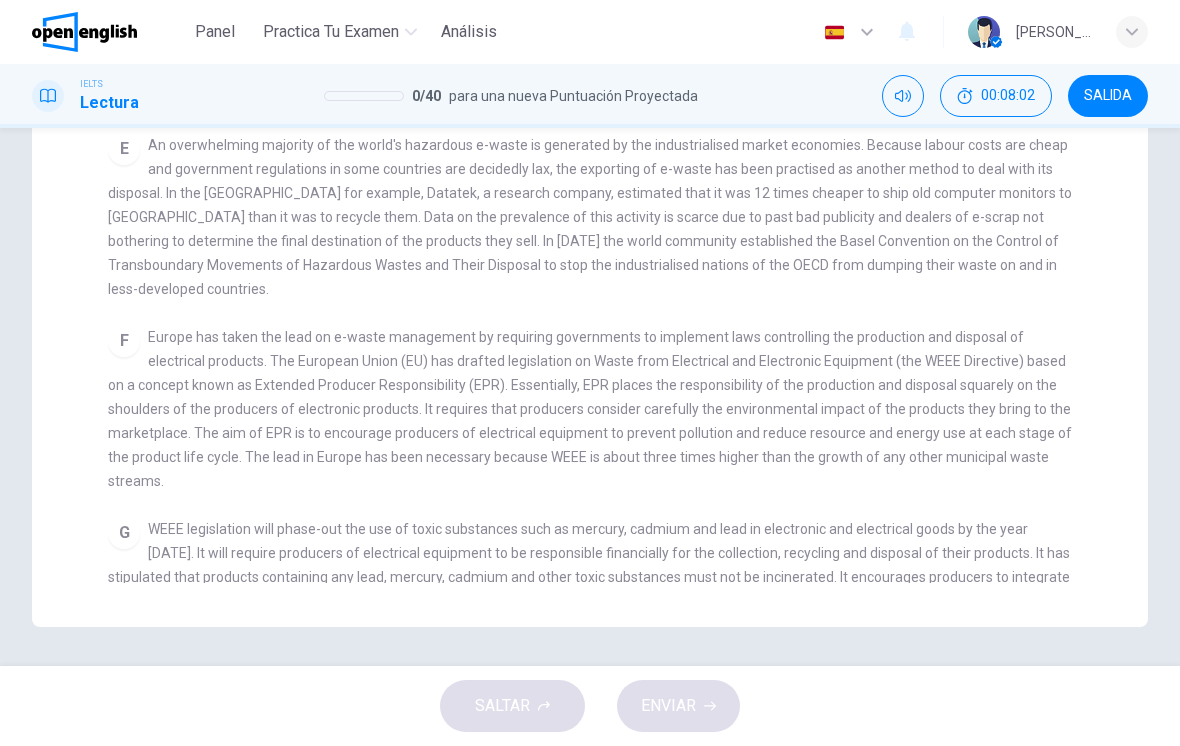 scroll, scrollTop: 790, scrollLeft: 0, axis: vertical 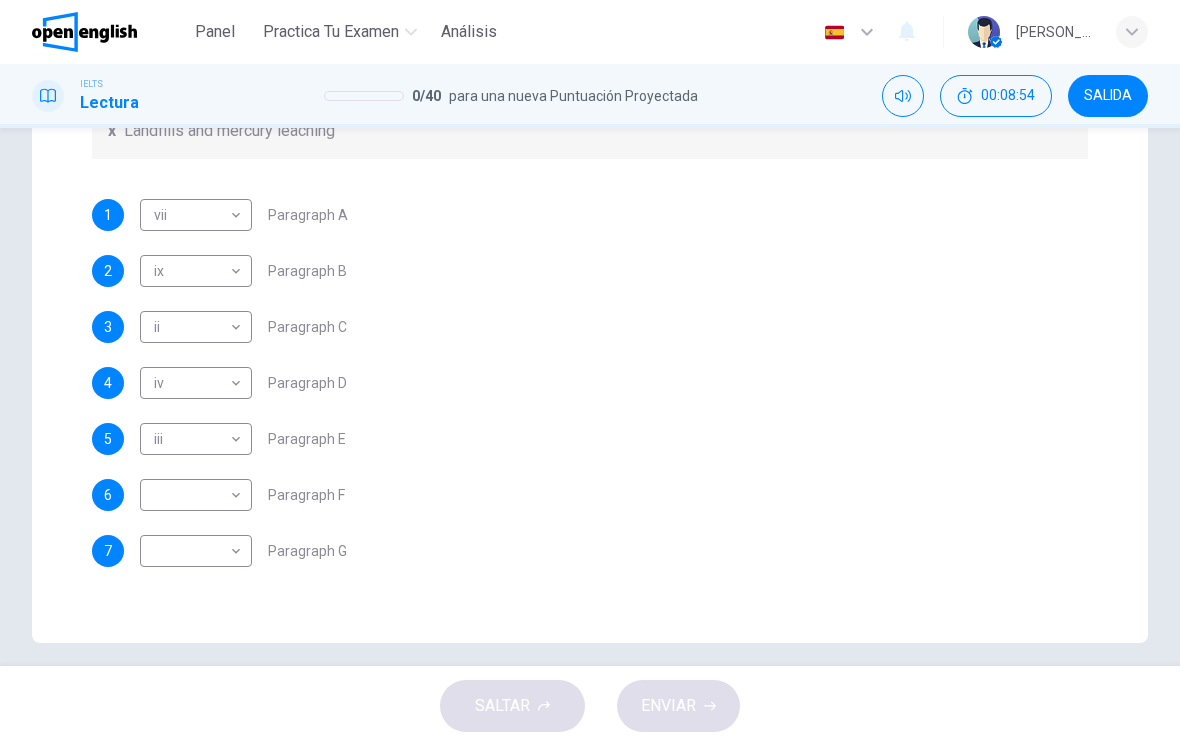 click on "Este sitio utiliza cookies, como se explica en nuestra  Política de Privacidad . Si acepta el uso de cookies, [PERSON_NAME] clic en el botón [PERSON_NAME] y continúe navegando por nuestro sitio.   Política de Privacidad Aceptar Panel Practica tu examen Análisis Español ** ​ [PERSON_NAME] IELTS Lectura 0 / 40 para una nueva Puntuación Proyectada 00:08:54 SALIDA Question Passage Preguntas 1 - 7 The Reading Passage has 7 paragraphs,  A-G .
Choose the correct heading for each paragraph from the list of headings below.
Write the correct number,  i-x , in the boxes below. List of Headings i Exporting e-waste ii The hazards of burning computer junk iii Blame developed countries for e-waste iv Landfills are not satisfactory v Producer’s legal responsibility vi The dangers of computer circuit boards vii Electronic changes bring waste viii European e-waste laws ix The dangerous substances found in computers x Landfills and mercury leaching 1 vii *** ​ Paragraph A 2 ix ** ​ Paragraph B 3 ii ** ​ Paragraph C 4 iv ** ​" at bounding box center [590, 373] 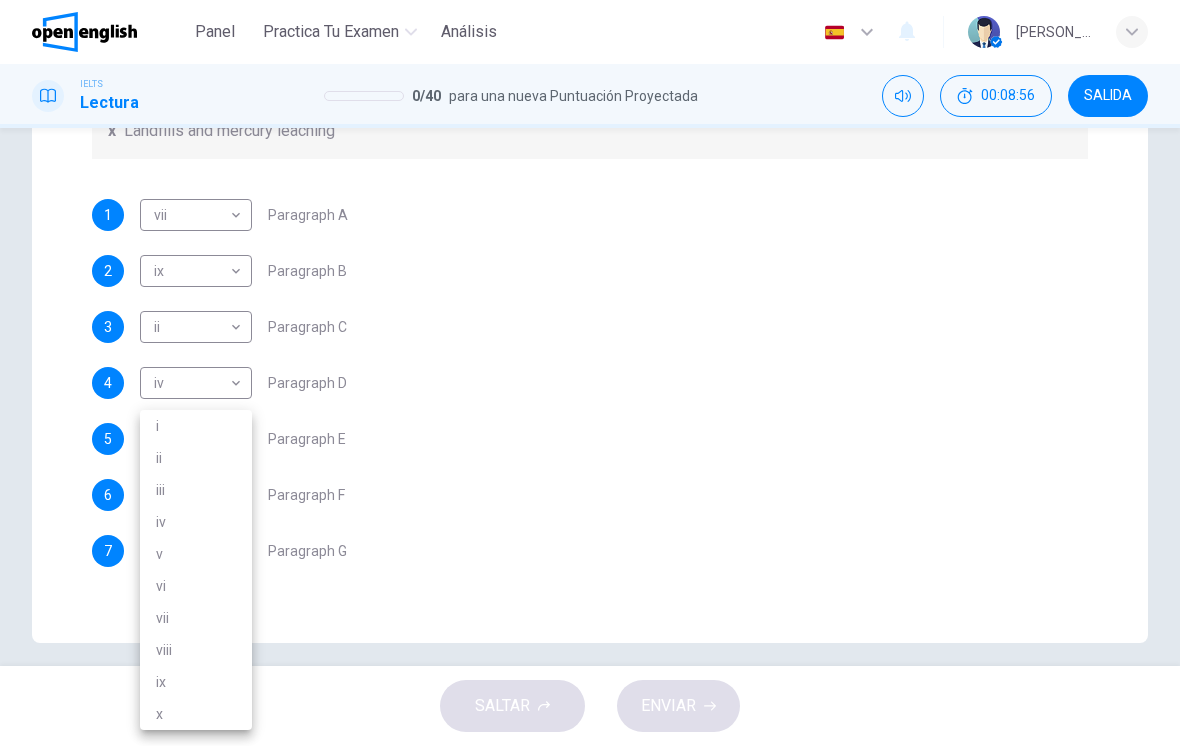 click on "viii" at bounding box center (196, 650) 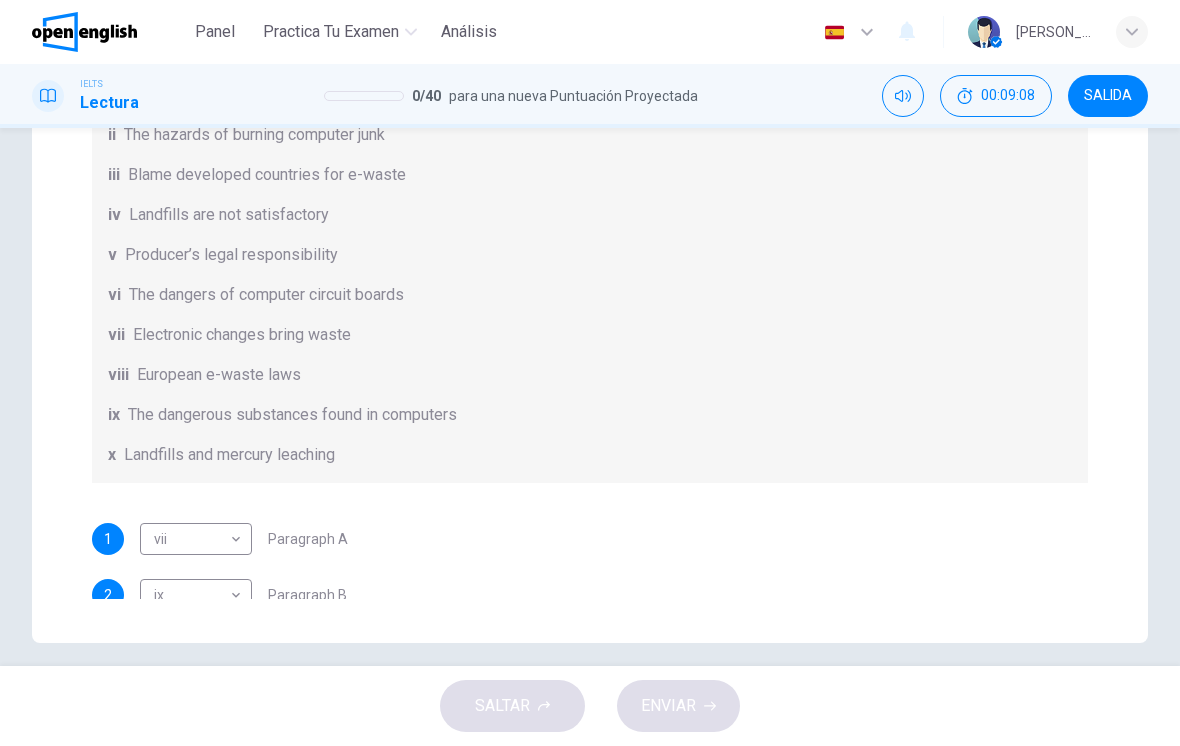scroll, scrollTop: 0, scrollLeft: 0, axis: both 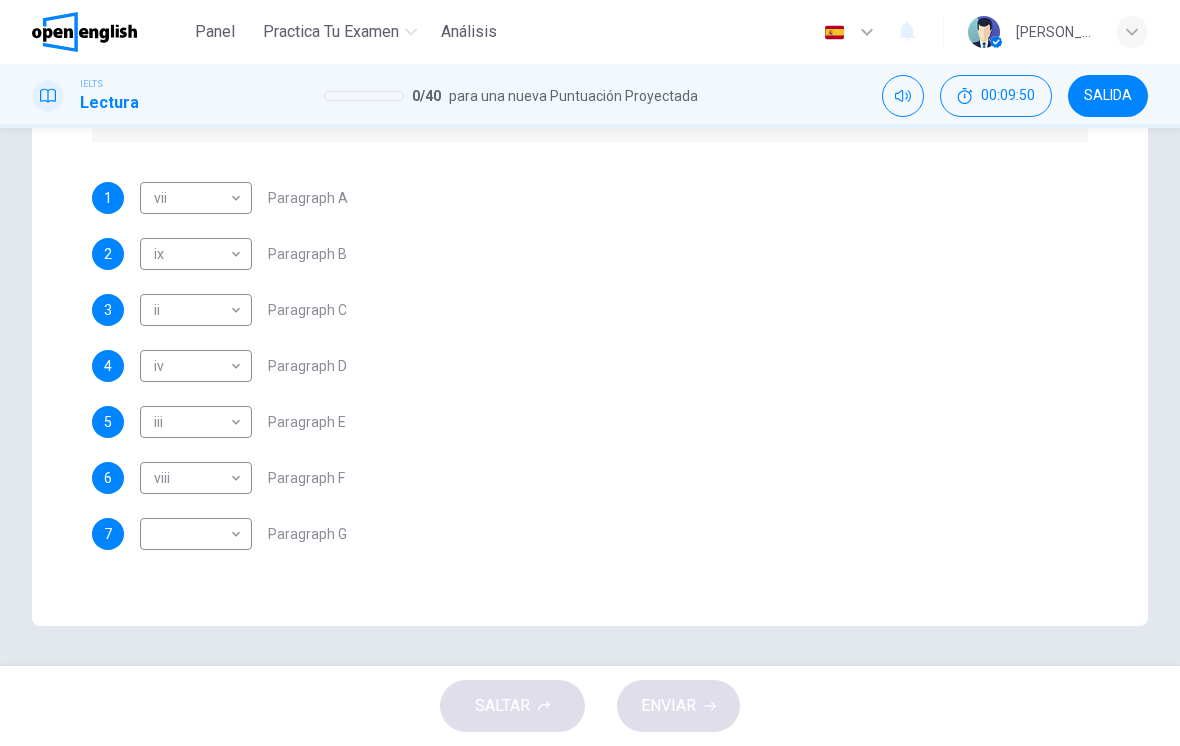 click on "Este sitio utiliza cookies, como se explica en nuestra  Política de Privacidad . Si acepta el uso de cookies, [PERSON_NAME] clic en el botón [PERSON_NAME] y continúe navegando por nuestro sitio.   Política de Privacidad Aceptar Panel Practica tu examen Análisis Español ** ​ [PERSON_NAME] IELTS Lectura 0 / 40 para una nueva Puntuación Proyectada 00:09:50 SALIDA Question Passage Preguntas 1 - 7 The Reading Passage has 7 paragraphs,  A-G .
Choose the correct heading for each paragraph from the list of headings below.
Write the correct number,  i-x , in the boxes below. List of Headings i Exporting e-waste ii The hazards of burning computer junk iii Blame developed countries for e-waste iv Landfills are not satisfactory v Producer’s legal responsibility vi The dangers of computer circuit boards vii Electronic changes bring waste viii European e-waste laws ix The dangerous substances found in computers x Landfills and mercury leaching 1 vii *** ​ Paragraph A 2 ix ** ​ Paragraph B 3 ii ** ​ Paragraph C 4 iv ** ​" at bounding box center (590, 373) 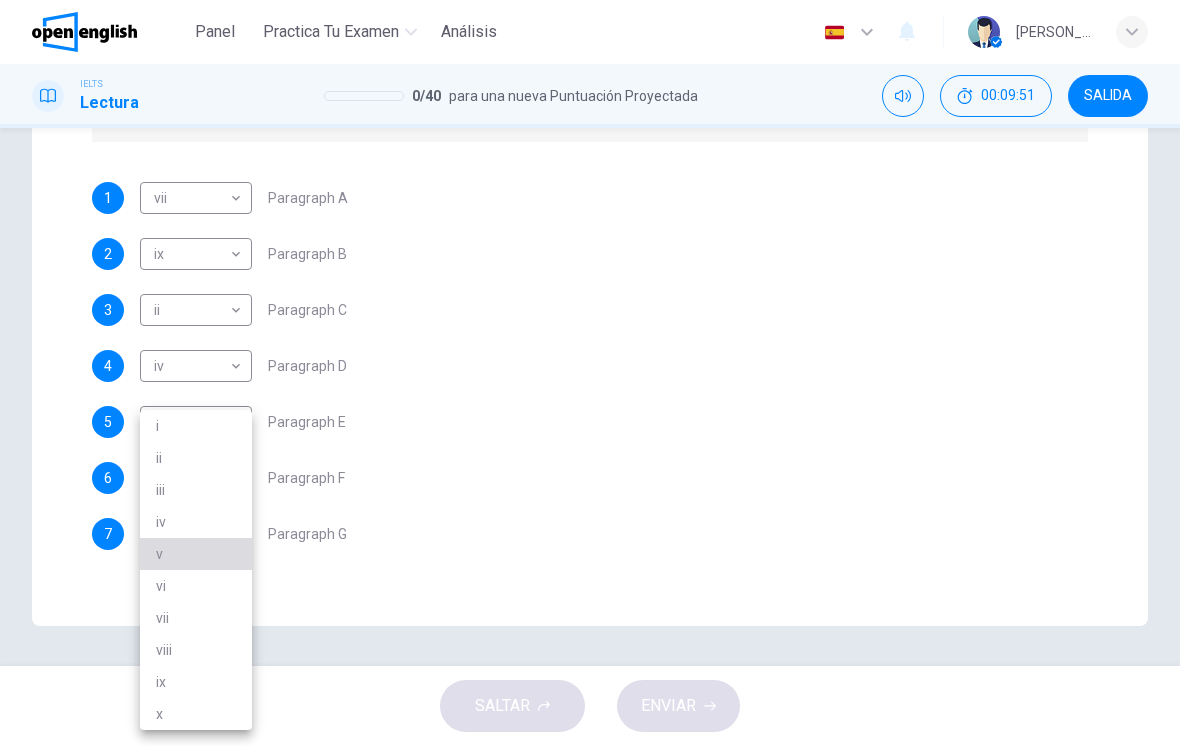 click on "v" at bounding box center (196, 554) 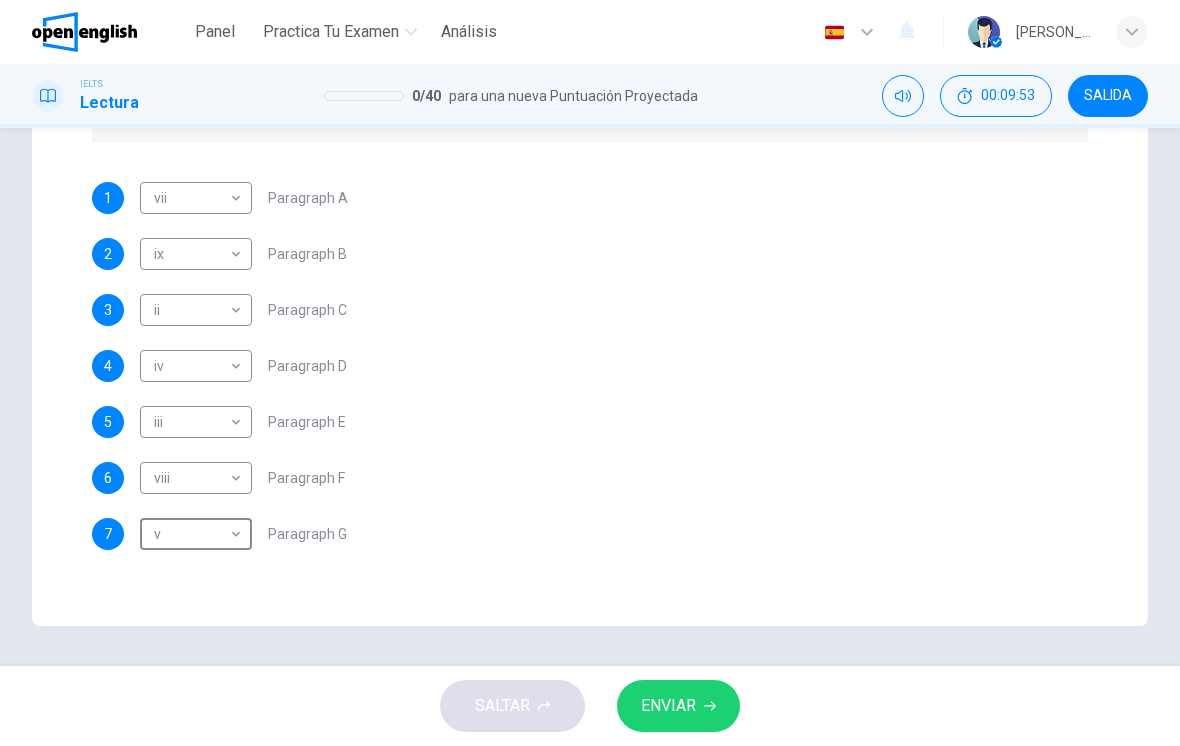 click on "ENVIAR" at bounding box center (668, 706) 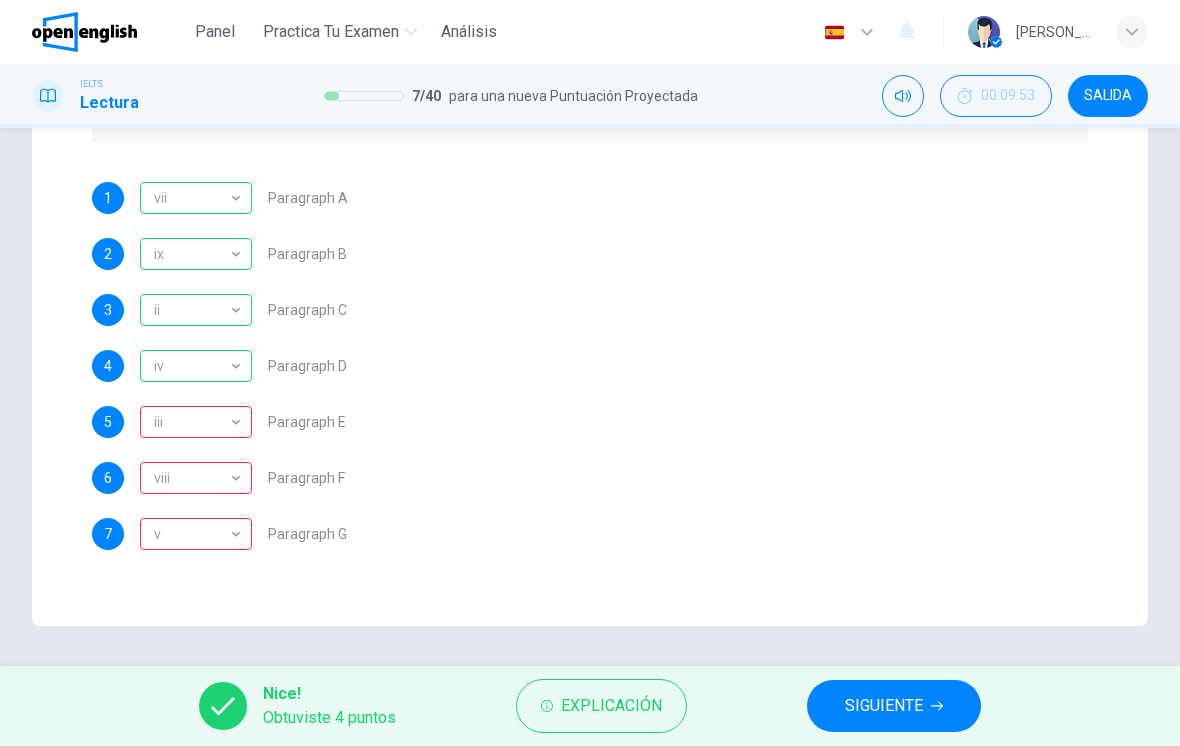 click on "Explicación" at bounding box center [611, 706] 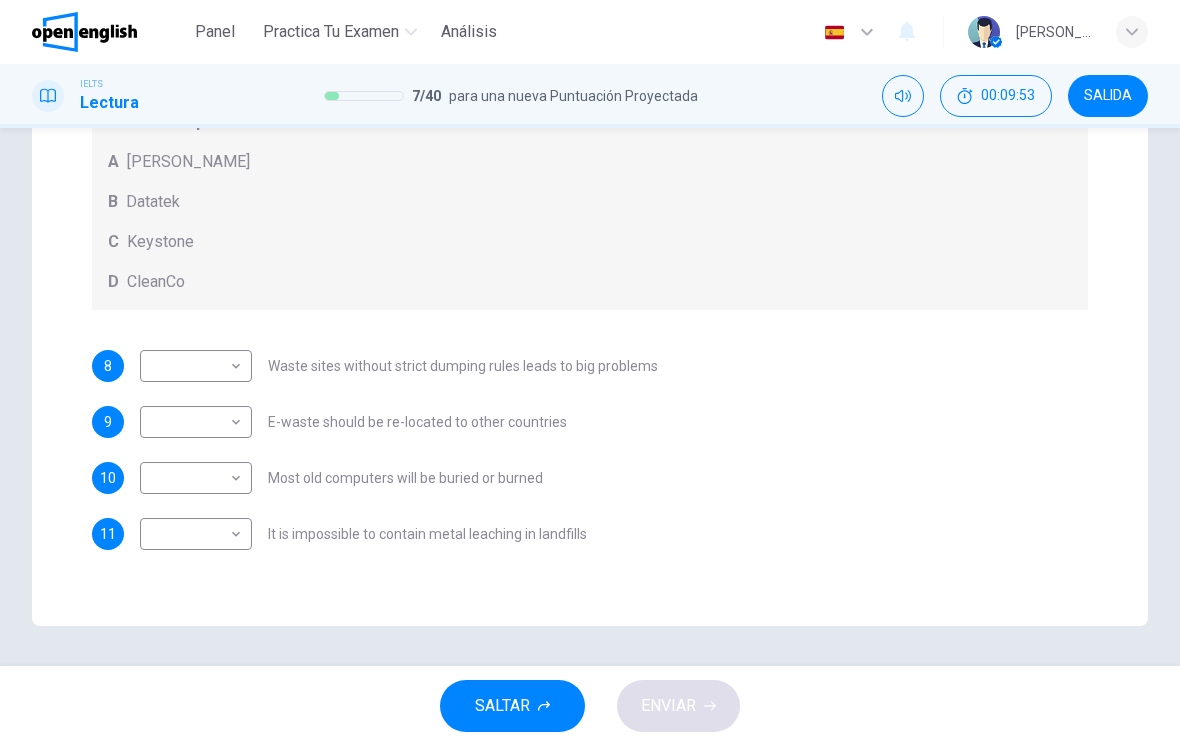 scroll, scrollTop: 470, scrollLeft: 0, axis: vertical 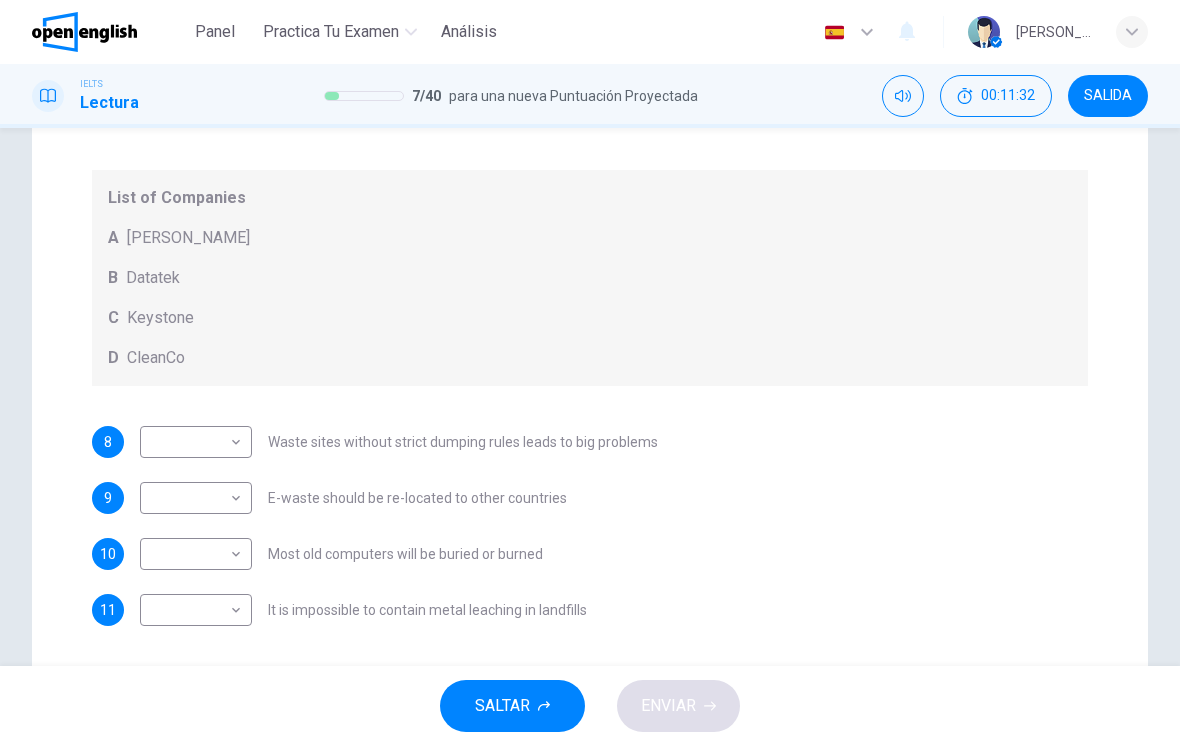 click on "Este sitio utiliza cookies, como se explica en nuestra  Política de Privacidad . Si acepta el uso de cookies, [PERSON_NAME] clic en el botón [PERSON_NAME] y continúe navegando por nuestro sitio.   Política de Privacidad Aceptar Panel Practica tu examen Análisis Español ** ​ [PERSON_NAME] IELTS Lectura 7 / 40 para una nueva Puntuación Proyectada 00:11:32 SALIDA Question Passage Preguntas 8 - 11 Look at the following list of statements and the list of
companies below.
Match each statement with the correct company. Write the correct letter A-D in the boxes below on your answer sheet.
NB  You may use any letter more than once. List of Companies A Noranda Smelter B Datatek C Keystone D CleanCo 8 ​ ​ Waste sites without strict dumping rules leads to big problems 9 ​ ​ E-waste should be re-located to other countries 10 ​ ​ Most old computers will be buried or burned 11 ​ ​ It is impossible to contain metal leaching in landfills The Intense Rate of Change in the World CLIC PARA ZOOM Clic para zoom A B C D E" at bounding box center [590, 373] 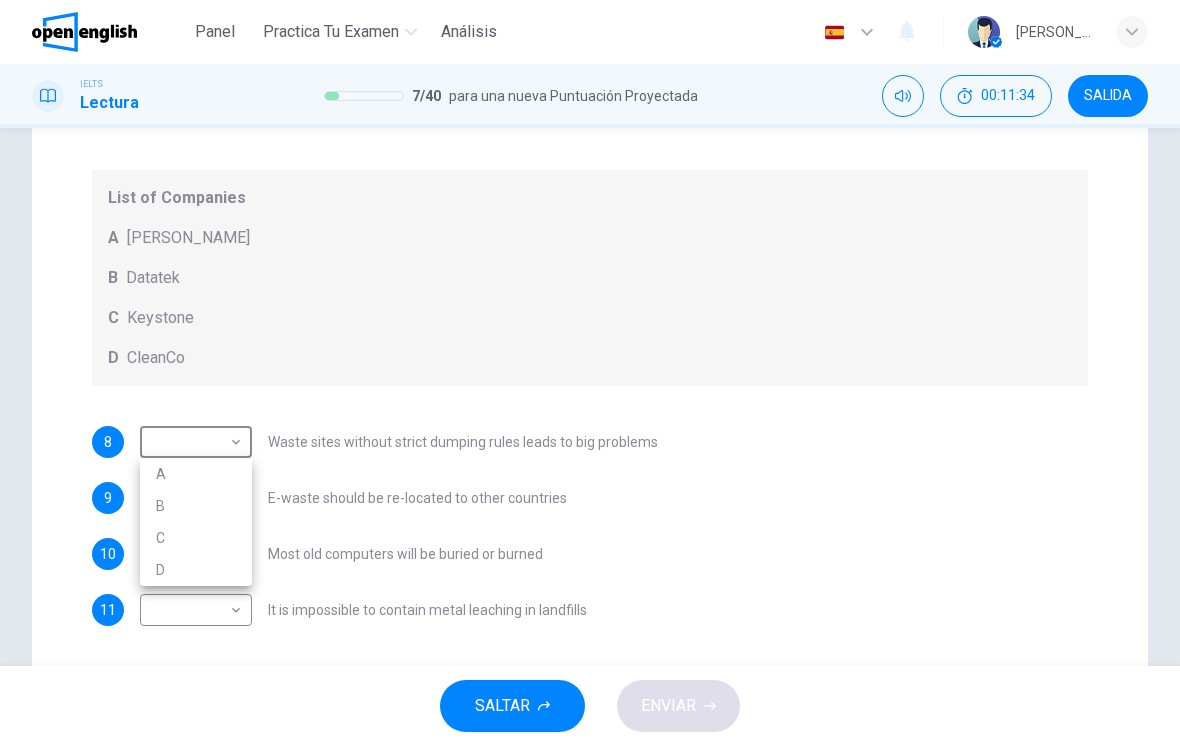 click at bounding box center (590, 373) 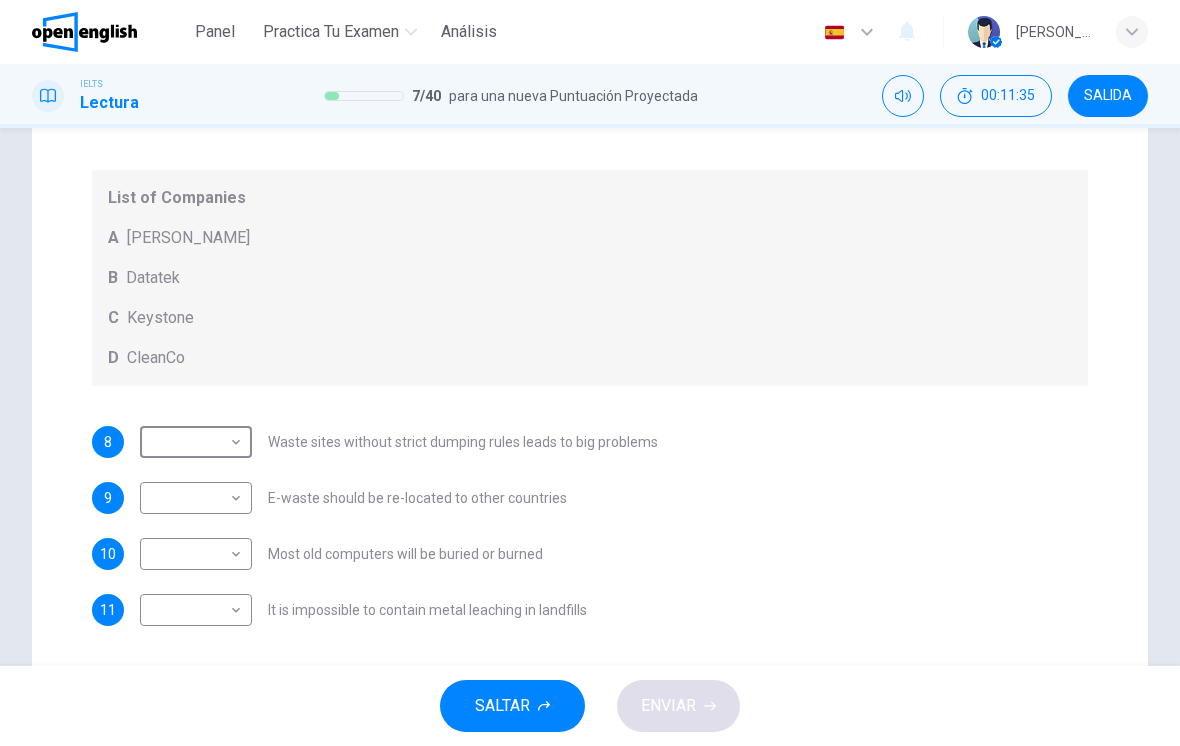 click on "D CleanCo" at bounding box center [590, 358] 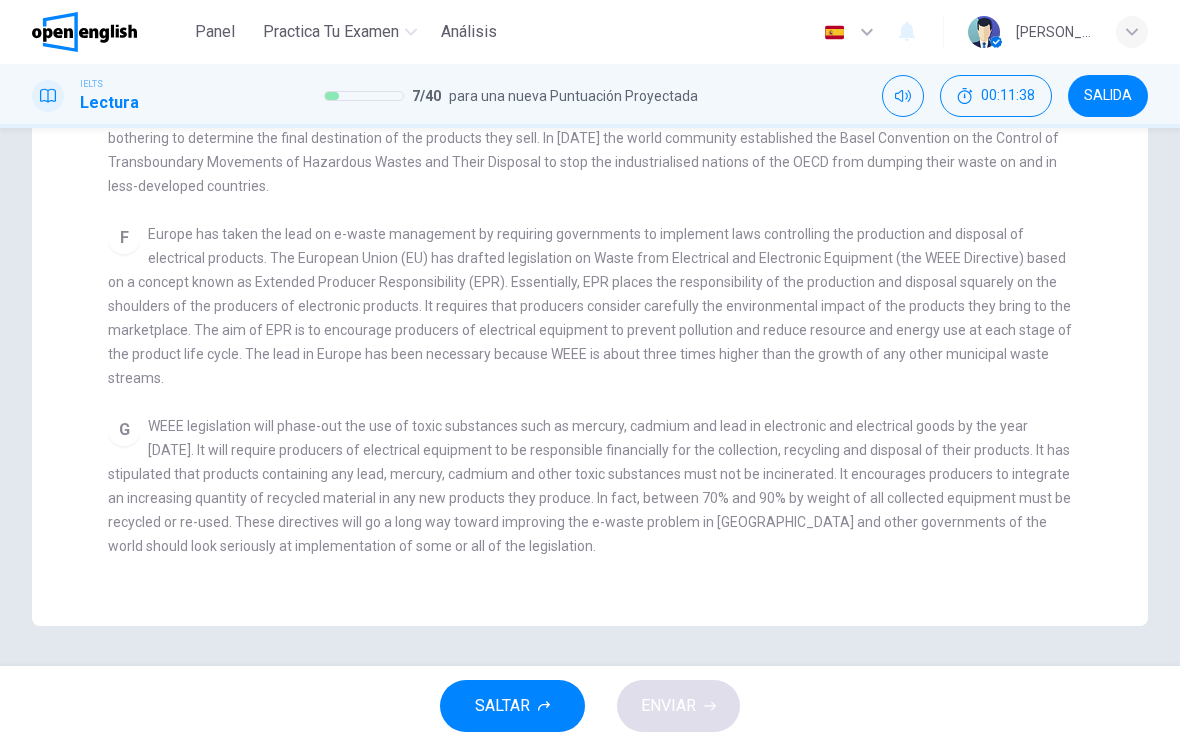 scroll, scrollTop: 490, scrollLeft: 0, axis: vertical 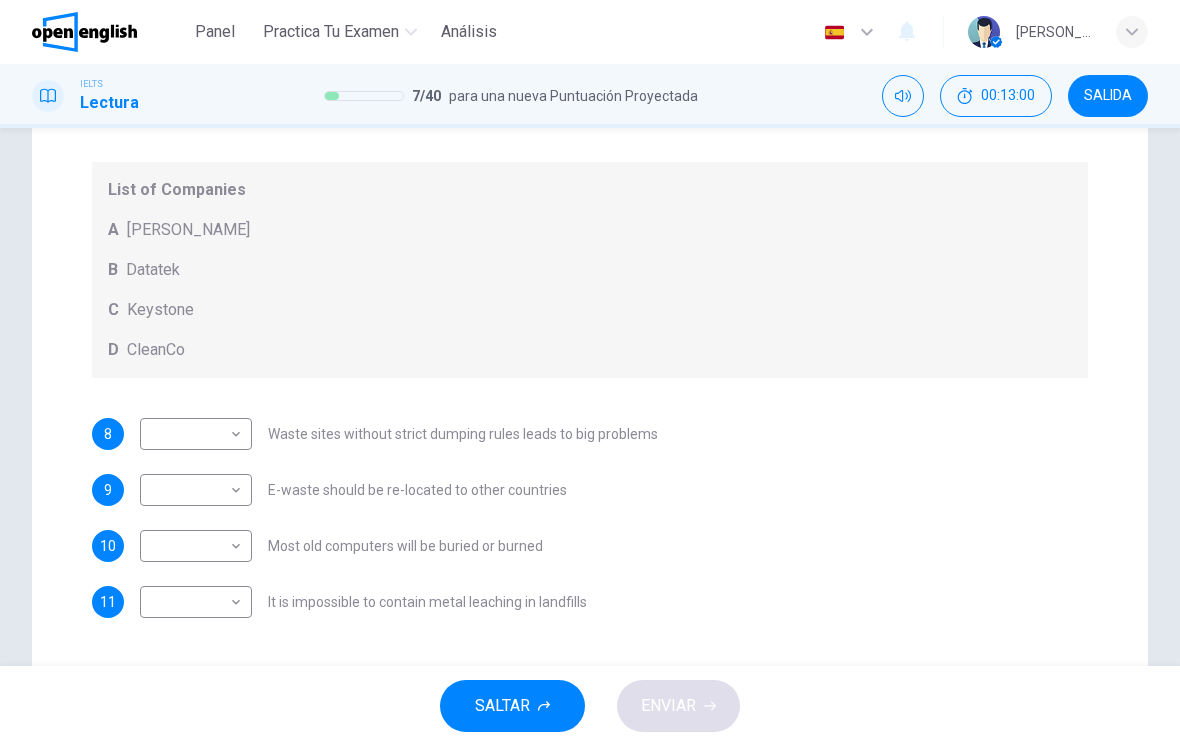 click on "Este sitio utiliza cookies, como se explica en nuestra  Política de Privacidad . Si acepta el uso de cookies, [PERSON_NAME] clic en el botón [PERSON_NAME] y continúe navegando por nuestro sitio.   Política de Privacidad Aceptar Panel Practica tu examen Análisis Español ** ​ [PERSON_NAME] IELTS Lectura 7 / 40 para una nueva Puntuación Proyectada 00:13:00 SALIDA Question Passage Preguntas 8 - 11 Look at the following list of statements and the list of
companies below.
Match each statement with the correct company. Write the correct letter A-D in the boxes below on your answer sheet.
NB  You may use any letter more than once. List of Companies A Noranda Smelter B Datatek C Keystone D CleanCo 8 ​ ​ Waste sites without strict dumping rules leads to big problems 9 ​ ​ E-waste should be re-located to other countries 10 ​ ​ Most old computers will be buried or burned 11 ​ ​ It is impossible to contain metal leaching in landfills The Intense Rate of Change in the World CLIC PARA ZOOM Clic para zoom A B C D E" at bounding box center [590, 373] 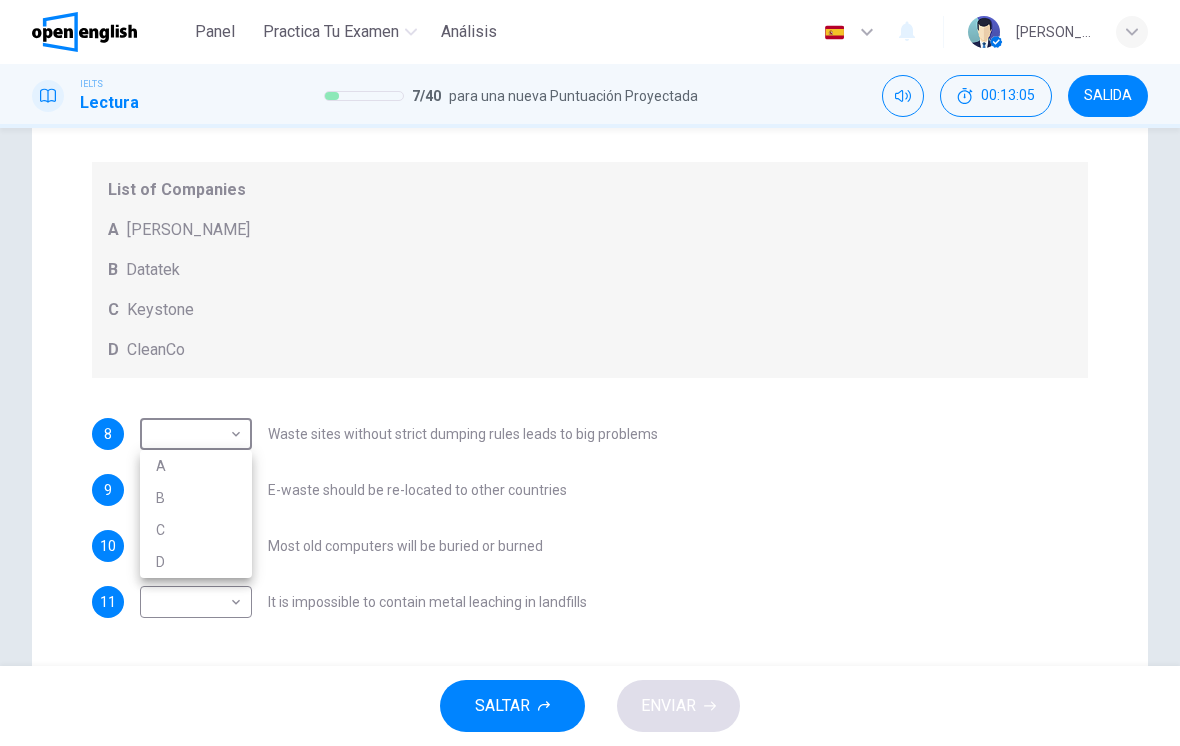 click on "A" at bounding box center (196, 466) 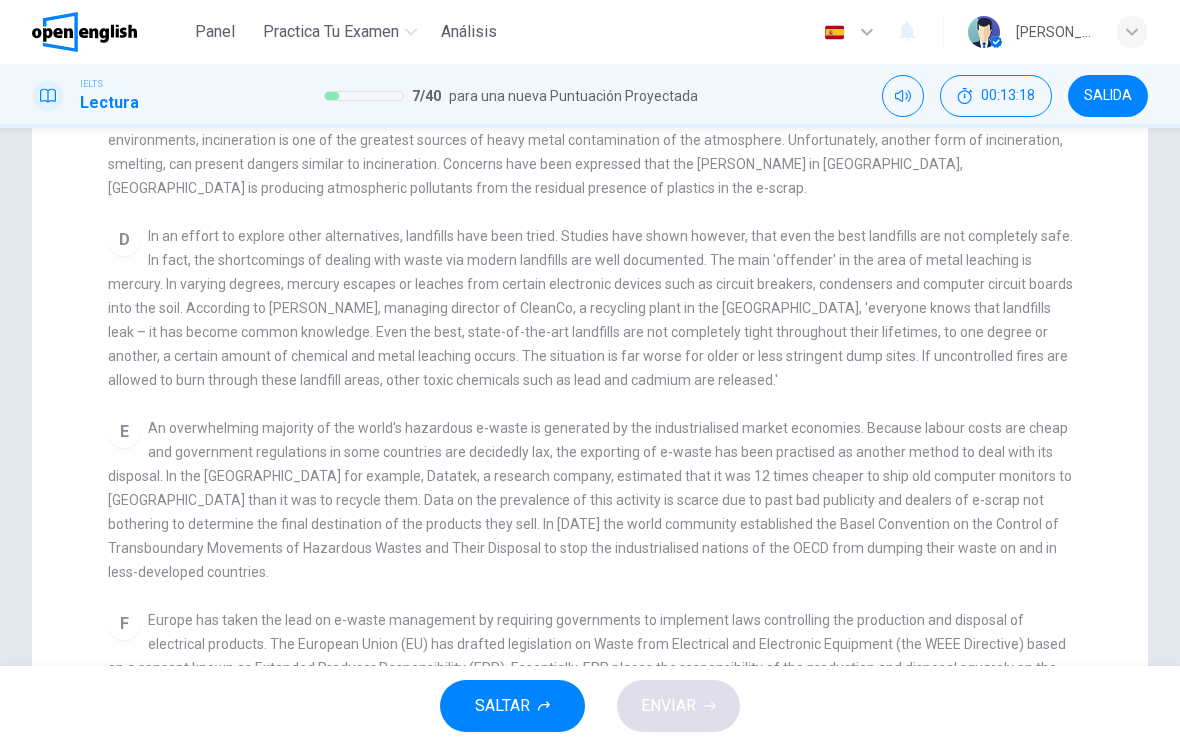 scroll, scrollTop: 596, scrollLeft: 0, axis: vertical 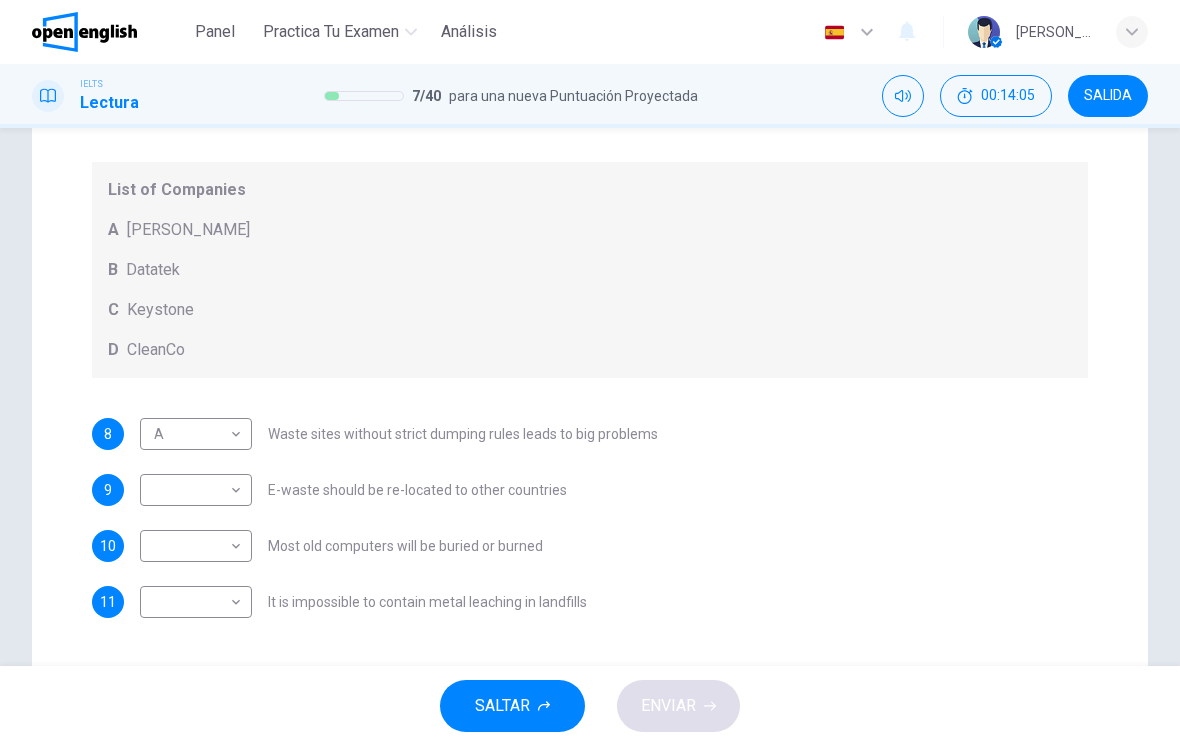 click on "Este sitio utiliza cookies, como se explica en nuestra  Política de Privacidad . Si acepta el uso de cookies, [PERSON_NAME] clic en el botón [PERSON_NAME] y continúe navegando por nuestro sitio.   Política de Privacidad Aceptar Panel Practica tu examen Análisis Español ** ​ [PERSON_NAME] IELTS Lectura 7 / 40 para una nueva Puntuación Proyectada 00:14:05 SALIDA Question Passage Preguntas 8 - 11 Look at the following list of statements and the list of
companies below.
Match each statement with the correct company. Write the correct letter A-D in the boxes below on your answer sheet.
NB  You may use any letter more than once. List of Companies A Noranda Smelter B Datatek C Keystone D CleanCo 8 A * ​ Waste sites without strict dumping rules leads to big problems 9 ​ ​ E-waste should be re-located to other countries 10 ​ ​ Most old computers will be buried or burned 11 ​ ​ It is impossible to contain metal leaching in landfills The Intense Rate of Change in the World CLIC PARA ZOOM Clic para zoom A B C D E" at bounding box center (590, 373) 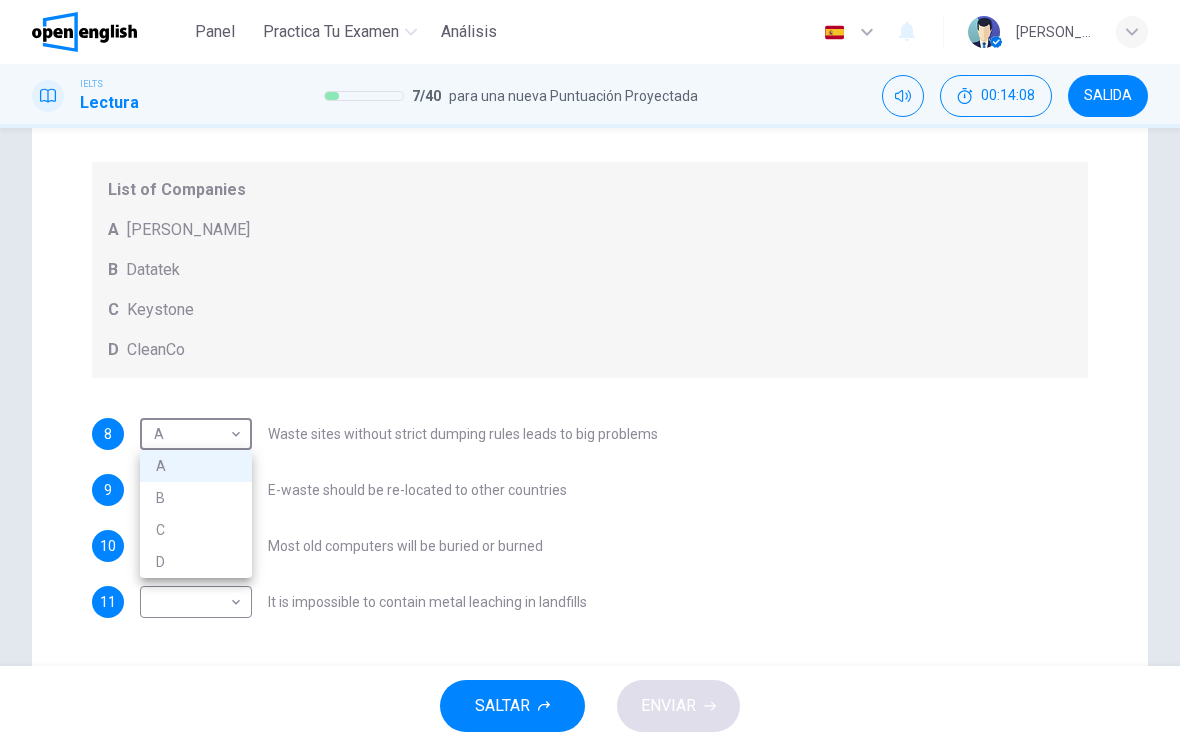 click on "D" at bounding box center (196, 562) 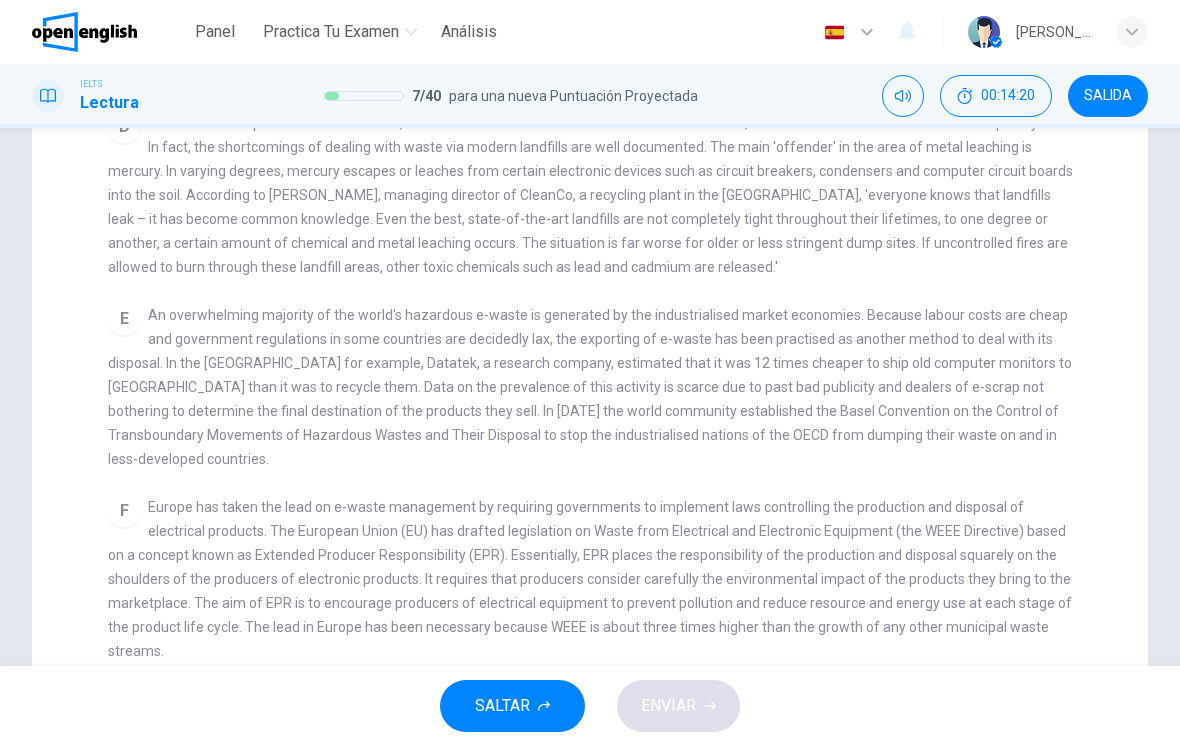 scroll, scrollTop: 709, scrollLeft: 0, axis: vertical 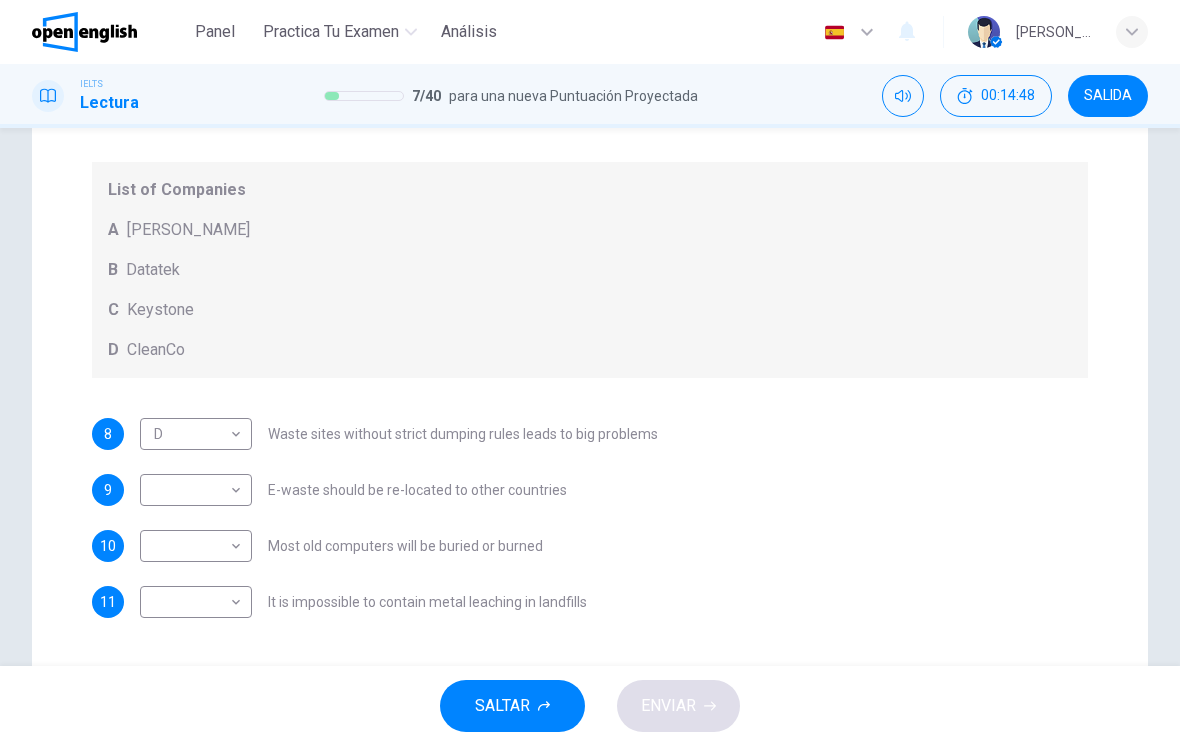click on "Este sitio utiliza cookies, como se explica en nuestra  Política de Privacidad . Si acepta el uso de cookies, [PERSON_NAME] clic en el botón [PERSON_NAME] y continúe navegando por nuestro sitio.   Política de Privacidad Aceptar Panel Practica tu examen Análisis Español ** ​ [PERSON_NAME] IELTS Lectura 7 / 40 para una nueva Puntuación Proyectada 00:14:48 SALIDA Question Passage Preguntas 8 - 11 Look at the following list of statements and the list of
companies below.
Match each statement with the correct company. Write the correct letter A-D in the boxes below on your answer sheet.
NB  You may use any letter more than once. List of Companies A Noranda Smelter B Datatek C Keystone D CleanCo 8 D * ​ Waste sites without strict dumping rules leads to big problems 9 ​ ​ E-waste should be re-located to other countries 10 ​ ​ Most old computers will be buried or burned 11 ​ ​ It is impossible to contain metal leaching in landfills The Intense Rate of Change in the World CLIC PARA ZOOM Clic para zoom A B C D E" at bounding box center (590, 373) 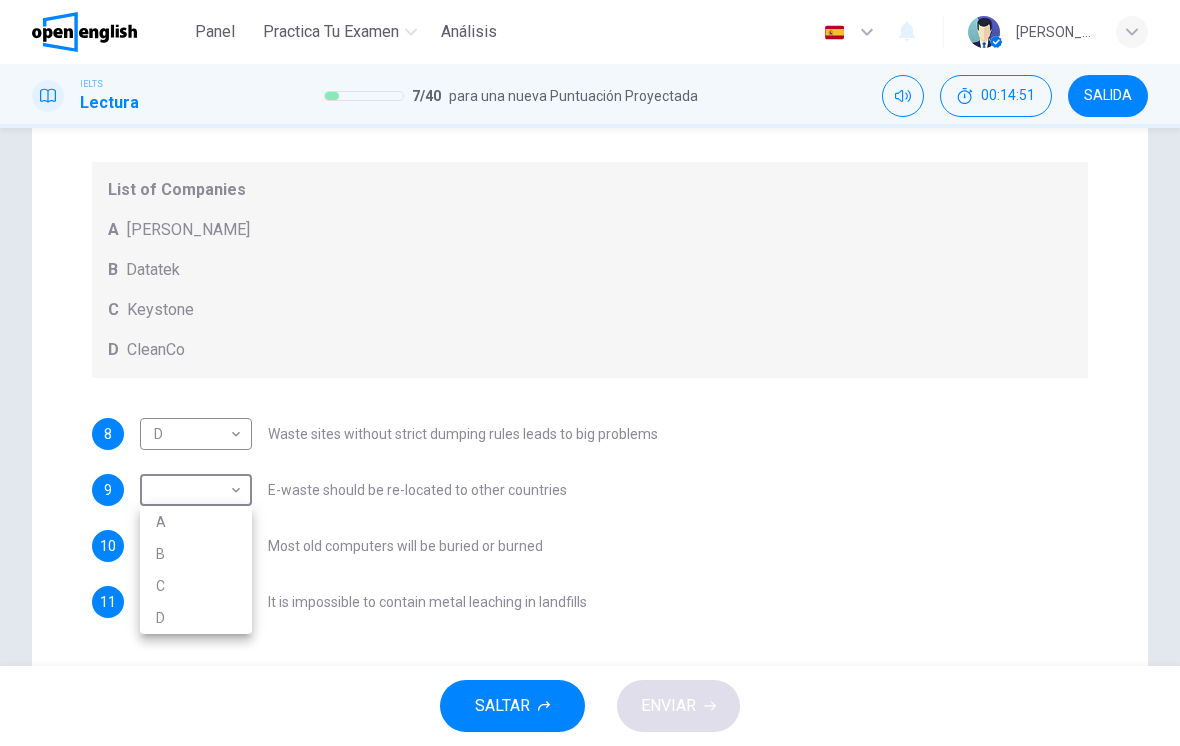 click on "B" at bounding box center [196, 554] 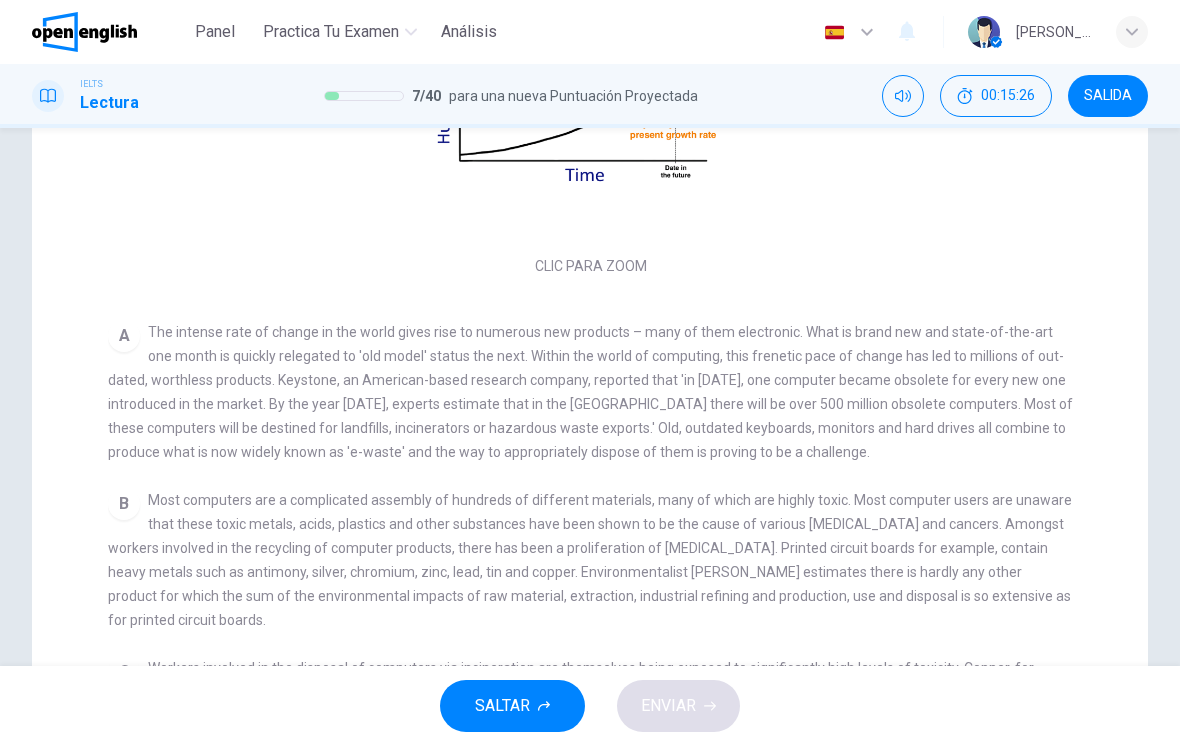 scroll, scrollTop: 20, scrollLeft: 0, axis: vertical 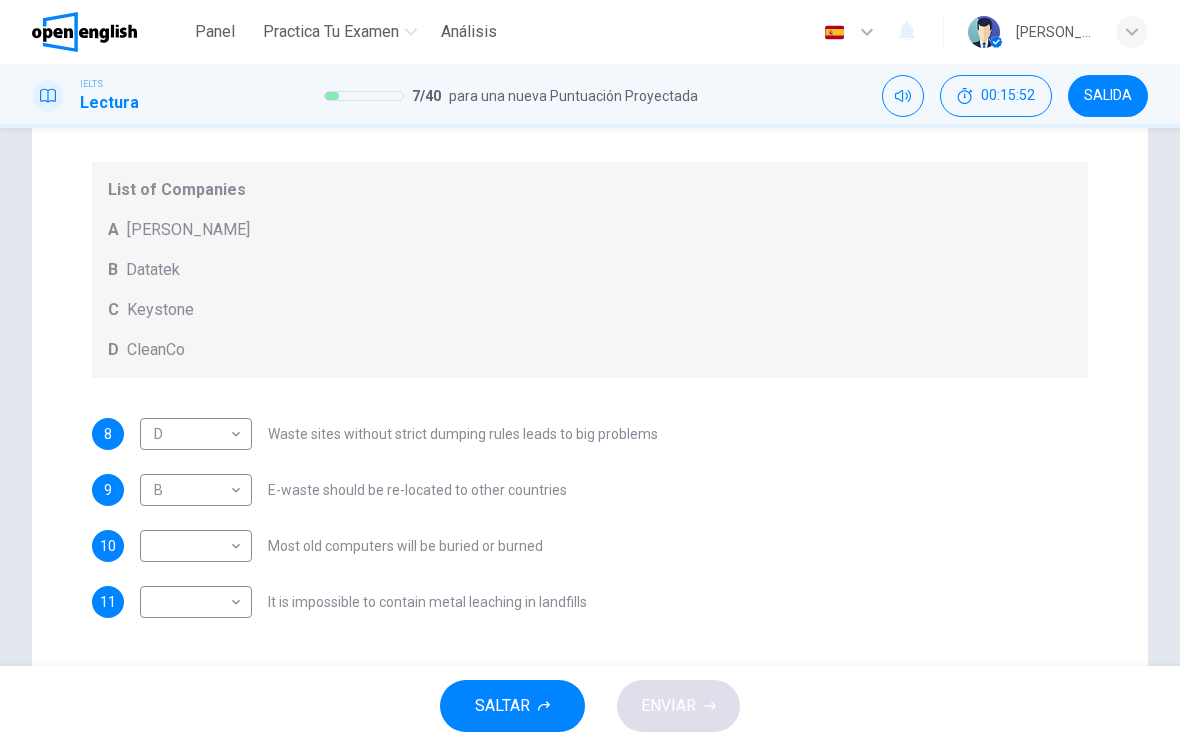 click on "Este sitio utiliza cookies, como se explica en nuestra  Política de Privacidad . Si acepta el uso de cookies, [PERSON_NAME] clic en el botón [PERSON_NAME] y continúe navegando por nuestro sitio.   Política de Privacidad Aceptar Panel Practica tu examen Análisis Español ** ​ [PERSON_NAME] IELTS Lectura 7 / 40 para una nueva Puntuación Proyectada 00:15:52 SALIDA Question Passage Preguntas 8 - 11 Look at the following list of statements and the list of
companies below.
Match each statement with the correct company. Write the correct letter A-D in the boxes below on your answer sheet.
NB  You may use any letter more than once. List of Companies A Noranda Smelter B Datatek C Keystone D CleanCo 8 D * ​ Waste sites without strict dumping rules leads to big problems 9 B * ​ E-waste should be re-located to other countries 10 ​ ​ Most old computers will be buried or burned 11 ​ ​ It is impossible to contain metal leaching in landfills The Intense Rate of Change in the World CLIC PARA ZOOM Clic para zoom A B C D E" at bounding box center (590, 373) 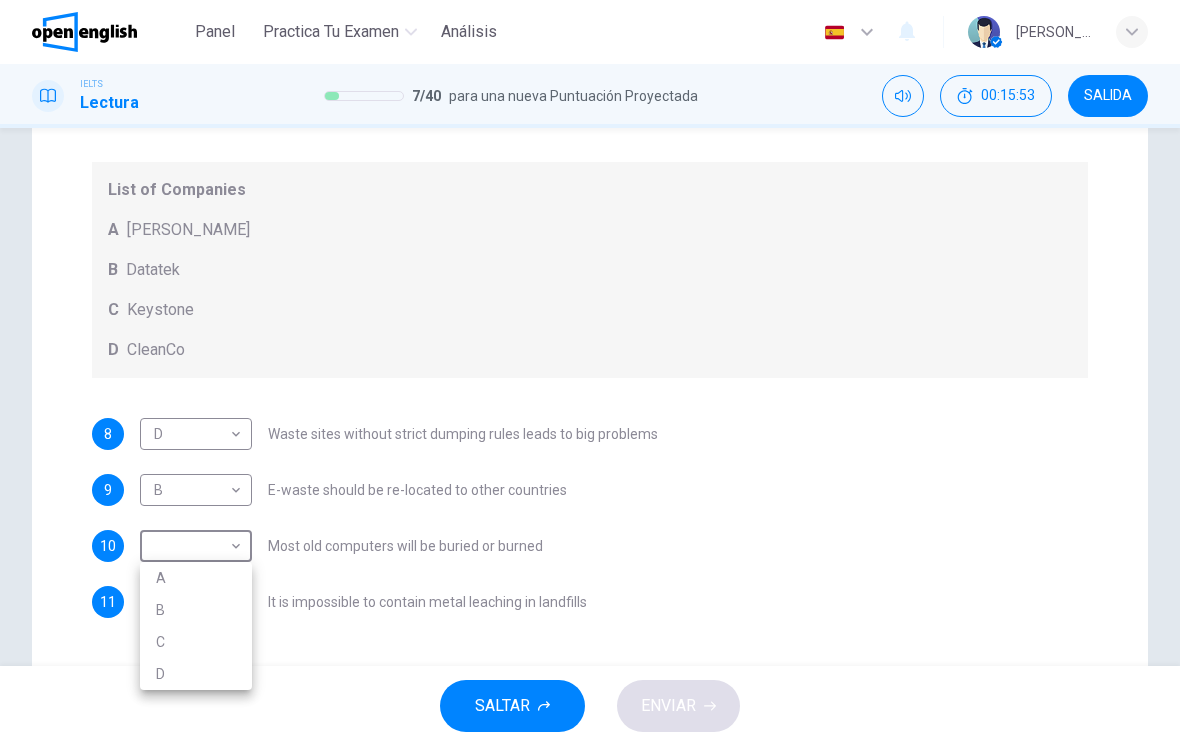 click on "C" at bounding box center (196, 642) 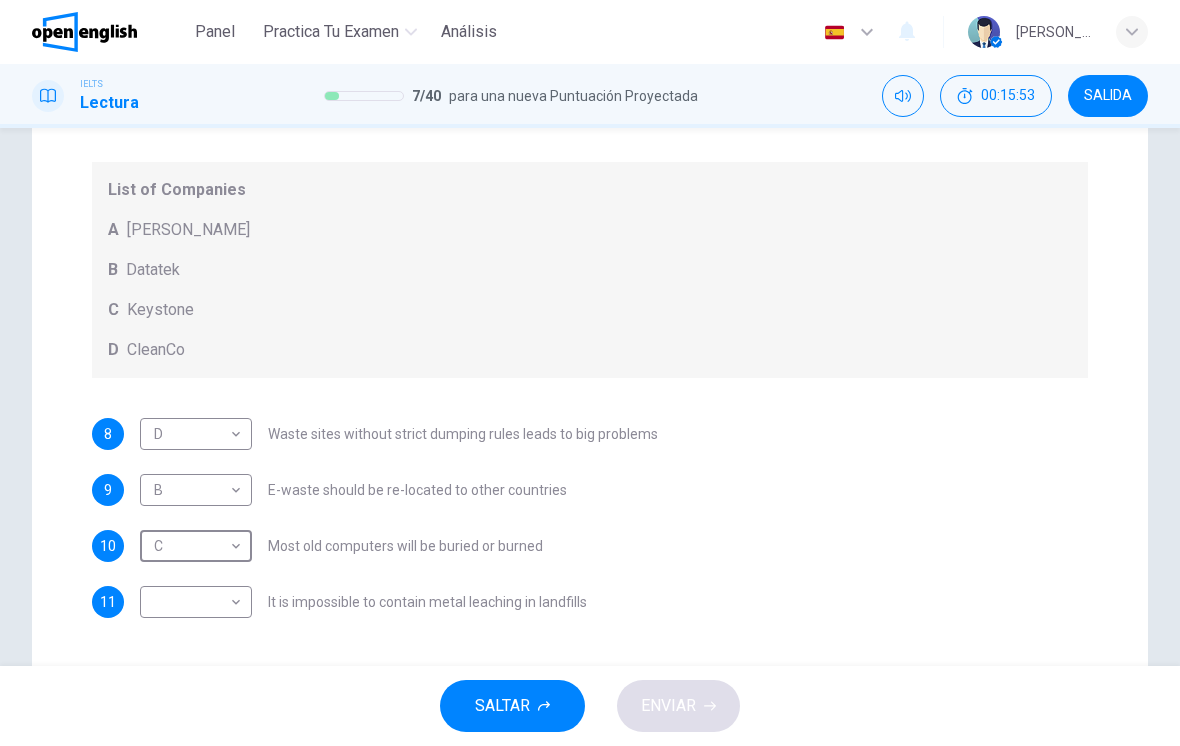 click on "Este sitio utiliza cookies, como se explica en nuestra  Política de Privacidad . Si acepta el uso de cookies, [PERSON_NAME] clic en el botón [PERSON_NAME] y continúe navegando por nuestro sitio.   Política de Privacidad Aceptar Panel Practica tu examen Análisis Español ** ​ [PERSON_NAME] IELTS Lectura 7 / 40 para una nueva Puntuación Proyectada 00:15:53 SALIDA Question Passage Preguntas 8 - 11 Look at the following list of statements and the list of
companies below.
Match each statement with the correct company. Write the correct letter A-D in the boxes below on your answer sheet.
NB  You may use any letter more than once. List of Companies A Noranda Smelter B Datatek C Keystone D CleanCo 8 D * ​ Waste sites without strict dumping rules leads to big problems 9 B * ​ E-waste should be re-located to other countries 10 C * ​ Most old computers will be buried or burned 11 ​ ​ It is impossible to contain metal leaching in landfills The Intense Rate of Change in the World CLIC PARA ZOOM Clic para zoom A B C D E" at bounding box center (590, 373) 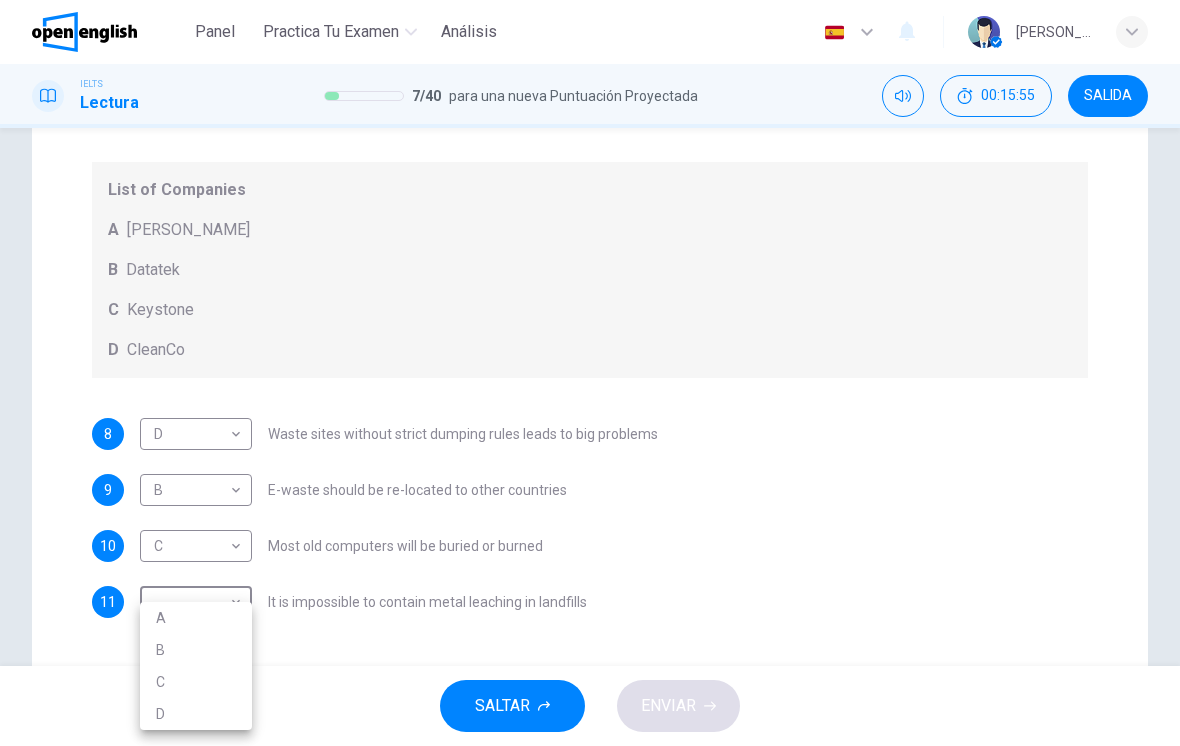 click on "A" at bounding box center [196, 618] 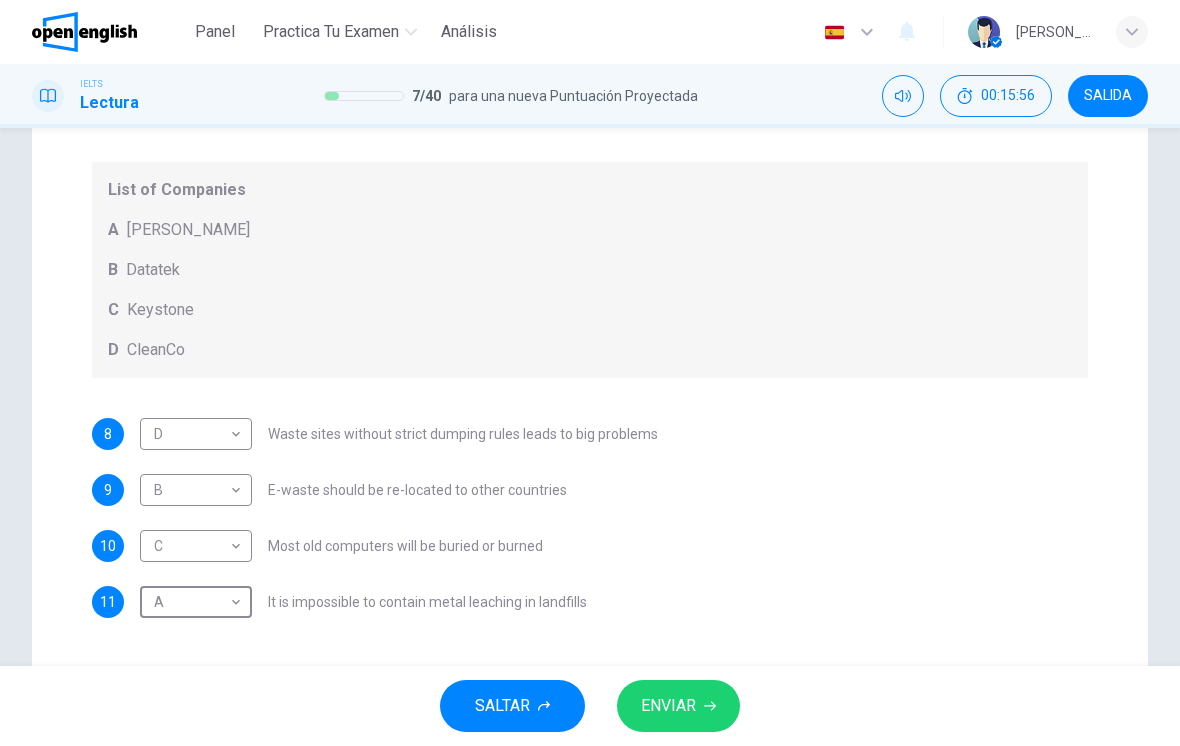 click on "ENVIAR" at bounding box center (668, 706) 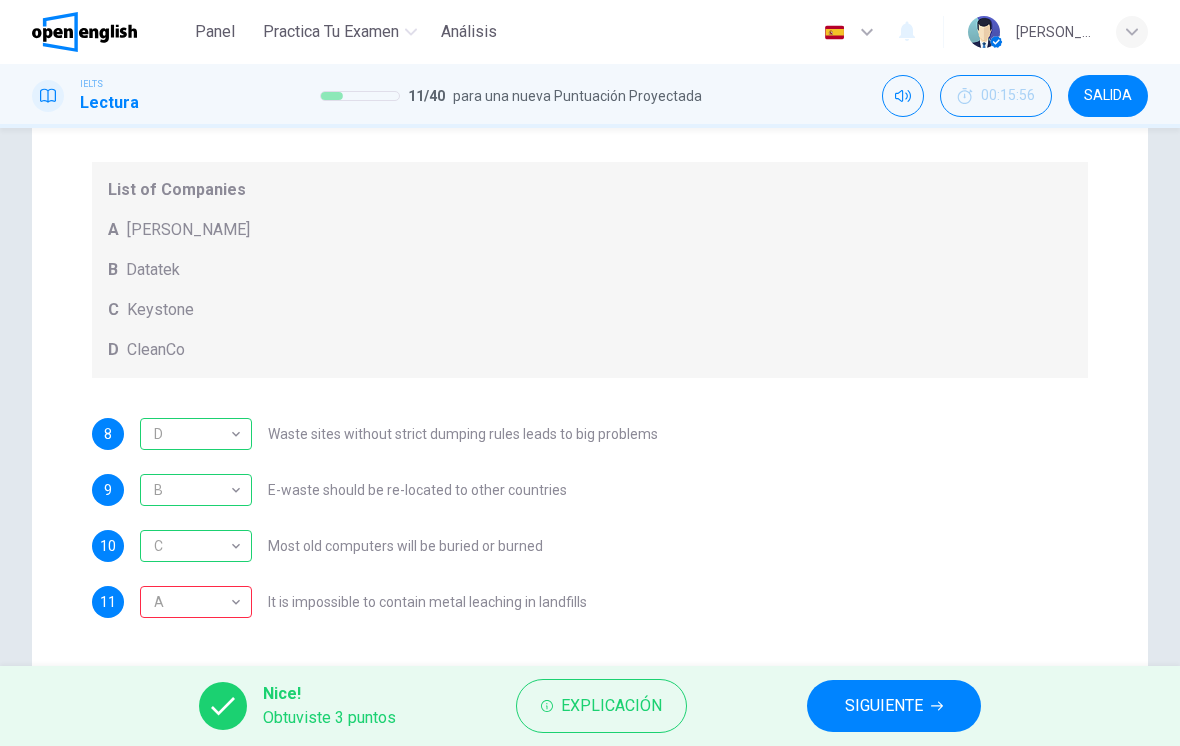 click on "Explicación" at bounding box center (611, 706) 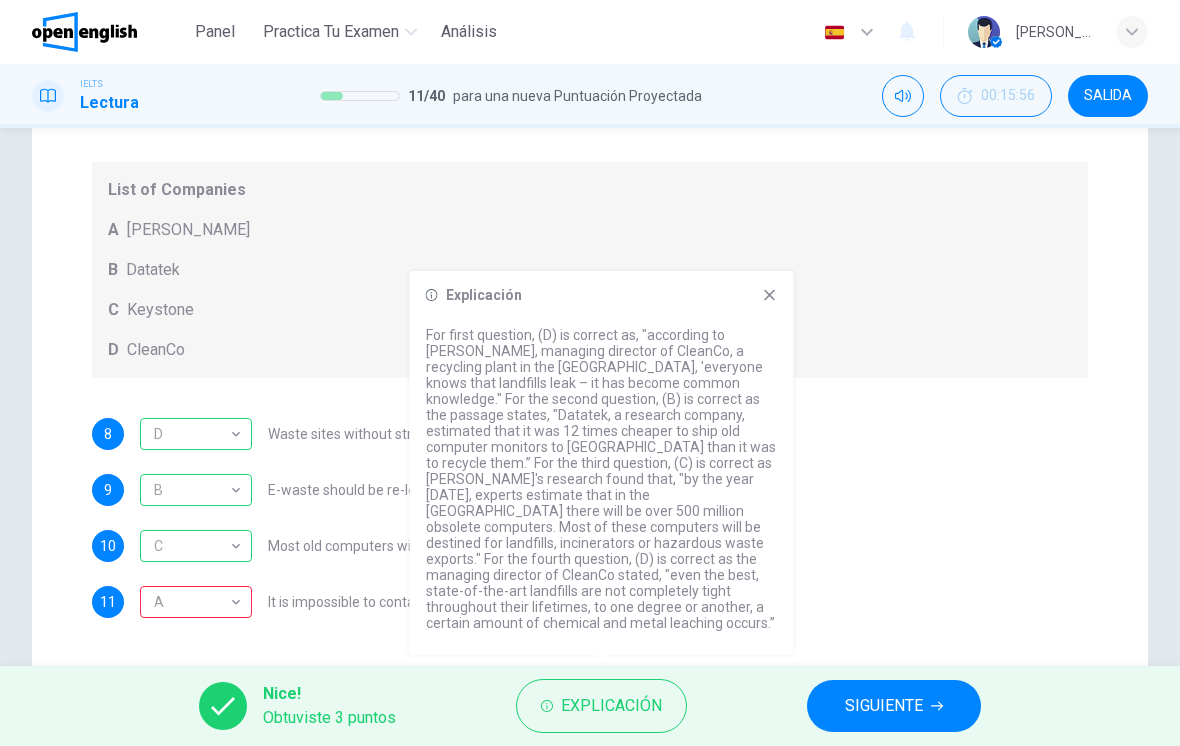click on "10 C * ​ Most old computers will be buried or burned" at bounding box center (590, 546) 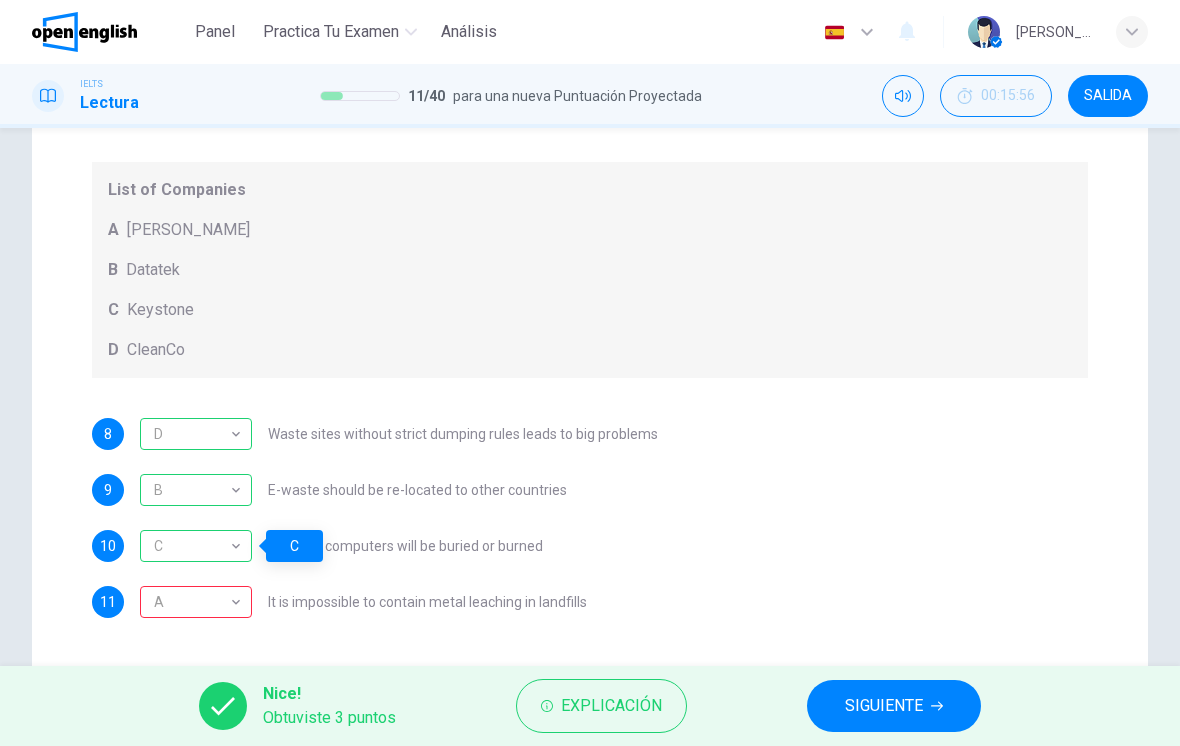click on "SIGUIENTE" at bounding box center (884, 706) 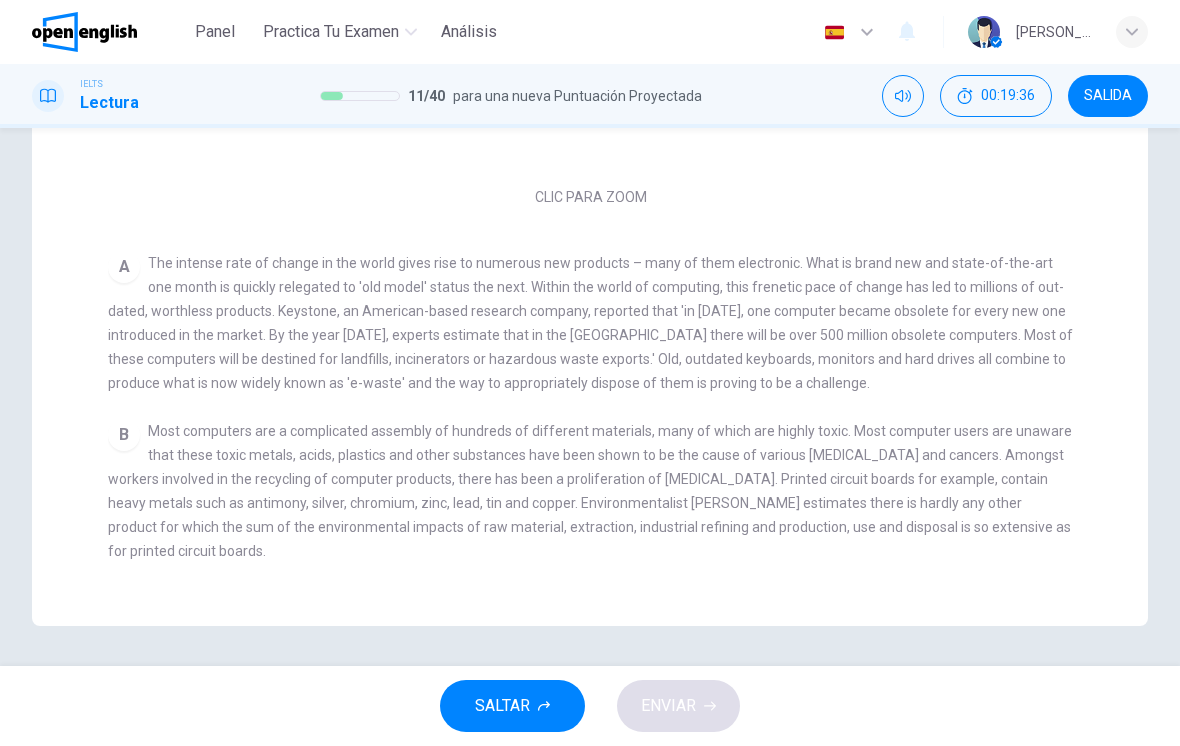 scroll, scrollTop: 490, scrollLeft: 0, axis: vertical 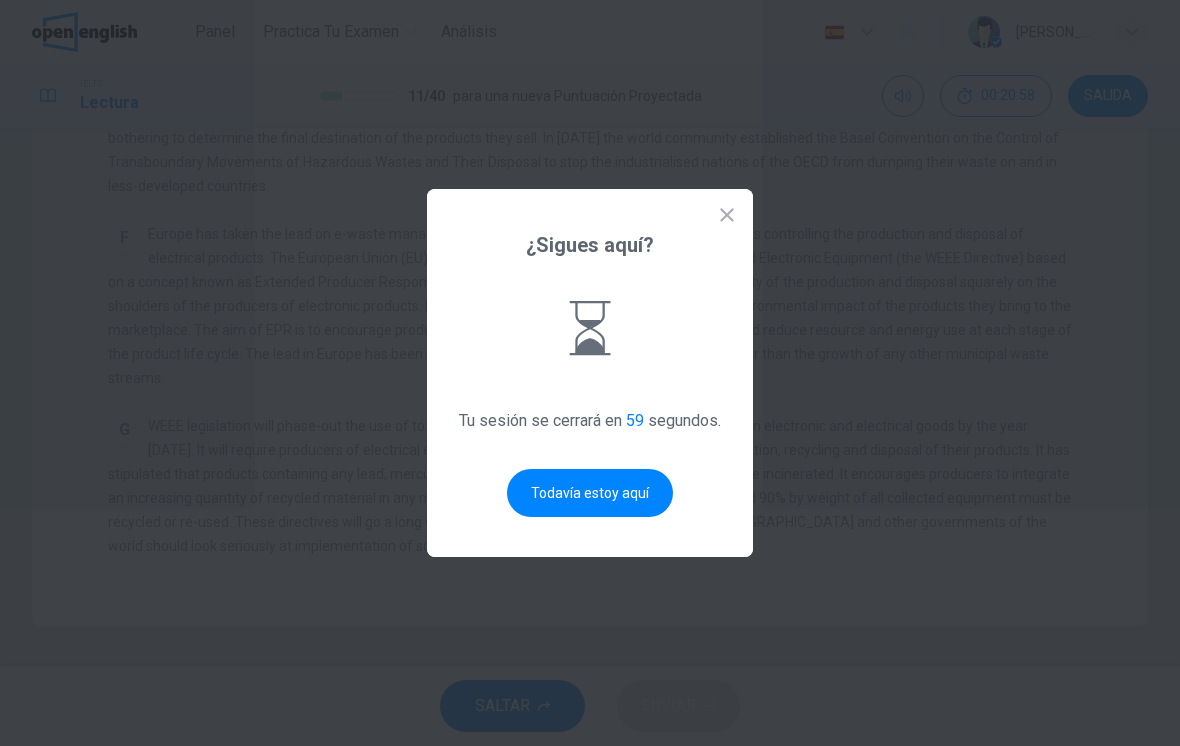 click on "Todavía estoy aquí" at bounding box center (590, 493) 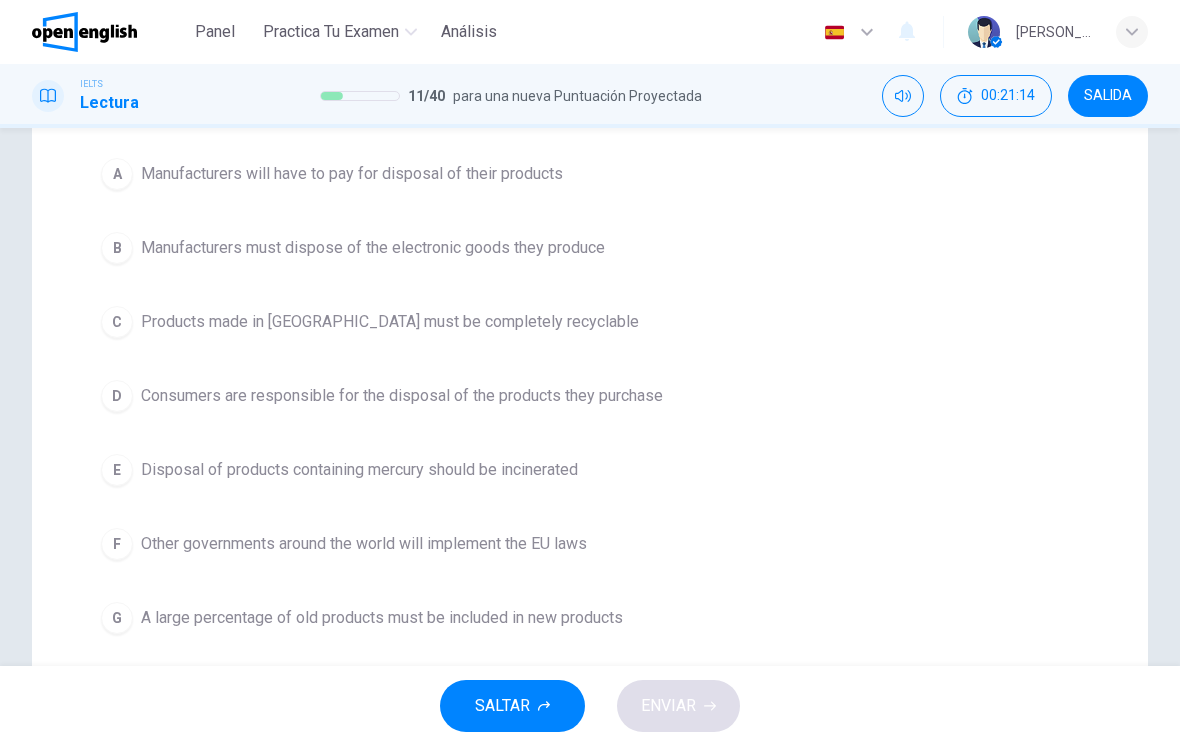 scroll, scrollTop: 344, scrollLeft: 0, axis: vertical 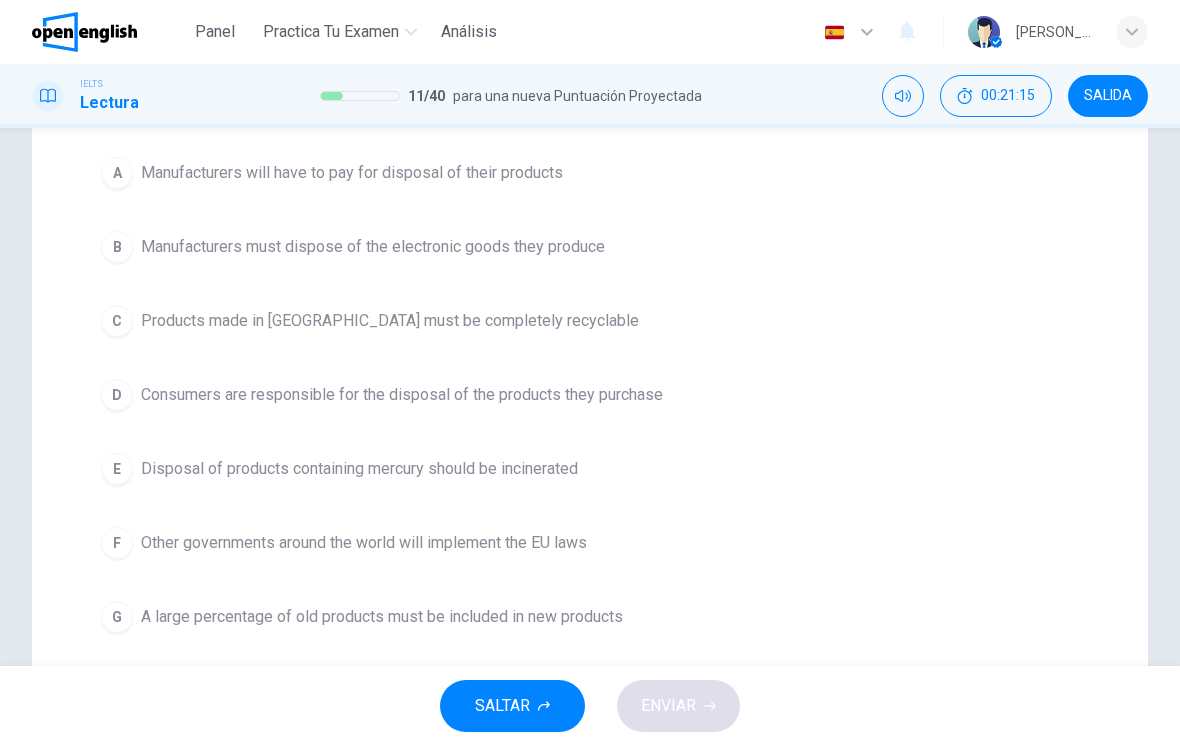 click on "B" at bounding box center (117, 247) 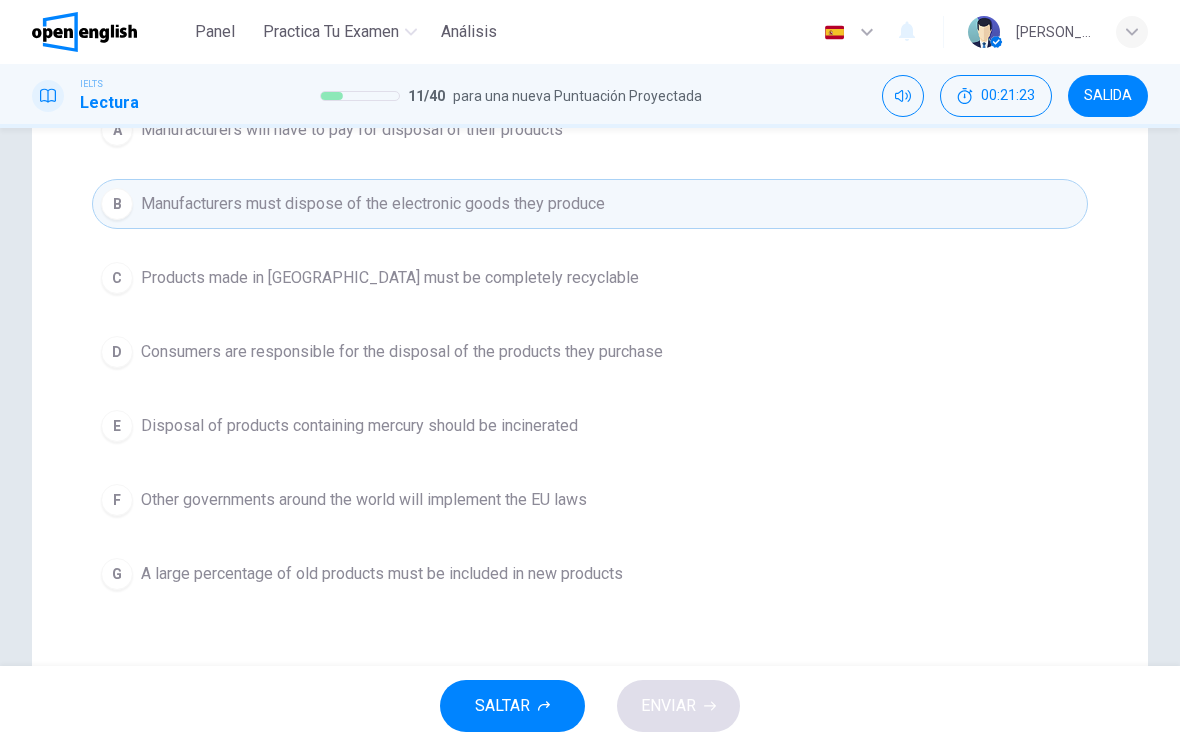 scroll, scrollTop: 389, scrollLeft: 0, axis: vertical 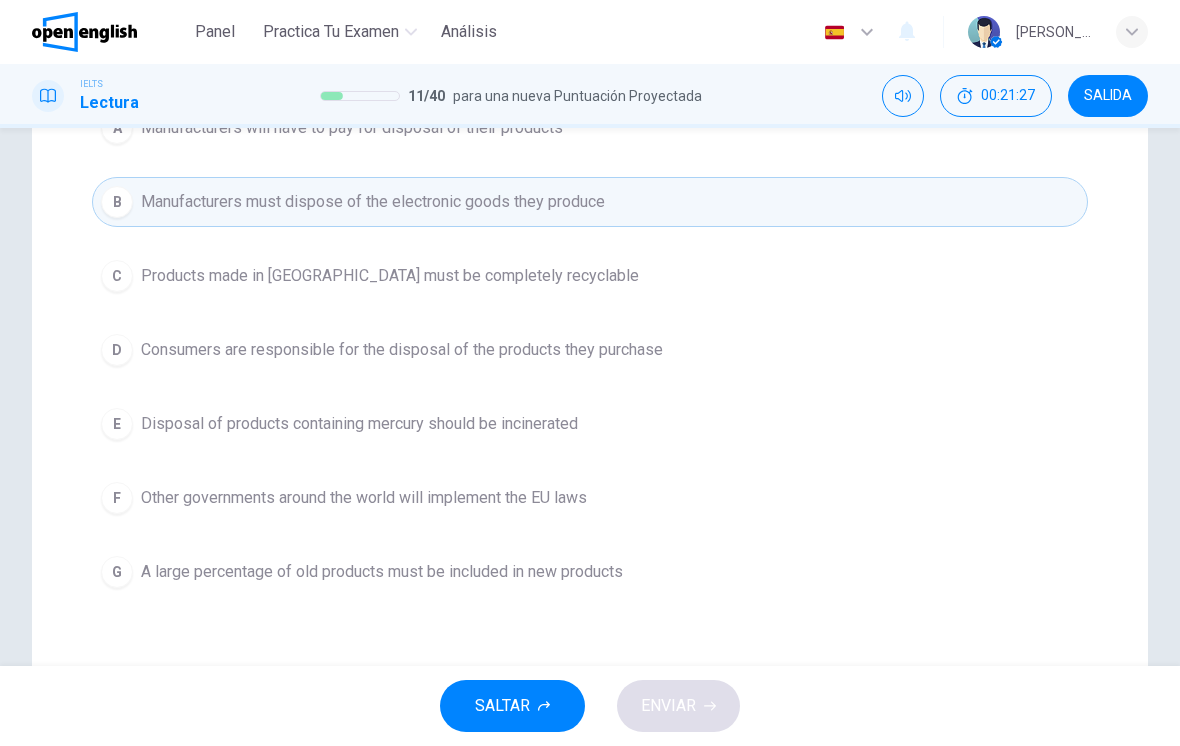 click on "A large percentage of old products must be included in new products" at bounding box center (382, 572) 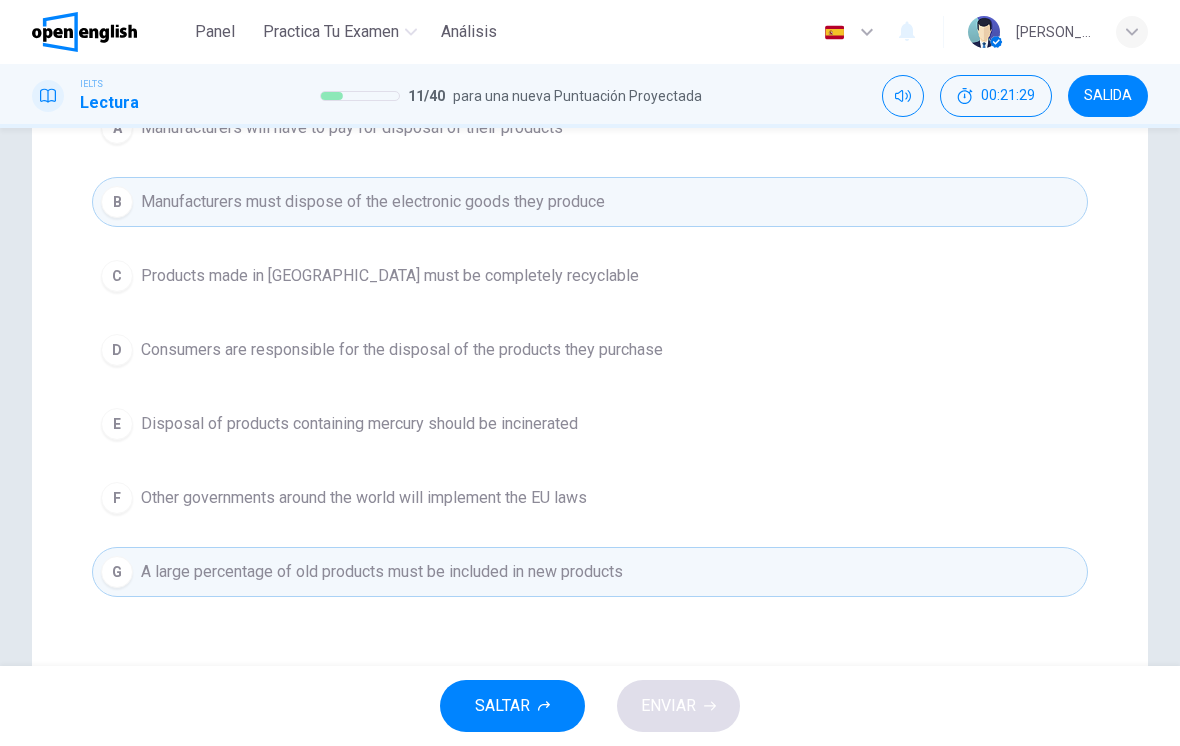 click on "C Products made in [GEOGRAPHIC_DATA] must be completely recyclable" at bounding box center [590, 276] 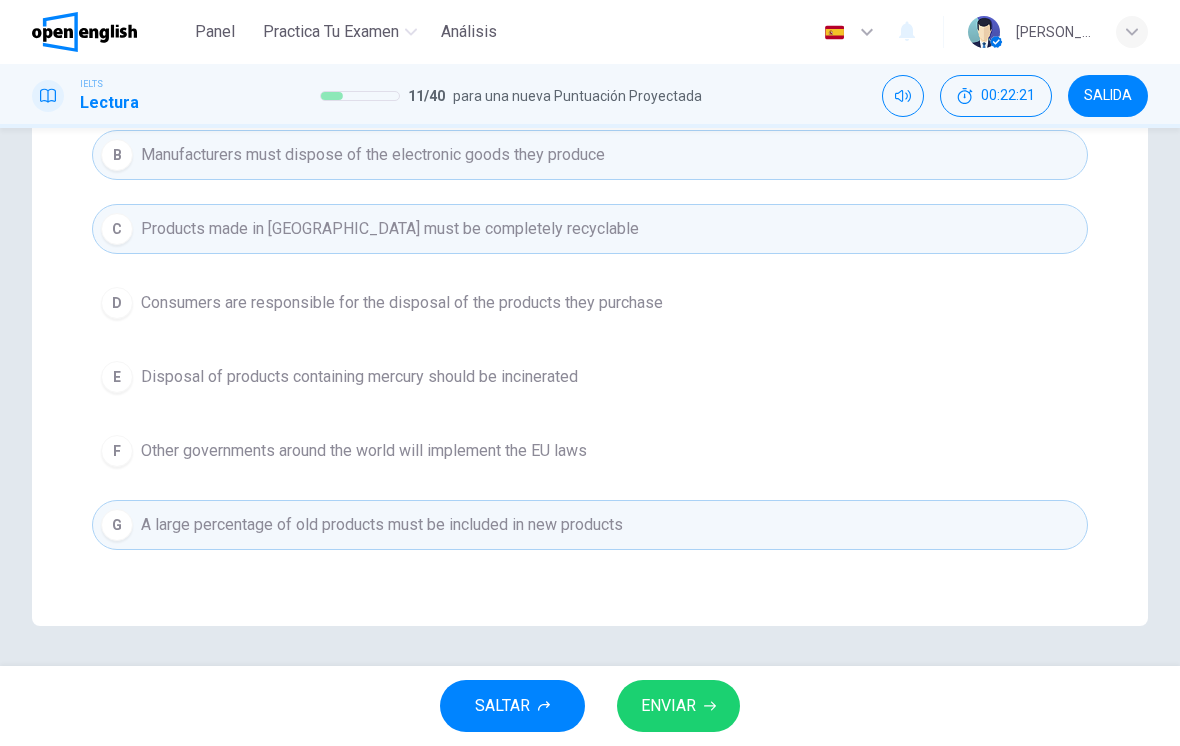 scroll, scrollTop: 436, scrollLeft: 0, axis: vertical 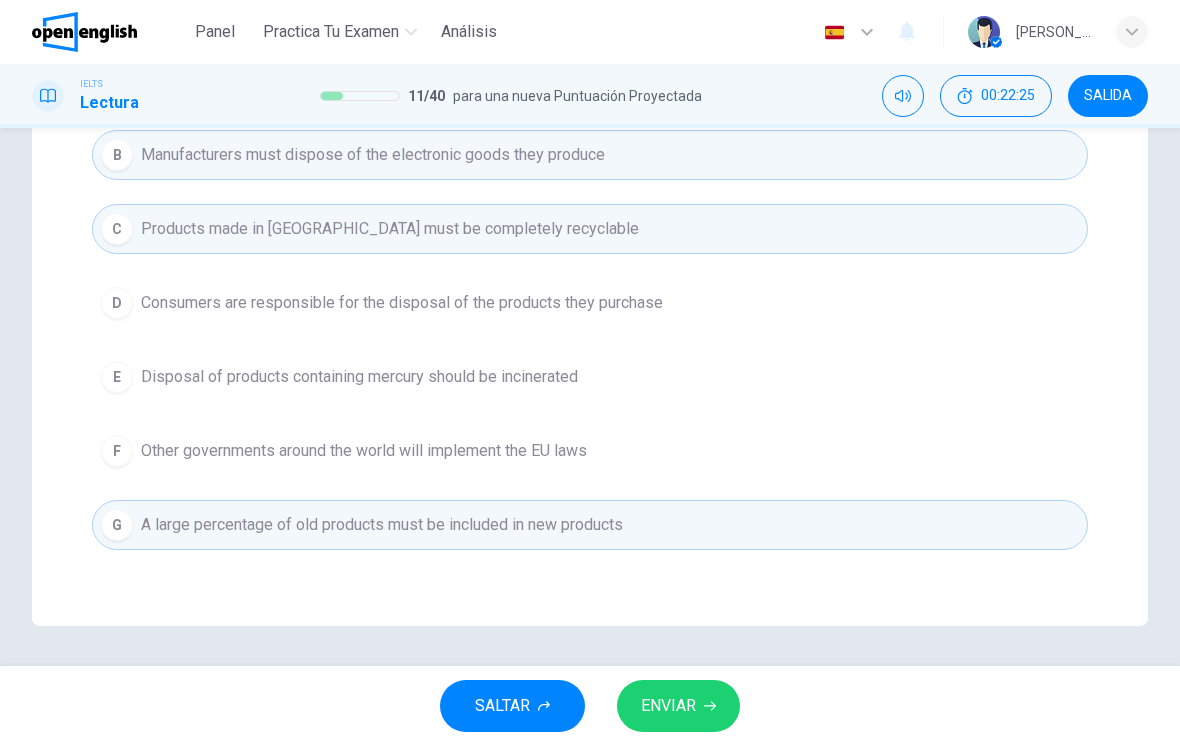 click on "ENVIAR" at bounding box center (668, 706) 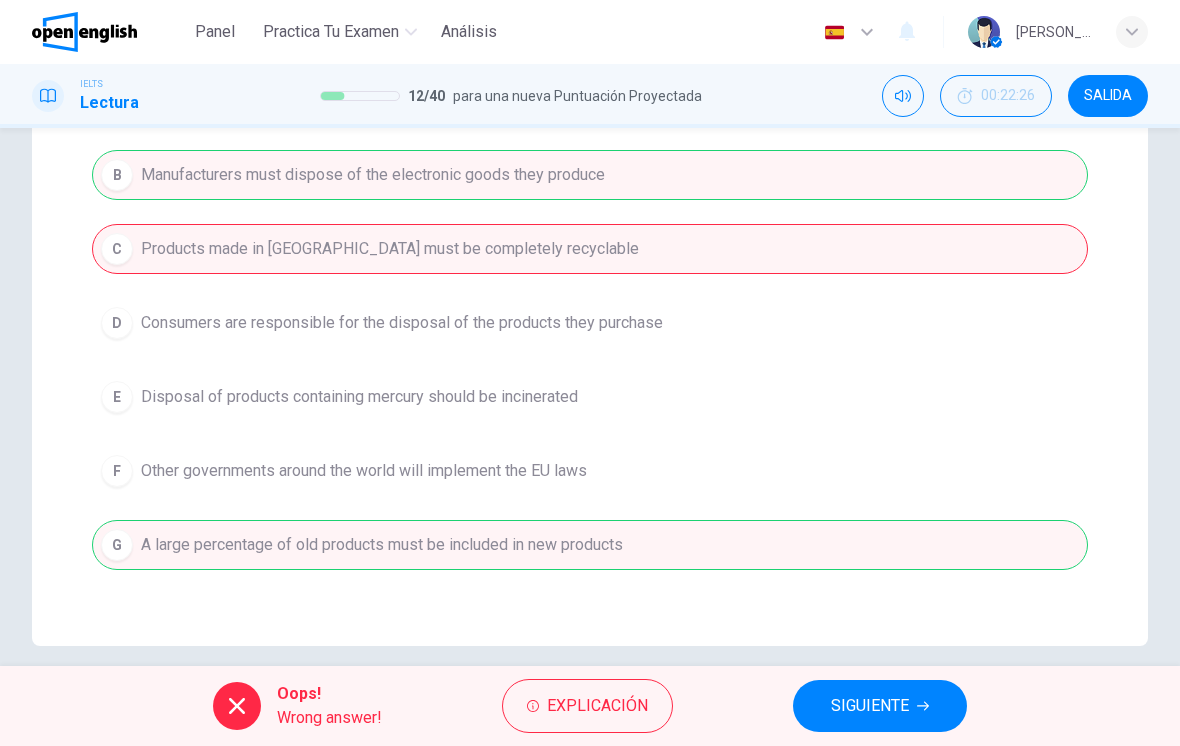 scroll, scrollTop: 383, scrollLeft: 0, axis: vertical 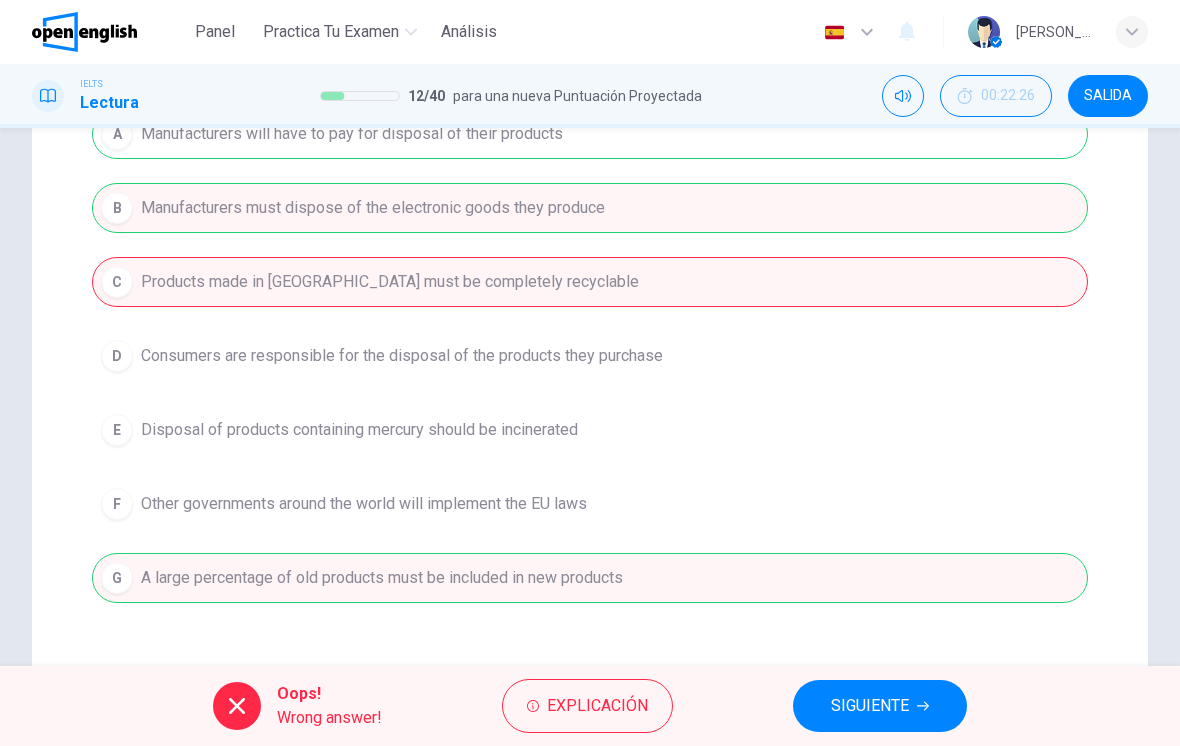 click on "Explicación" at bounding box center [597, 706] 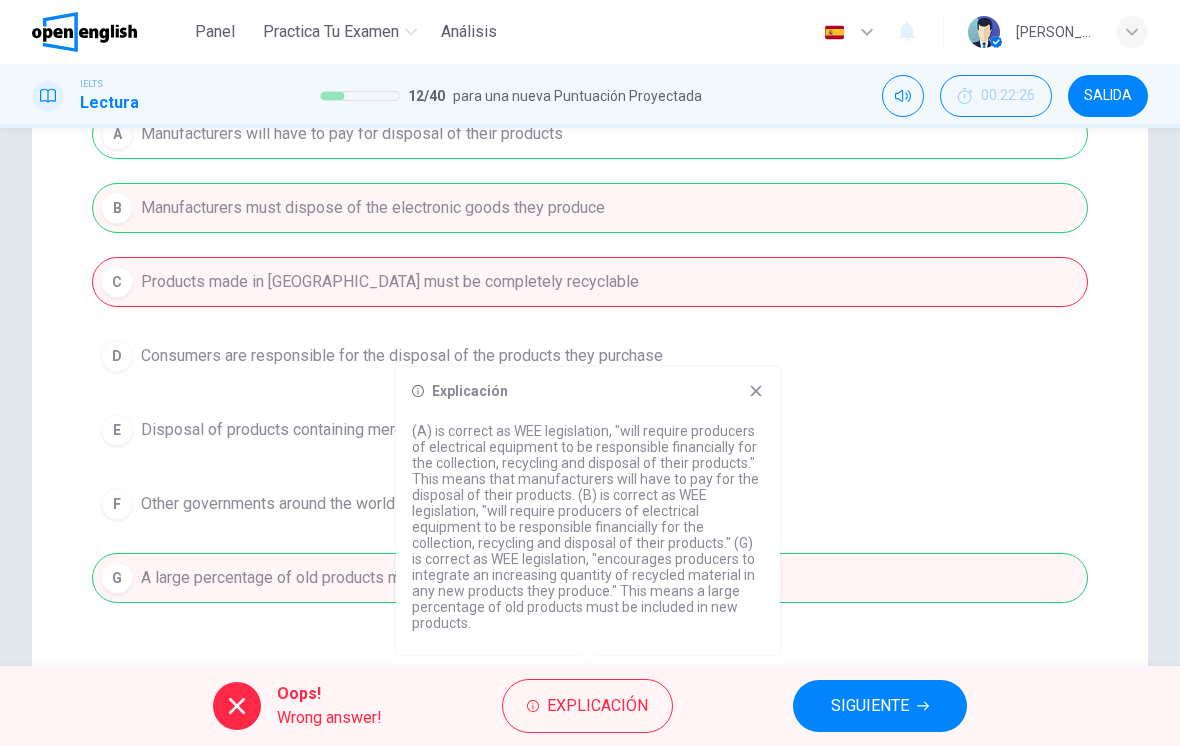 click on "SIGUIENTE" at bounding box center (870, 706) 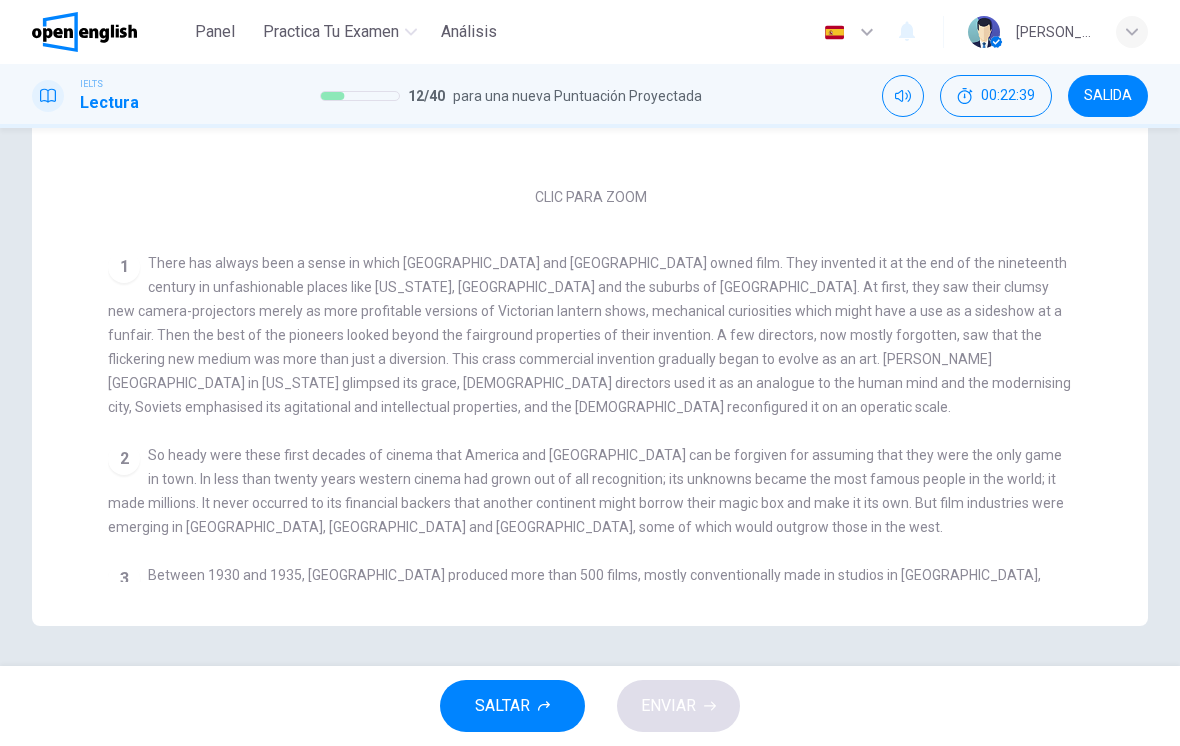 scroll, scrollTop: 490, scrollLeft: 0, axis: vertical 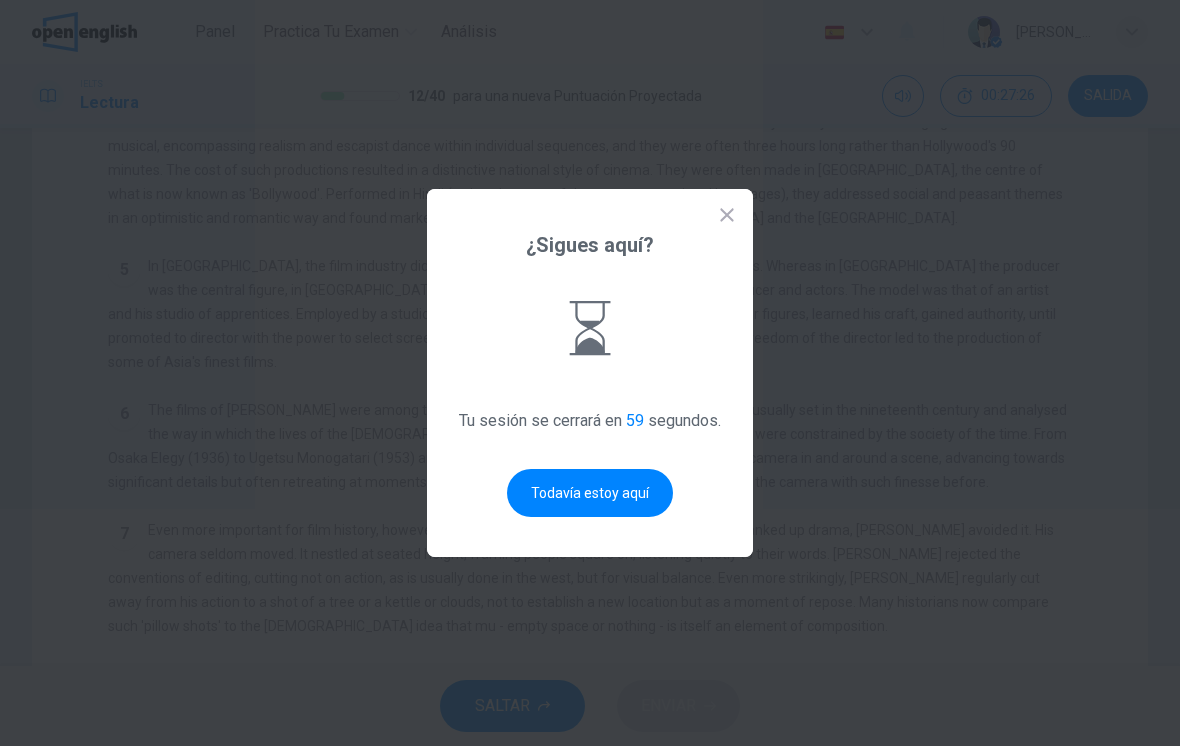 click on "Todavía estoy aquí" at bounding box center (590, 493) 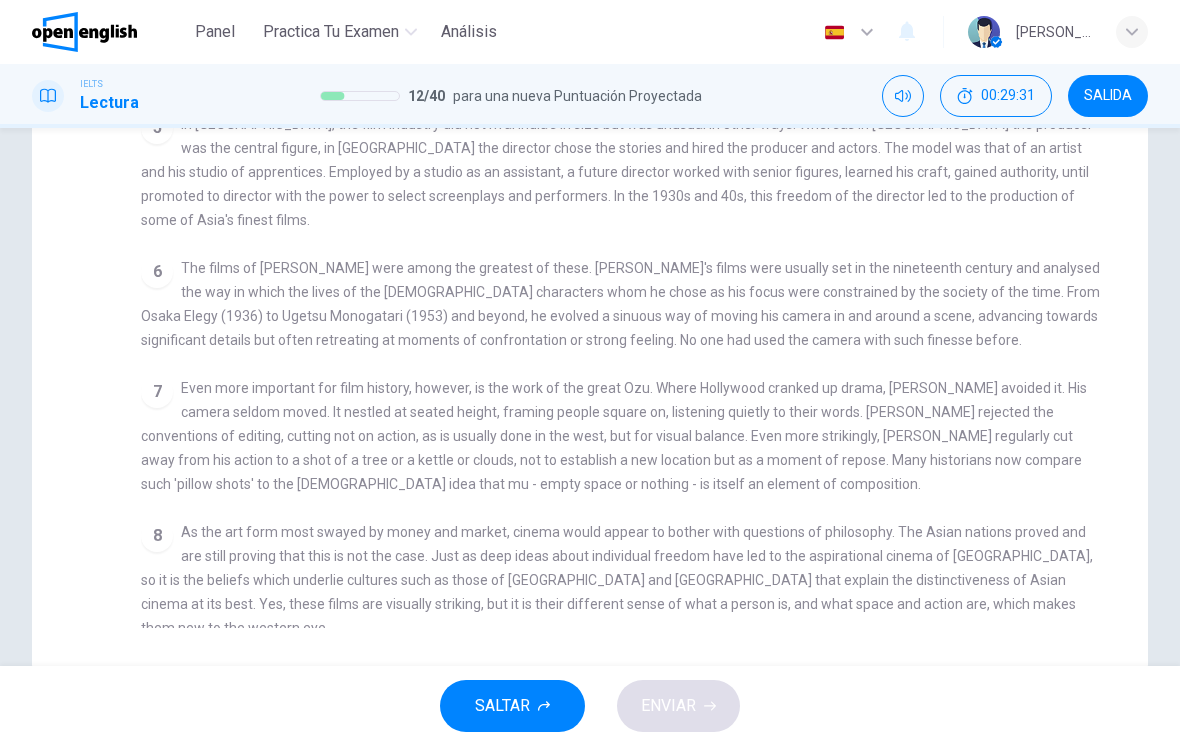 scroll, scrollTop: 366, scrollLeft: 0, axis: vertical 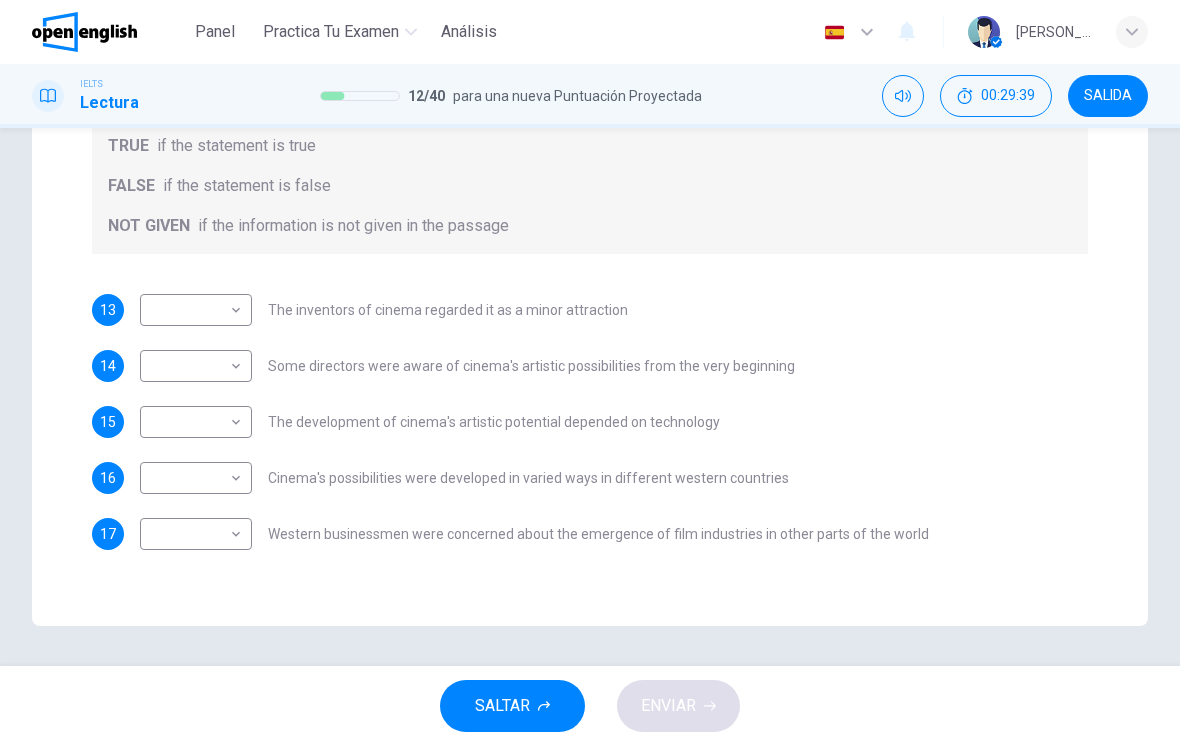 click on "Este sitio utiliza cookies, como se explica en nuestra  Política de Privacidad . Si acepta el uso de cookies, [PERSON_NAME] clic en el botón [PERSON_NAME] y continúe navegando por nuestro sitio.   Política de Privacidad Aceptar Panel Practica tu examen Análisis Español ** ​ [PERSON_NAME] IELTS Lectura 12 / 40 para una nueva Puntuación Proyectada 00:29:39 SALIDA Question Passage Preguntas 13 - 17 Do the following statements agree with the information given in the Reading Passage?
In the boxes below write TRUE if the statement is true FALSE if the statement is false NOT GIVEN if the information is not given in the passage 13 ​ ​ The inventors of cinema regarded it as a minor attraction 14 ​ ​ Some directors were aware of cinema's artistic possibilities from the very beginning 15 ​ ​ The development of cinema's artistic potential depended on technology 16 ​ ​ Cinema's possibilities were developed in varied ways in different western countries 17 ​ ​ The History of Film CLIC PARA ZOOM Clic para zoom 1" at bounding box center [590, 373] 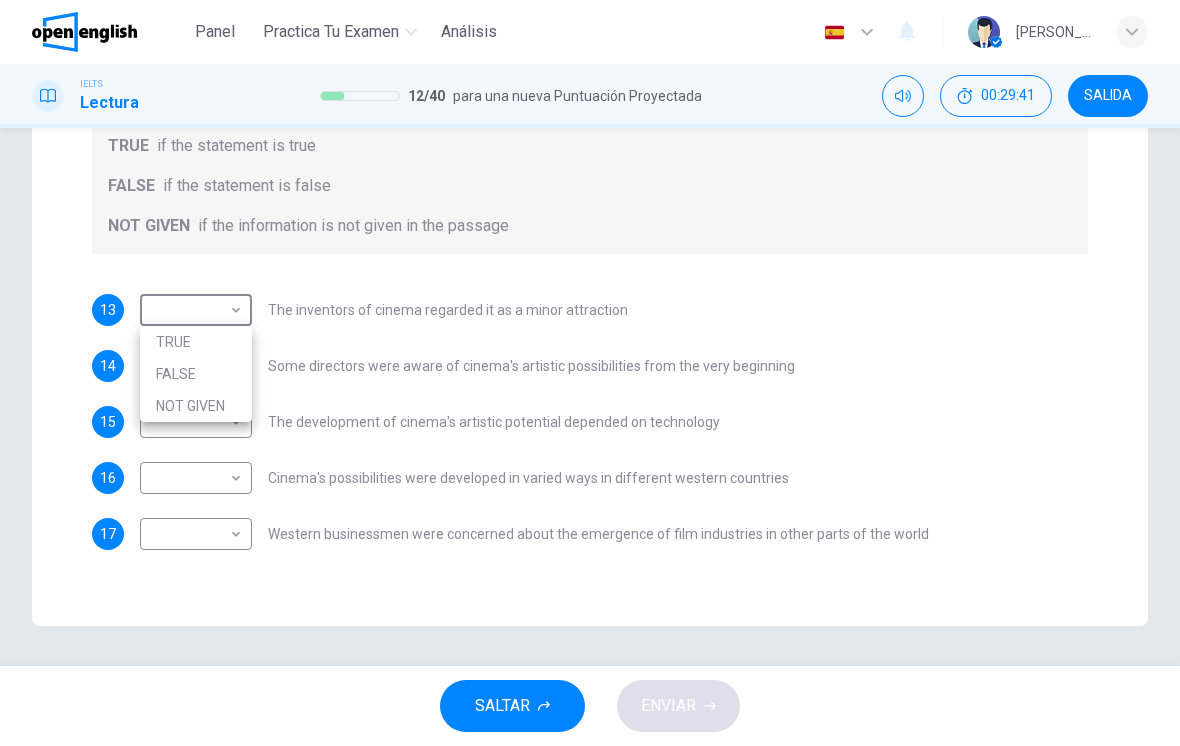 click on "FALSE" at bounding box center [196, 374] 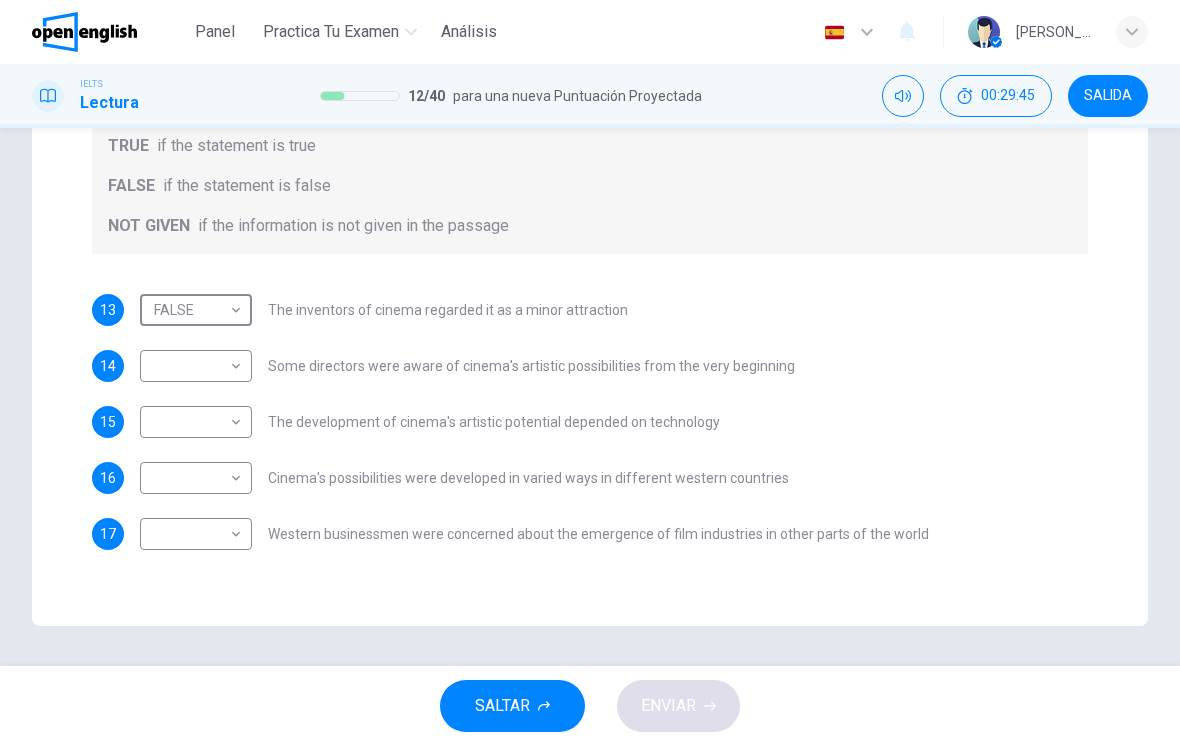 click on "Este sitio utiliza cookies, como se explica en nuestra  Política de Privacidad . Si acepta el uso de cookies, [PERSON_NAME] clic en el botón [PERSON_NAME] y continúe navegando por nuestro sitio.   Política de Privacidad Aceptar Panel Practica tu examen Análisis Español ** ​ [PERSON_NAME] IELTS Lectura 12 / 40 para una nueva Puntuación Proyectada 00:29:45 SALIDA Question Passage Preguntas 13 - 17 Do the following statements agree with the information given in the Reading Passage?
In the boxes below write TRUE if the statement is true FALSE if the statement is false NOT GIVEN if the information is not given in the passage 13 FALSE ***** ​ The inventors of cinema regarded it as a minor attraction 14 ​ ​ Some directors were aware of cinema's artistic possibilities from the very beginning 15 ​ ​ The development of cinema's artistic potential depended on technology 16 ​ ​ Cinema's possibilities were developed in varied ways in different western countries 17 ​ ​ The History of Film CLIC PARA ZOOM 1 2 3 4 5" at bounding box center (590, 373) 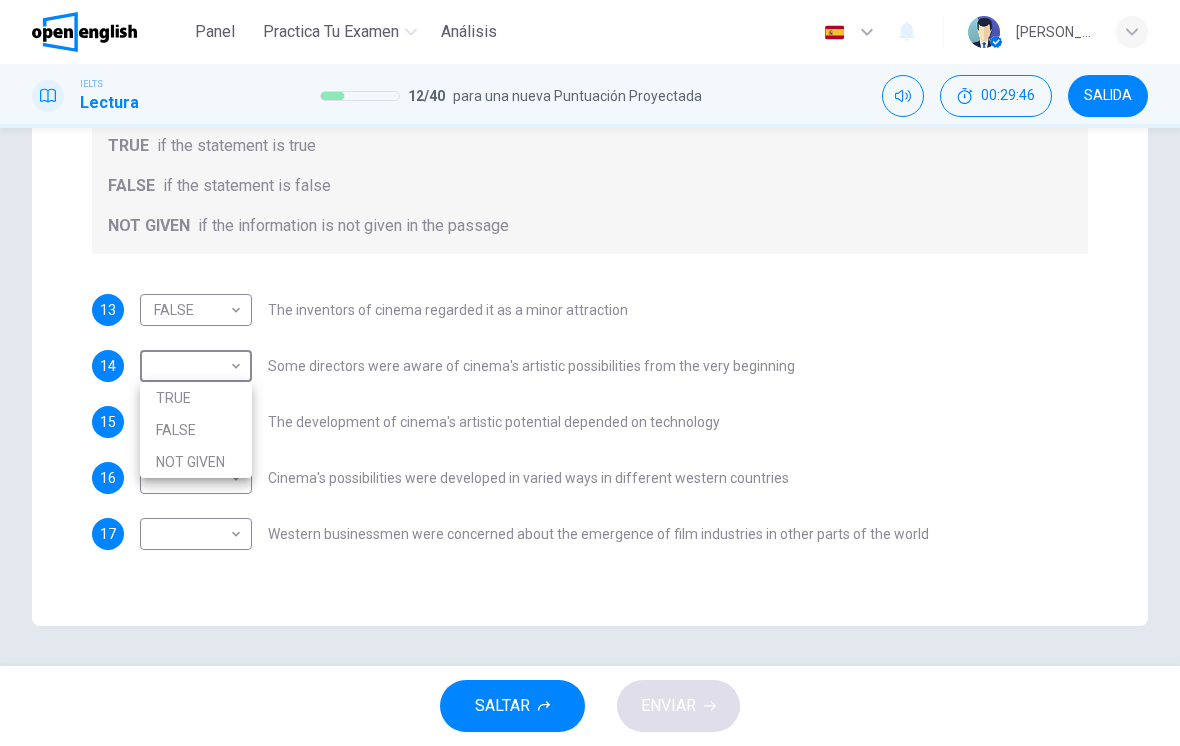 click on "TRUE" at bounding box center [196, 398] 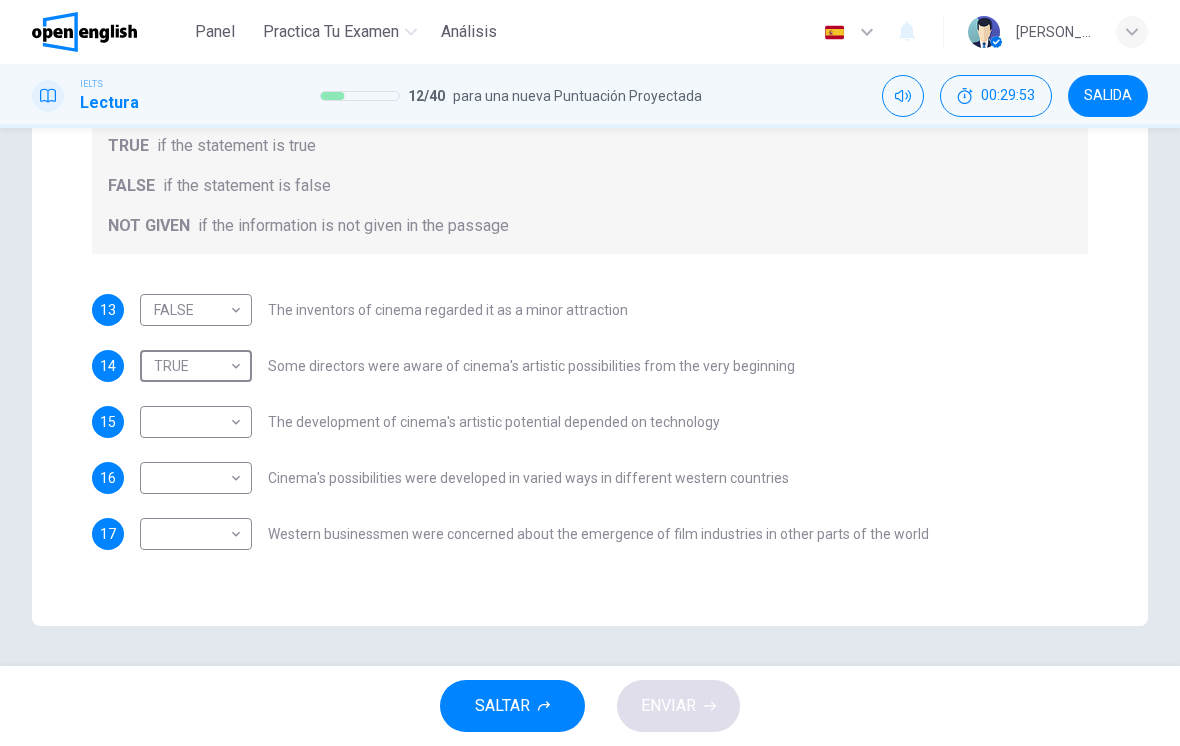 click on "Este sitio utiliza cookies, como se explica en nuestra  Política de Privacidad . Si acepta el uso de cookies, [PERSON_NAME] clic en el botón [PERSON_NAME] y continúe navegando por nuestro sitio.   Política de Privacidad Aceptar Panel Practica tu examen Análisis Español ** ​ [PERSON_NAME] IELTS Lectura 12 / 40 para una nueva Puntuación Proyectada 00:29:53 SALIDA Question Passage Preguntas 13 - 17 Do the following statements agree with the information given in the Reading Passage?
In the boxes below write TRUE if the statement is true FALSE if the statement is false NOT GIVEN if the information is not given in the passage 13 FALSE ***** ​ The inventors of cinema regarded it as a minor attraction 14 TRUE **** ​ Some directors were aware of cinema's artistic possibilities from the very beginning 15 ​ ​ The development of cinema's artistic potential depended on technology 16 ​ ​ Cinema's possibilities were developed in varied ways in different western countries 17 ​ ​ The History of Film CLIC PARA ZOOM 1 2" at bounding box center [590, 373] 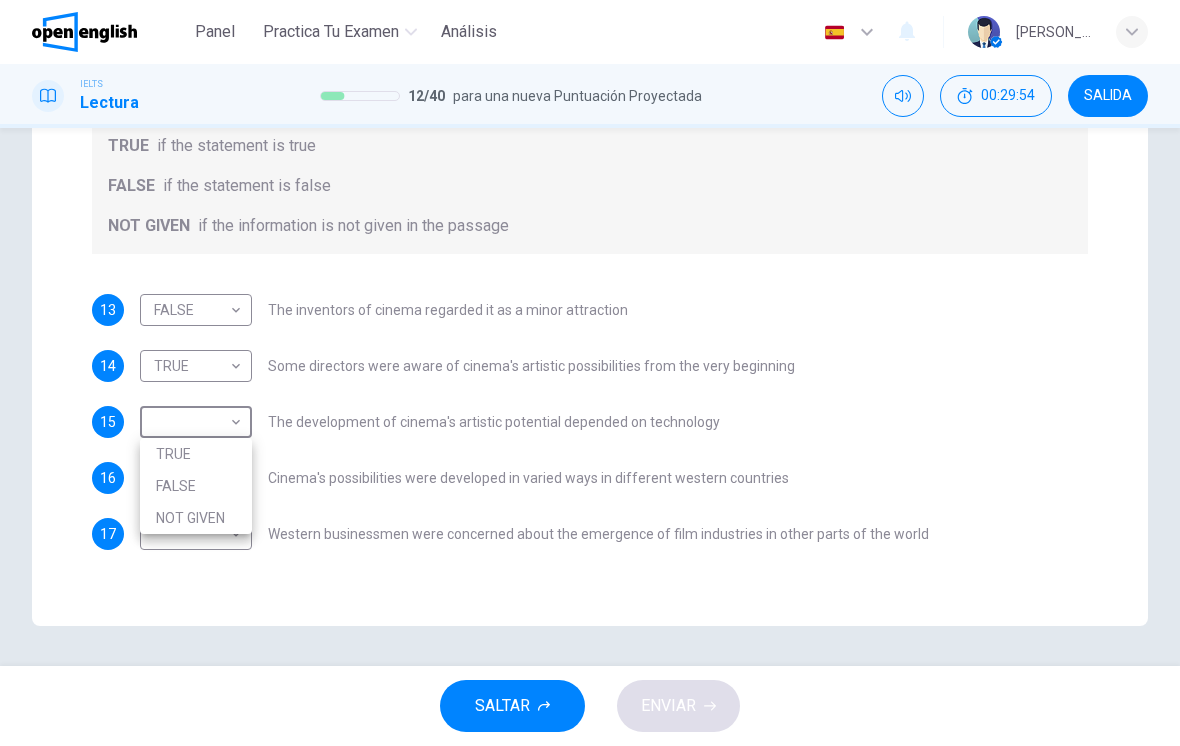 click on "FALSE" at bounding box center [196, 486] 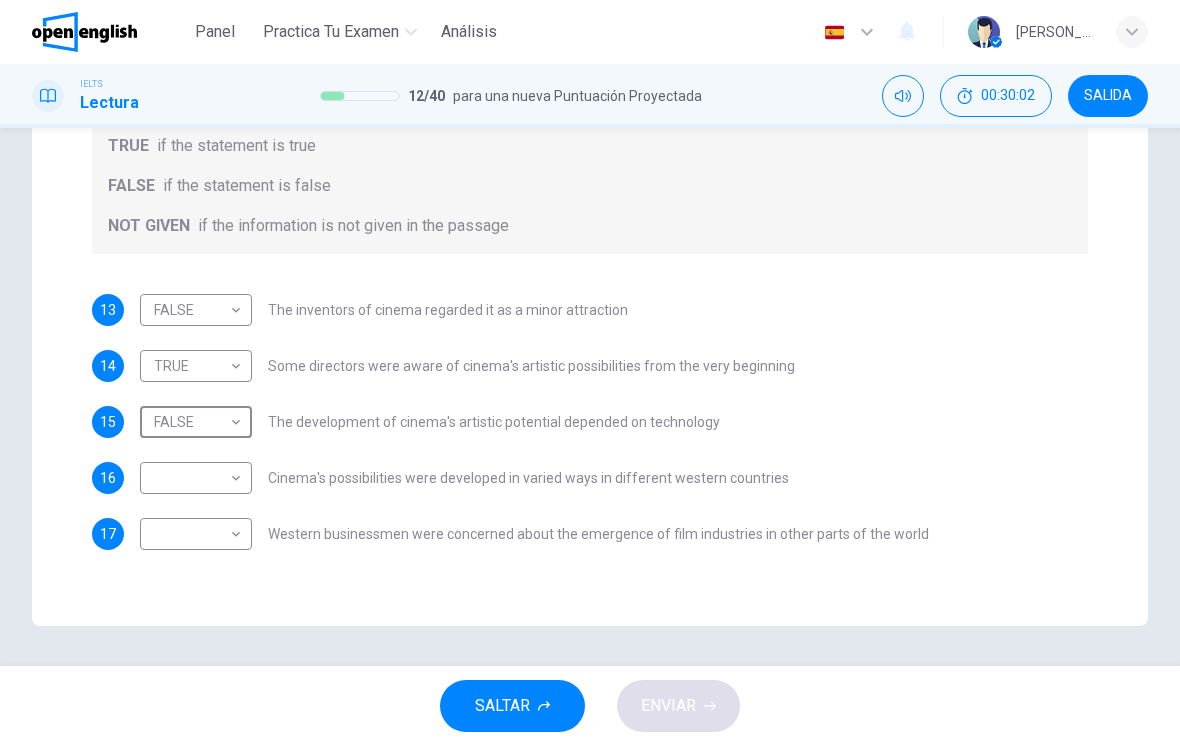 click on "Este sitio utiliza cookies, como se explica en nuestra  Política de Privacidad . Si acepta el uso de cookies, [PERSON_NAME] clic en el botón [PERSON_NAME] y continúe navegando por nuestro sitio.   Política de Privacidad Aceptar Panel Practica tu examen Análisis Español ** ​ [PERSON_NAME] IELTS Lectura 12 / 40 para una nueva Puntuación Proyectada 00:30:02 SALIDA Question Passage Preguntas 13 - 17 Do the following statements agree with the information given in the Reading Passage?
In the boxes below write TRUE if the statement is true FALSE if the statement is false NOT GIVEN if the information is not given in the passage 13 FALSE ***** ​ The inventors of cinema regarded it as a minor attraction 14 TRUE **** ​ Some directors were aware of cinema's artistic possibilities from the very beginning 15 FALSE ***** ​ The development of cinema's artistic potential depended on technology 16 ​ ​ Cinema's possibilities were developed in varied ways in different western countries 17 ​ ​ The History of Film 1 2 3 4 5" at bounding box center (590, 373) 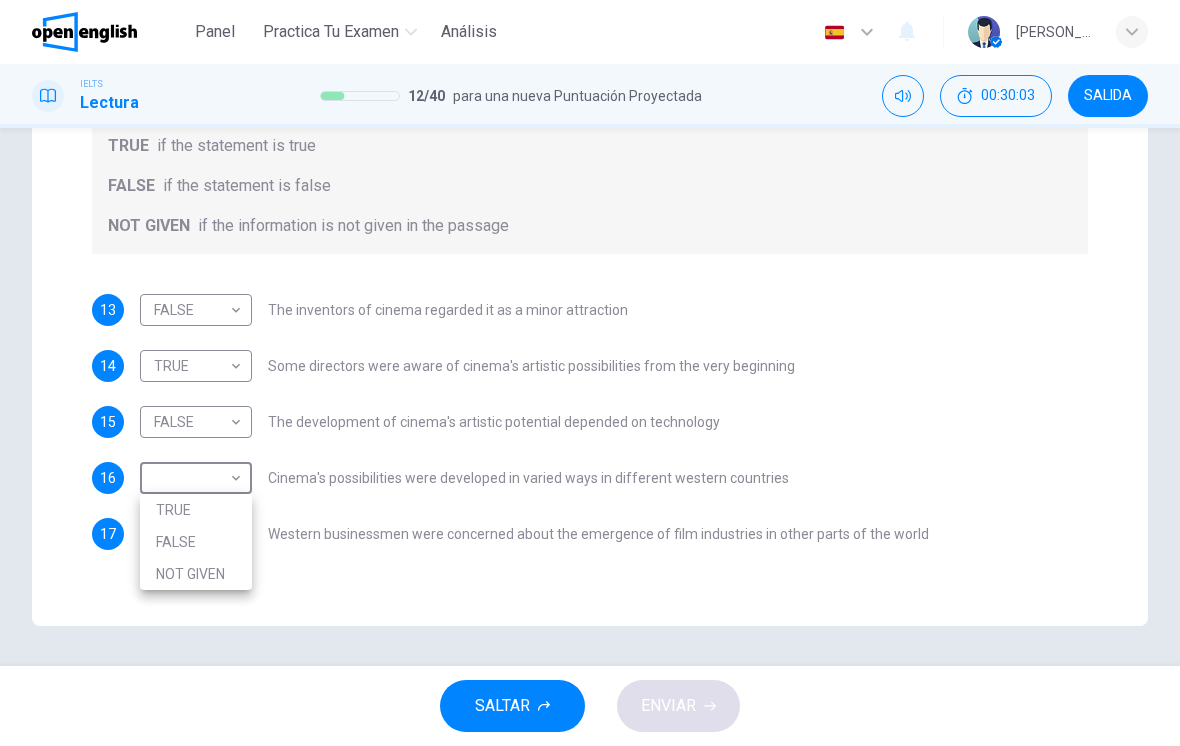 click on "TRUE" at bounding box center (196, 510) 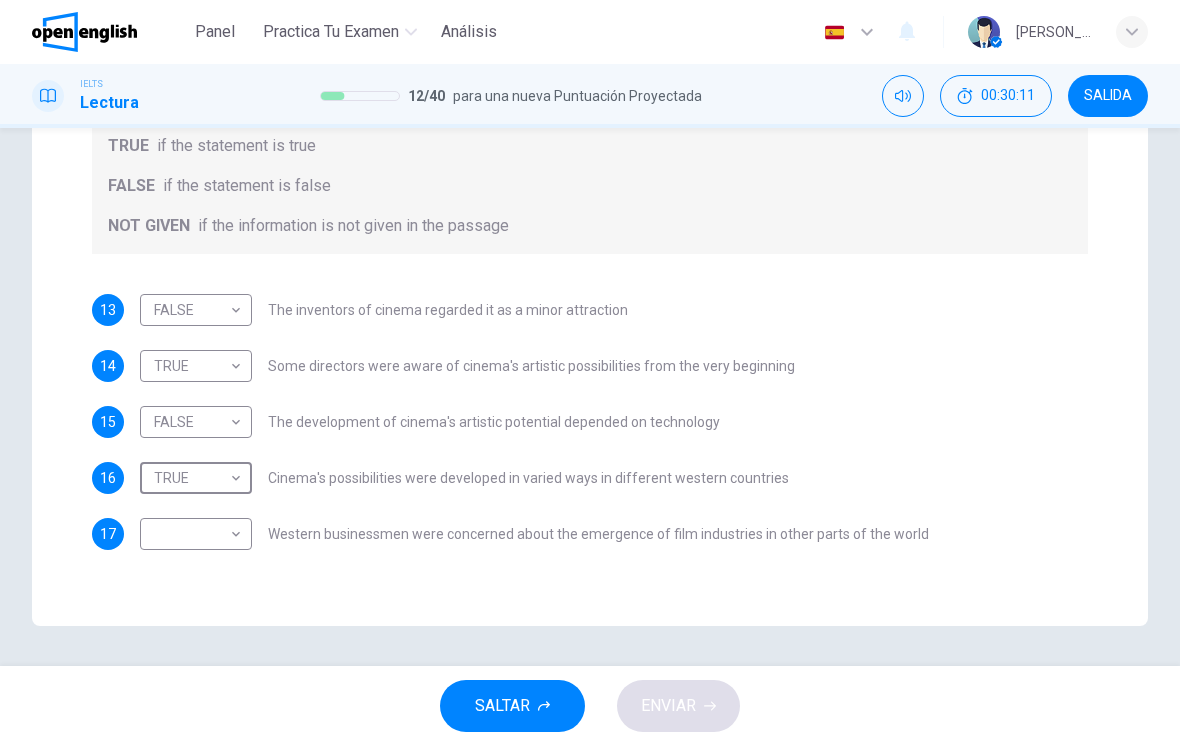 click on "Este sitio utiliza cookies, como se explica en nuestra  Política de Privacidad . Si acepta el uso de cookies, [PERSON_NAME] clic en el botón [PERSON_NAME] y continúe navegando por nuestro sitio.   Política de Privacidad Aceptar Panel Practica tu examen Análisis Español ** ​ [PERSON_NAME] IELTS Lectura 12 / 40 para una nueva Puntuación Proyectada 00:30:11 SALIDA Question Passage Preguntas 13 - 17 Do the following statements agree with the information given in the Reading Passage?
In the boxes below write TRUE if the statement is true FALSE if the statement is false NOT GIVEN if the information is not given in the passage 13 FALSE ***** ​ The inventors of cinema regarded it as a minor attraction 14 TRUE **** ​ Some directors were aware of cinema's artistic possibilities from the very beginning 15 FALSE ***** ​ The development of cinema's artistic potential depended on technology 16 TRUE **** ​ Cinema's possibilities were developed in varied ways in different western countries 17 ​ ​ The History of Film 1 2" at bounding box center [590, 373] 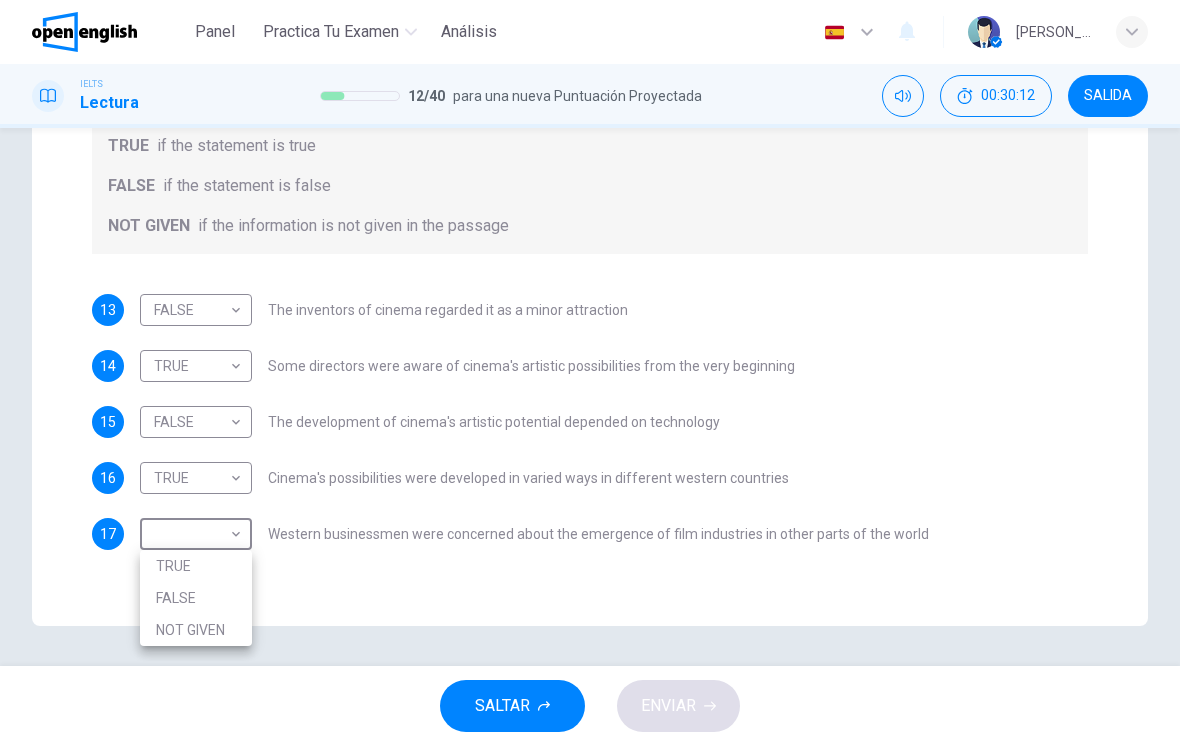 click on "NOT GIVEN" at bounding box center (196, 630) 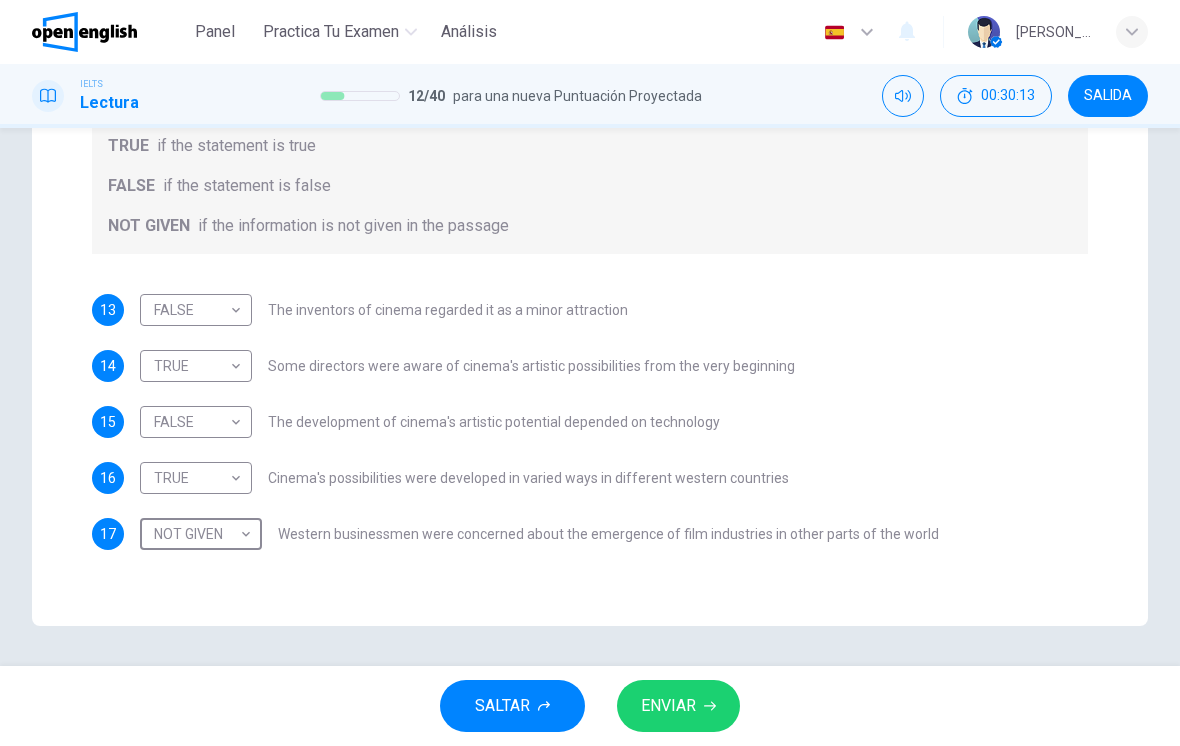 click on "ENVIAR" at bounding box center [668, 706] 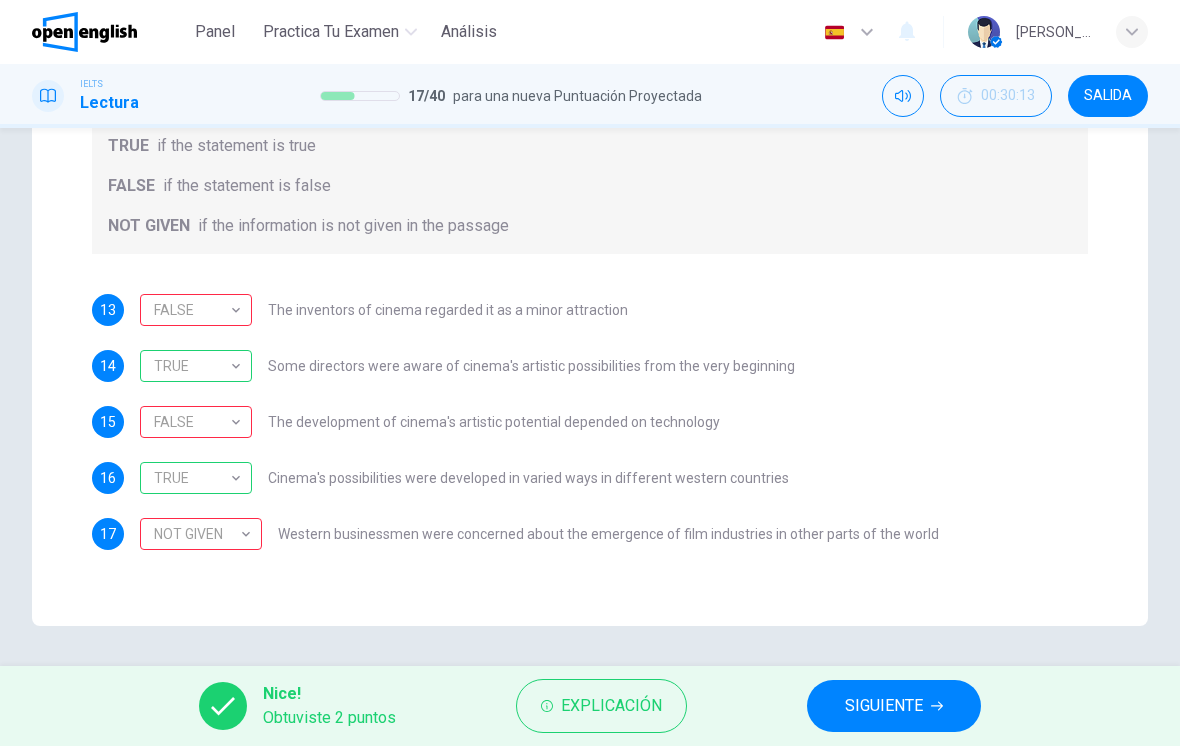 click on "Explicación" at bounding box center [611, 706] 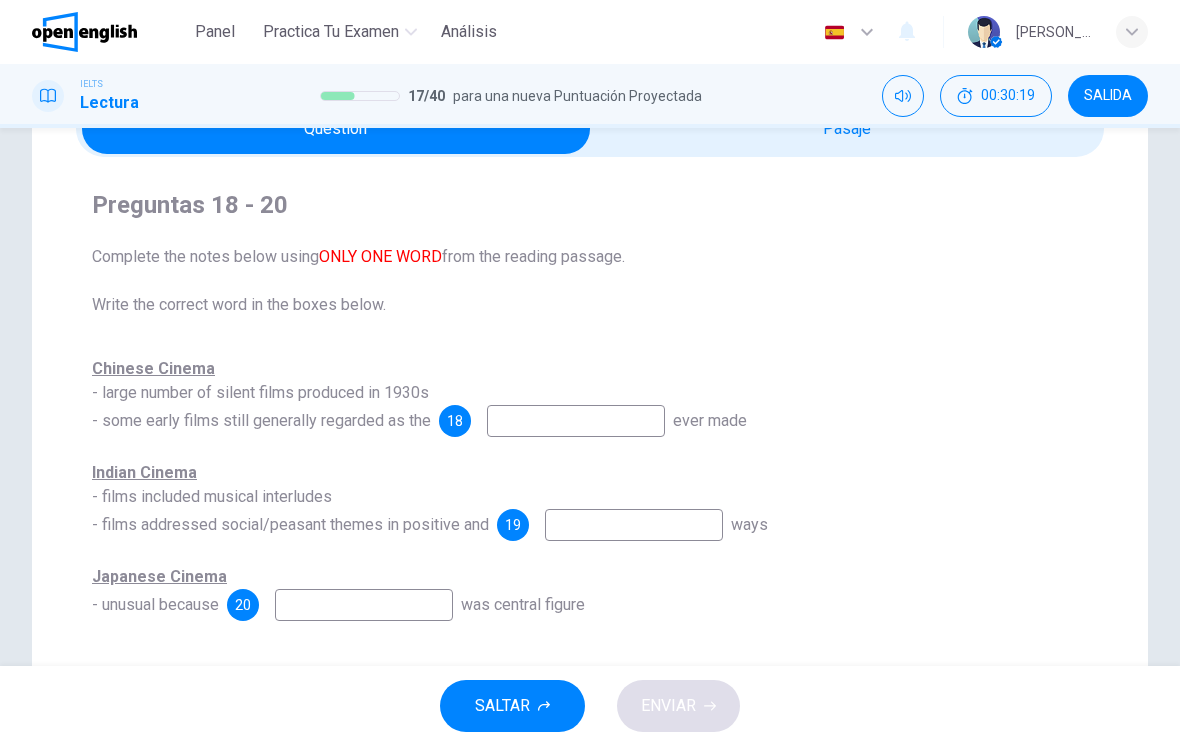scroll, scrollTop: 114, scrollLeft: 0, axis: vertical 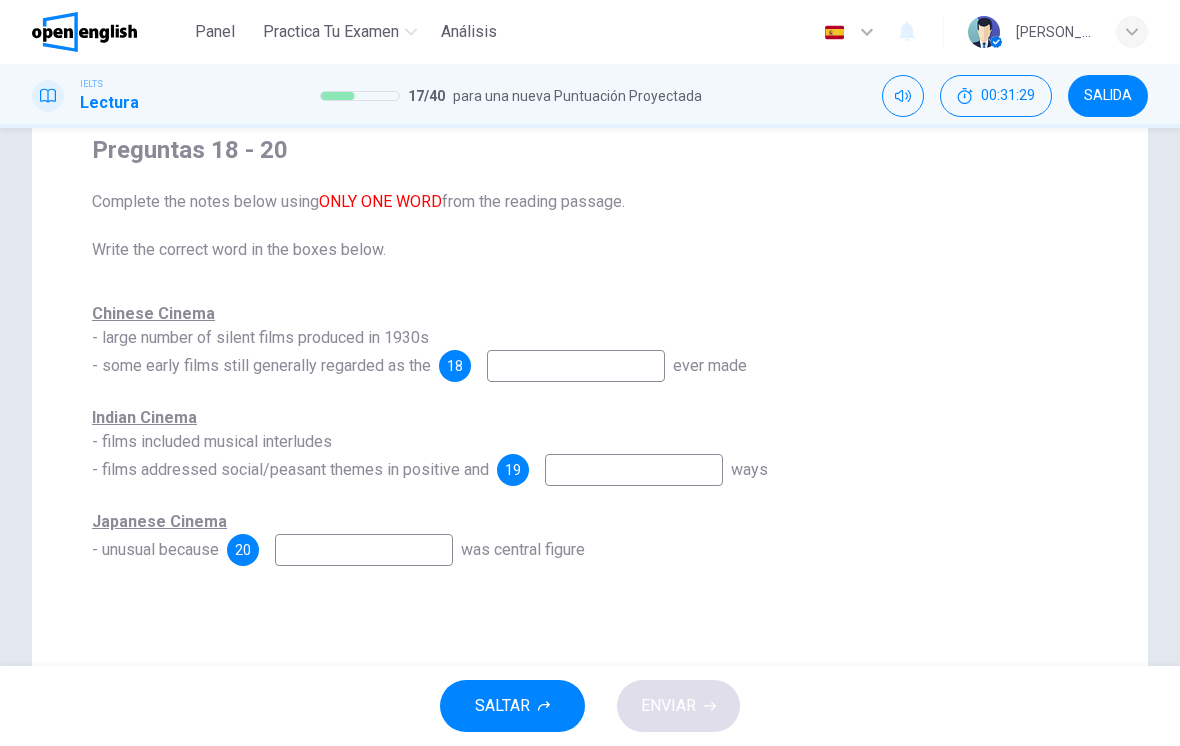 click at bounding box center (634, 470) 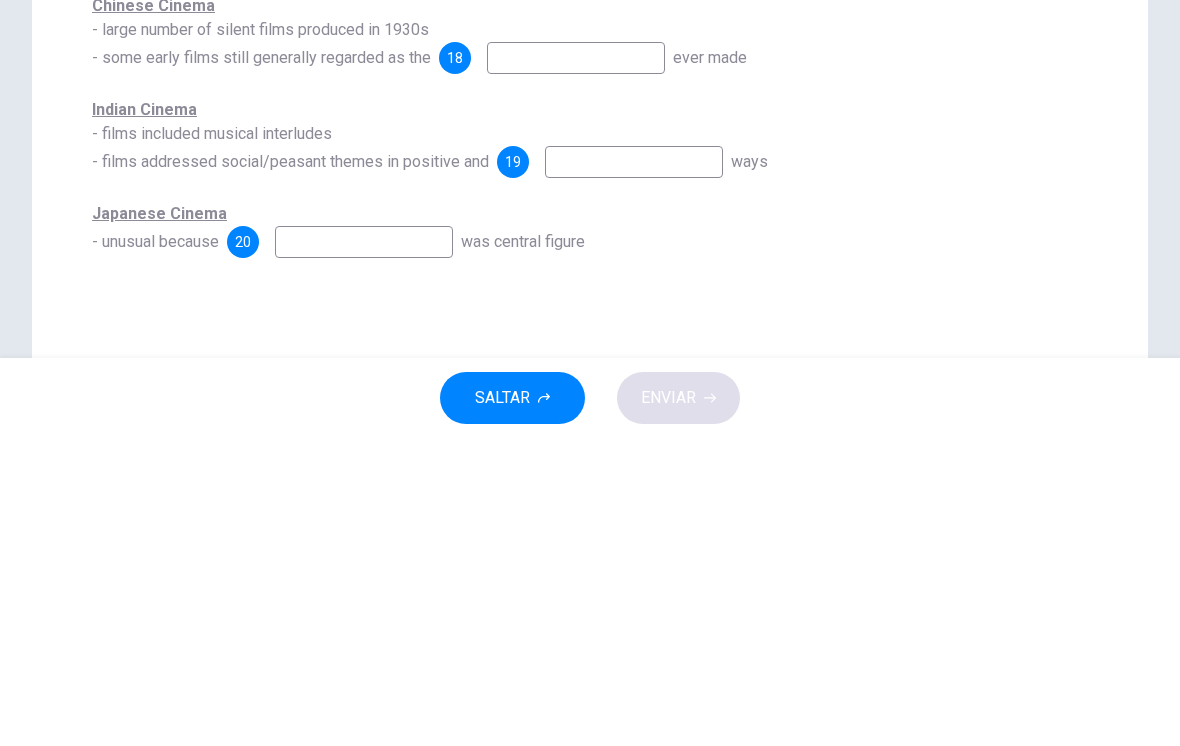 type on "*" 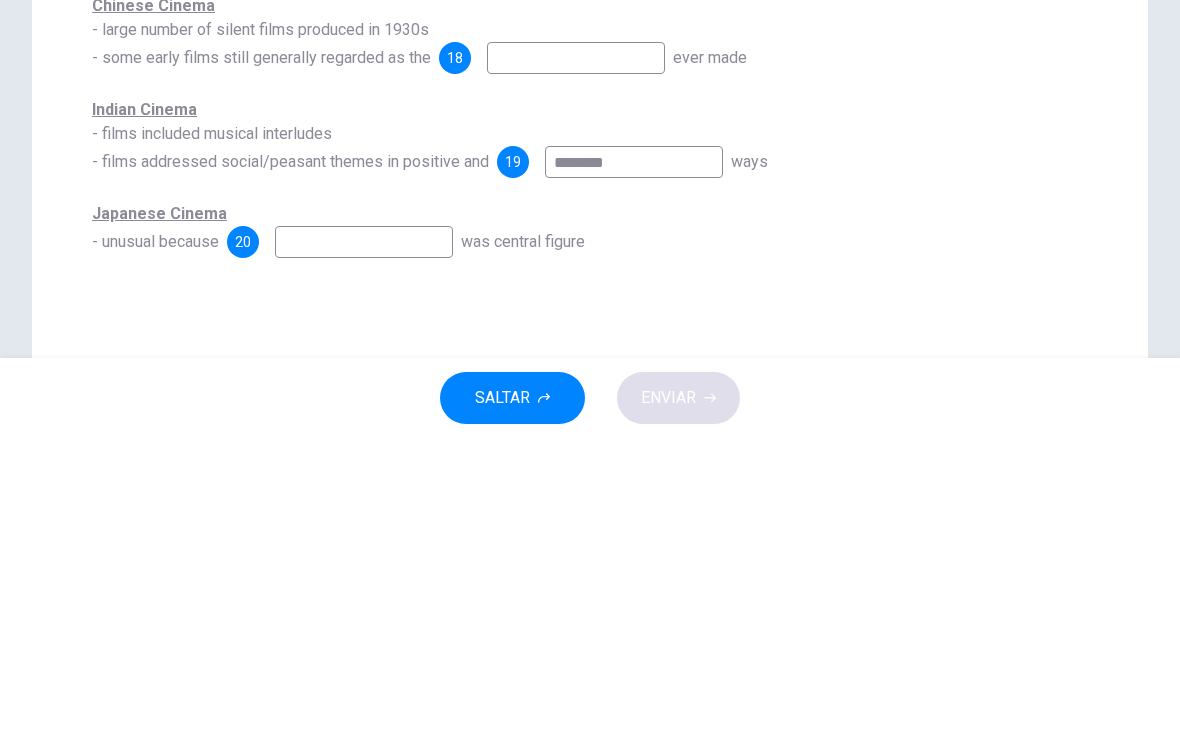 type on "********" 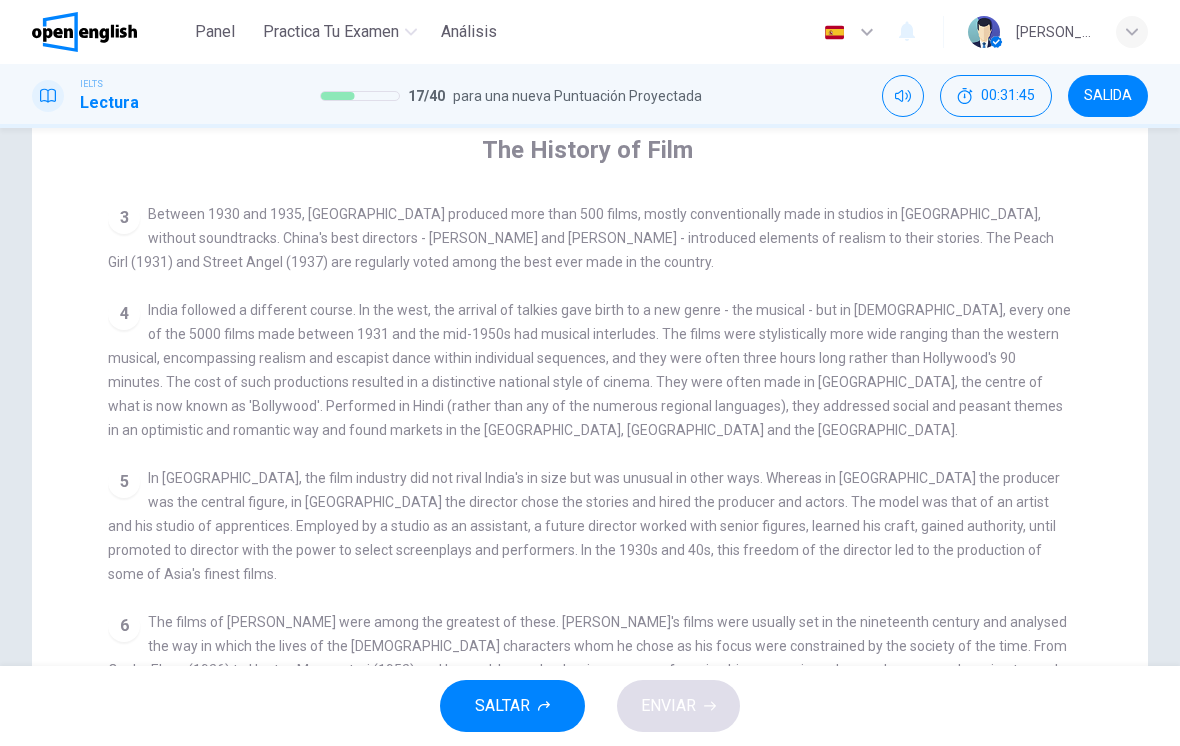 scroll, scrollTop: 726, scrollLeft: 0, axis: vertical 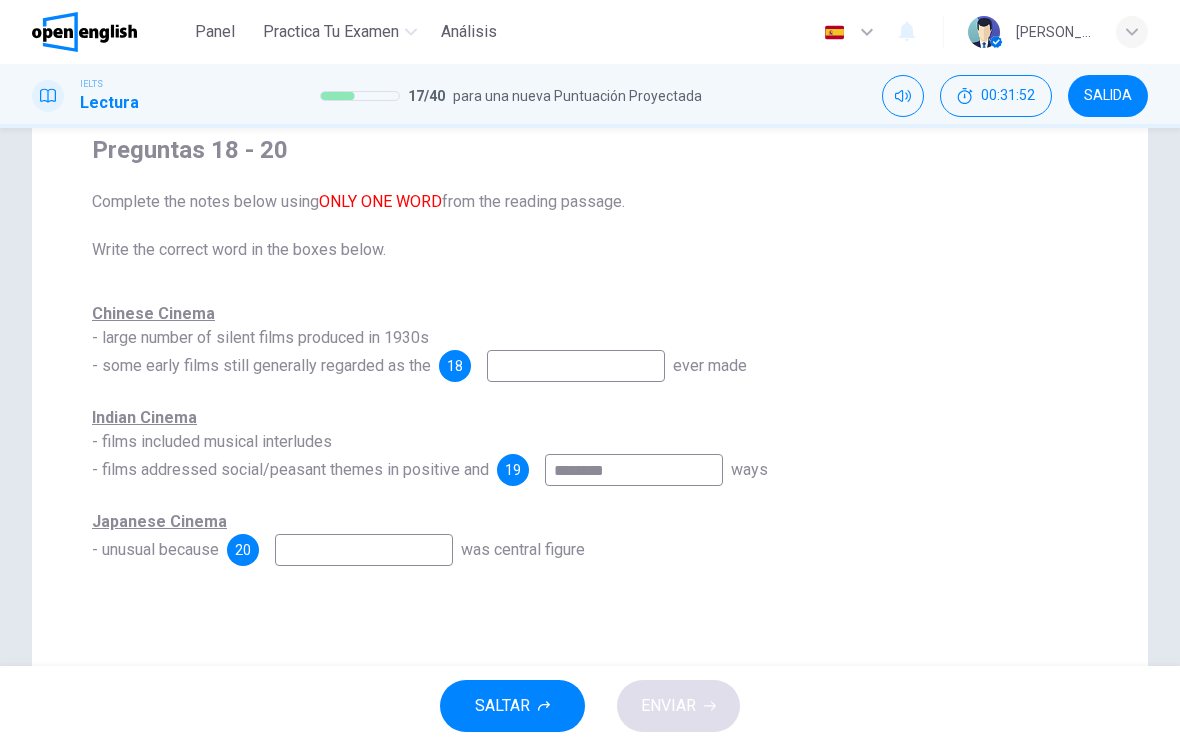 click at bounding box center [364, 550] 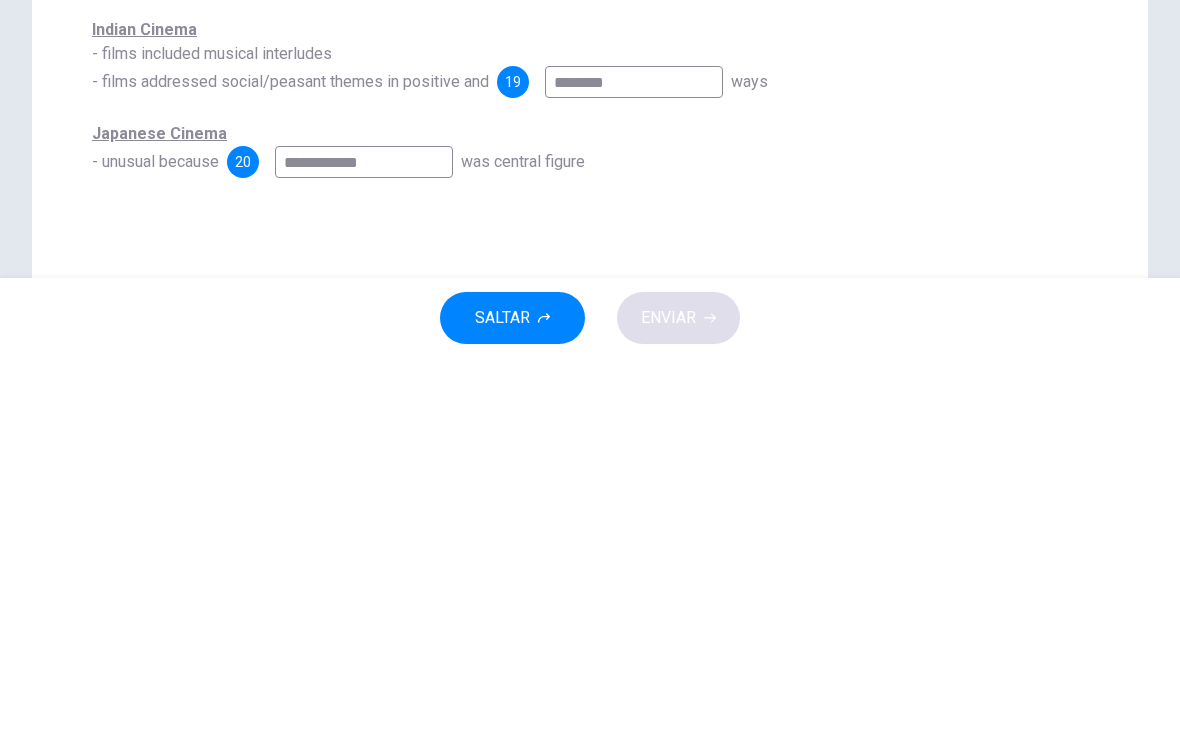 type on "**********" 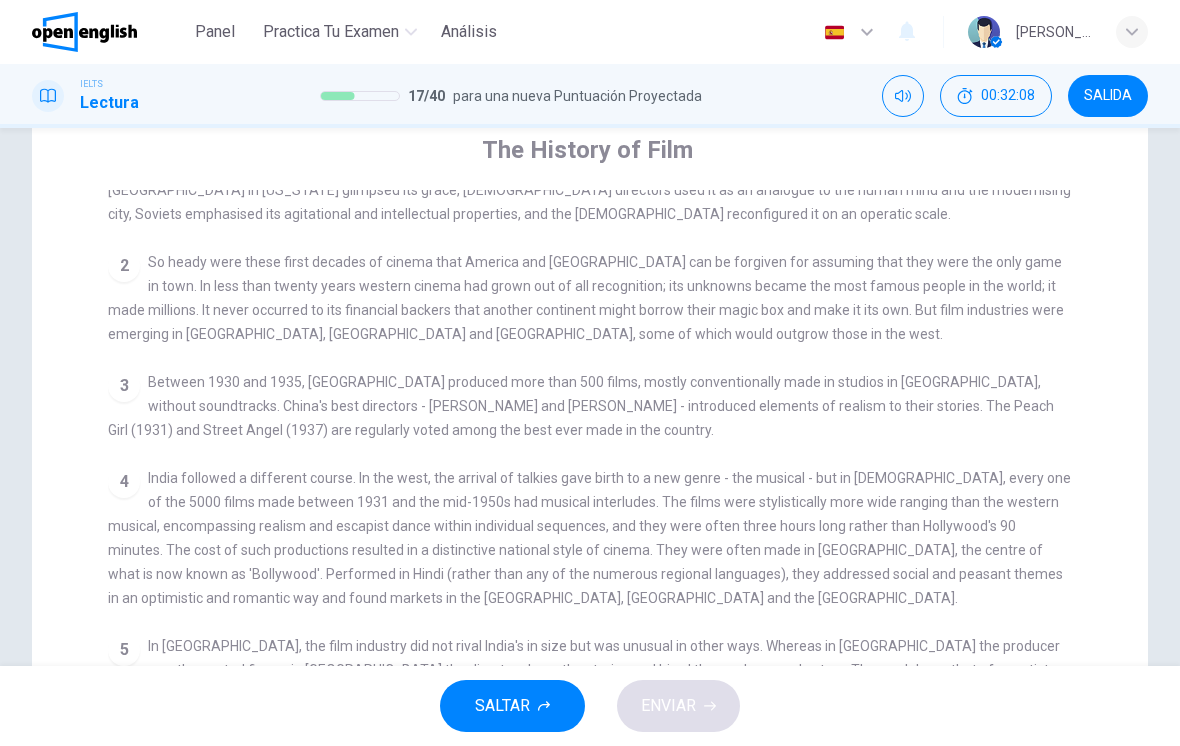 scroll, scrollTop: 515, scrollLeft: 0, axis: vertical 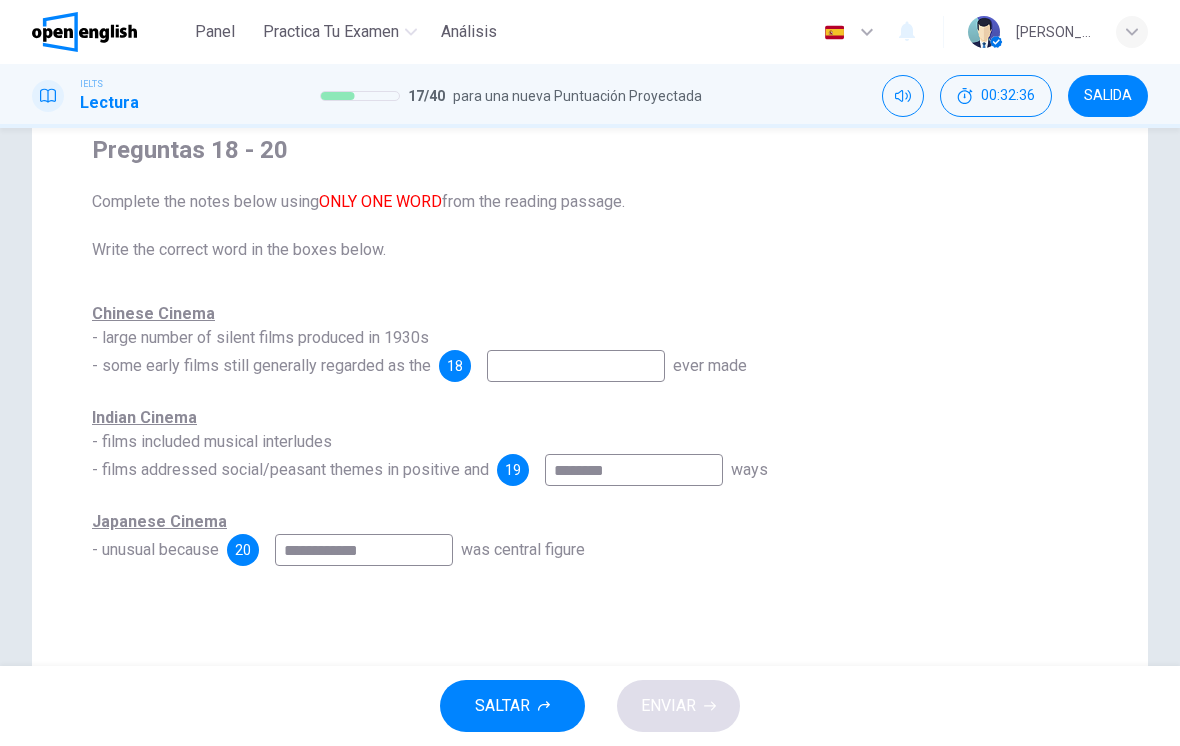 click at bounding box center (576, 366) 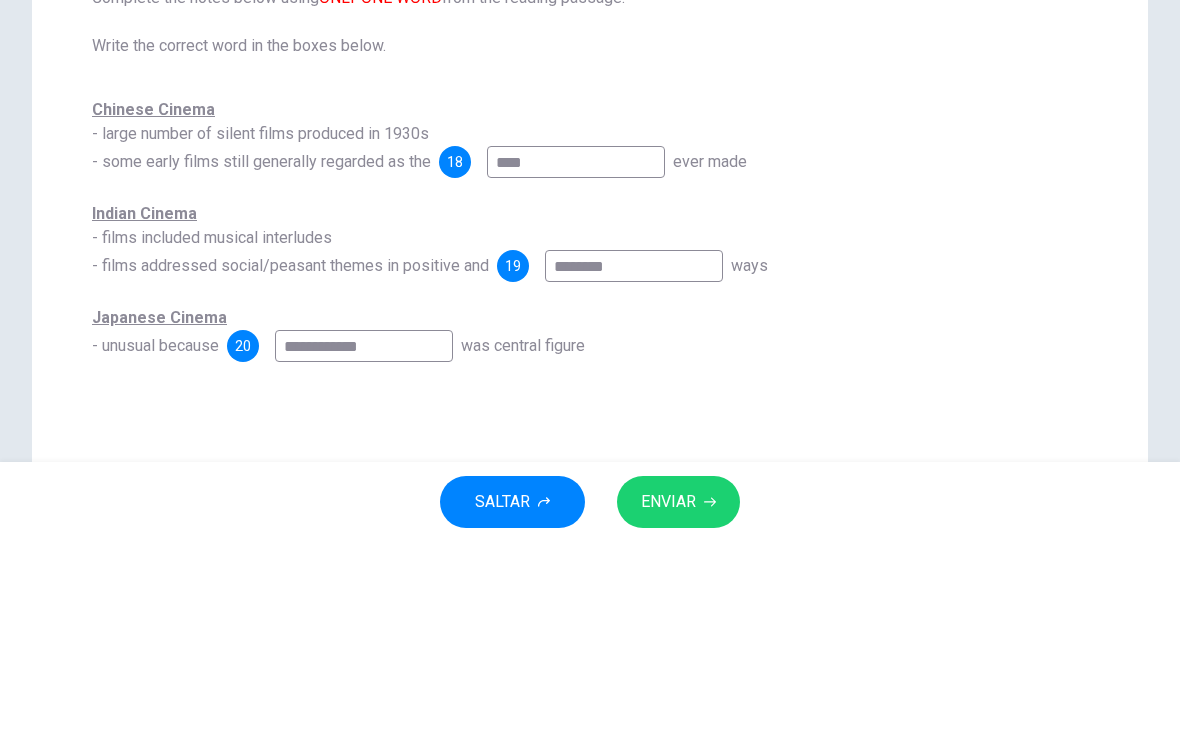 type on "****" 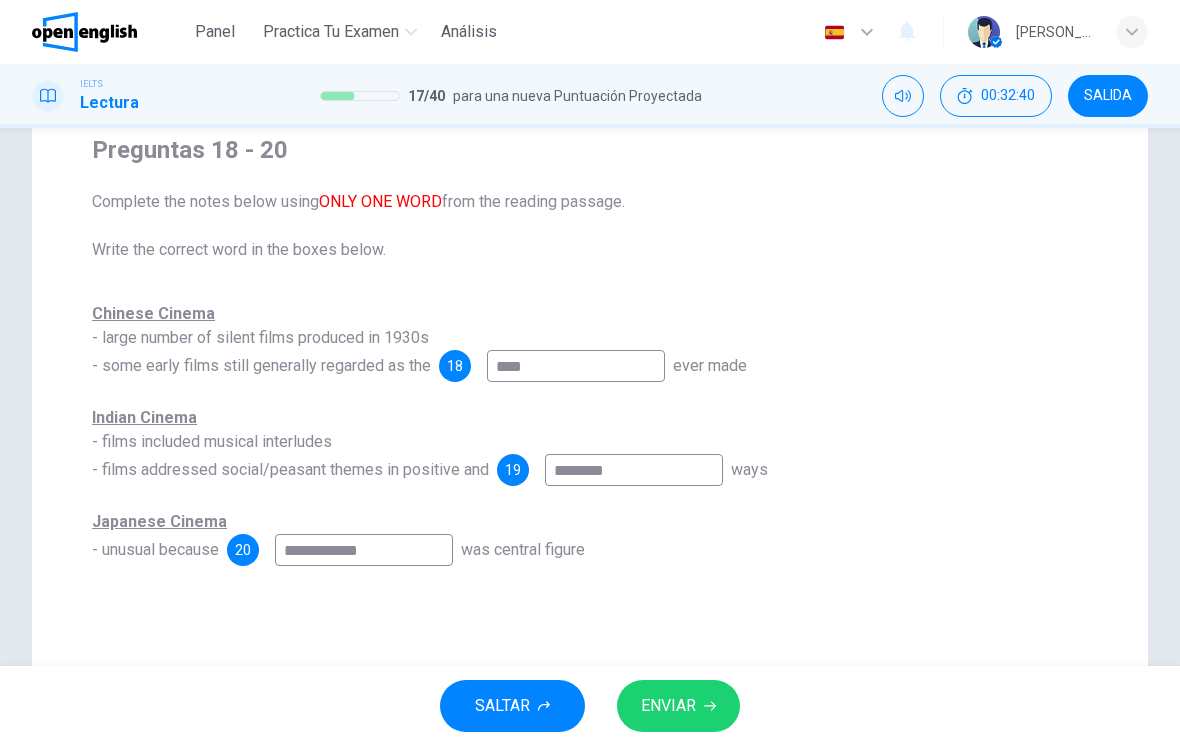 click on "ENVIAR" at bounding box center (668, 706) 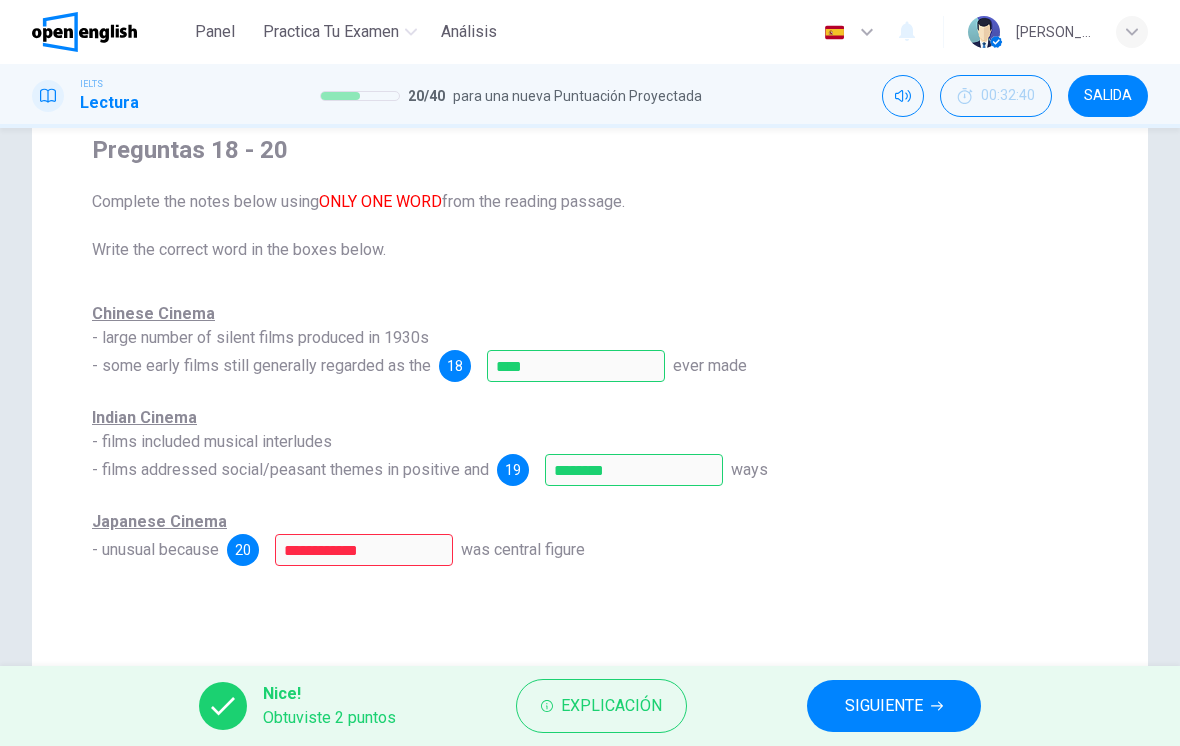click on "Explicación" at bounding box center (611, 706) 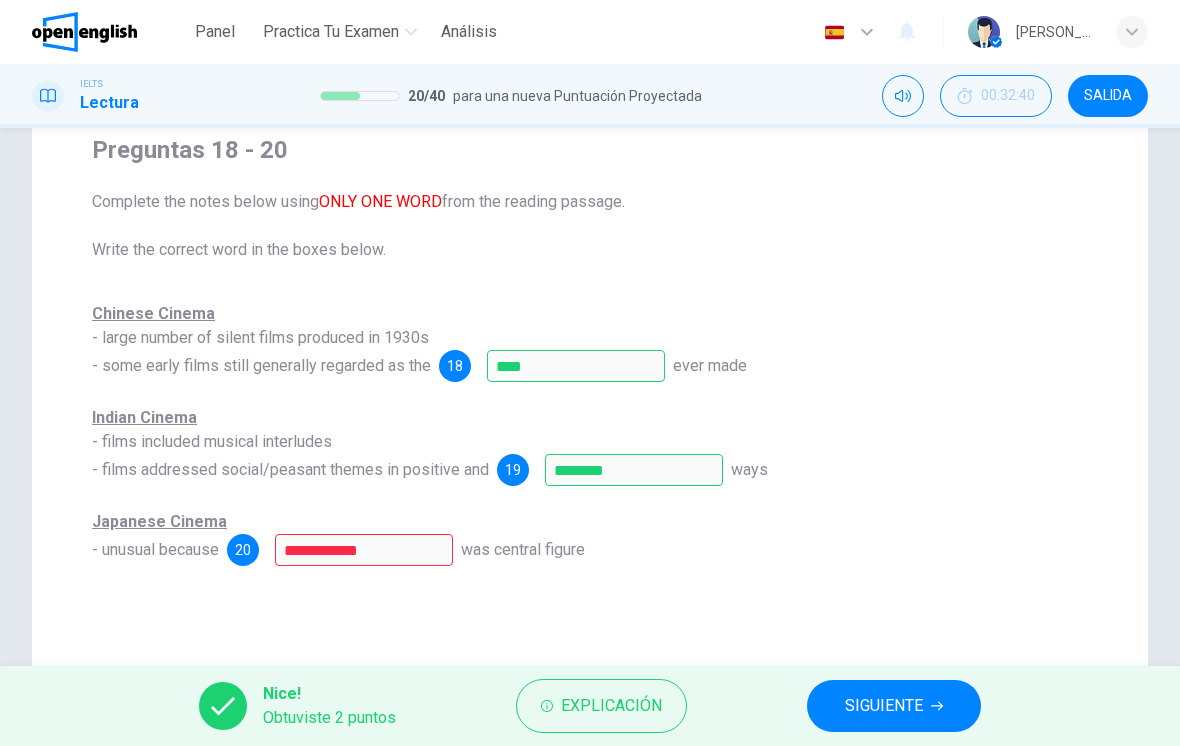 click on "**********" at bounding box center [590, 434] 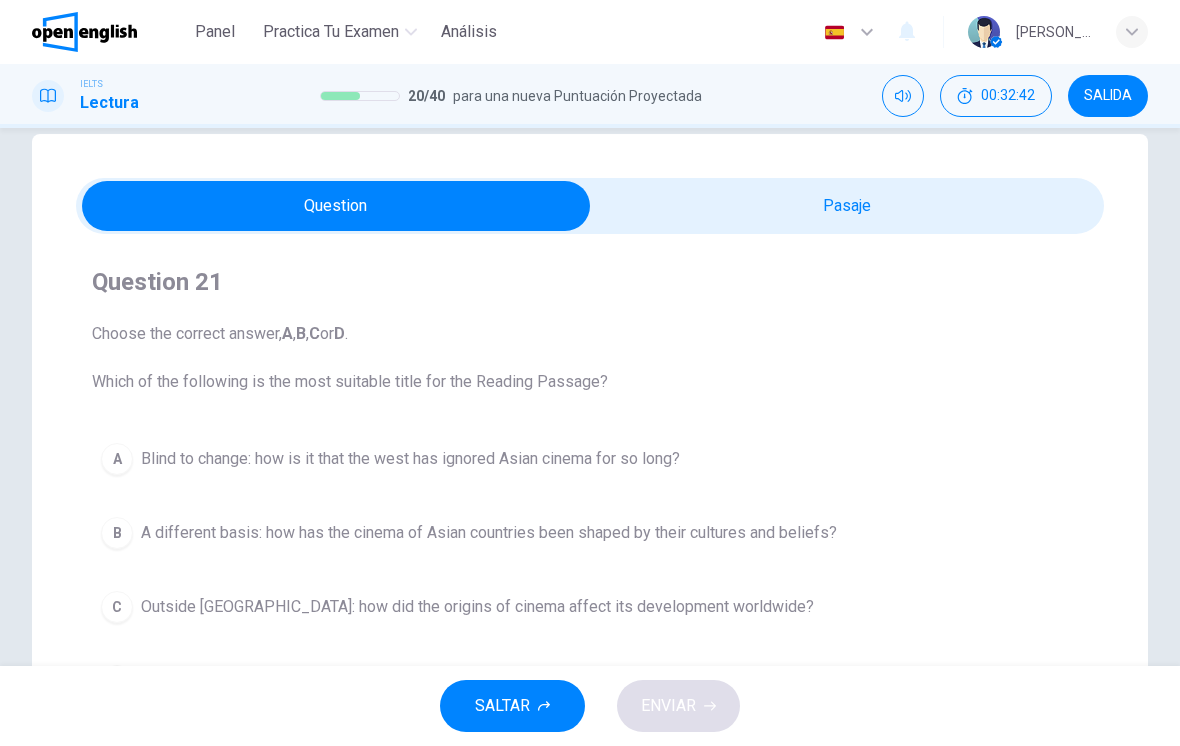 scroll, scrollTop: 147, scrollLeft: 0, axis: vertical 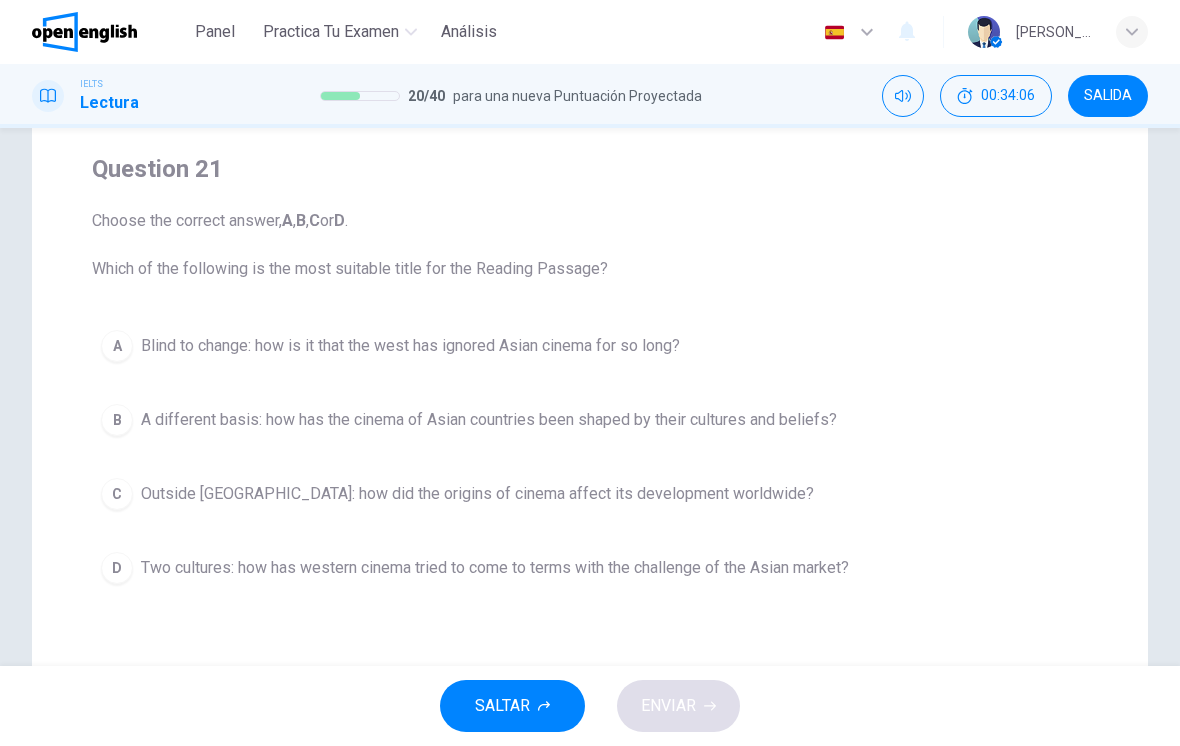 click on "A different basis: how has the cinema of Asian countries been shaped by their cultures and beliefs?" at bounding box center [489, 420] 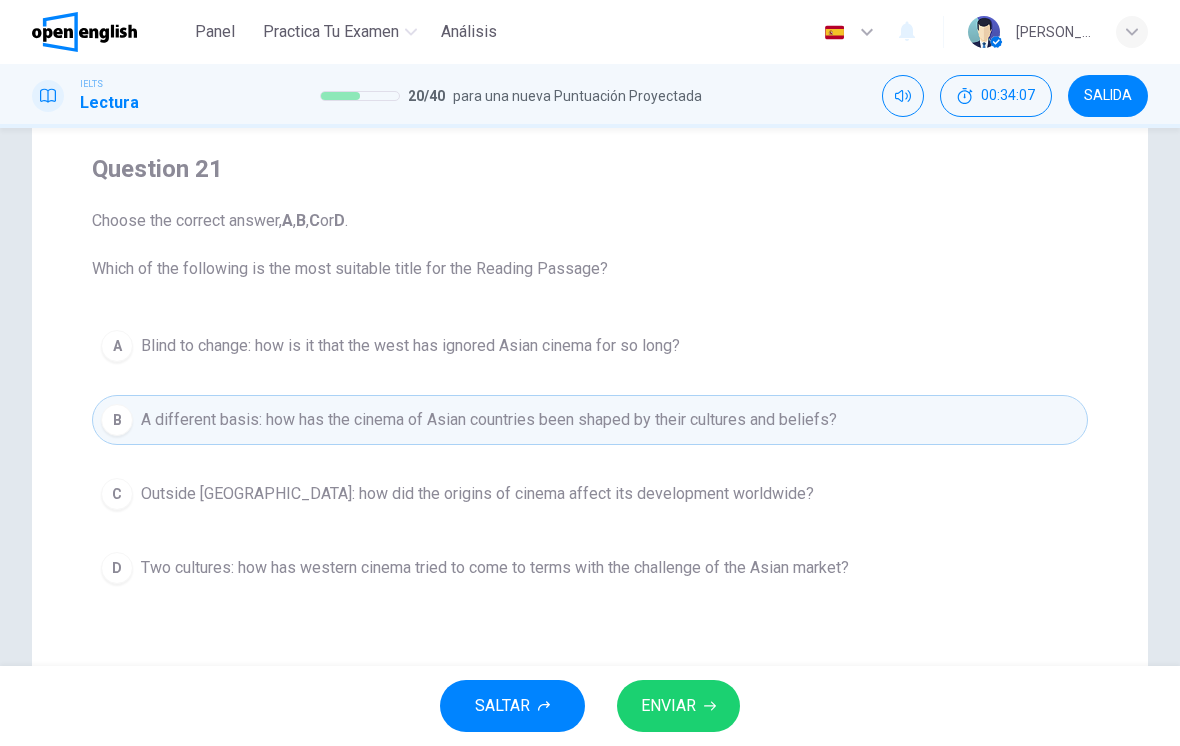 click on "ENVIAR" at bounding box center [668, 706] 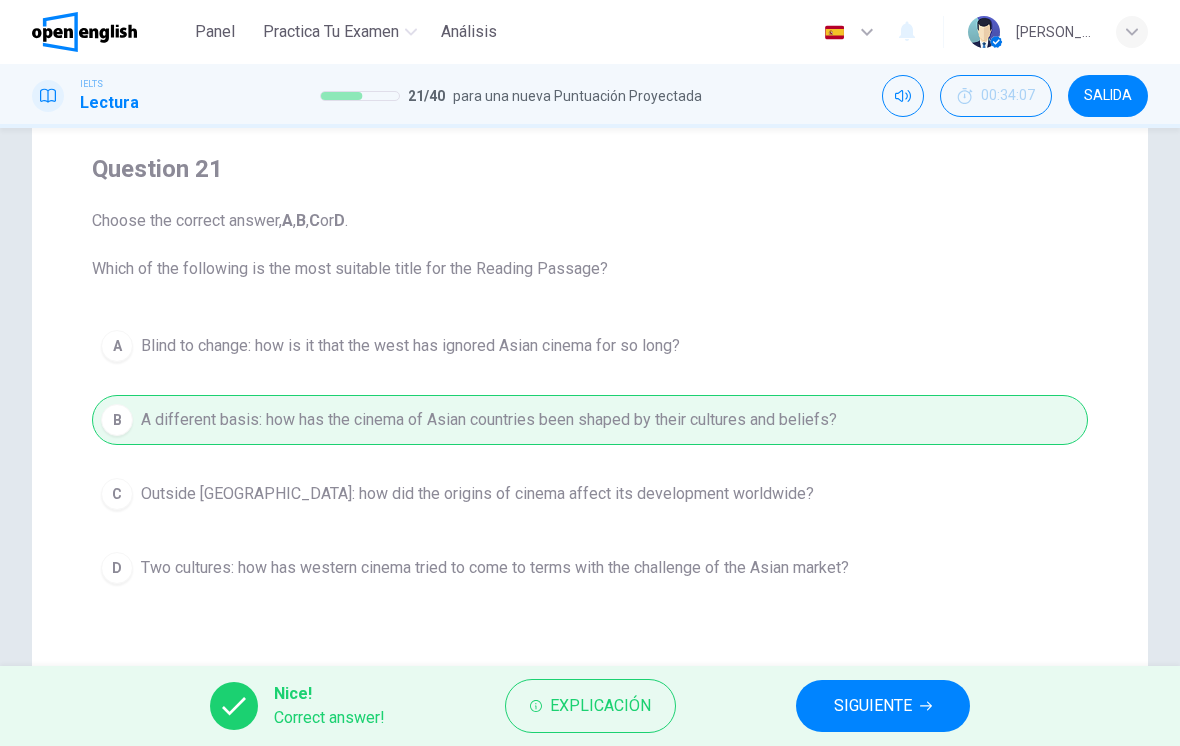 click on "Explicación" at bounding box center [600, 706] 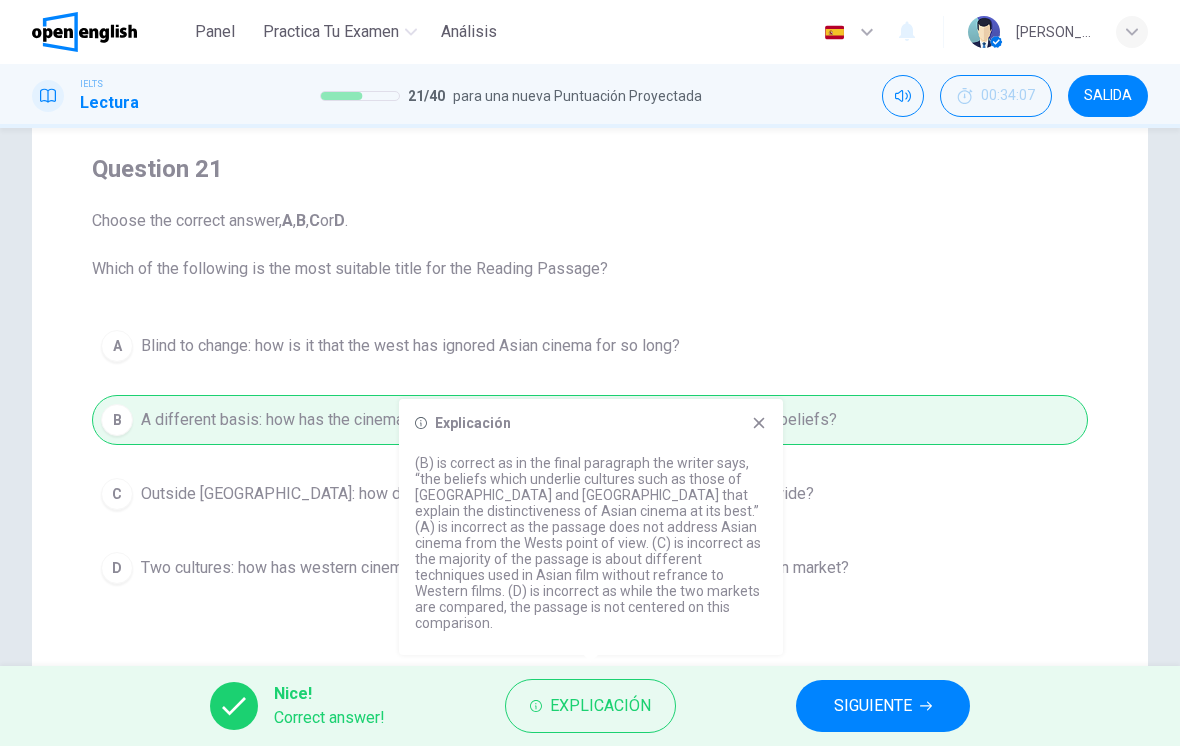 click on "SIGUIENTE" at bounding box center (873, 706) 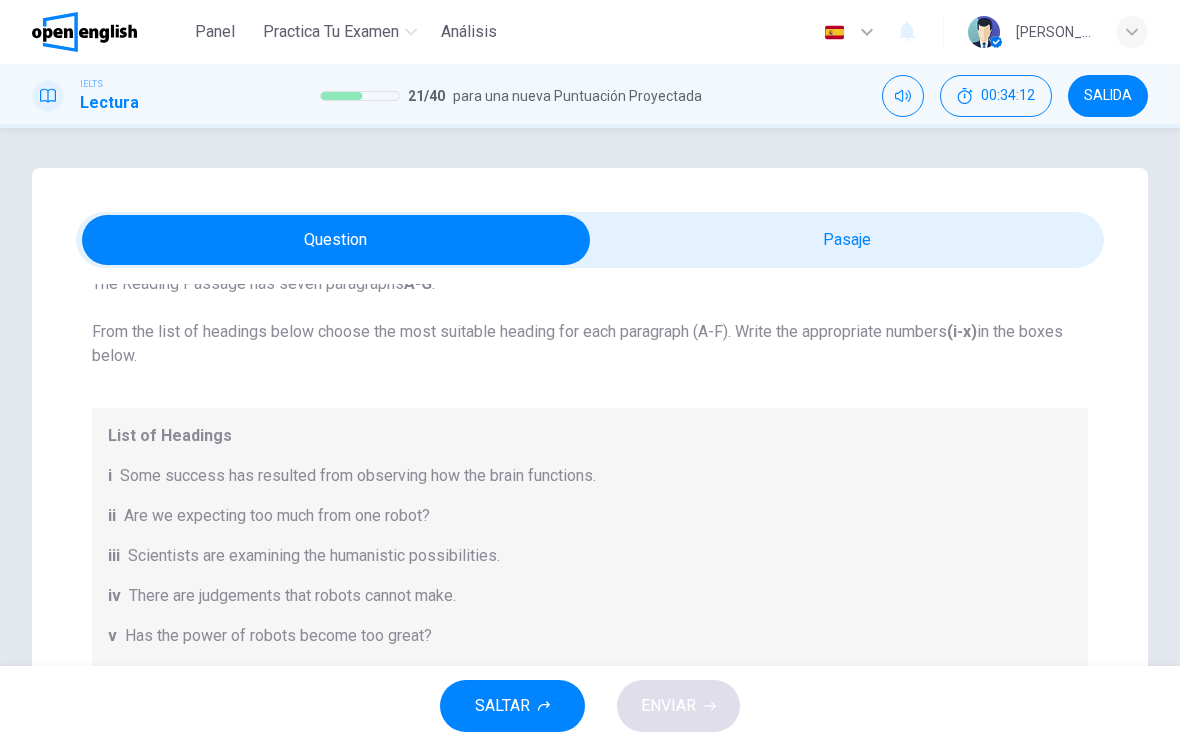 scroll, scrollTop: 86, scrollLeft: 0, axis: vertical 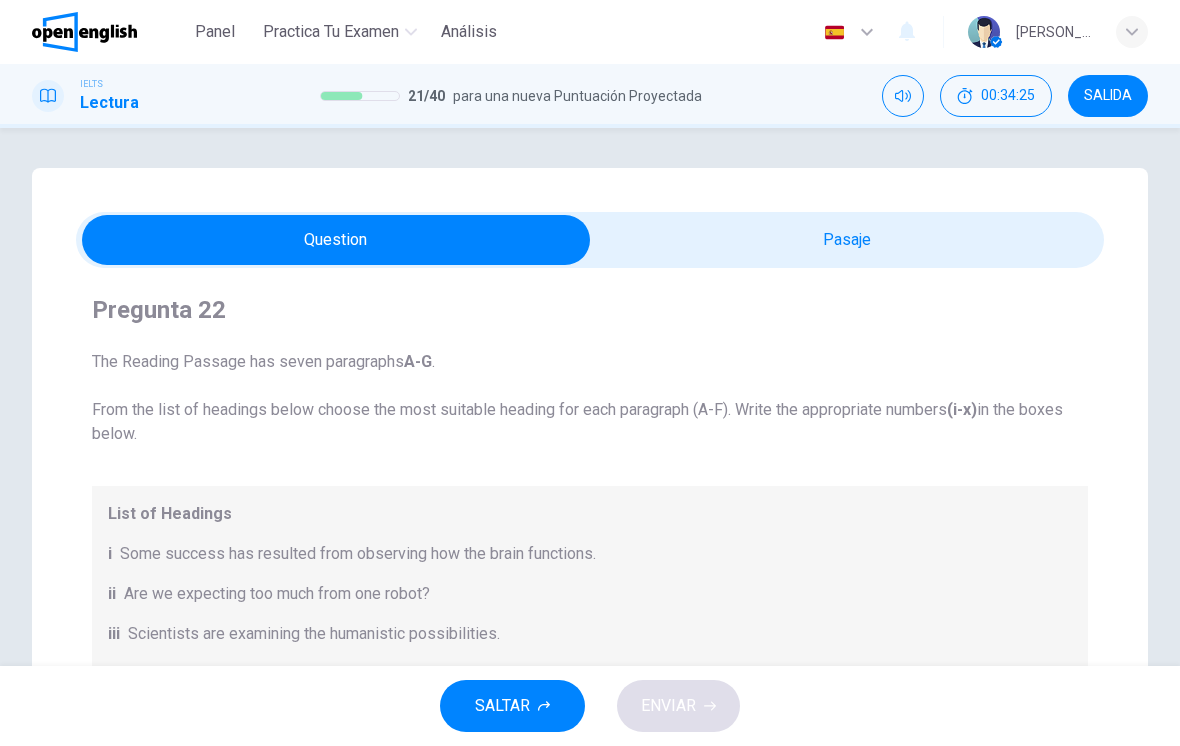 click on "00:34:25" at bounding box center (996, 96) 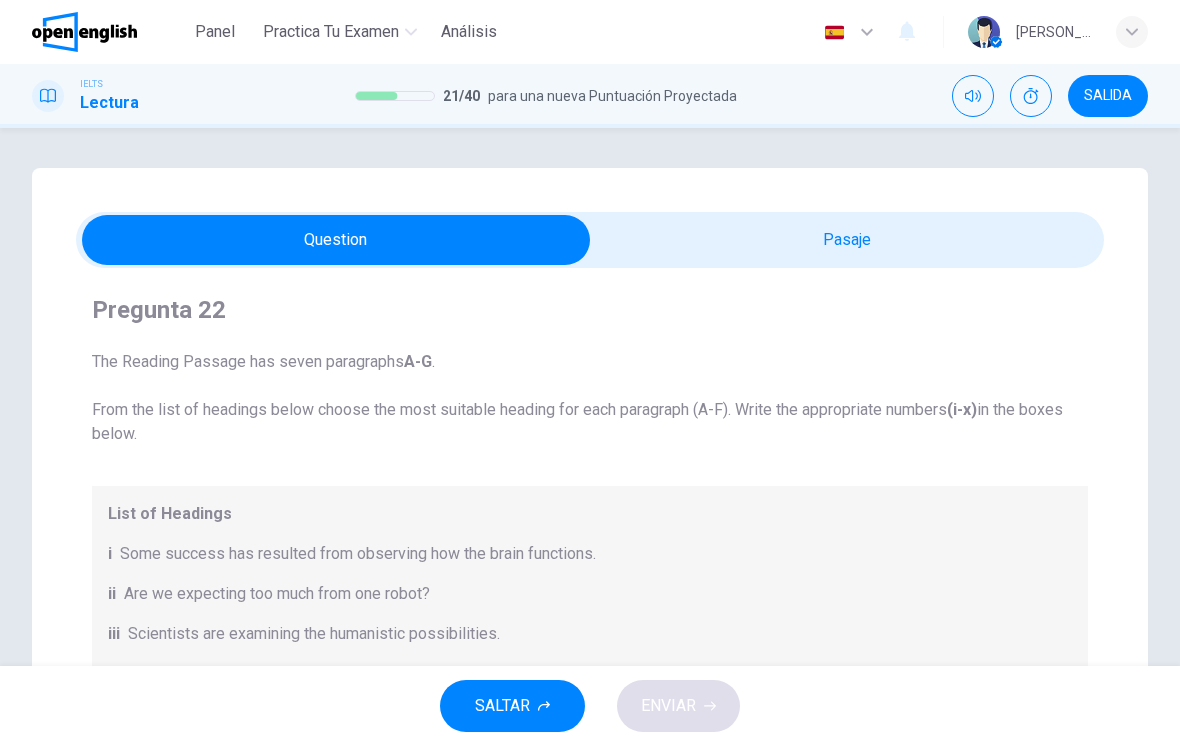 click 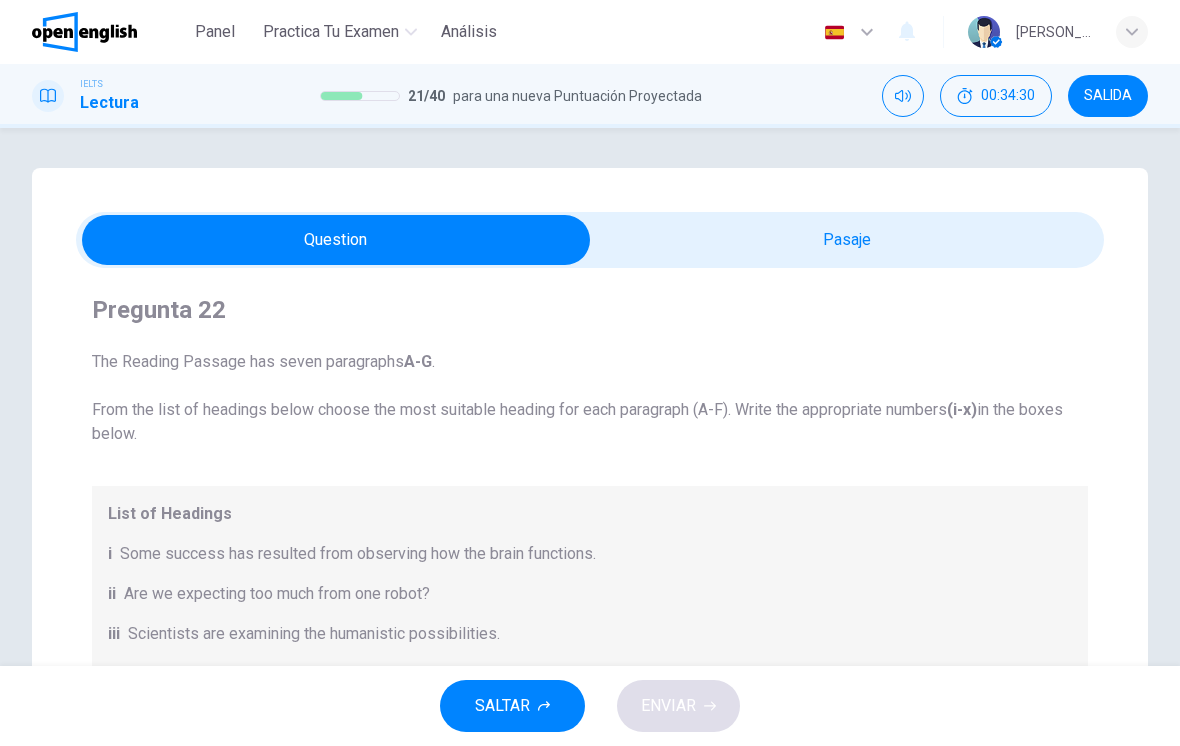 click on "00:34:30" at bounding box center [996, 96] 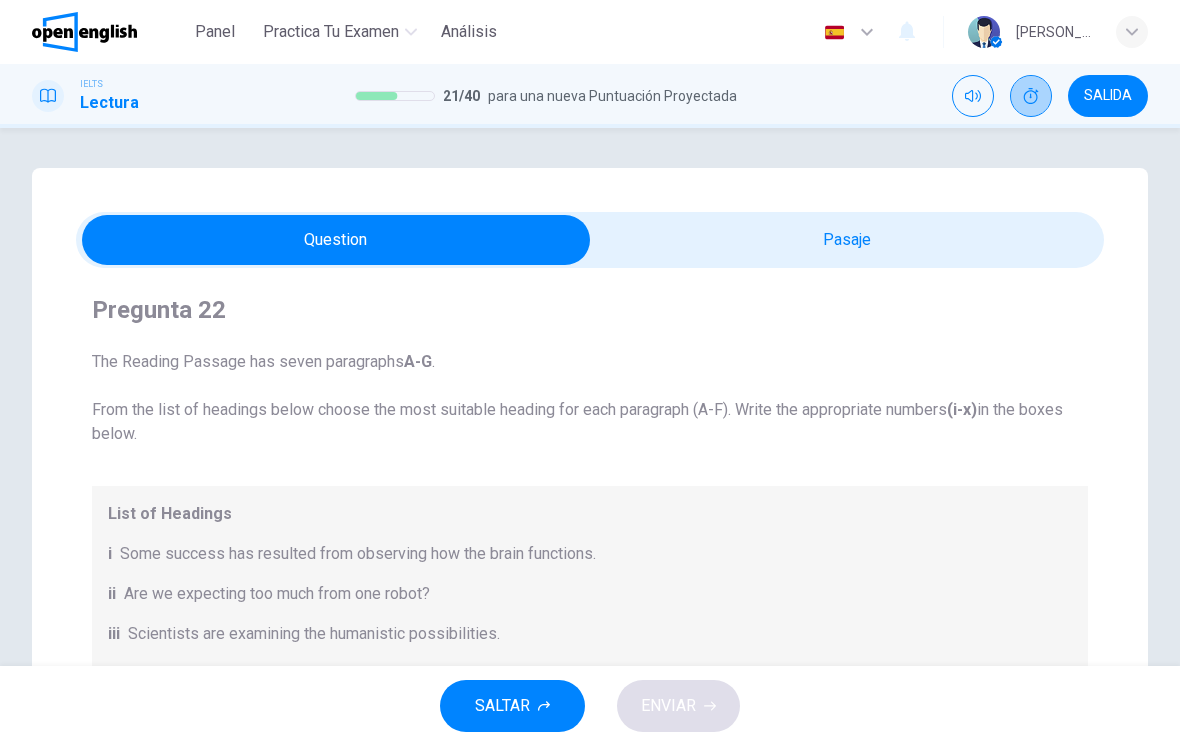 click at bounding box center [1031, 96] 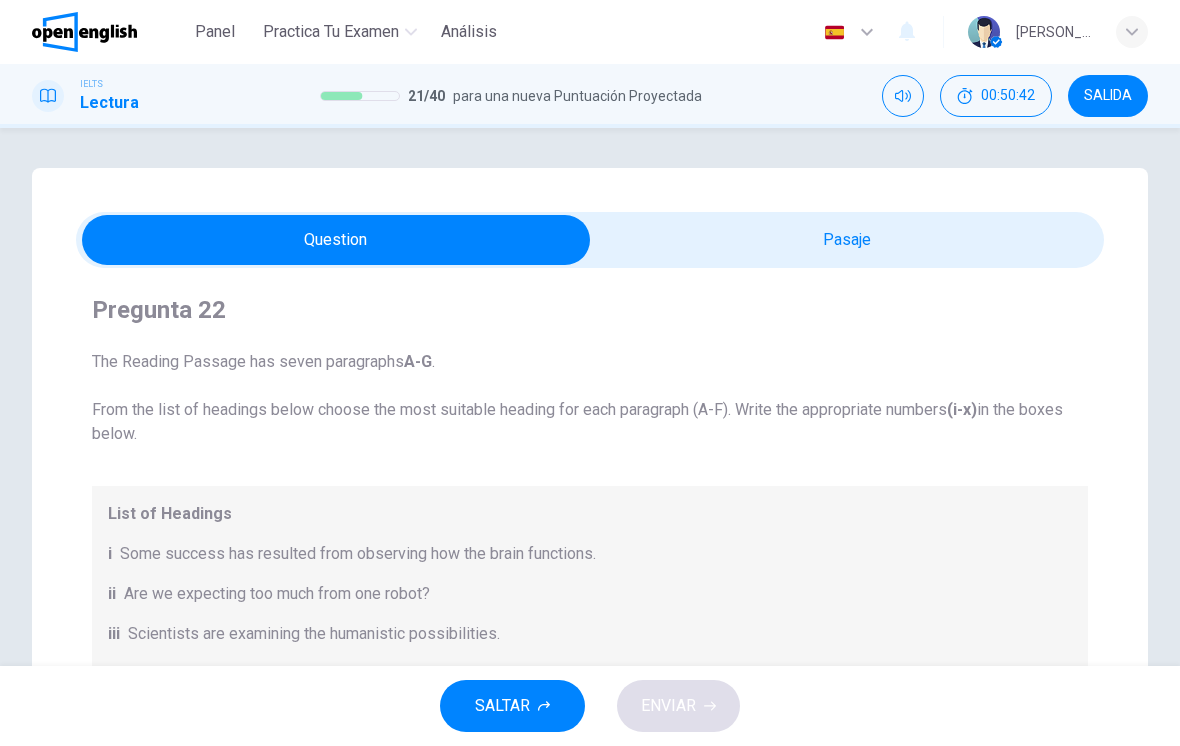 click on "00:50:42" at bounding box center [1008, 96] 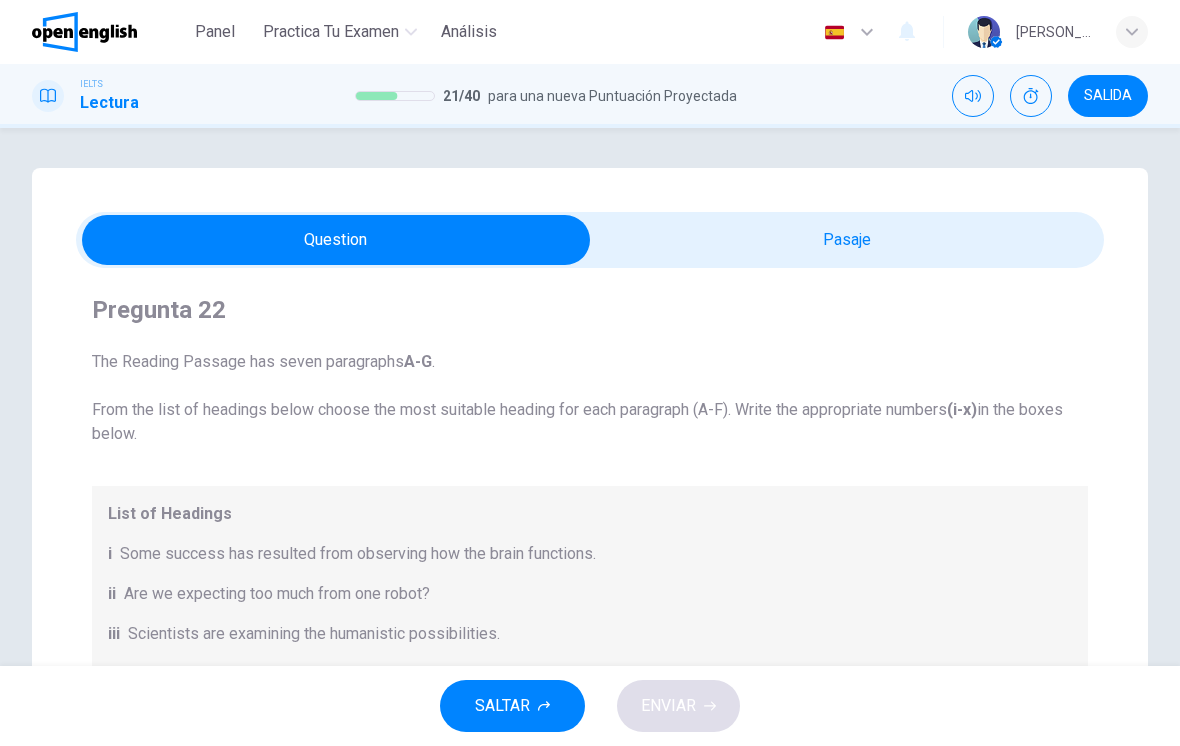 click at bounding box center (1031, 96) 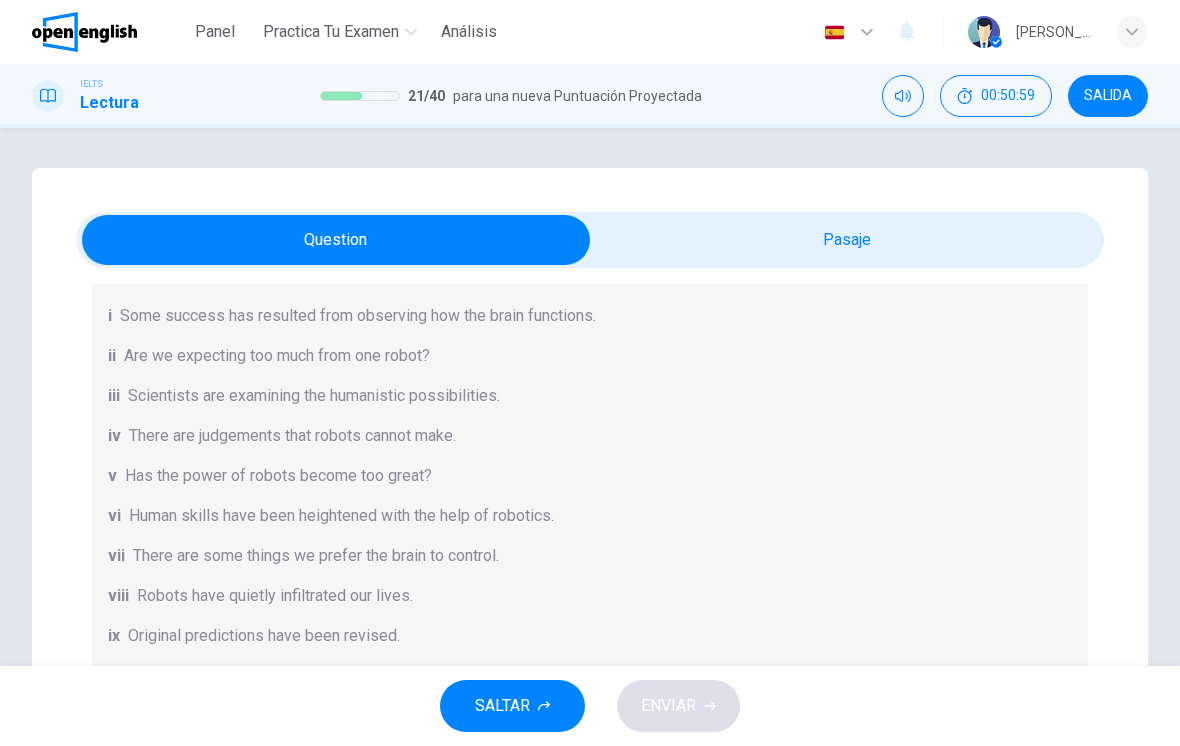 scroll, scrollTop: 244, scrollLeft: 0, axis: vertical 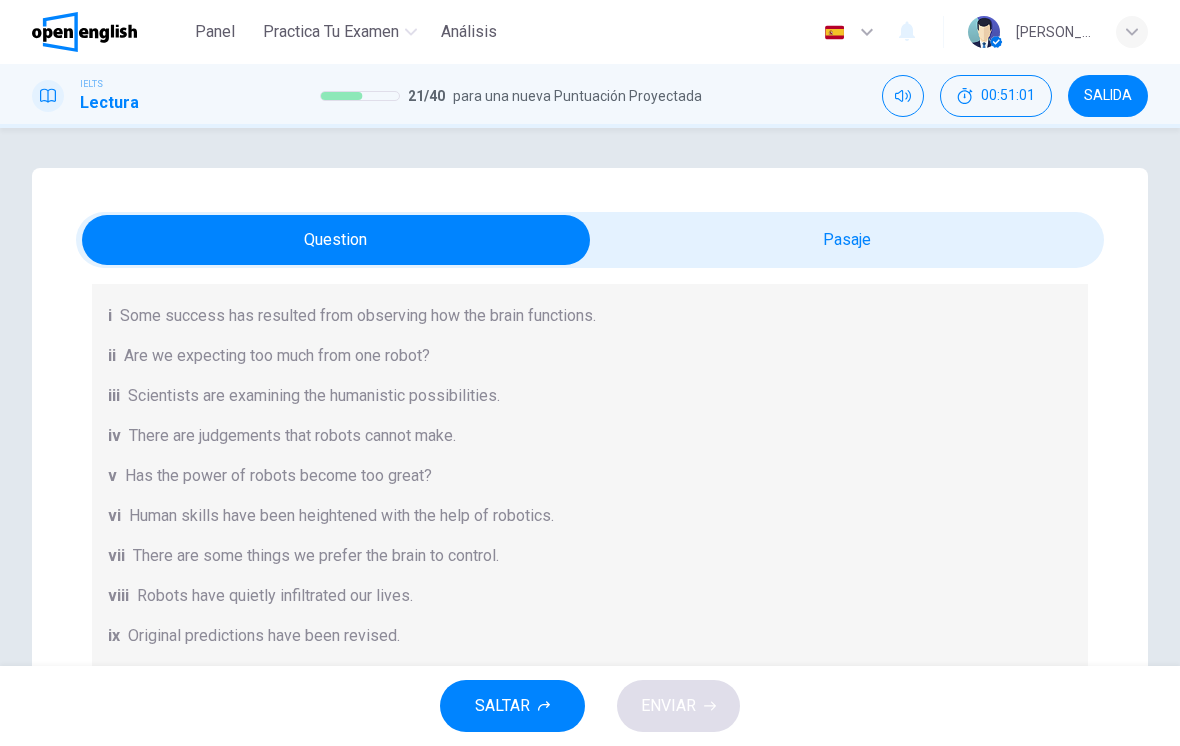click on "List of Headings i Some success has resulted from observing how the brain functions. ii Are we expecting too much from one robot? iii Scientists are examining the humanistic possibilities. iv There are judgements that robots cannot make. v Has the power of robots become too great? vi Human skills have been heightened with the help of robotics. vii There are some things we prefer the brain to control. viii Robots have quietly infiltrated our lives. ix Original predictions have been revised. x Another approach meets the same result." at bounding box center [590, 476] 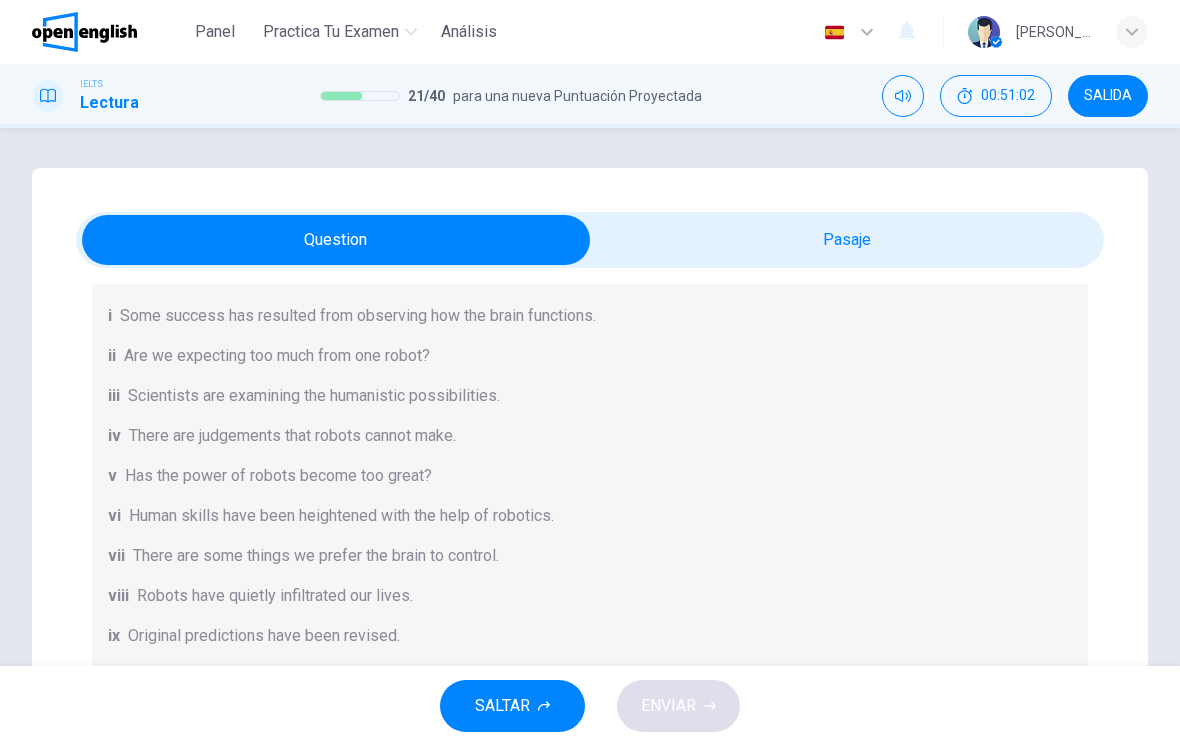 scroll, scrollTop: 0, scrollLeft: 0, axis: both 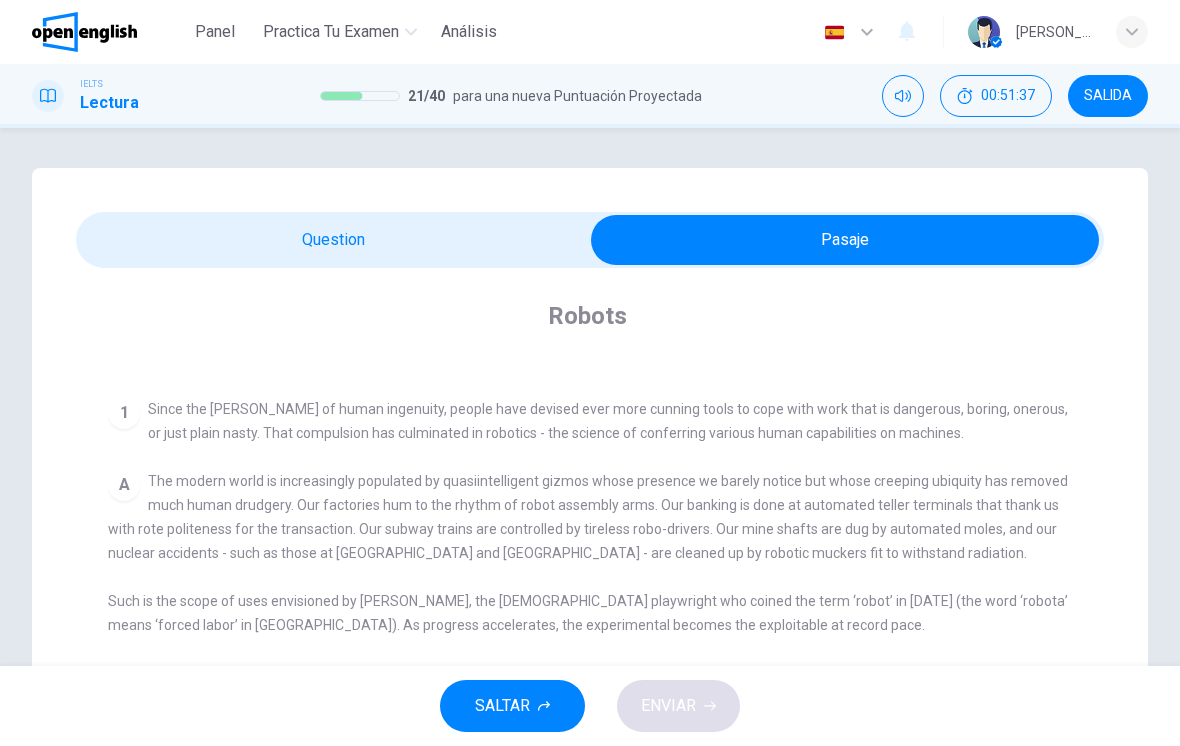 click on "Robots CLIC PARA ZOOM Clic para zoom 1 Since the [PERSON_NAME] of human ingenuity, people have devised ever more cunning tools to cope with work that is dangerous, boring, onerous, or just plain nasty. That compulsion has culminated in robotics - the science of conferring various human capabilities on machines. A The modern world is increasingly populated by quasiintelligent
gizmos whose presence we barely notice but whose creeping
ubiquity has removed much human drudgery. Our factories hum to the rhythm of robot assembly arms. Our banking is done at automated teller terminals that thank us with rote politeness for the transaction. Our subway trains are controlled by tireless robo-drivers. Our mine shafts are dug by automated moles, and our nuclear accidents - such as those at [GEOGRAPHIC_DATA] and [GEOGRAPHIC_DATA] - are cleaned up by robotic muckers fit to withstand radiation.  B C D E F G" at bounding box center (590, 686) 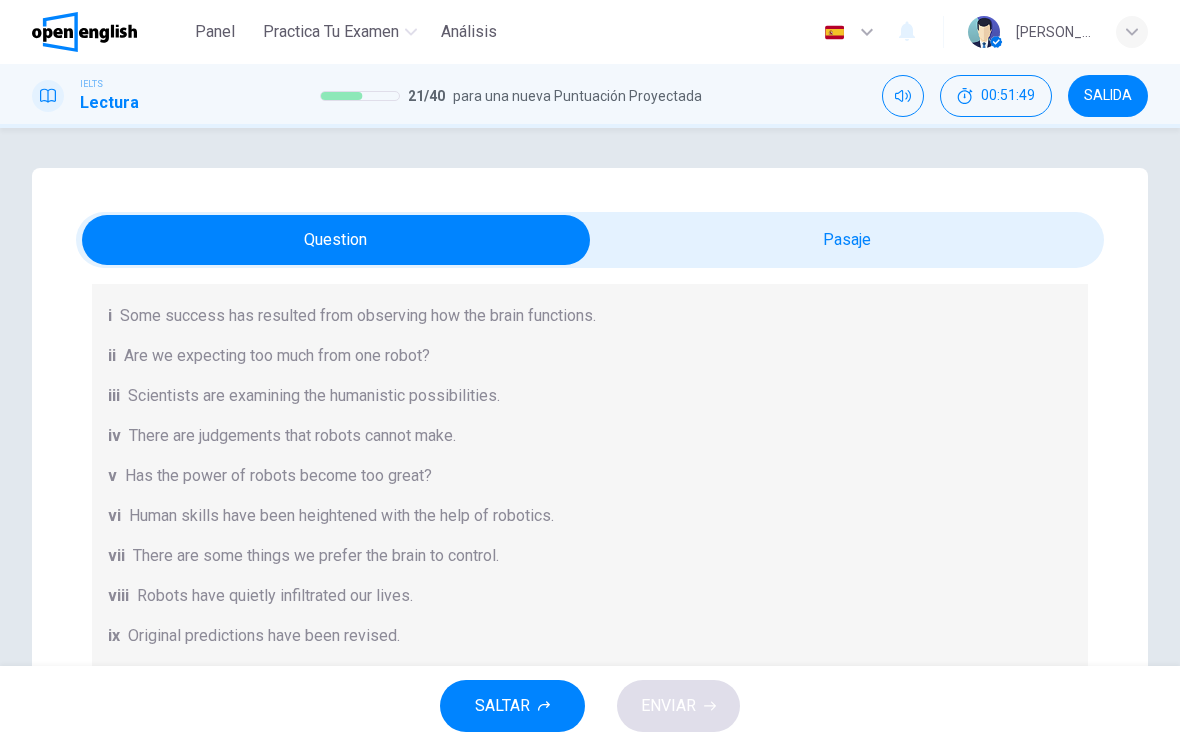 scroll, scrollTop: 244, scrollLeft: 0, axis: vertical 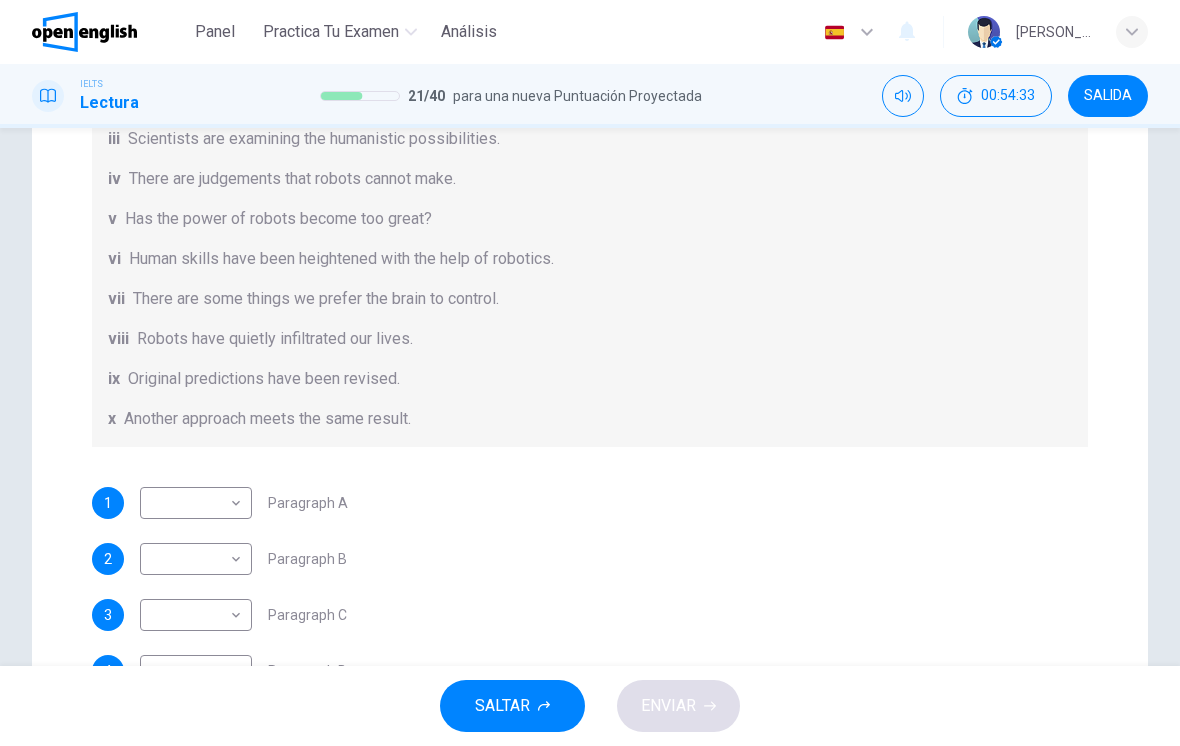 click on "Este sitio utiliza cookies, como se explica en nuestra  Política de Privacidad . Si acepta el uso de cookies, [PERSON_NAME] clic en el botón [PERSON_NAME] y continúe navegando por nuestro sitio.   Política de Privacidad Aceptar Panel Practica tu examen Análisis Español ** ​ [PERSON_NAME] IELTS Lectura 21 / 40 para una nueva Puntuación Proyectada 00:54:33 SALIDA Question Passage Pregunta 22 The Reading Passage has seven paragraphs  A-G .  From the list of headings below choose the most suitable heading for each
paragraph (A-F).
Write the appropriate numbers  (i-x)  in the boxes below. List of Headings i Some success has resulted from observing how the brain functions. ii Are we expecting too much from one robot? iii Scientists are examining the humanistic possibilities. iv There are judgements that robots cannot make. v Has the power of robots become too great? vi Human skills have been heightened with the help of robotics. vii There are some things we prefer the brain to control. viii ix x 1 ​ ​ Paragraph A 2 ​" at bounding box center (590, 373) 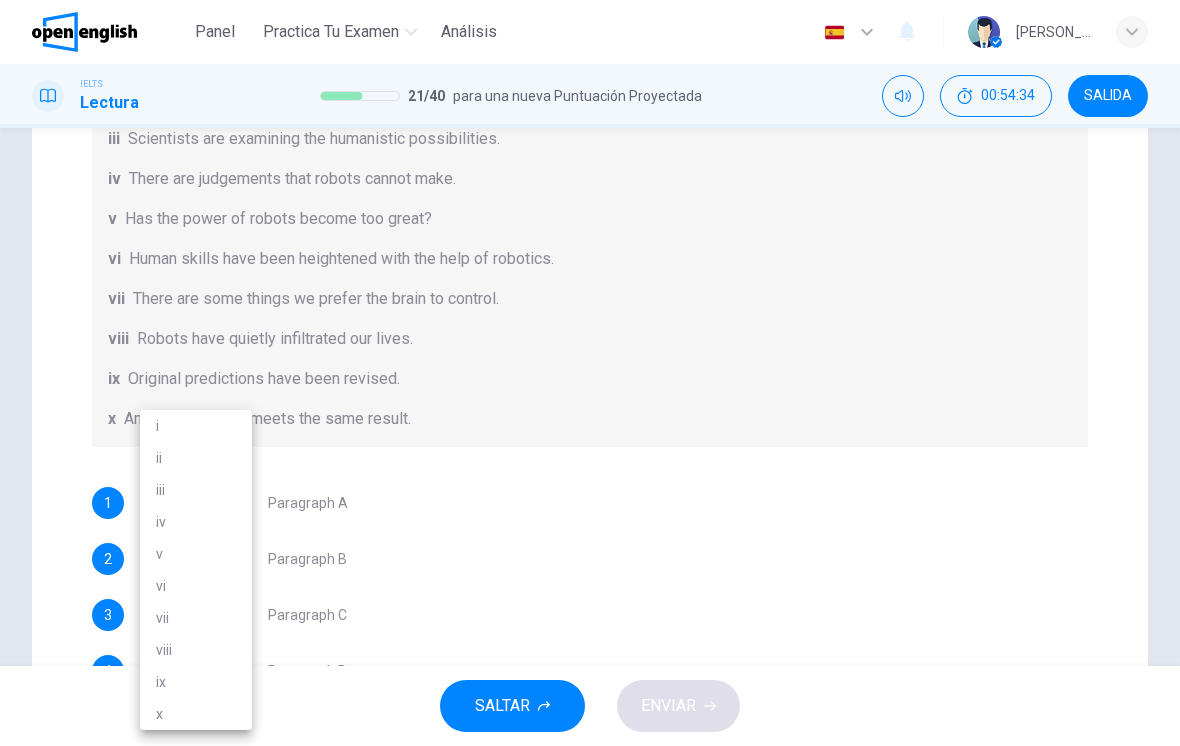 click on "viii" at bounding box center (196, 650) 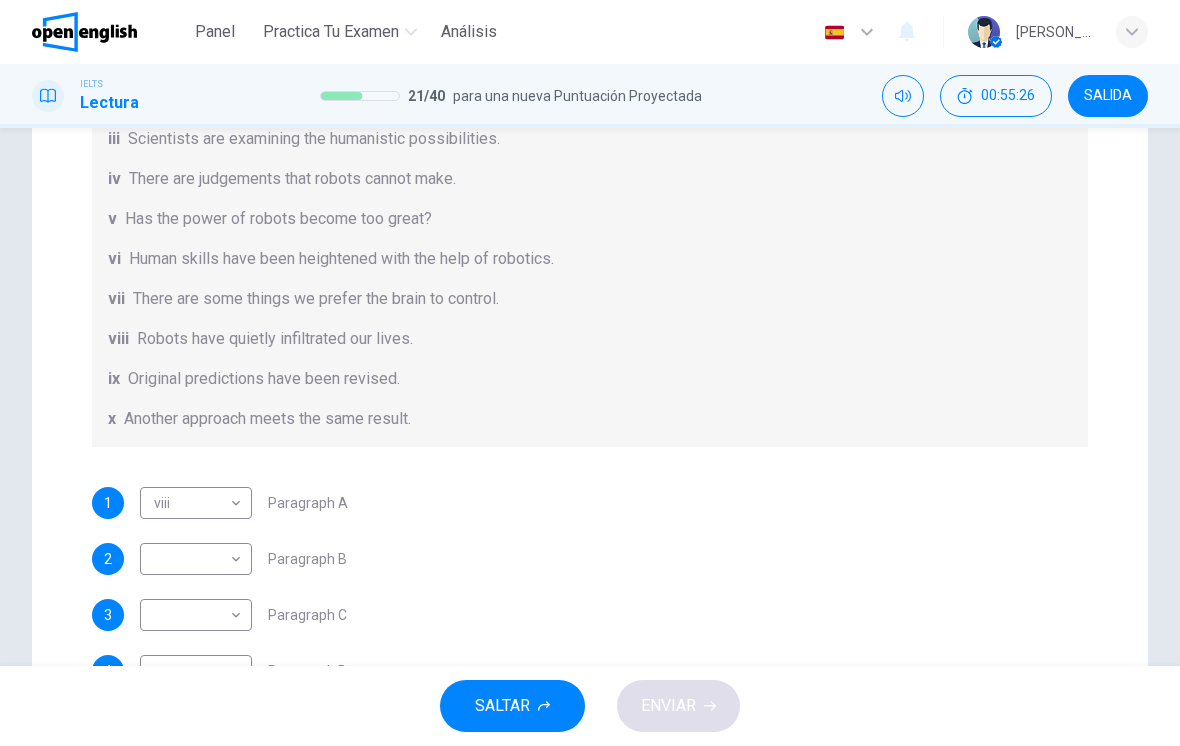 click on "Este sitio utiliza cookies, como se explica en nuestra  Política de Privacidad . Si acepta el uso de cookies, [PERSON_NAME] clic en el botón [PERSON_NAME] y continúe navegando por nuestro sitio.   Política de Privacidad Aceptar Panel Practica tu examen Análisis Español ** ​ [PERSON_NAME] IELTS Lectura 21 / 40 para una nueva Puntuación Proyectada 00:55:26 SALIDA Question Passage Pregunta 22 The Reading Passage has seven paragraphs  A-G .  From the list of headings below choose the most suitable heading for each
paragraph (A-F).
Write the appropriate numbers  (i-x)  in the boxes below. List of Headings i Some success has resulted from observing how the brain functions. ii Are we expecting too much from one robot? iii Scientists are examining the humanistic possibilities. iv There are judgements that robots cannot make. v Has the power of robots become too great? vi Human skills have been heightened with the help of robotics. vii There are some things we prefer the brain to control. viii ix x 1 viii **** ​ Paragraph A" at bounding box center [590, 373] 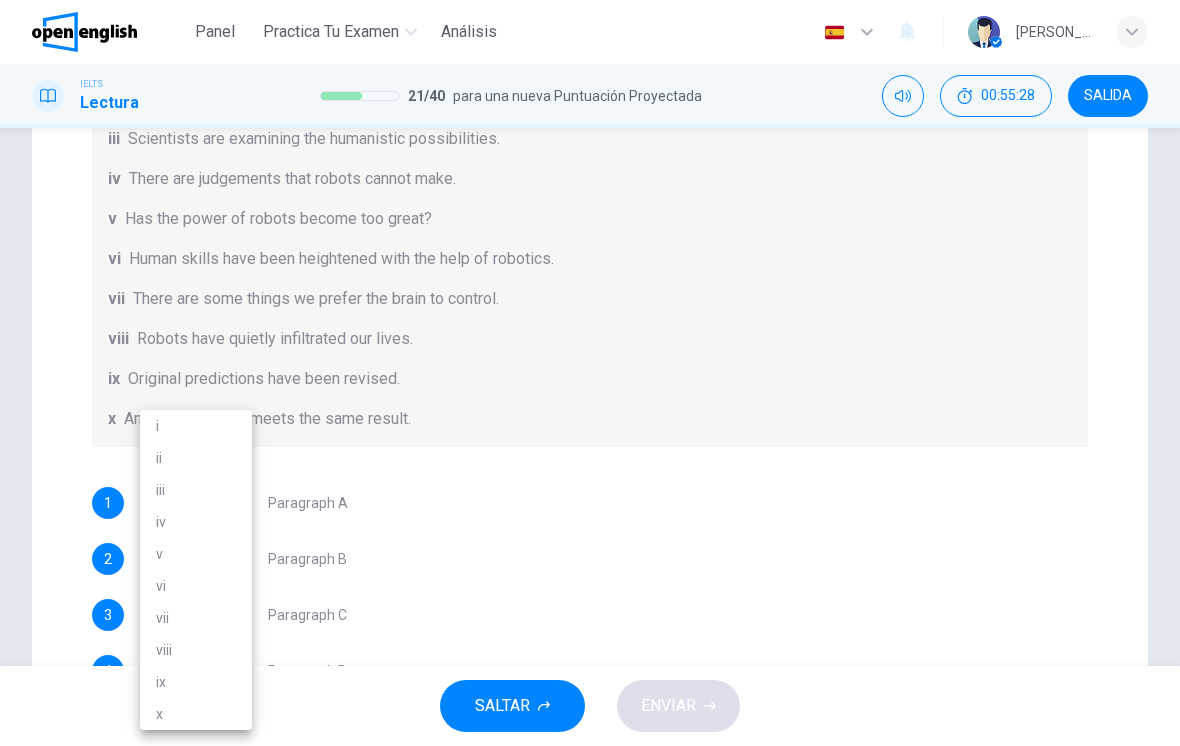 click on "v" at bounding box center [196, 554] 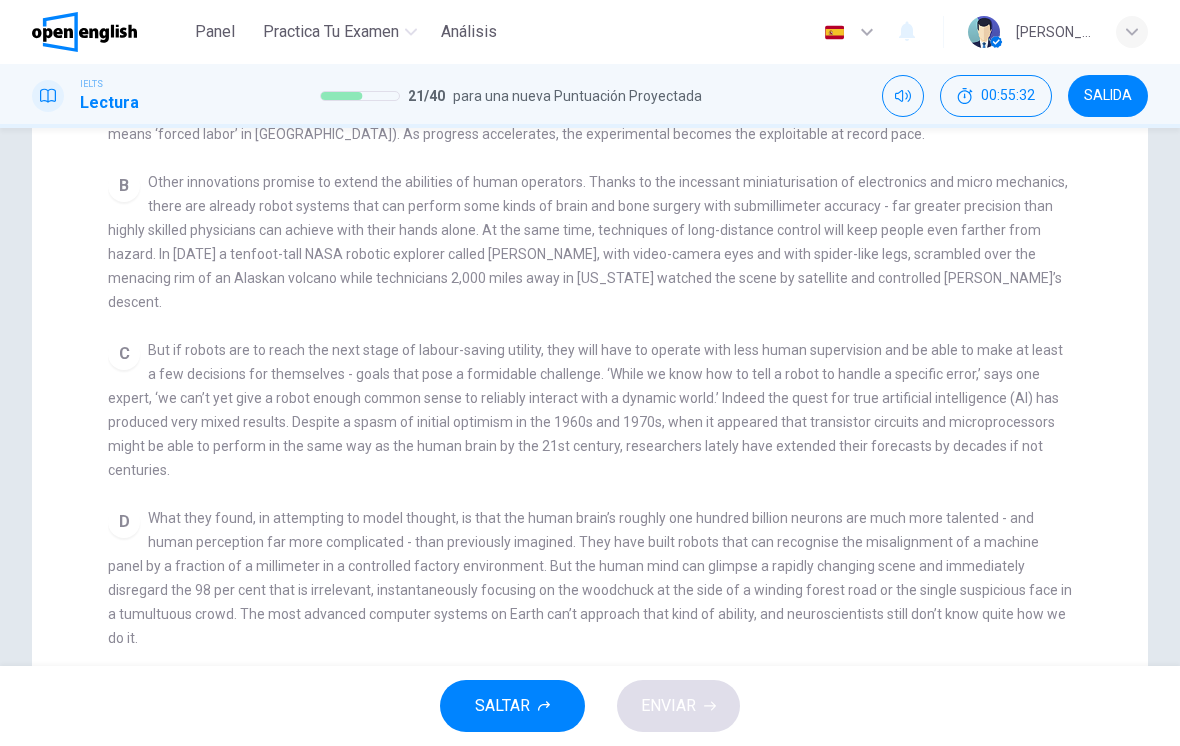 scroll, scrollTop: 584, scrollLeft: 0, axis: vertical 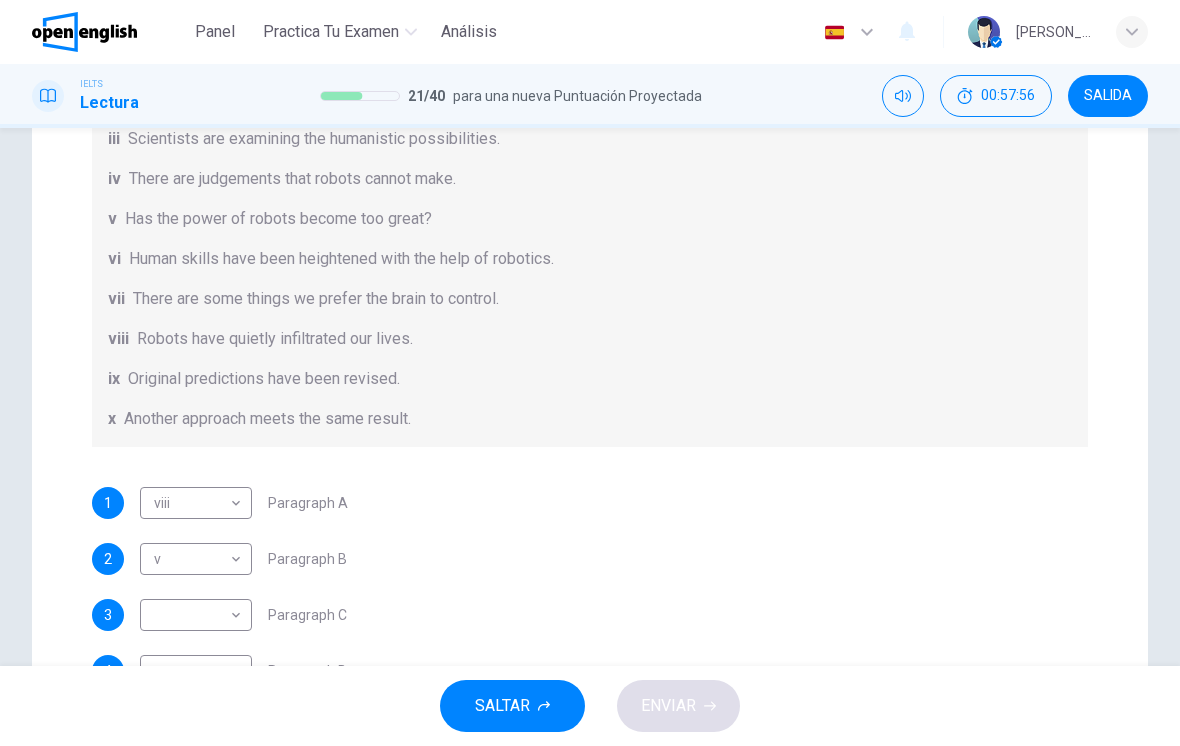 click on "Este sitio utiliza cookies, como se explica en nuestra  Política de Privacidad . Si acepta el uso de cookies, [PERSON_NAME] clic en el botón [PERSON_NAME] y continúe navegando por nuestro sitio.   Política de Privacidad Aceptar Panel Practica tu examen Análisis Español ** ​ [PERSON_NAME] IELTS Lectura 21 / 40 para una nueva Puntuación Proyectada 00:57:56 SALIDA Question Passage Pregunta 22 The Reading Passage has seven paragraphs  A-G .  From the list of headings below choose the most suitable heading for each
paragraph (A-F).
Write the appropriate numbers  (i-x)  in the boxes below. List of Headings i Some success has resulted from observing how the brain functions. ii Are we expecting too much from one robot? iii Scientists are examining the humanistic possibilities. iv There are judgements that robots cannot make. v Has the power of robots become too great? vi Human skills have been heightened with the help of robotics. vii There are some things we prefer the brain to control. viii ix x 1 viii **** ​ Paragraph A" at bounding box center [590, 373] 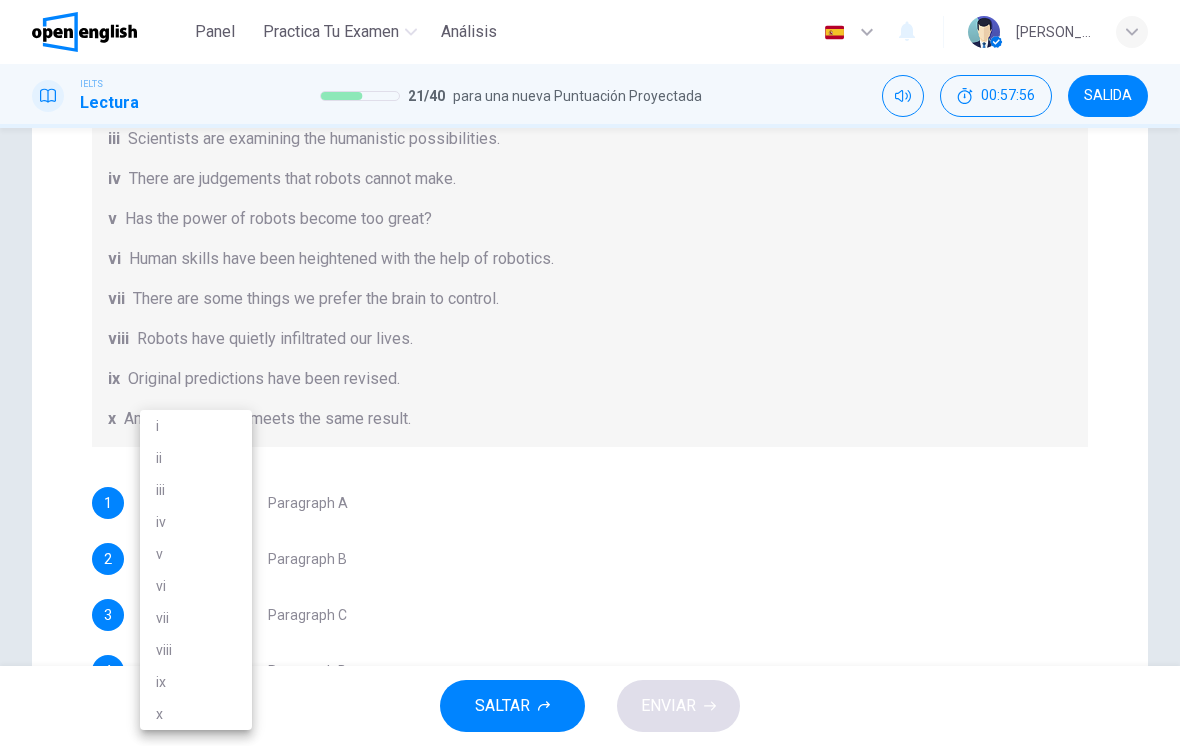 scroll, scrollTop: 244, scrollLeft: 0, axis: vertical 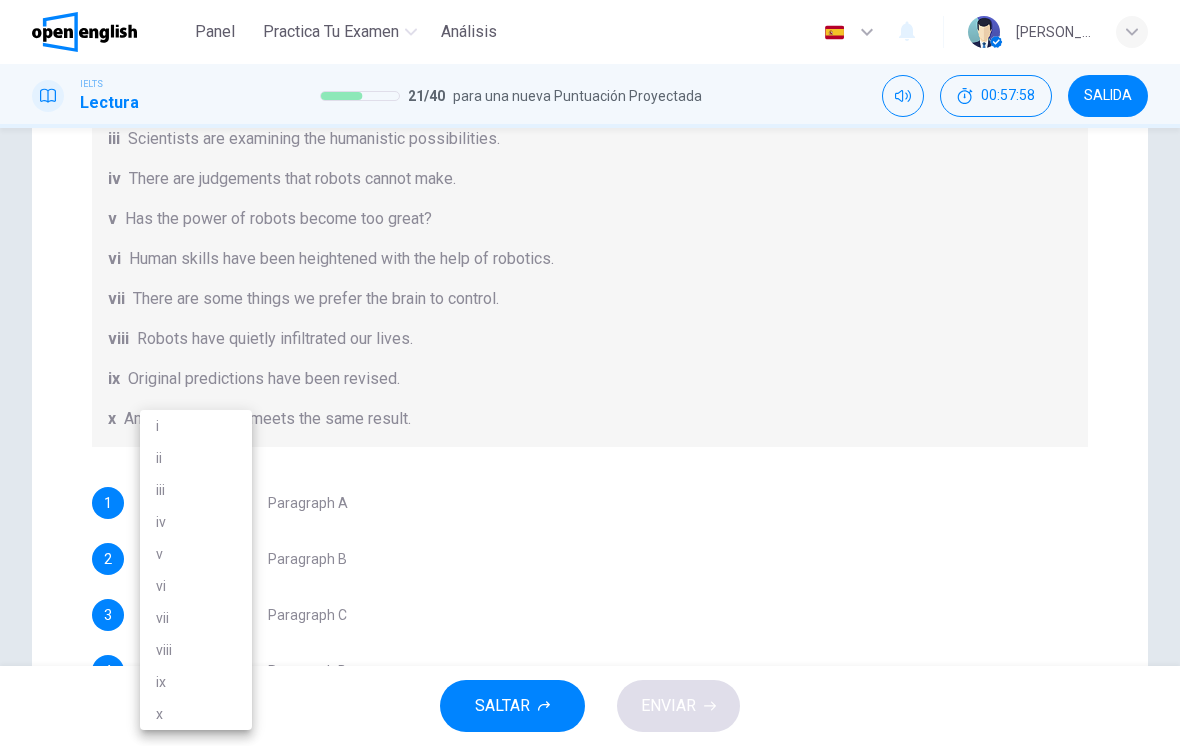 click on "iv" at bounding box center [196, 522] 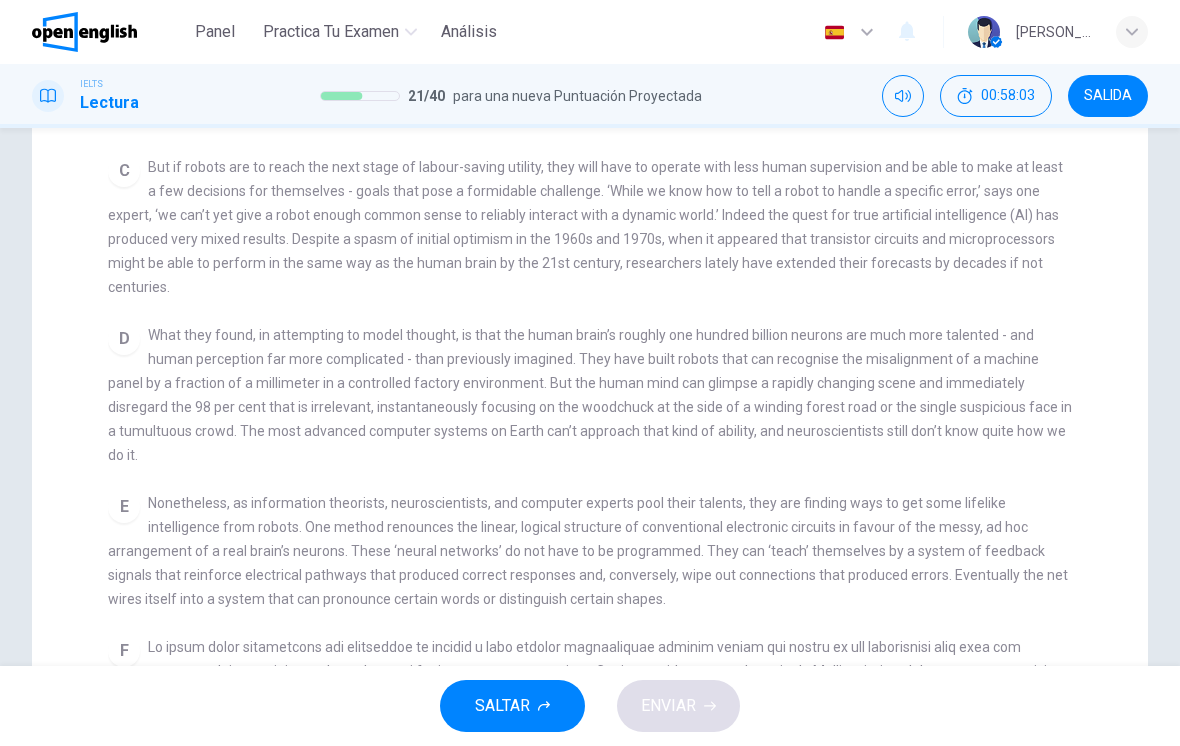 scroll, scrollTop: 765, scrollLeft: 0, axis: vertical 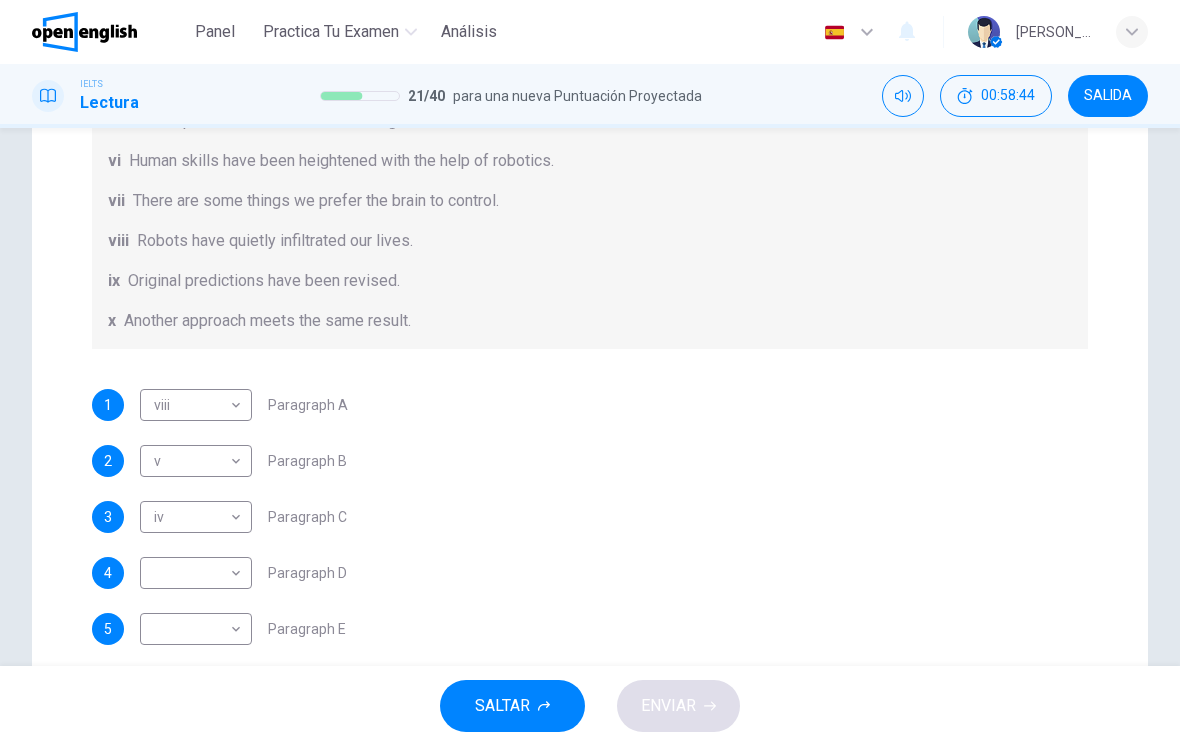 click on "Este sitio utiliza cookies, como se explica en nuestra  Política de Privacidad . Si acepta el uso de cookies, [PERSON_NAME] clic en el botón [PERSON_NAME] y continúe navegando por nuestro sitio.   Política de Privacidad Aceptar Panel Practica tu examen Análisis Español ** ​ [PERSON_NAME] IELTS Lectura 21 / 40 para una nueva Puntuación Proyectada 00:58:44 SALIDA Question Passage Pregunta 22 The Reading Passage has seven paragraphs  A-G .  From the list of headings below choose the most suitable heading for each
paragraph (A-F).
Write the appropriate numbers  (i-x)  in the boxes below. List of Headings i Some success has resulted from observing how the brain functions. ii Are we expecting too much from one robot? iii Scientists are examining the humanistic possibilities. iv There are judgements that robots cannot make. v Has the power of robots become too great? vi Human skills have been heightened with the help of robotics. vii There are some things we prefer the brain to control. viii ix x 1 viii **** ​ Paragraph A" at bounding box center (590, 373) 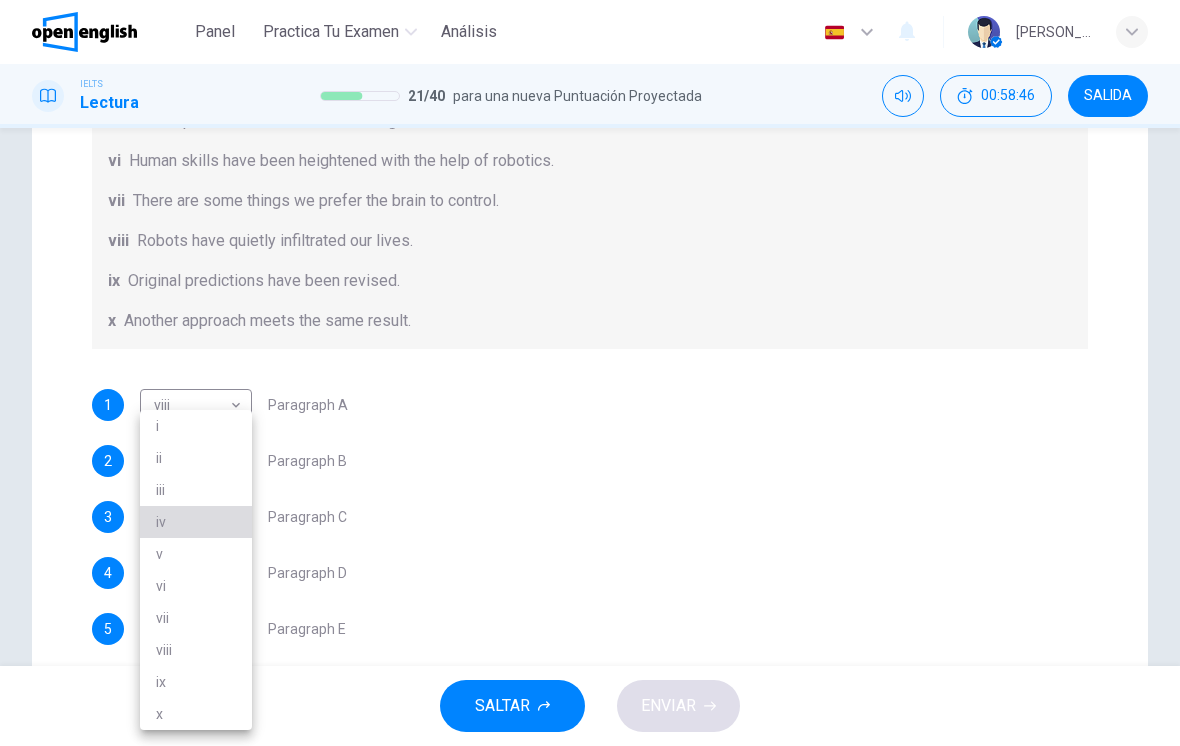 click on "iv" at bounding box center [196, 522] 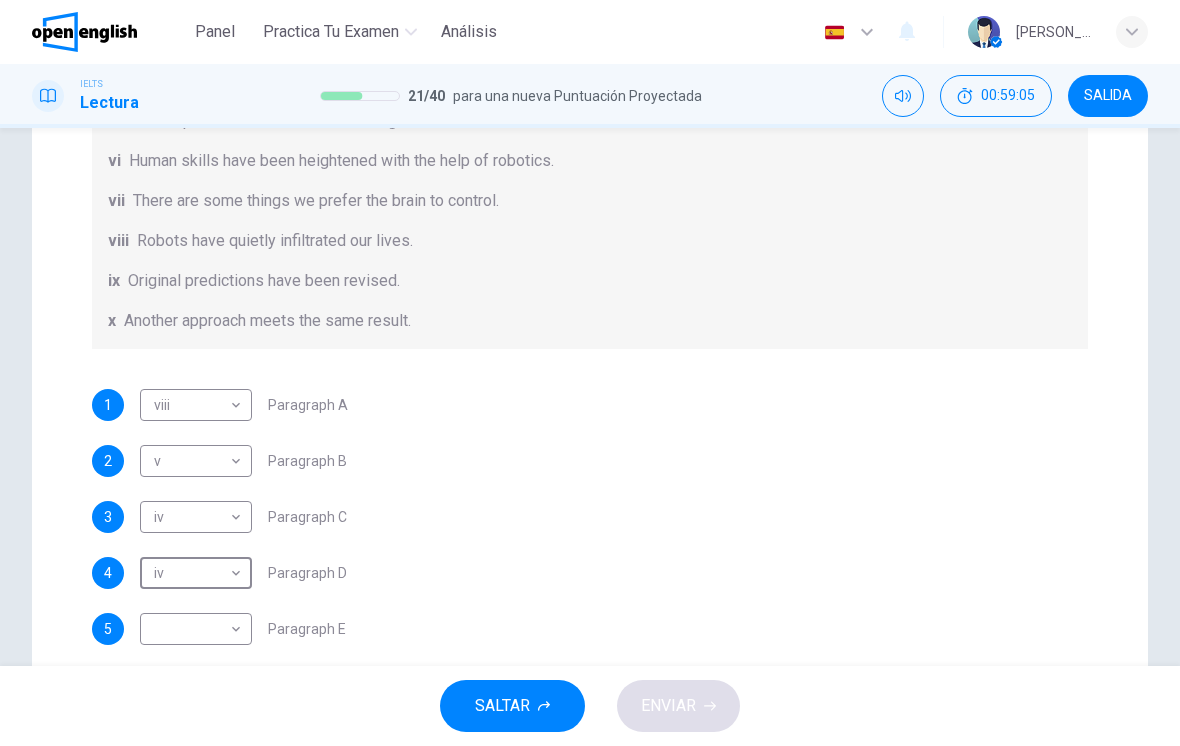 scroll, scrollTop: 244, scrollLeft: 0, axis: vertical 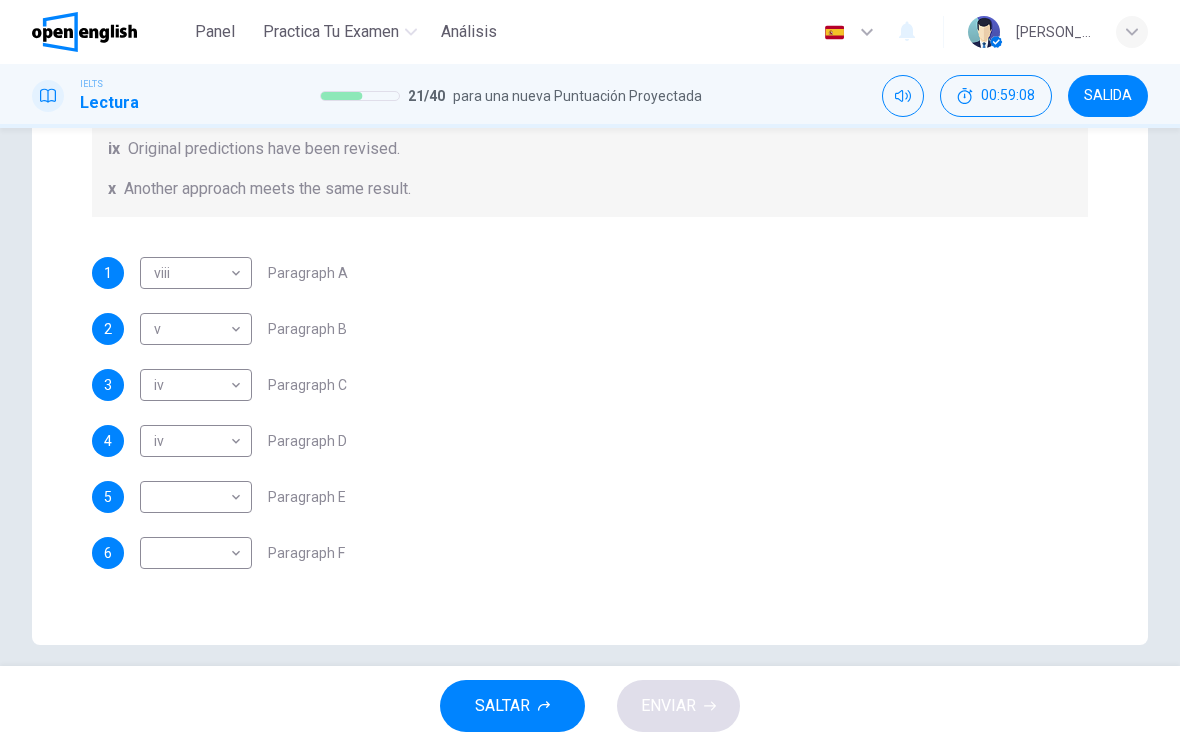 click on "5 ​ ​ Paragraph E" at bounding box center (590, 497) 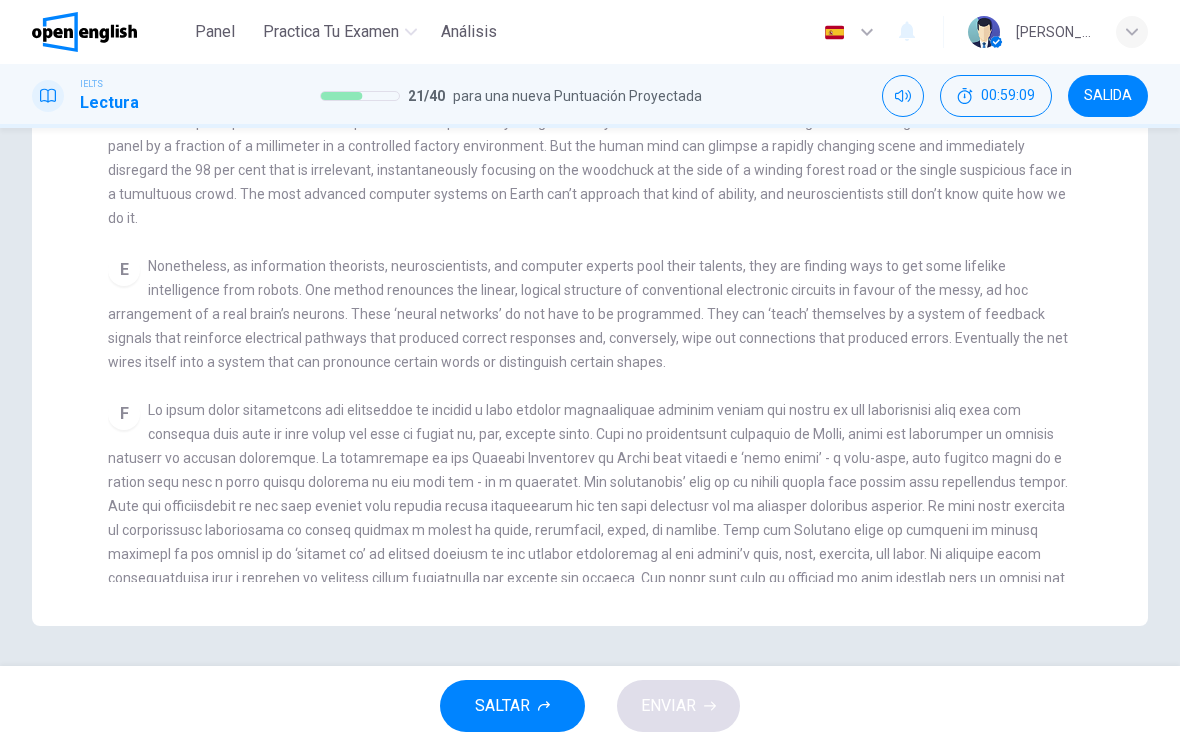 scroll, scrollTop: 490, scrollLeft: 0, axis: vertical 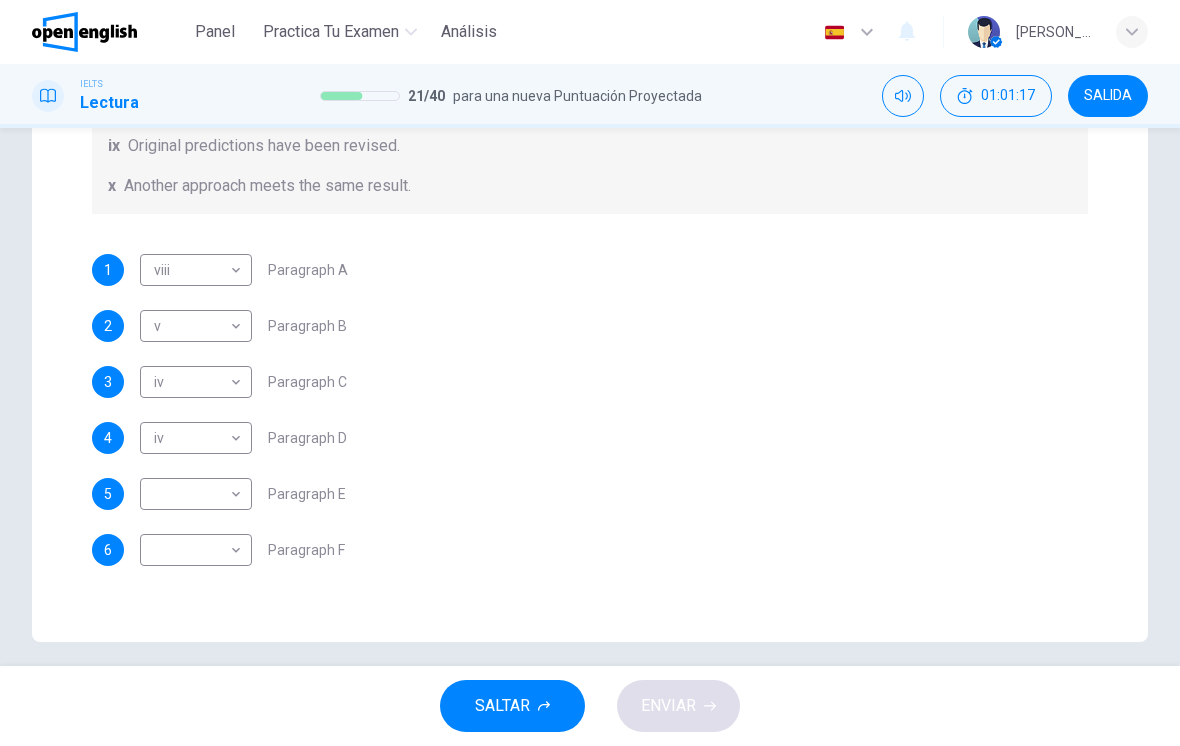 click on "Este sitio utiliza cookies, como se explica en nuestra  Política de Privacidad . Si acepta el uso de cookies, [PERSON_NAME] clic en el botón [PERSON_NAME] y continúe navegando por nuestro sitio.   Política de Privacidad Aceptar Panel Practica tu examen Análisis Español ** ​ [PERSON_NAME] IELTS Lectura 21 / 40 para una nueva Puntuación Proyectada 01:01:17 SALIDA Question Passage Pregunta 22 The Reading Passage has seven paragraphs  A-G .  From the list of headings below choose the most suitable heading for each
paragraph (A-F).
Write the appropriate numbers  (i-x)  in the boxes below. List of Headings i Some success has resulted from observing how the brain functions. ii Are we expecting too much from one robot? iii Scientists are examining the humanistic possibilities. iv There are judgements that robots cannot make. v Has the power of robots become too great? vi Human skills have been heightened with the help of robotics. vii There are some things we prefer the brain to control. viii ix x 1 viii **** ​ Paragraph A" at bounding box center [590, 373] 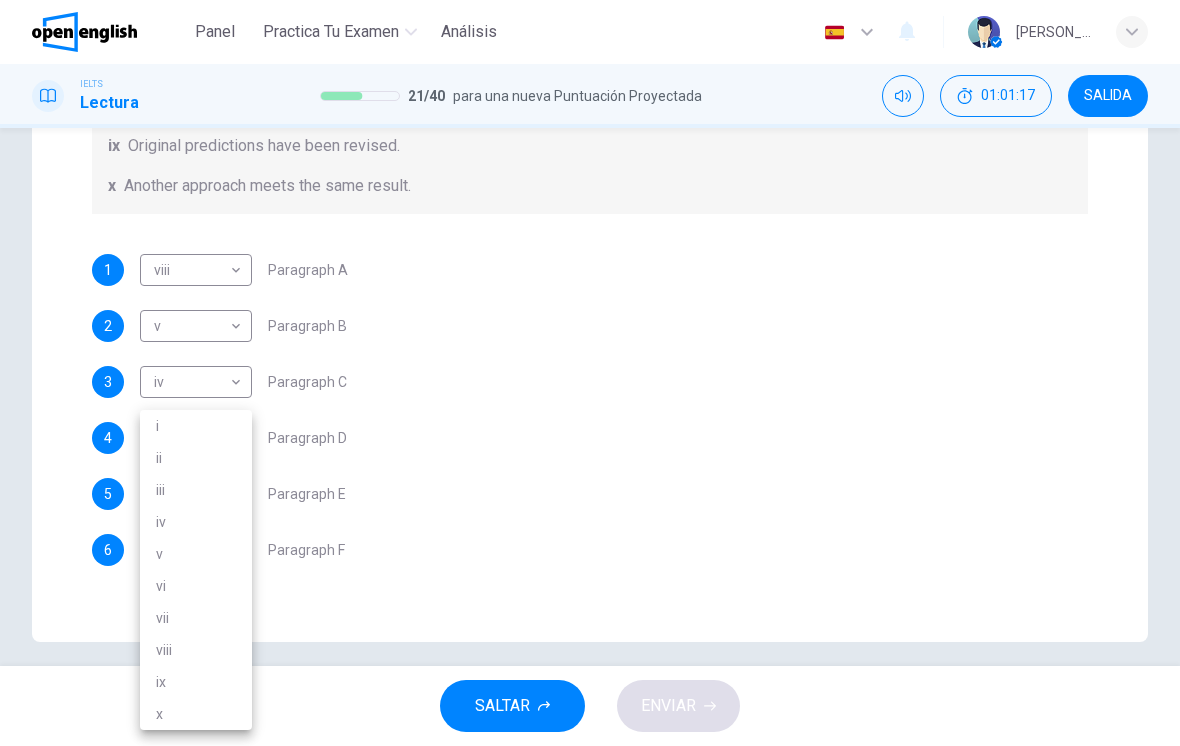 click on "i" at bounding box center (196, 426) 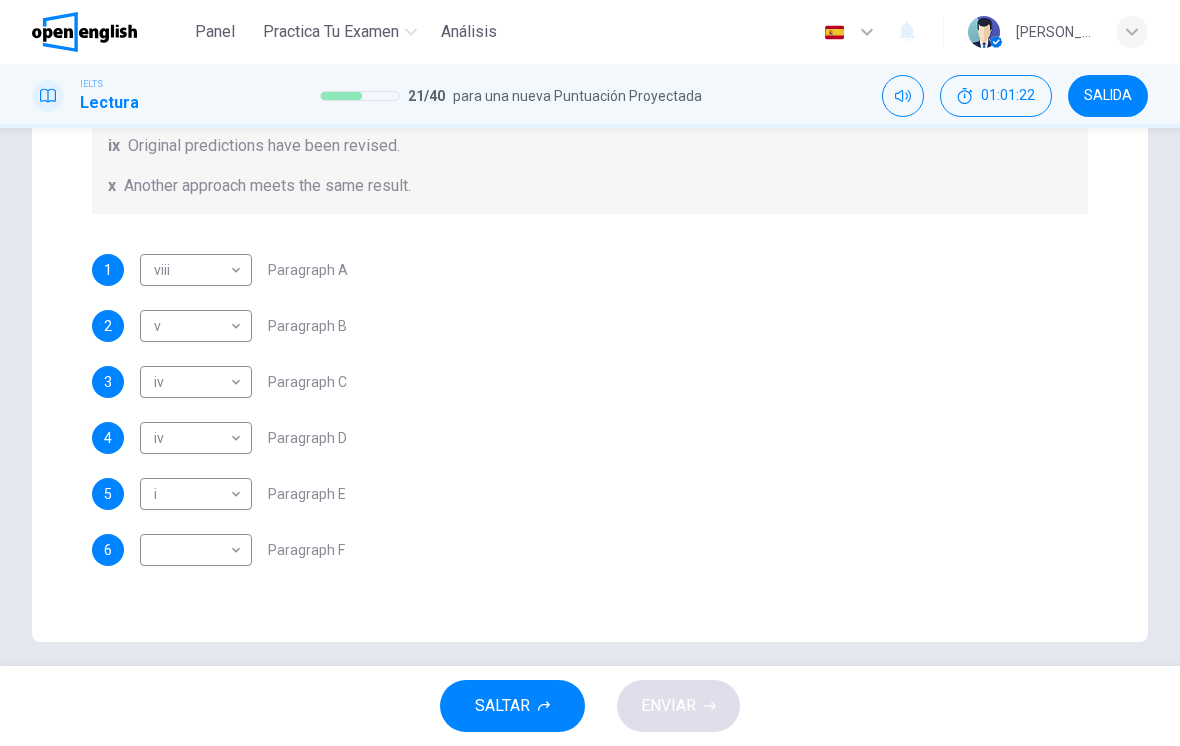 scroll, scrollTop: 0, scrollLeft: 0, axis: both 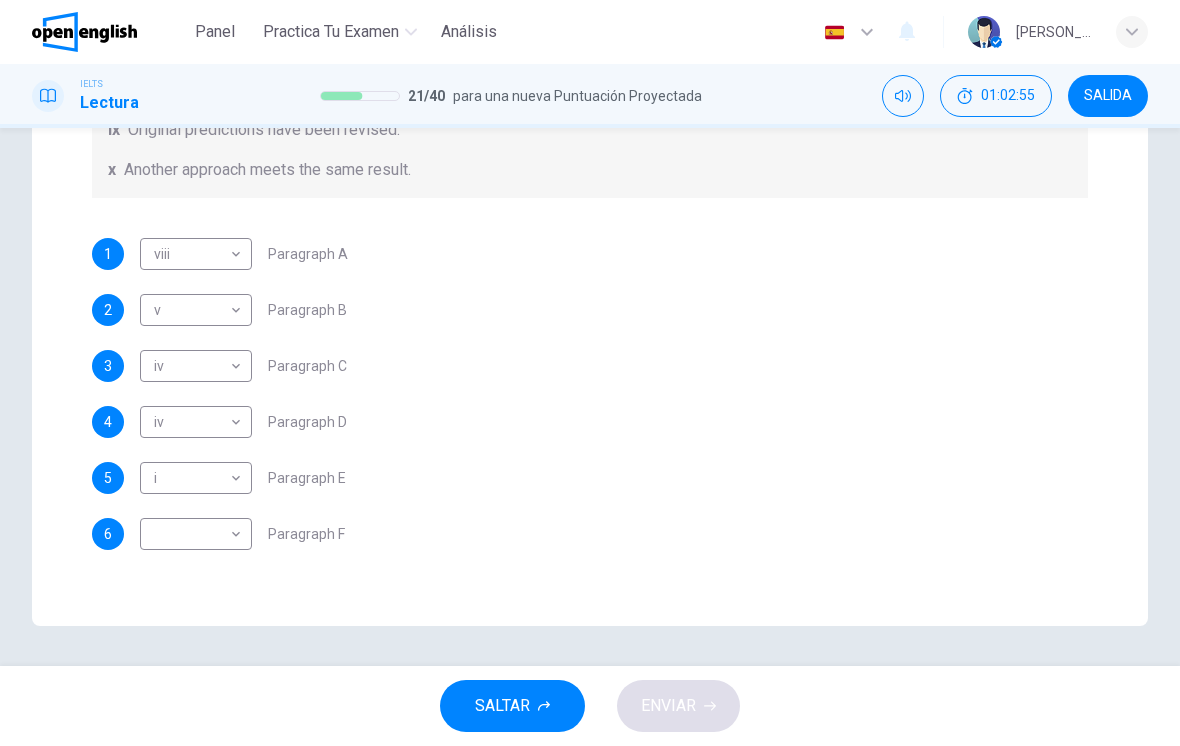 click on "Este sitio utiliza cookies, como se explica en nuestra  Política de Privacidad . Si acepta el uso de cookies, [PERSON_NAME] clic en el botón [PERSON_NAME] y continúe navegando por nuestro sitio.   Política de Privacidad Aceptar Panel Practica tu examen Análisis Español ** ​ [PERSON_NAME] IELTS Lectura 21 / 40 para una nueva Puntuación Proyectada 01:02:55 SALIDA Question Passage Pregunta 22 The Reading Passage has seven paragraphs  A-G .  From the list of headings below choose the most suitable heading for each
paragraph (A-F).
Write the appropriate numbers  (i-x)  in the boxes below. List of Headings i Some success has resulted from observing how the brain functions. ii Are we expecting too much from one robot? iii Scientists are examining the humanistic possibilities. iv There are judgements that robots cannot make. v Has the power of robots become too great? vi Human skills have been heightened with the help of robotics. vii There are some things we prefer the brain to control. viii ix x 1 viii **** ​ Paragraph A" at bounding box center (590, 373) 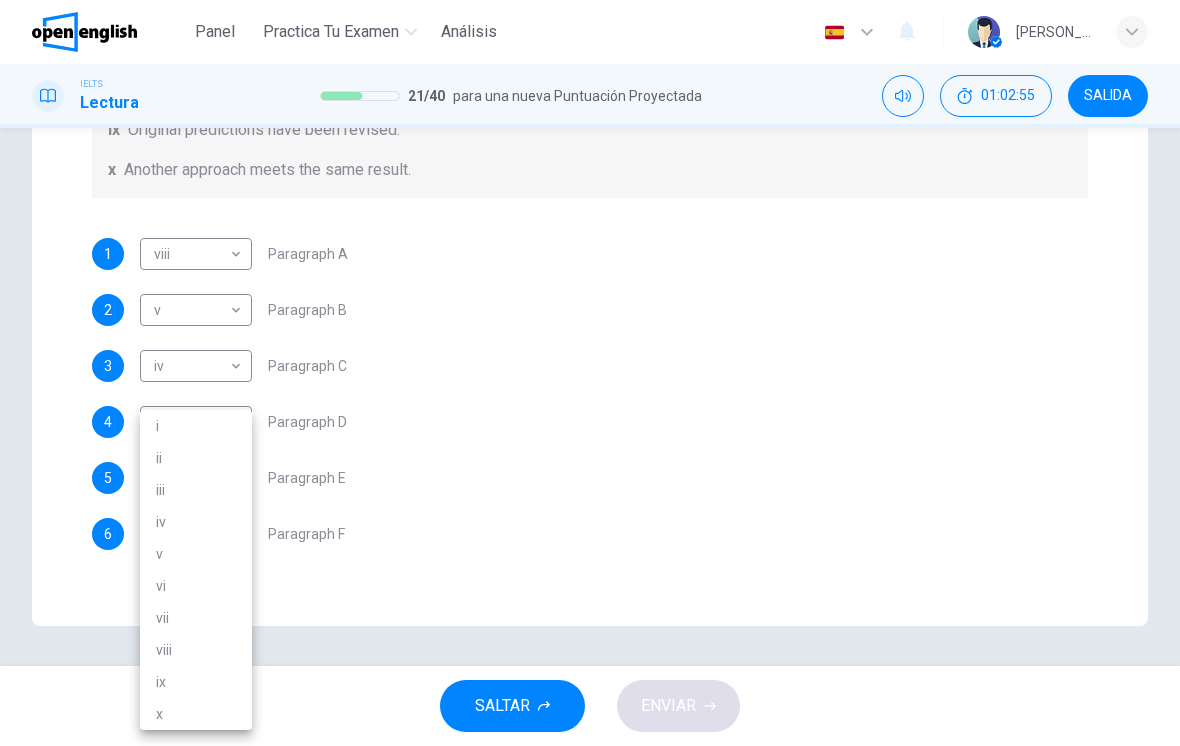 scroll, scrollTop: 506, scrollLeft: 0, axis: vertical 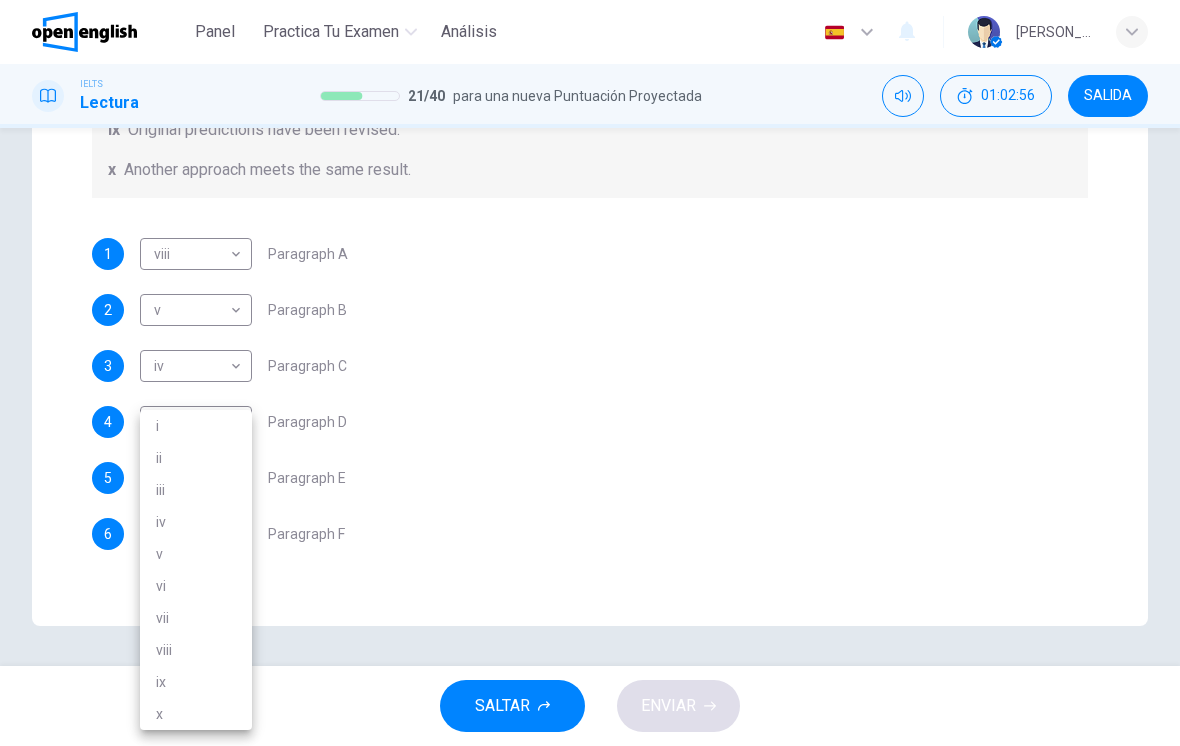 click on "iii" at bounding box center (196, 490) 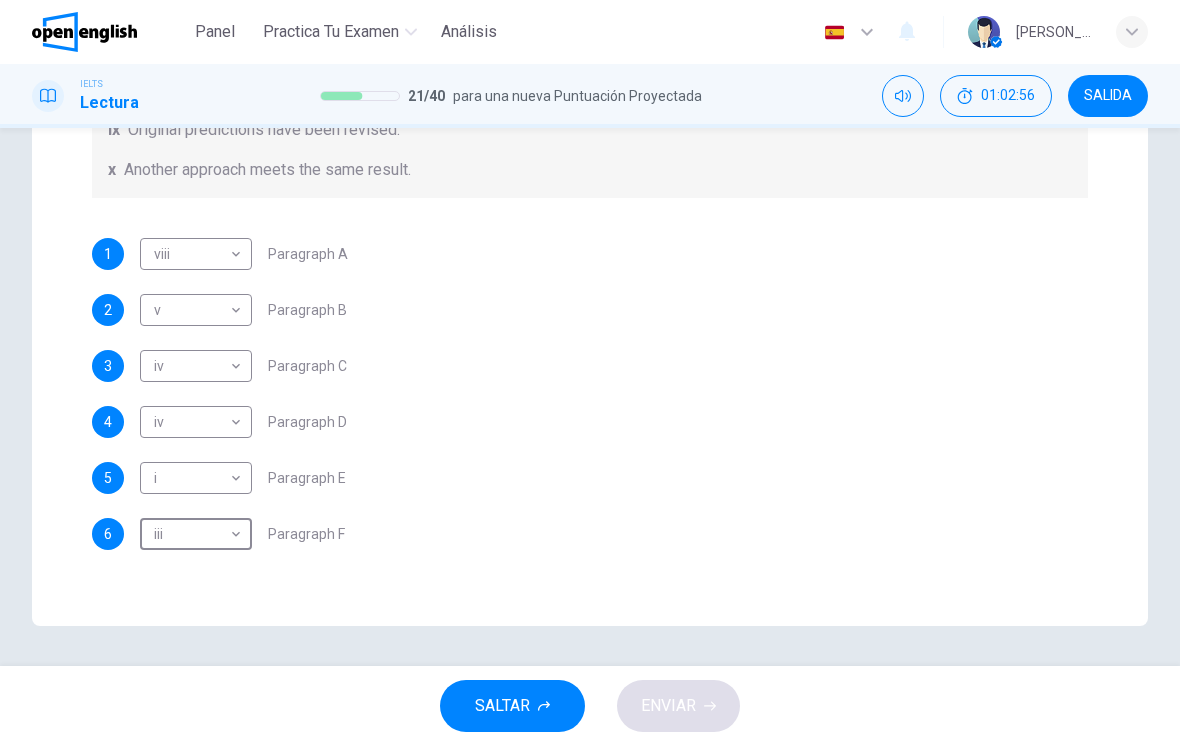 type on "***" 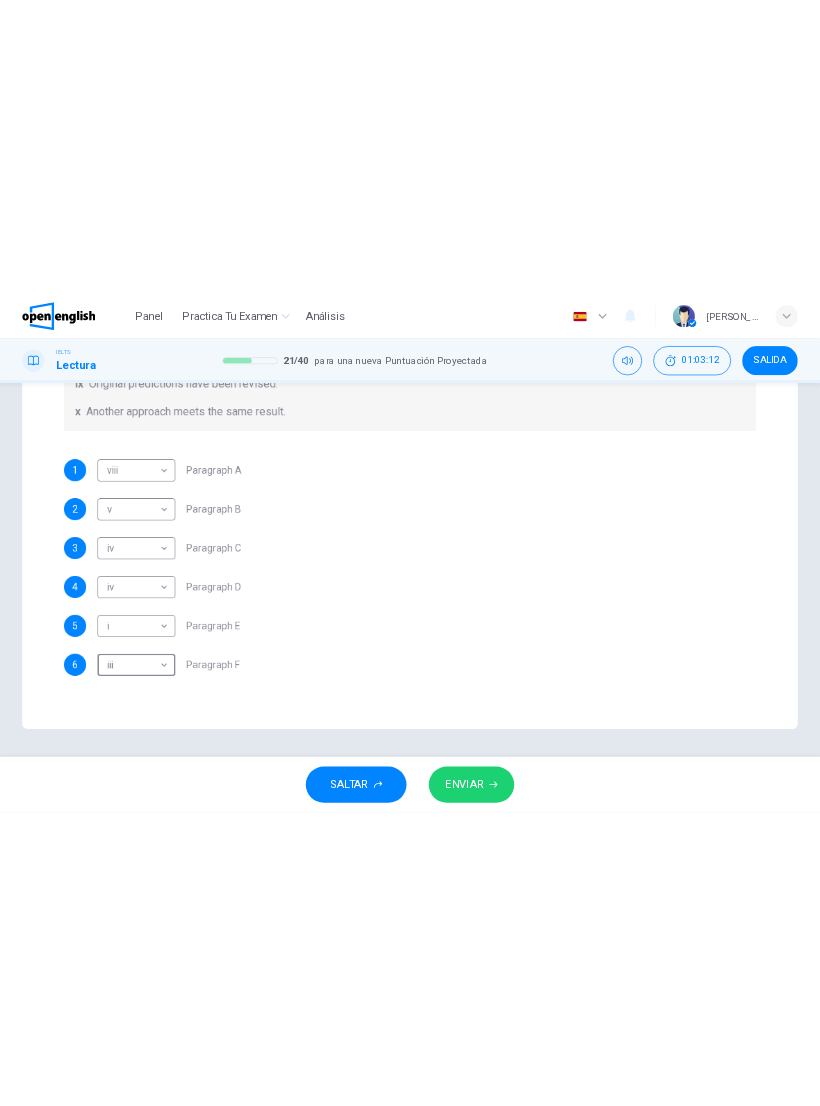 scroll, scrollTop: 244, scrollLeft: 0, axis: vertical 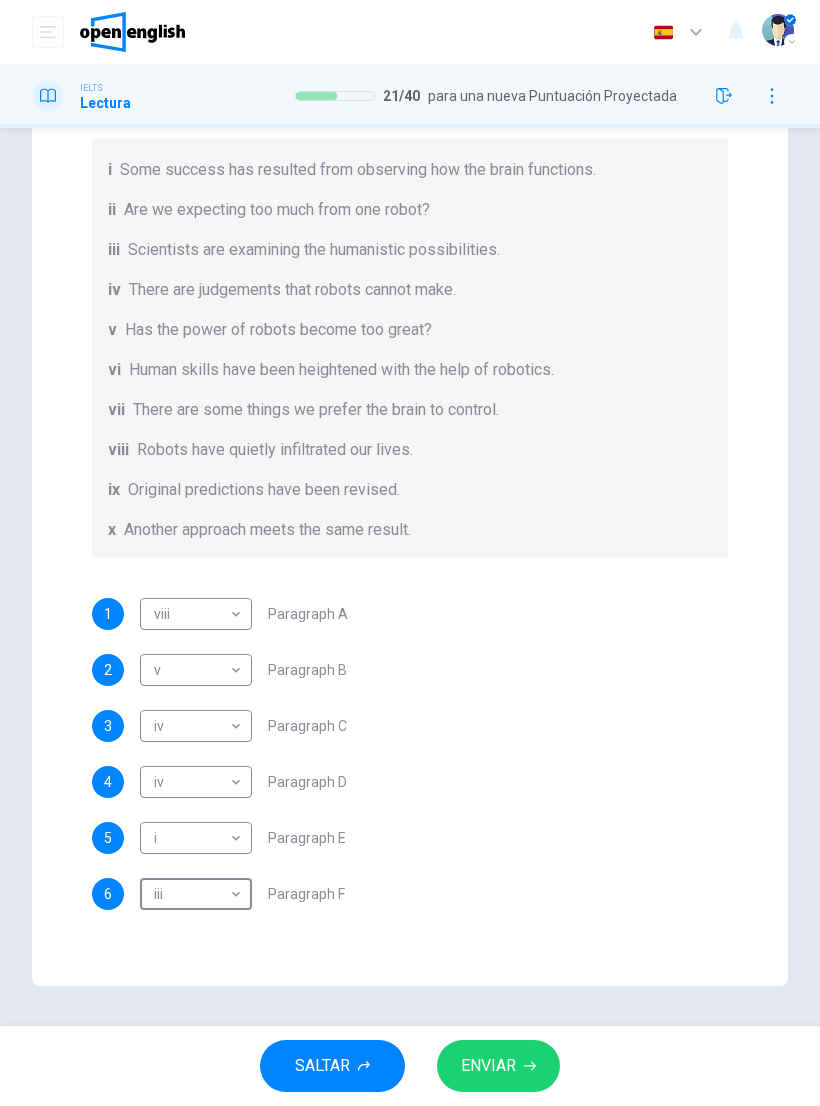 click 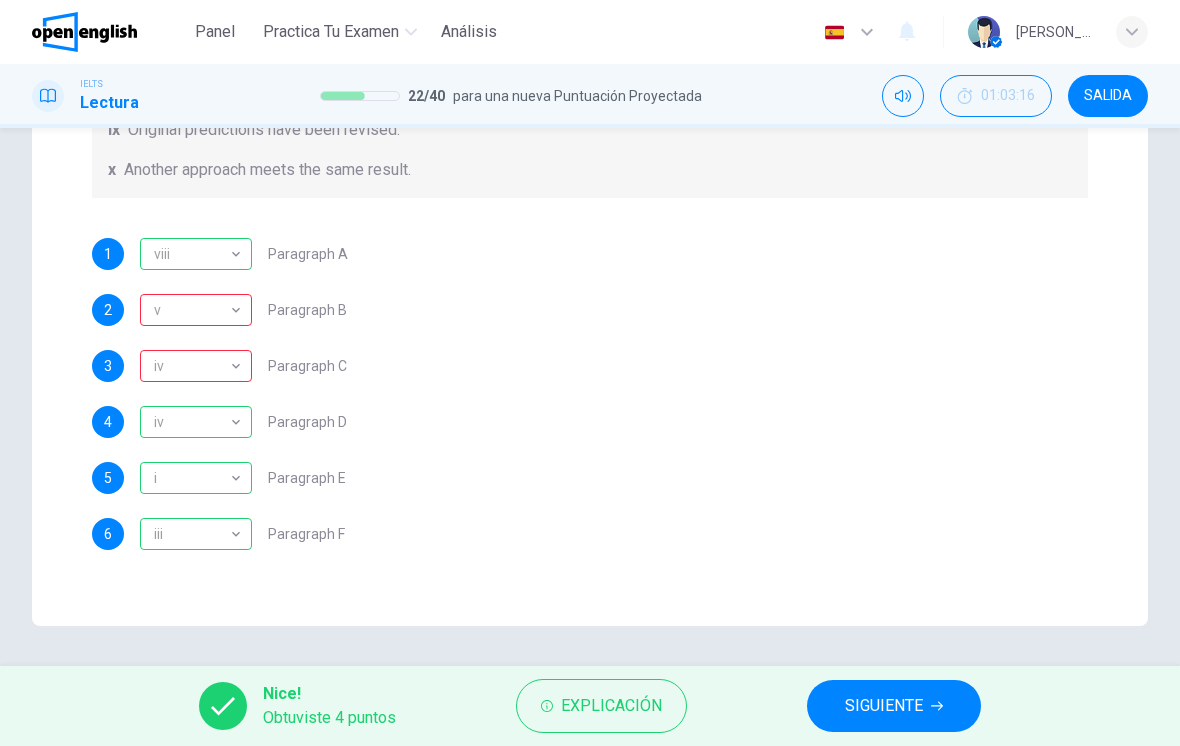 scroll, scrollTop: 506, scrollLeft: 0, axis: vertical 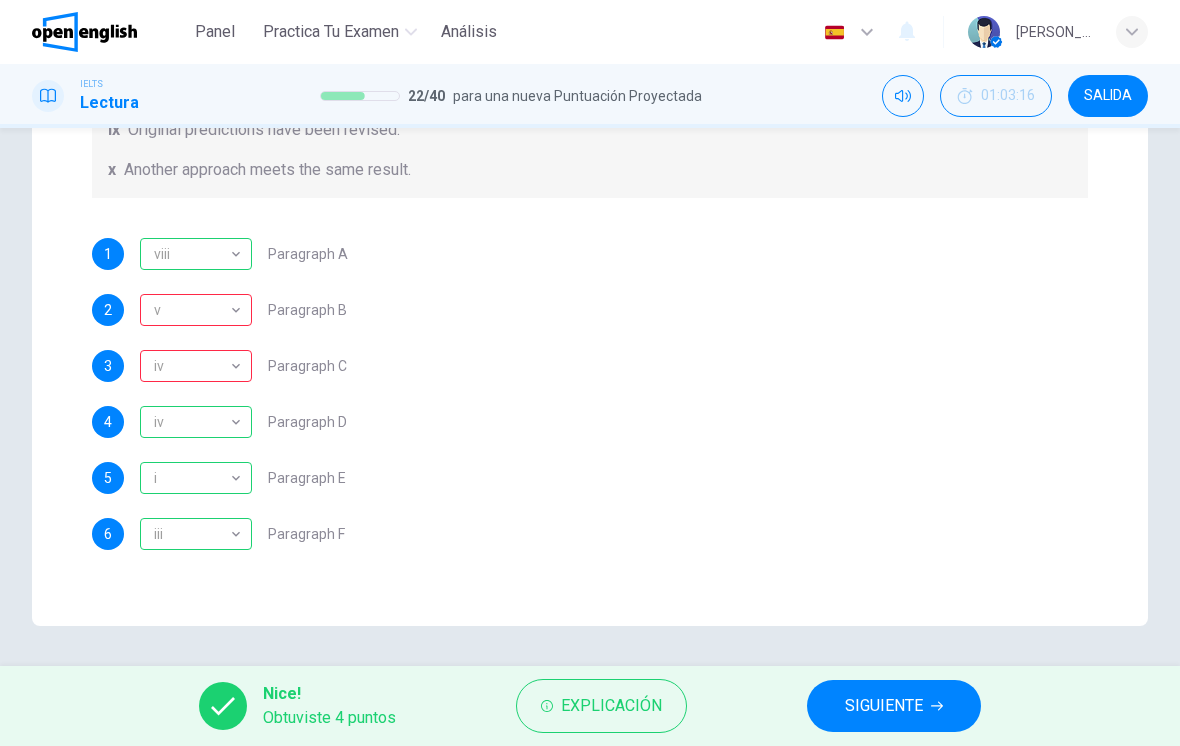 click on "Explicación" at bounding box center (611, 706) 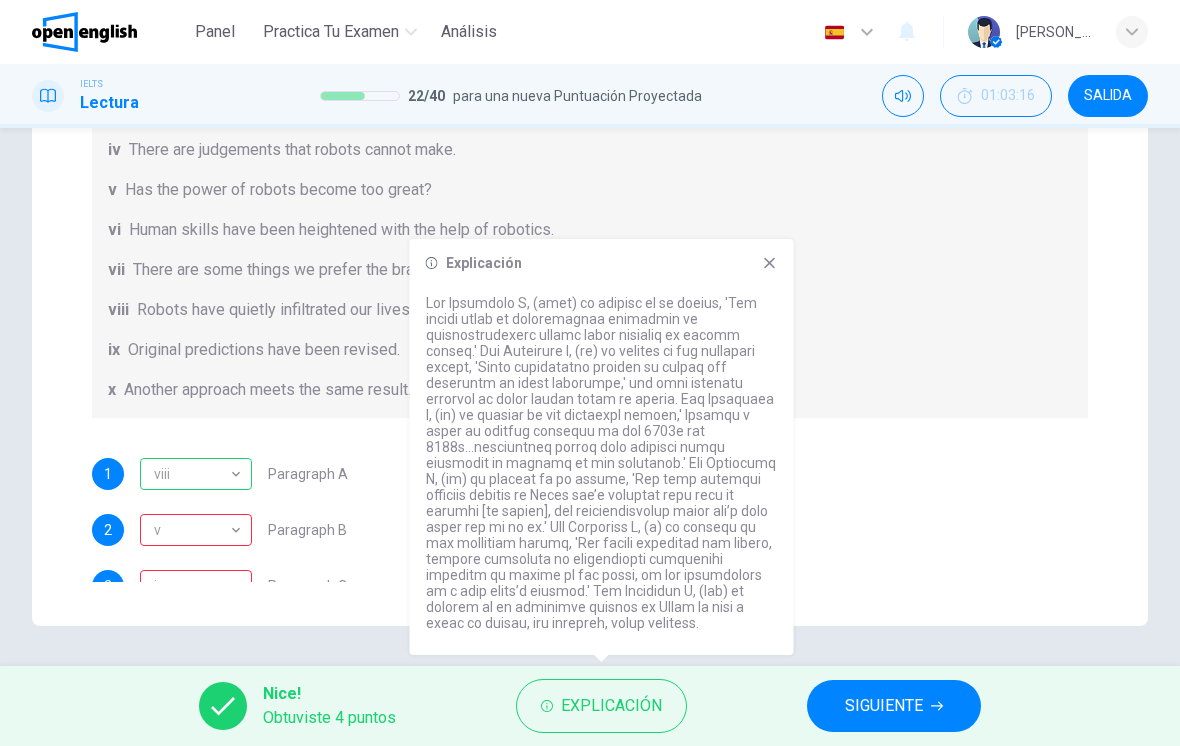 scroll, scrollTop: 26, scrollLeft: 0, axis: vertical 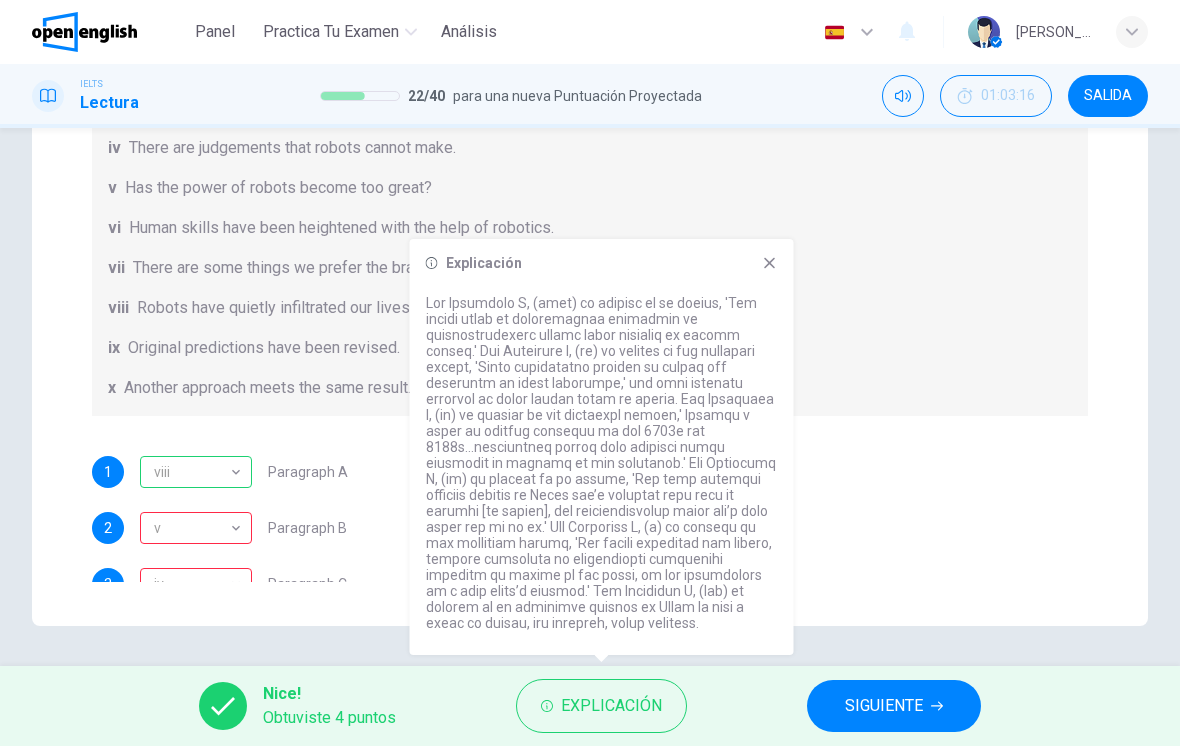 click on "SIGUIENTE" at bounding box center [894, 706] 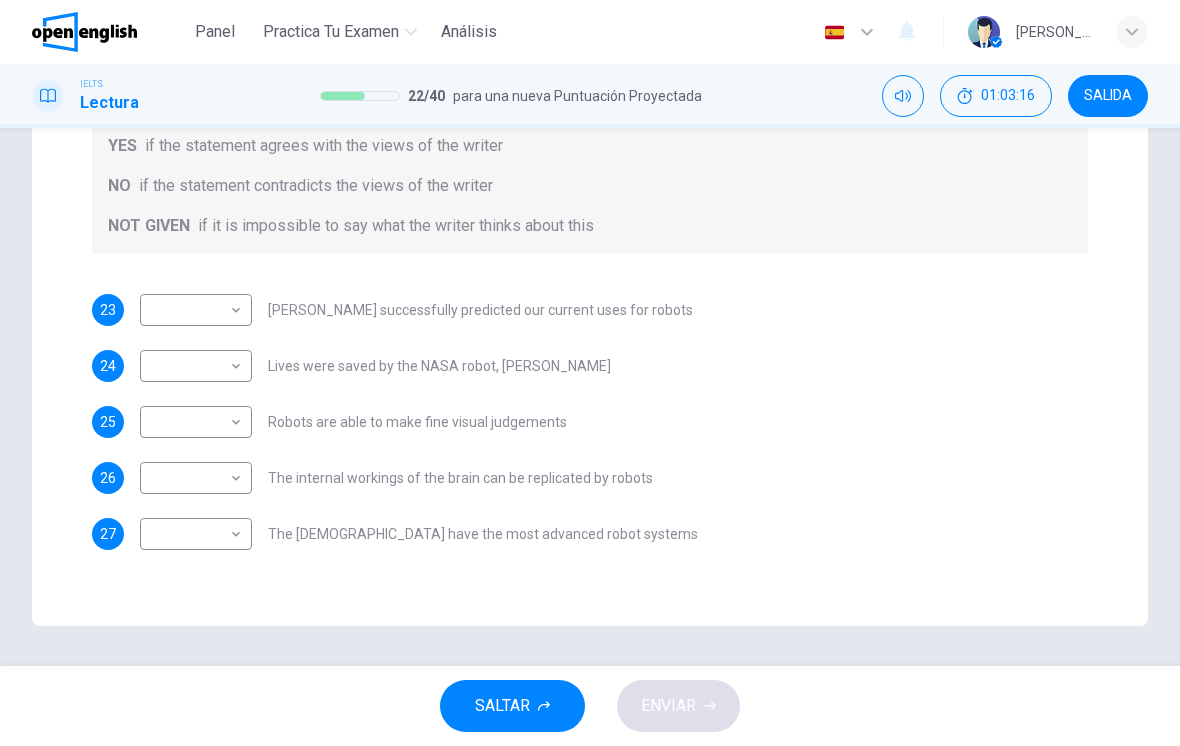 click on "SALTAR ENVIAR" at bounding box center (590, 706) 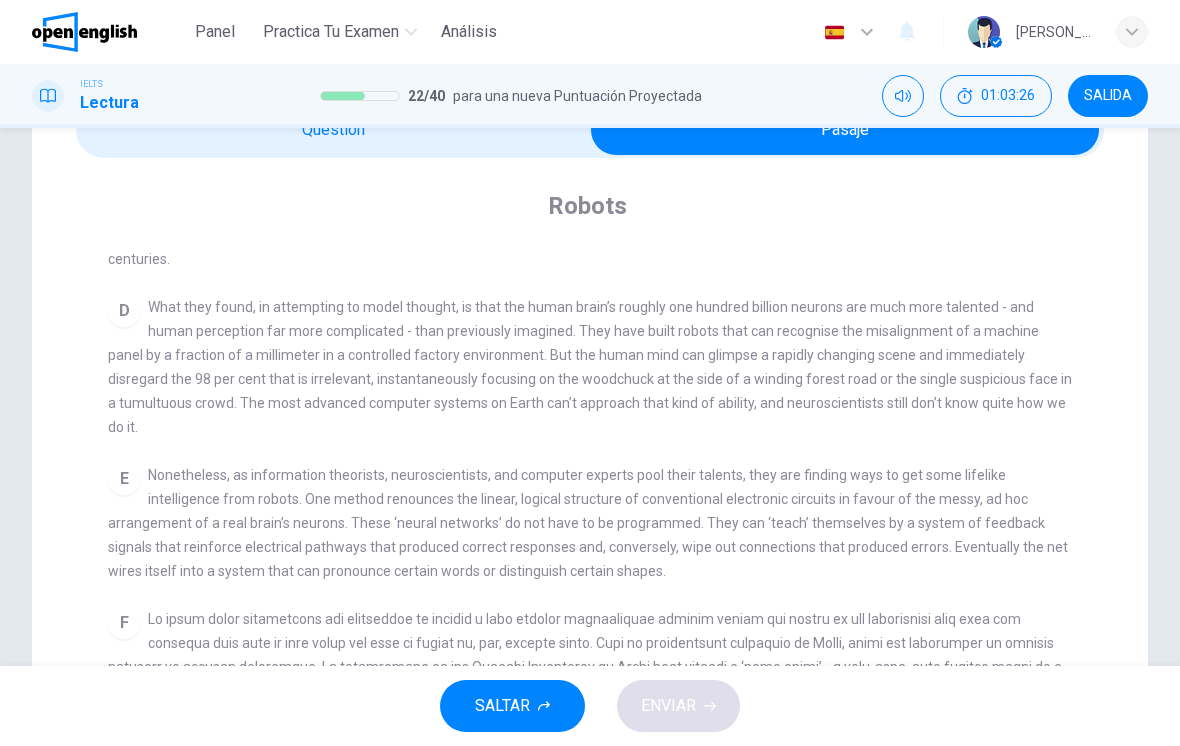 scroll, scrollTop: 117, scrollLeft: 0, axis: vertical 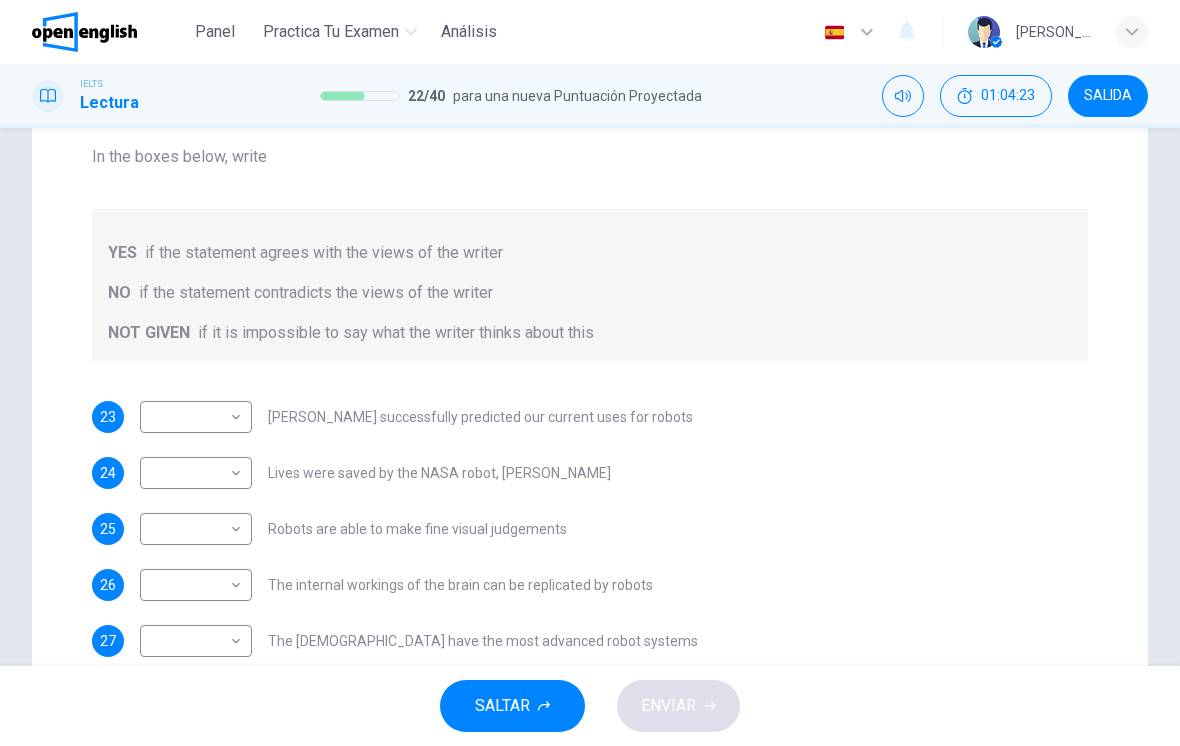 click on "Este sitio utiliza cookies, como se explica en nuestra  Política de Privacidad . Si acepta el uso de cookies, [PERSON_NAME] clic en el botón [PERSON_NAME] y continúe navegando por nuestro sitio.   Política de Privacidad Aceptar Panel Practica tu examen Análisis Español ** ​ [PERSON_NAME] IELTS Lectura 22 / 40 para una nueva Puntuación Proyectada 01:04:23 SALIDA Question Passage Preguntas 23 - 27 Do the following statements agree with the information given in the Reading Passage?  In the boxes below, write YES if the statement agrees with the views of the writer NO if the statement contradicts the views of the writer NOT GIVEN if it is impossible to say what the writer thinks about this 23 ​ ​ [PERSON_NAME] successfully predicted our current uses for robots 24 ​ ​ Lives were saved by the NASA robot, [PERSON_NAME] 25 ​ ​ Robots are able to make fine visual judgements 26 ​ ​ The internal workings of the brain can be replicated by robots 27 ​ ​ The [DEMOGRAPHIC_DATA] have the most advanced robot systems Robots 1 A B C D E" at bounding box center [590, 373] 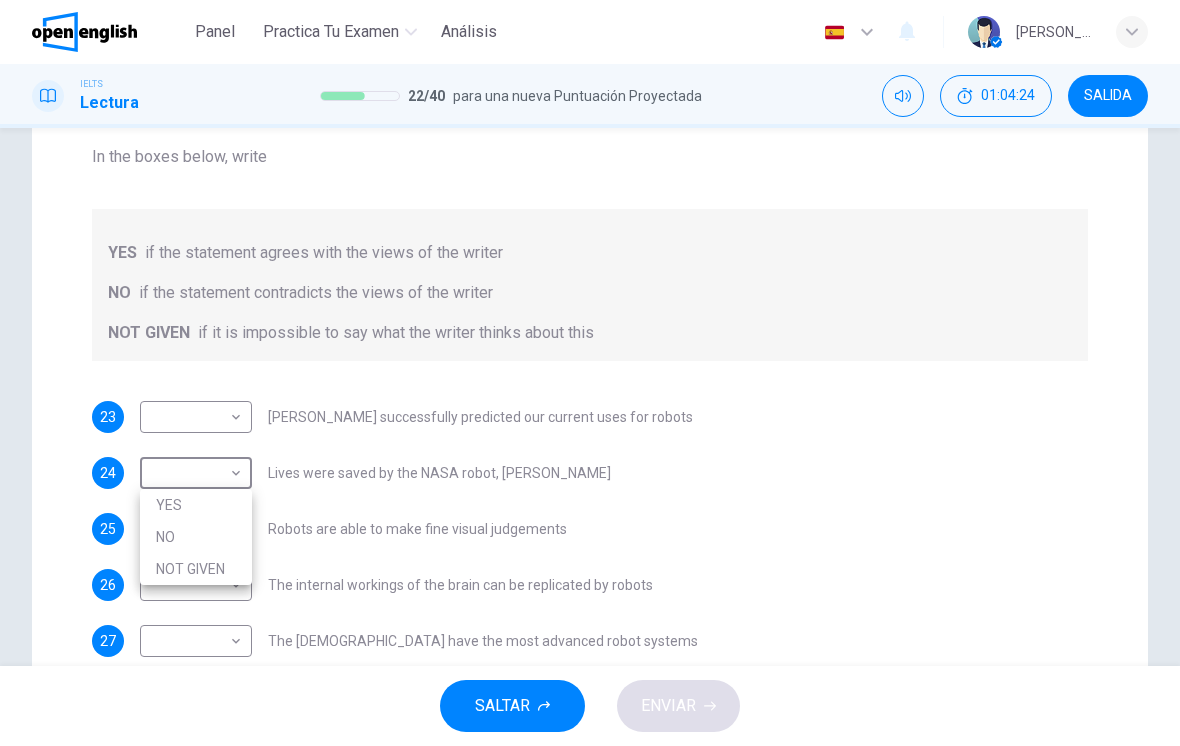 click on "NOT GIVEN" at bounding box center [196, 569] 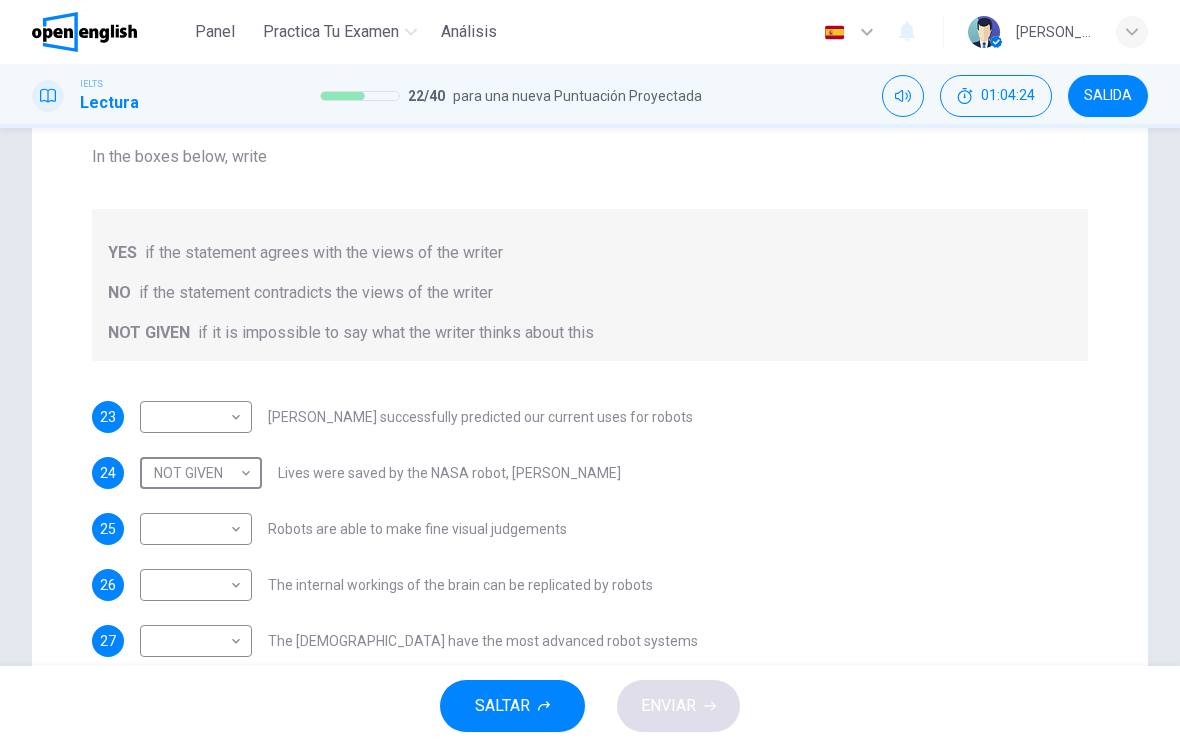 type on "*********" 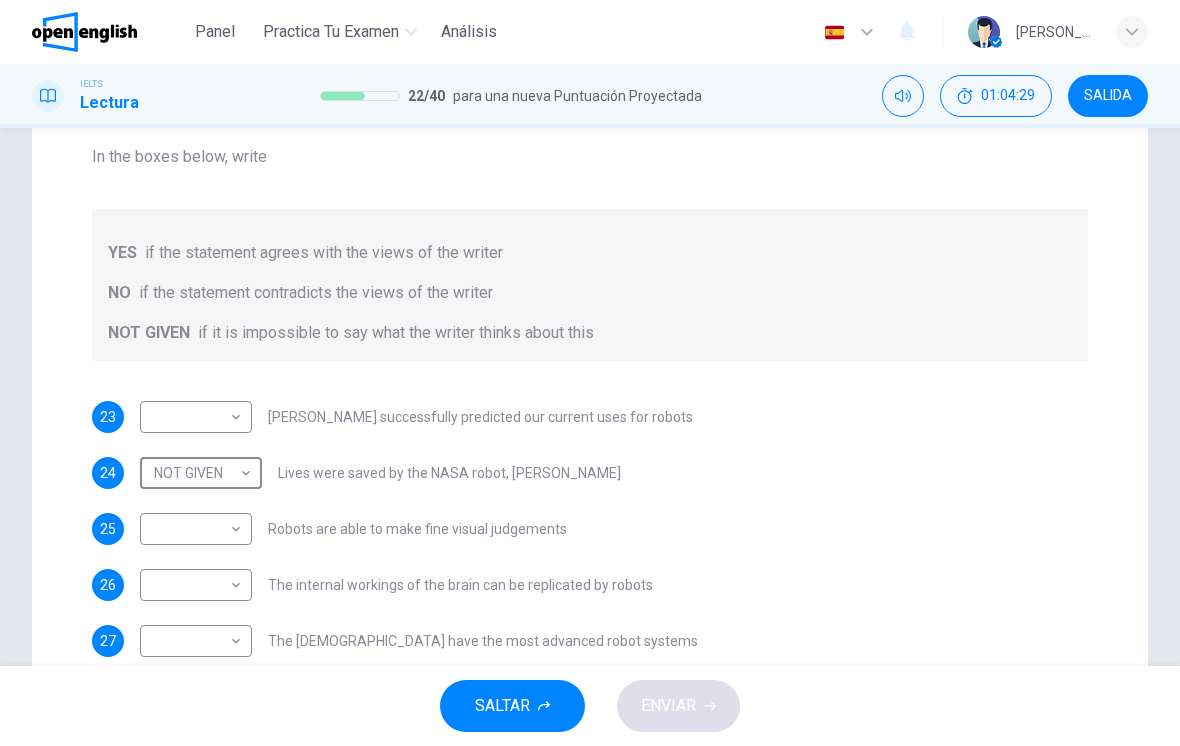 click on "Este sitio utiliza cookies, como se explica en nuestra  Política de Privacidad . Si acepta el uso de cookies, [PERSON_NAME] clic en el botón [PERSON_NAME] y continúe navegando por nuestro sitio.   Política de Privacidad Aceptar Panel Practica tu examen Análisis Español ** ​ [PERSON_NAME] IELTS Lectura 22 / 40 para una nueva Puntuación Proyectada 01:04:29 SALIDA Question Passage Preguntas 23 - 27 Do the following statements agree with the information given in the Reading Passage?  In the boxes below, write YES if the statement agrees with the views of the writer NO if the statement contradicts the views of the writer NOT GIVEN if it is impossible to say what the writer thinks about this 23 ​ ​ [PERSON_NAME] successfully predicted our current uses for robots 24 NOT GIVEN ********* ​ Lives were saved by the NASA robot, [PERSON_NAME] 25 ​ ​ Robots are able to make fine visual judgements 26 ​ ​ The internal workings of the brain can be replicated by robots 27 ​ ​ The [DEMOGRAPHIC_DATA] have the most advanced robot systems 1" at bounding box center [590, 373] 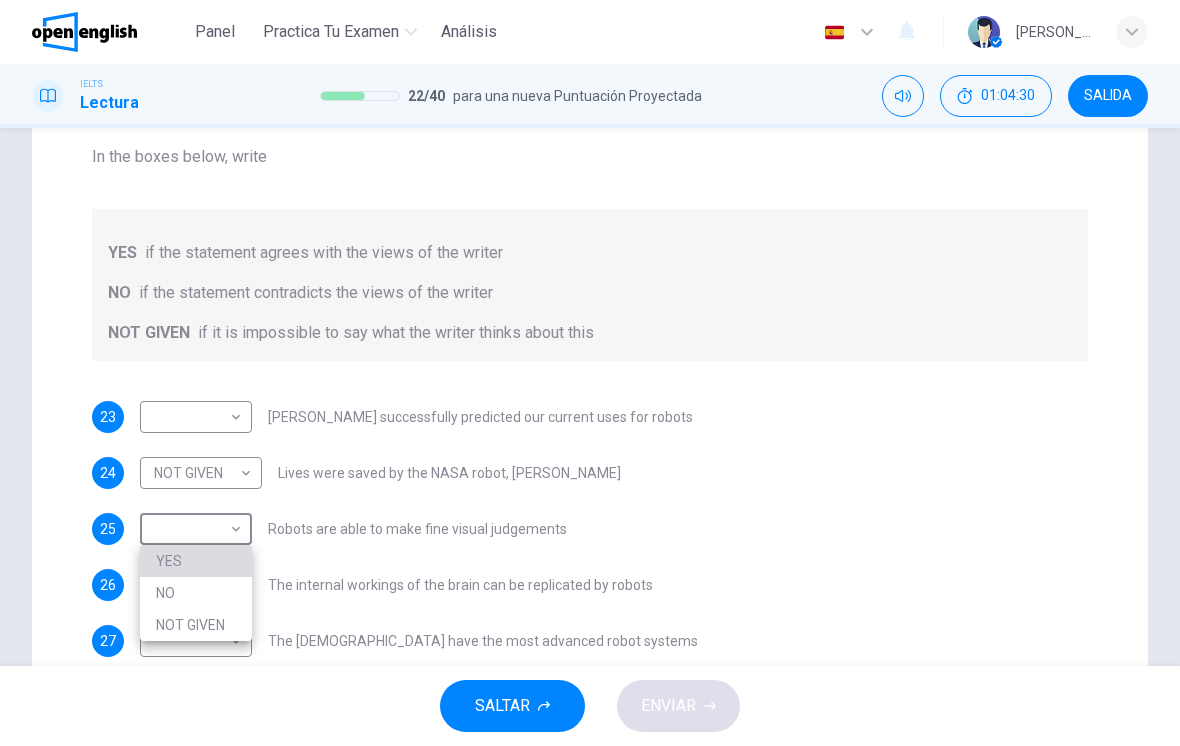 click on "YES" at bounding box center [196, 561] 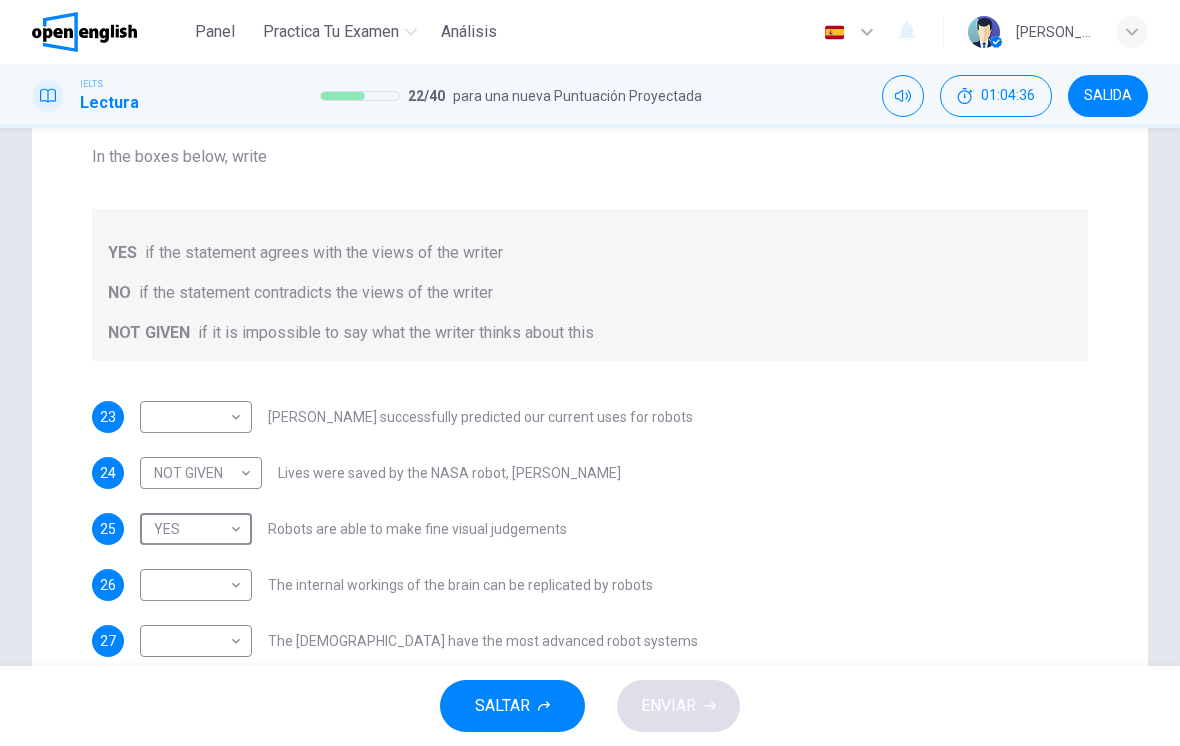 click on "Este sitio utiliza cookies, como se explica en nuestra  Política de Privacidad . Si acepta el uso de cookies, [PERSON_NAME] clic en el botón [PERSON_NAME] y continúe navegando por nuestro sitio.   Política de Privacidad Aceptar Panel Practica tu examen Análisis Español ** ​ [PERSON_NAME] IELTS Lectura 22 / 40 para una nueva Puntuación Proyectada 01:04:36 SALIDA Question Passage Preguntas 23 - 27 Do the following statements agree with the information given in the Reading Passage?  In the boxes below, write YES if the statement agrees with the views of the writer NO if the statement contradicts the views of the writer NOT GIVEN if it is impossible to say what the writer thinks about this 23 ​ ​ [PERSON_NAME] successfully predicted our current uses for robots 24 NOT GIVEN ********* ​ Lives were saved by the NASA robot, [PERSON_NAME] 25 YES *** ​ Robots are able to make fine visual judgements 26 ​ ​ The internal workings of the brain can be replicated by robots 27 ​ ​ Robots CLIC PARA ZOOM Clic para zoom 1 A B C D E" at bounding box center [590, 373] 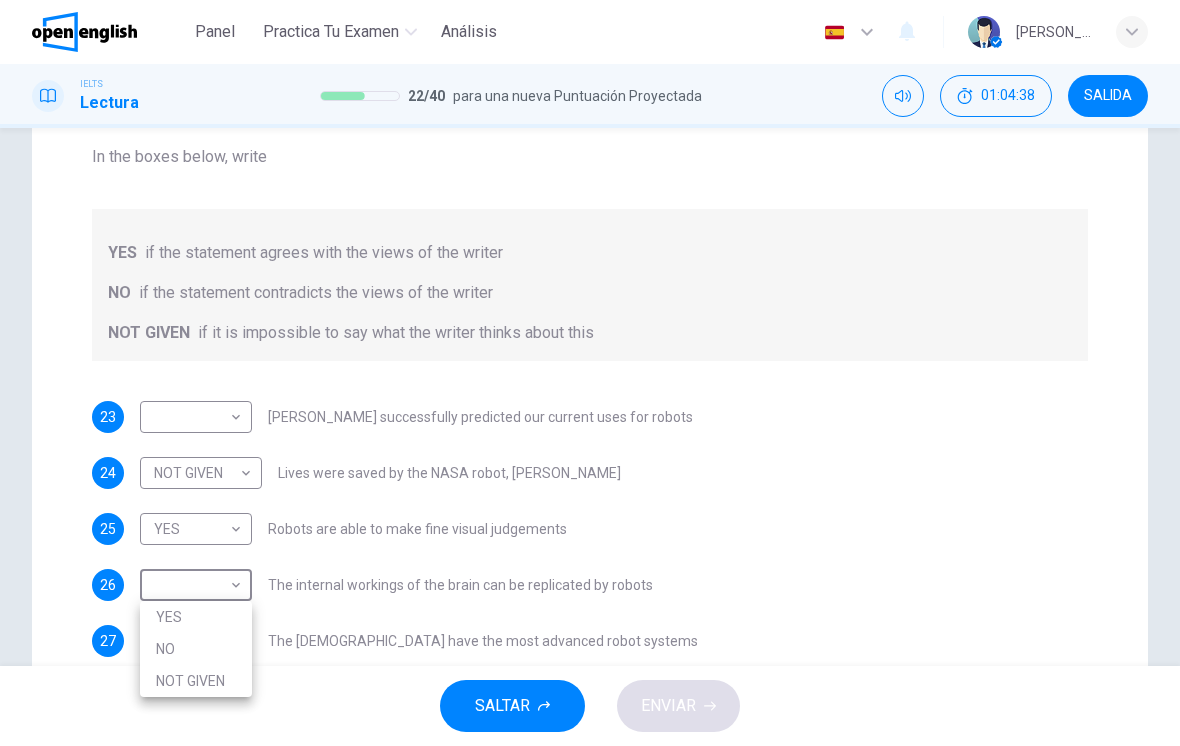 click on "YES" at bounding box center (196, 617) 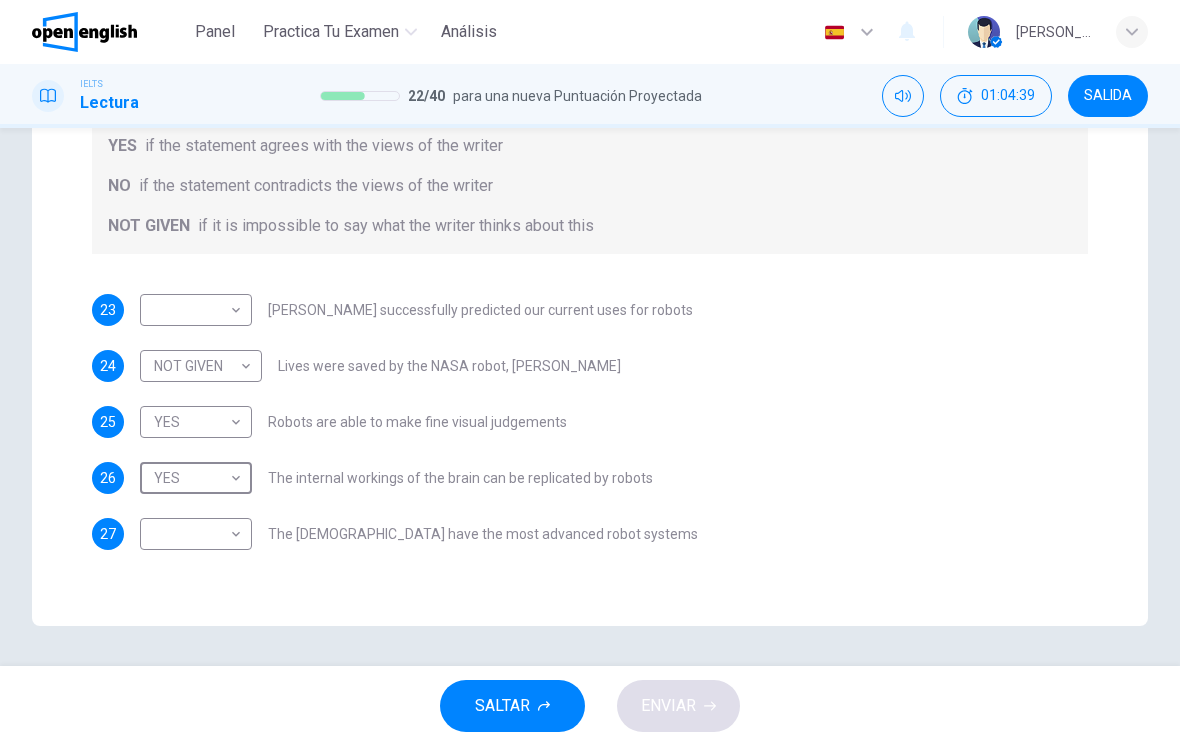 scroll, scrollTop: 366, scrollLeft: 0, axis: vertical 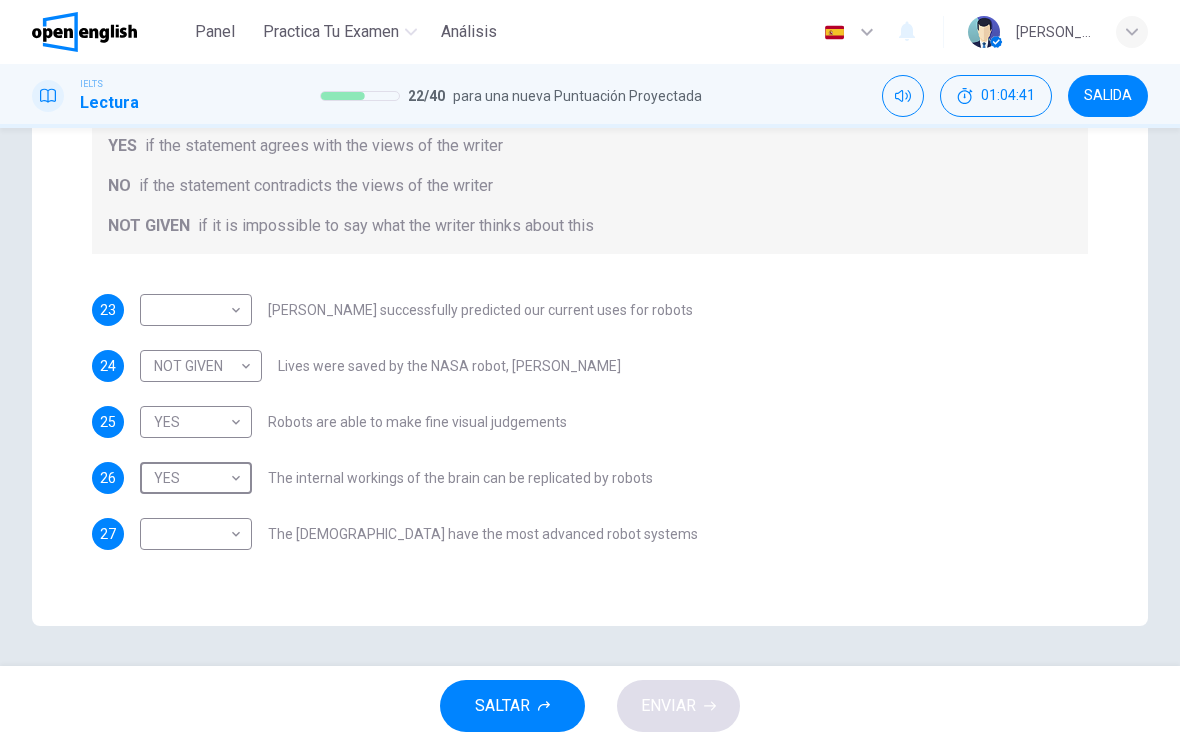 click on "Este sitio utiliza cookies, como se explica en nuestra  Política de Privacidad . Si acepta el uso de cookies, [PERSON_NAME] clic en el botón [PERSON_NAME] y continúe navegando por nuestro sitio.   Política de Privacidad Aceptar Panel Practica tu examen Análisis Español ** ​ [PERSON_NAME] IELTS Lectura 22 / 40 para una nueva Puntuación Proyectada 01:04:41 SALIDA Question Passage Preguntas 23 - 27 Do the following statements agree with the information given in the Reading Passage?  In the boxes below, write YES if the statement agrees with the views of the writer NO if the statement contradicts the views of the writer NOT GIVEN if it is impossible to say what the writer thinks about this 23 ​ ​ [PERSON_NAME] successfully predicted our current uses for robots 24 NOT GIVEN ********* ​ Lives were saved by the NASA robot, [PERSON_NAME] 25 YES *** ​ Robots are able to make fine visual judgements 26 YES *** ​ The internal workings of the brain can be replicated by robots 27 ​ ​ Robots CLIC PARA ZOOM Clic para zoom 1 A B C" at bounding box center [590, 373] 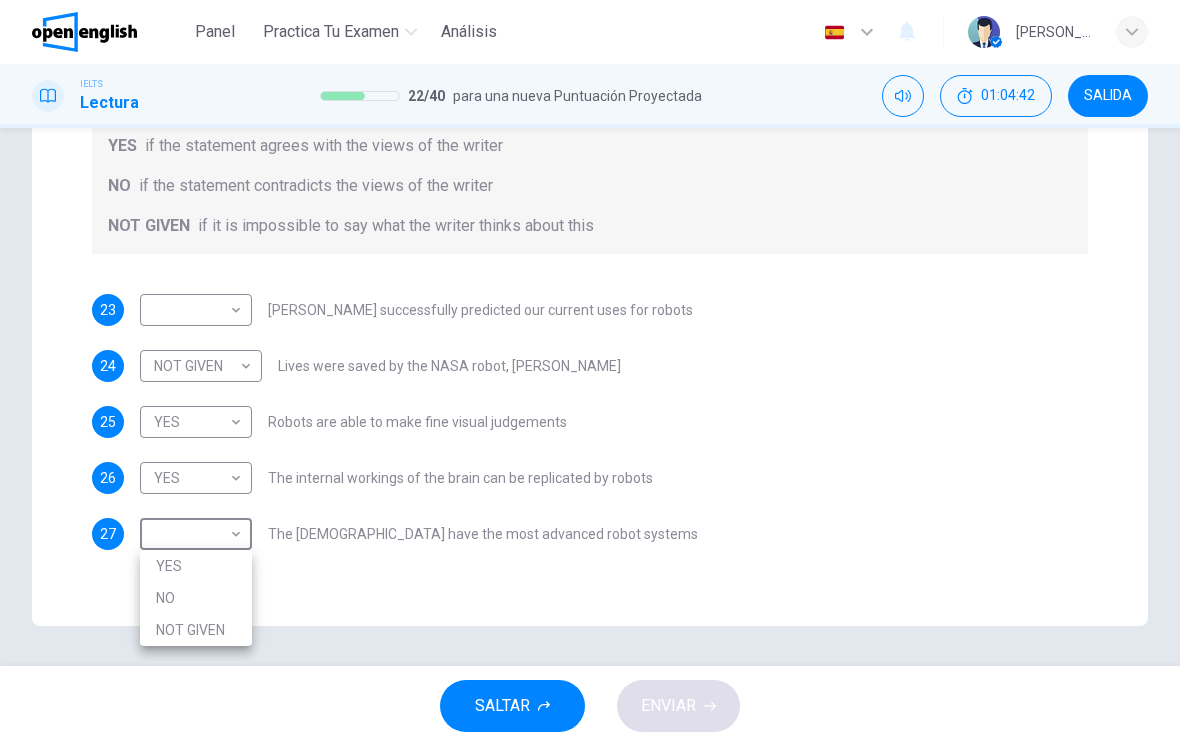 click on "YES" at bounding box center (196, 566) 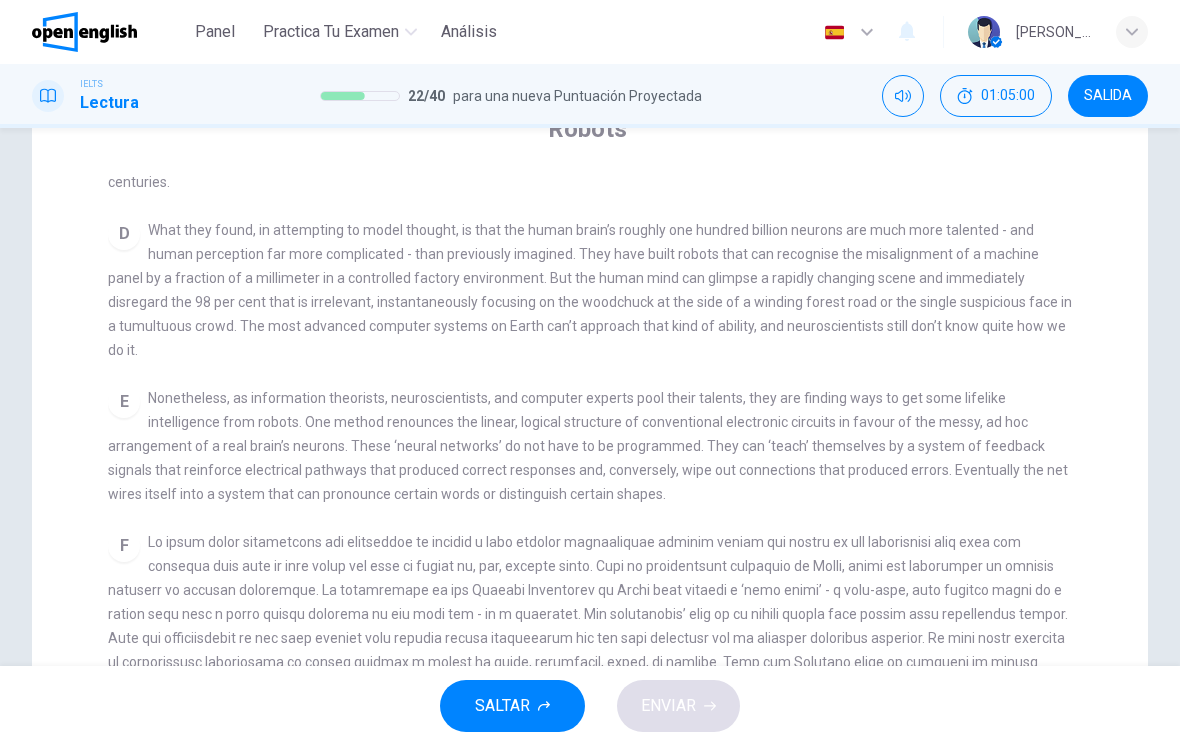 scroll, scrollTop: 185, scrollLeft: 0, axis: vertical 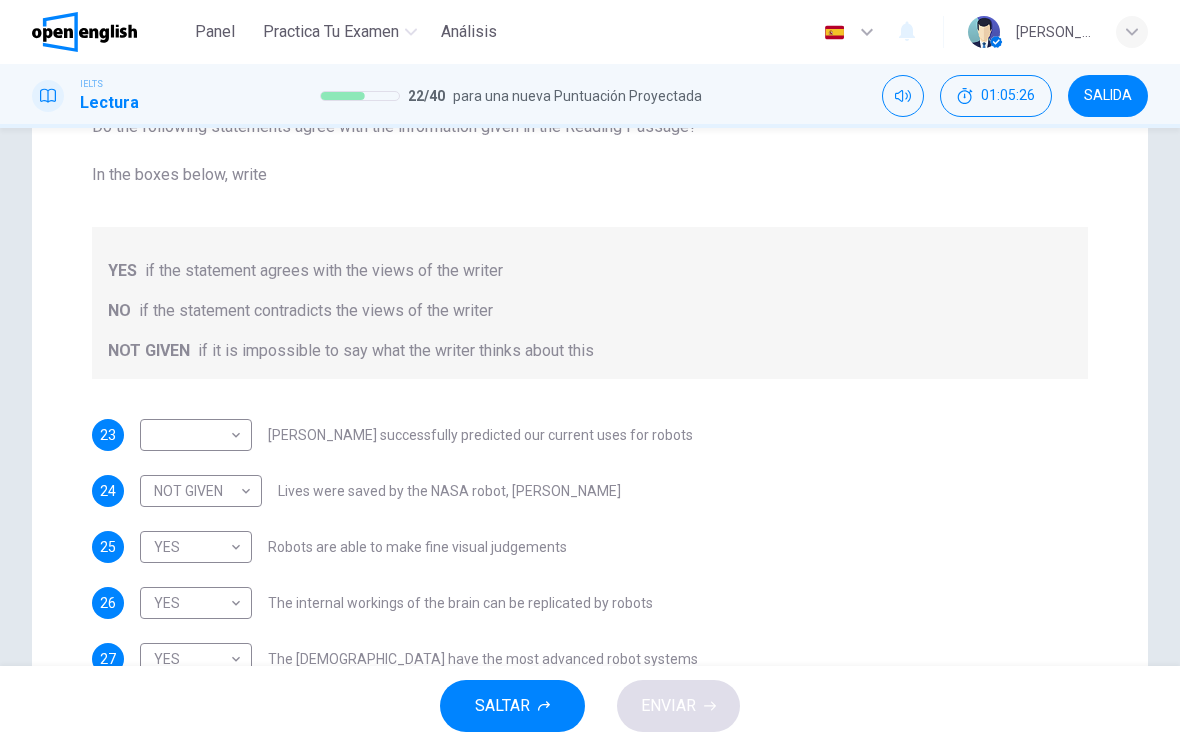 click on "Este sitio utiliza cookies, como se explica en nuestra  Política de Privacidad . Si acepta el uso de cookies, [PERSON_NAME] clic en el botón [PERSON_NAME] y continúe navegando por nuestro sitio.   Política de Privacidad Aceptar Panel Practica tu examen Análisis Español ** ​ [PERSON_NAME] IELTS Lectura 22 / 40 para una nueva Puntuación Proyectada 01:05:26 SALIDA Question Passage Preguntas 23 - 27 Do the following statements agree with the information given in the Reading Passage?  In the boxes below, write YES if the statement agrees with the views of the writer NO if the statement contradicts the views of the writer NOT GIVEN if it is impossible to say what the writer thinks about this 23 ​ ​ [PERSON_NAME] successfully predicted our current uses for robots 24 NOT GIVEN ********* ​ Lives were saved by the NASA robot, [PERSON_NAME] 25 YES *** ​ Robots are able to make fine visual judgements 26 YES *** ​ The internal workings of the brain can be replicated by robots 27 YES *** ​ Robots CLIC PARA ZOOM Clic para zoom 1 A" at bounding box center [590, 373] 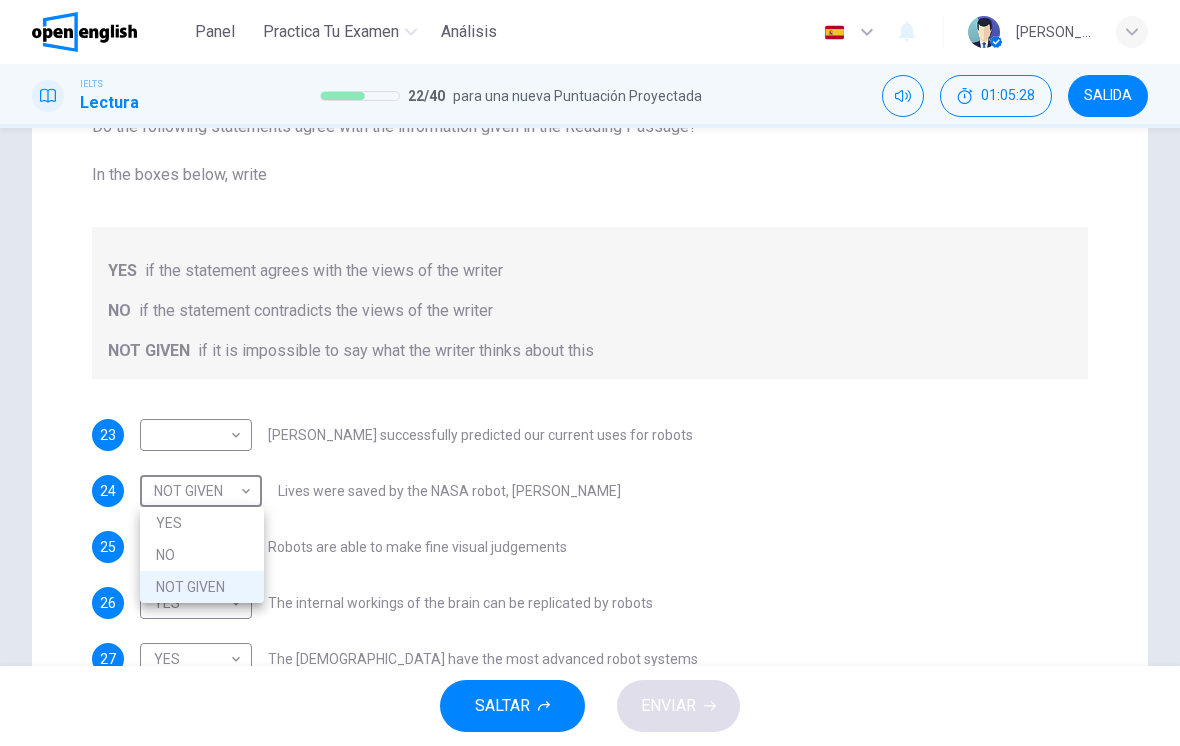 click on "NO" at bounding box center (202, 555) 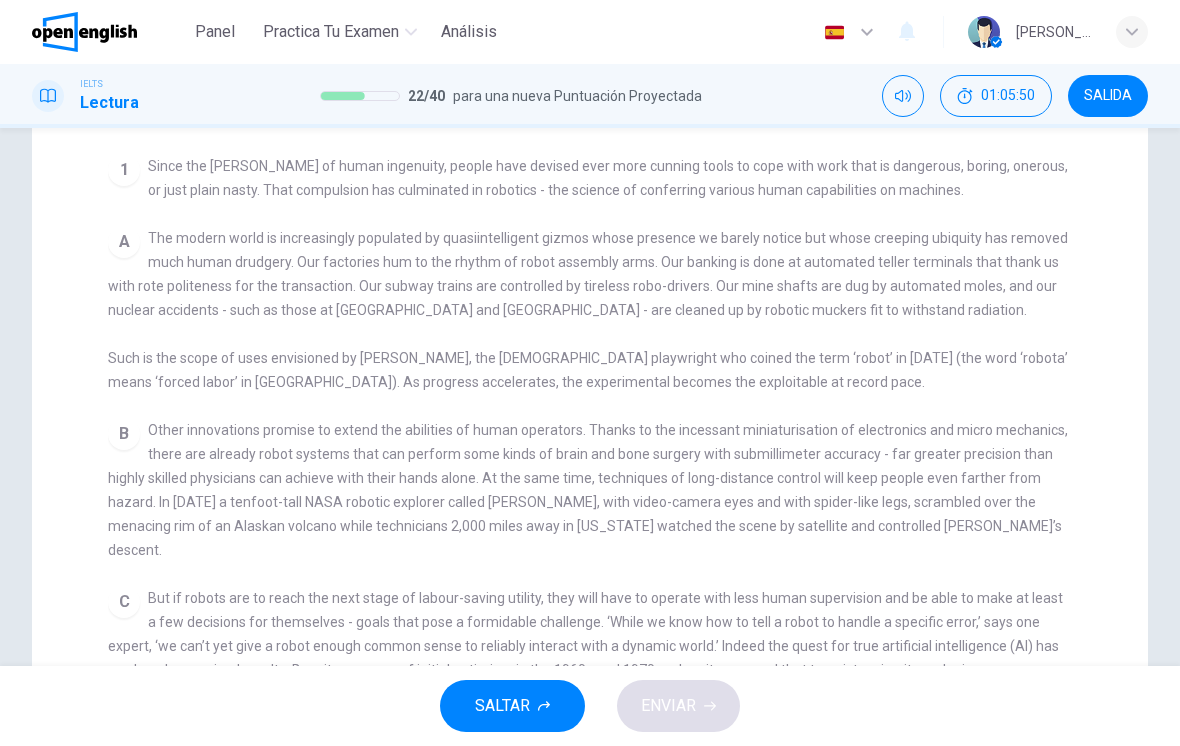 scroll, scrollTop: 352, scrollLeft: 0, axis: vertical 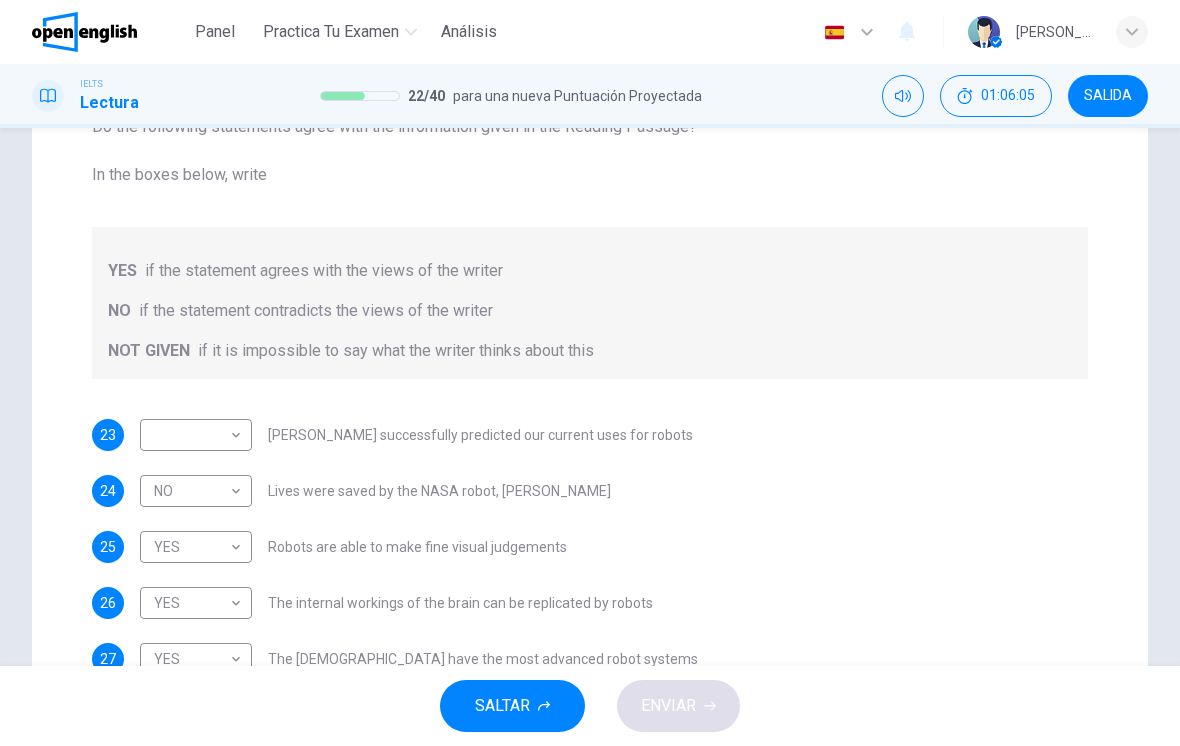 click on "Este sitio utiliza cookies, como se explica en nuestra  Política de Privacidad . Si acepta el uso de cookies, [PERSON_NAME] clic en el botón [PERSON_NAME] y continúe navegando por nuestro sitio.   Política de Privacidad Aceptar Panel Practica tu examen Análisis Español ** ​ [PERSON_NAME] IELTS Lectura 22 / 40 para una nueva Puntuación Proyectada 01:06:05 SALIDA Question Passage Preguntas 23 - 27 Do the following statements agree with the information given in the Reading Passage?  In the boxes below, write YES if the statement agrees with the views of the writer NO if the statement contradicts the views of the writer NOT GIVEN if it is impossible to say what the writer thinks about this 23 ​ ​ [PERSON_NAME] successfully predicted our current uses for robots 24 NO ** ​ Lives were saved by the NASA robot, [PERSON_NAME] 25 YES *** ​ Robots are able to make fine visual judgements 26 YES *** ​ The internal workings of the brain can be replicated by robots 27 YES *** ​ The [DEMOGRAPHIC_DATA] have the most advanced robot systems 1 A" at bounding box center (590, 373) 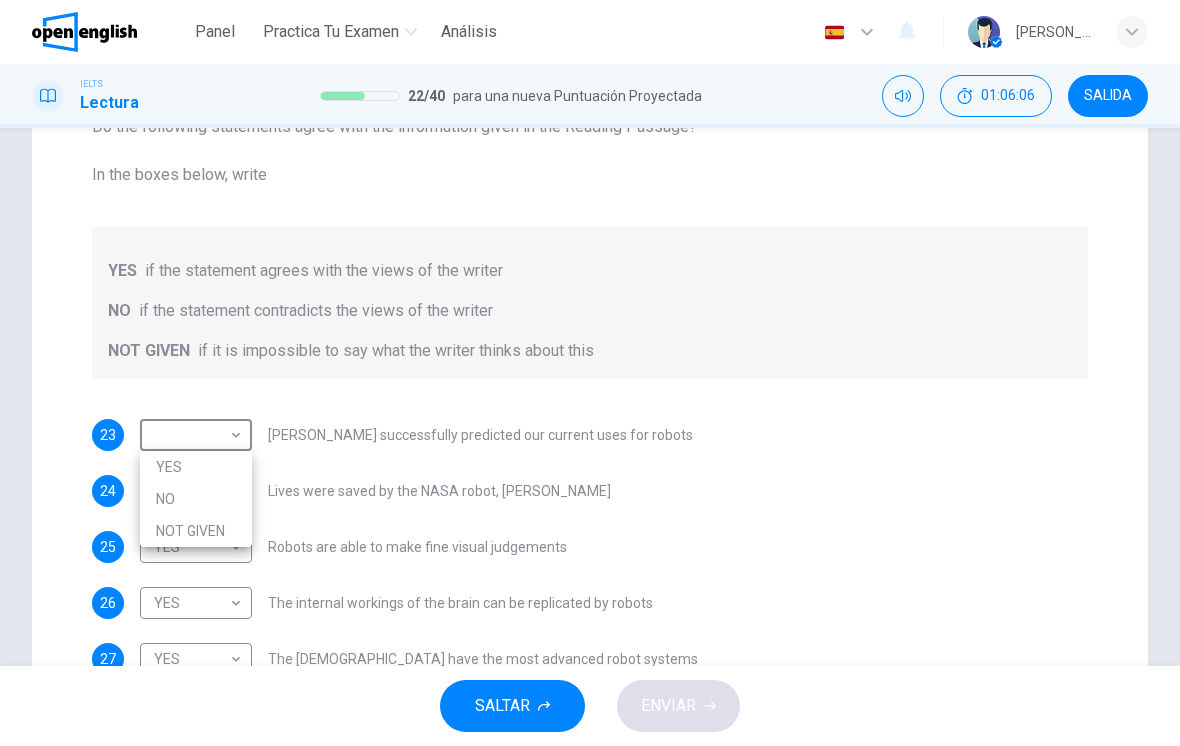 click on "NO" at bounding box center (196, 499) 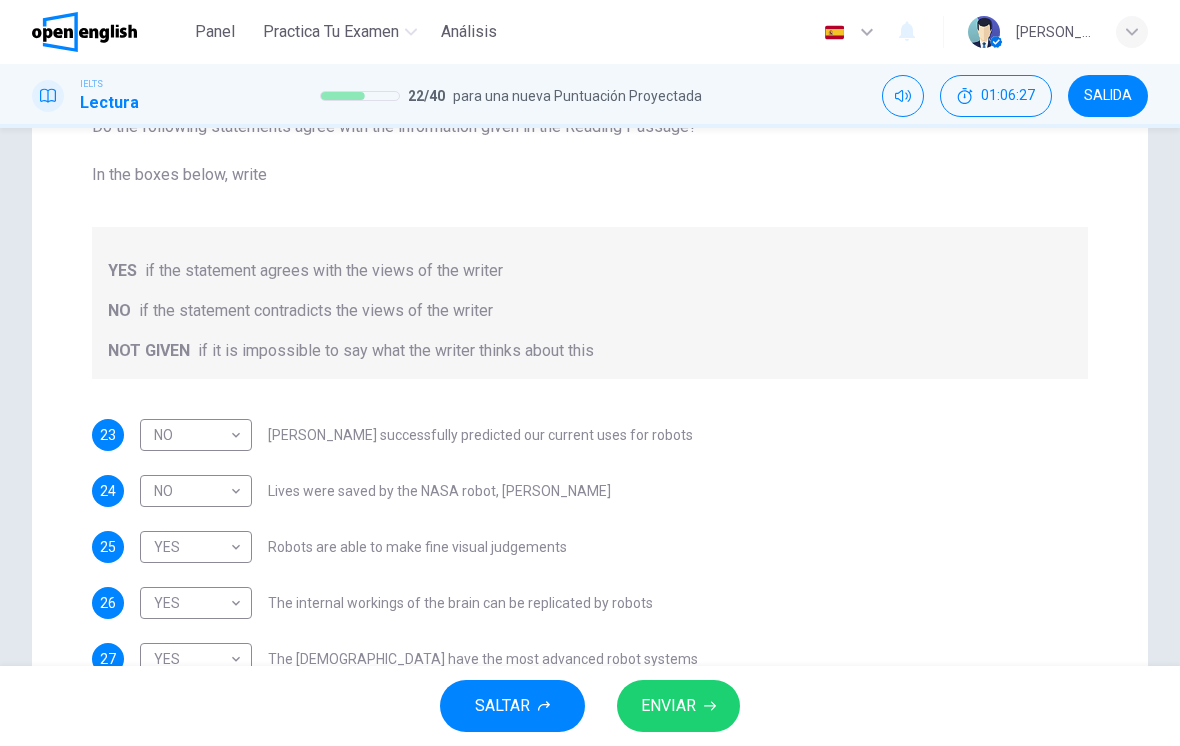 click on "Este sitio utiliza cookies, como se explica en nuestra  Política de Privacidad . Si acepta el uso de cookies, [PERSON_NAME] clic en el botón [PERSON_NAME] y continúe navegando por nuestro sitio.   Política de Privacidad Aceptar Panel Practica tu examen Análisis Español ** ​ [PERSON_NAME] IELTS Lectura 22 / 40 para una nueva Puntuación Proyectada 01:06:27 SALIDA Question Passage Preguntas 23 - 27 Do the following statements agree with the information given in the Reading Passage?  In the boxes below, write YES if the statement agrees with the views of the writer NO if the statement contradicts the views of the writer NOT GIVEN if it is impossible to say what the writer thinks about this 23 NO ** ​ [PERSON_NAME] successfully predicted our current uses for robots 24 NO ** ​ Lives were saved by the NASA robot, [PERSON_NAME] 25 YES *** ​ Robots are able to make fine visual judgements 26 YES *** ​ The internal workings of the brain can be replicated by robots 27 YES *** ​ The [DEMOGRAPHIC_DATA] have the most advanced robot systems 1" at bounding box center [590, 373] 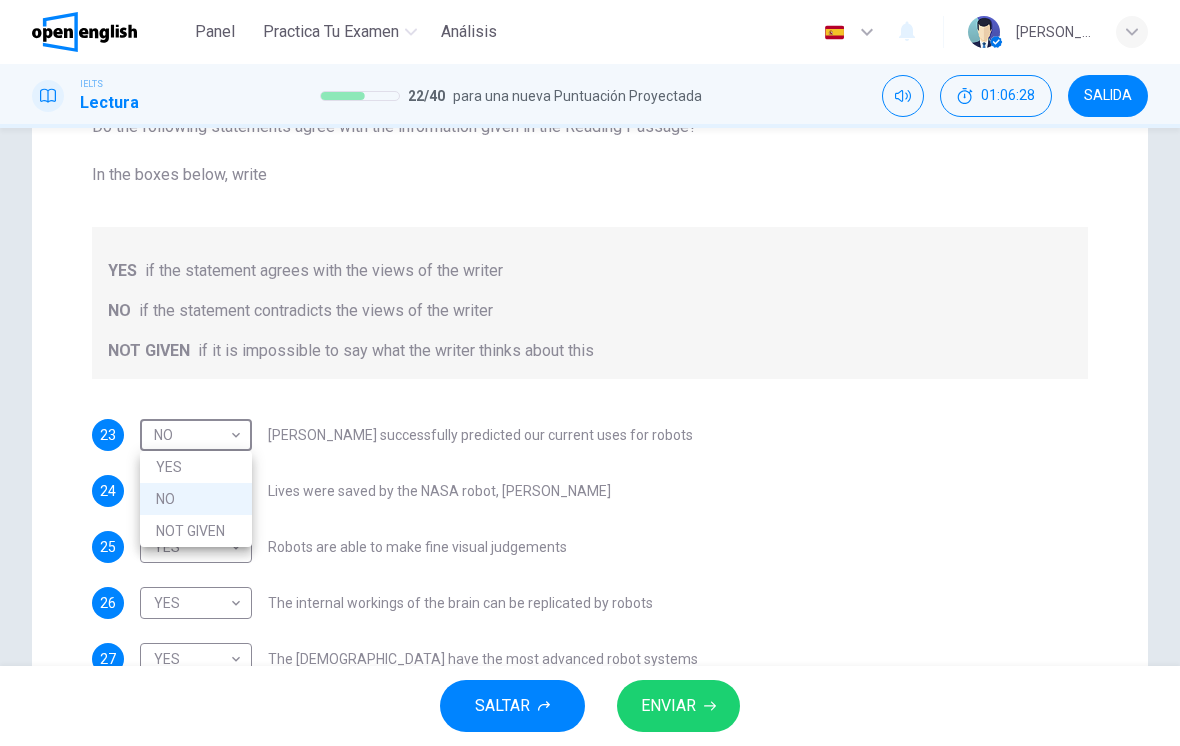 click at bounding box center [590, 373] 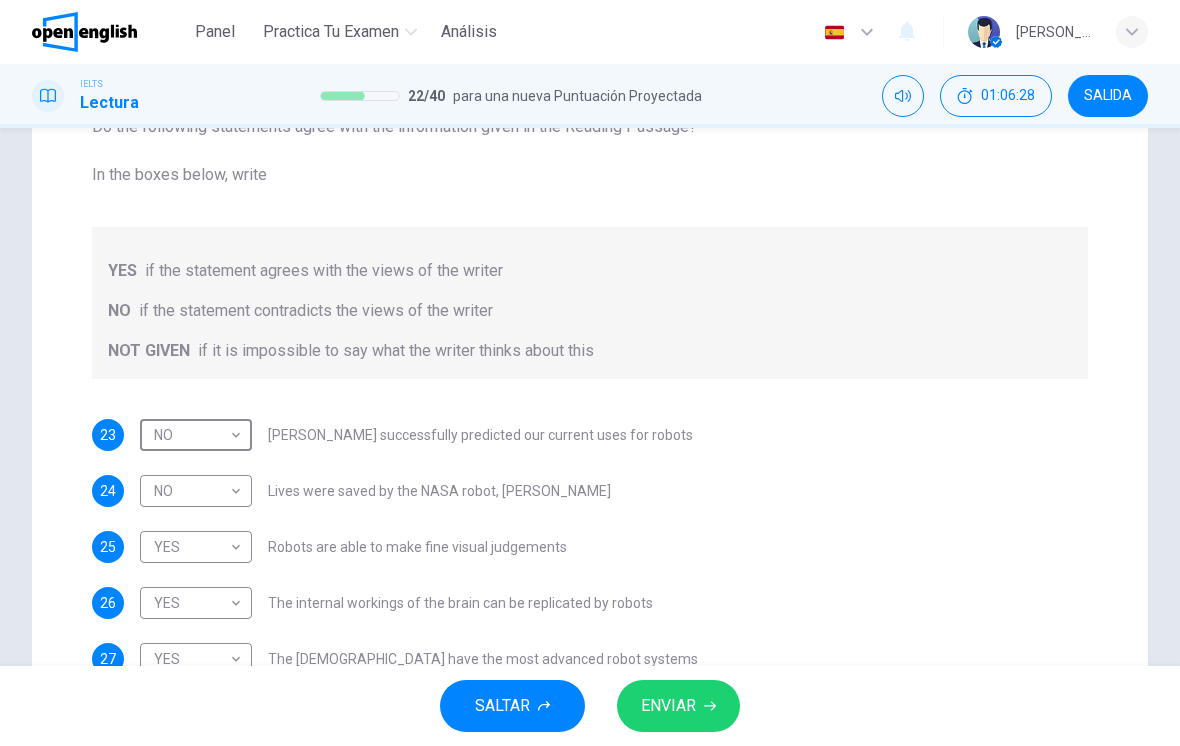 click on "Este sitio utiliza cookies, como se explica en nuestra  Política de Privacidad . Si acepta el uso de cookies, [PERSON_NAME] clic en el botón [PERSON_NAME] y continúe navegando por nuestro sitio.   Política de Privacidad Aceptar Panel Practica tu examen Análisis Español ** ​ [PERSON_NAME] IELTS Lectura 22 / 40 para una nueva Puntuación Proyectada 01:06:28 SALIDA Question Passage Preguntas 23 - 27 Do the following statements agree with the information given in the Reading Passage?  In the boxes below, write YES if the statement agrees with the views of the writer NO if the statement contradicts the views of the writer NOT GIVEN if it is impossible to say what the writer thinks about this 23 NO ** ​ [PERSON_NAME] successfully predicted our current uses for robots 24 NO ** ​ Lives were saved by the NASA robot, [PERSON_NAME] 25 YES *** ​ Robots are able to make fine visual judgements 26 YES *** ​ The internal workings of the brain can be replicated by robots 27 YES *** ​ The [DEMOGRAPHIC_DATA] have the most advanced robot systems 1" at bounding box center (590, 373) 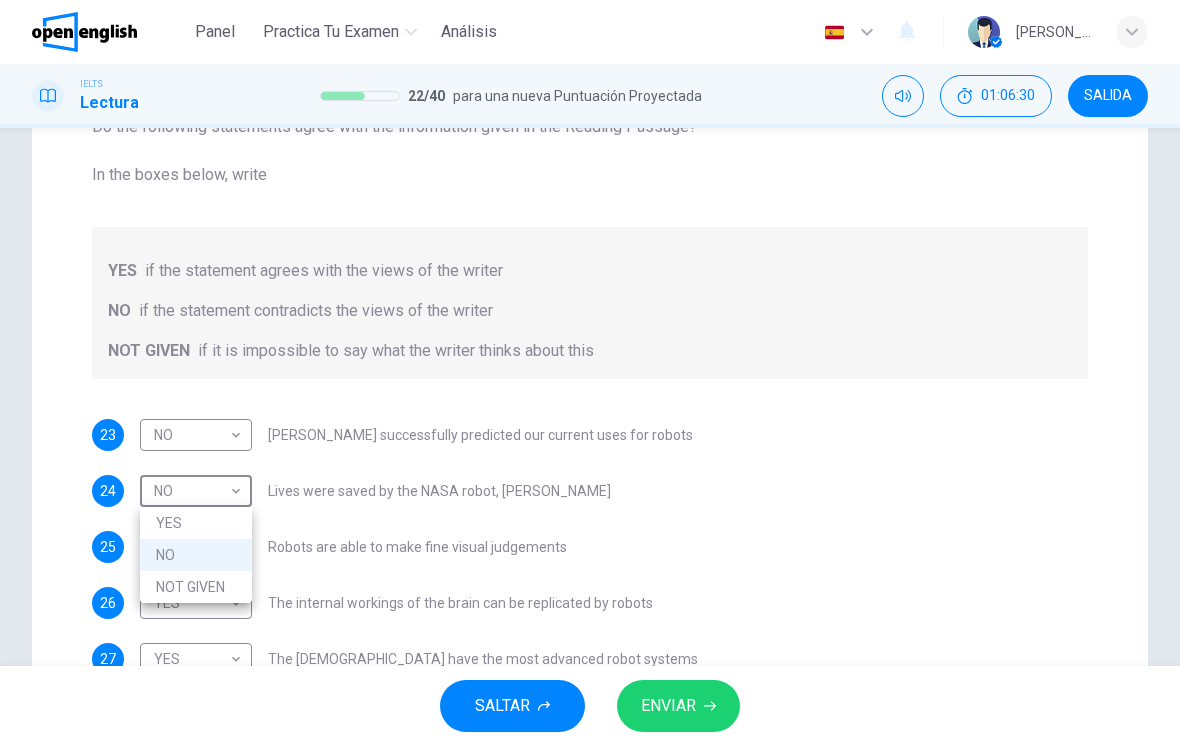 click at bounding box center (590, 373) 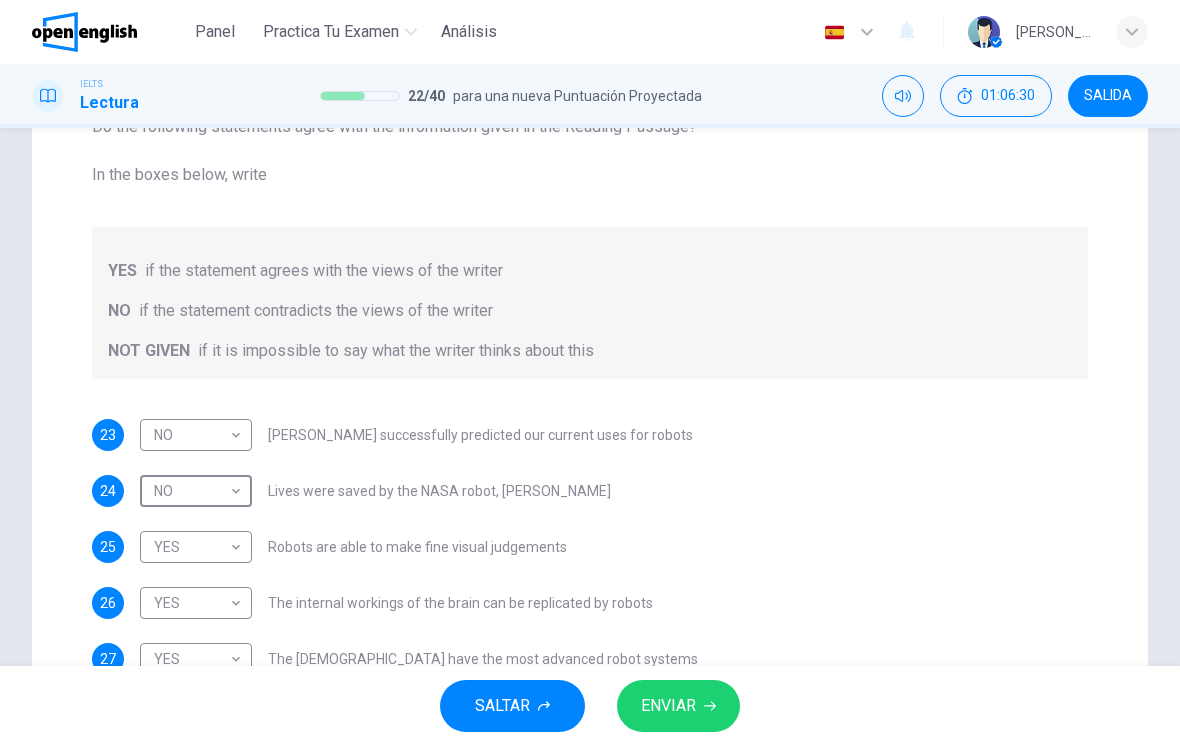 click on "Este sitio utiliza cookies, como se explica en nuestra  Política de Privacidad . Si acepta el uso de cookies, [PERSON_NAME] clic en el botón [PERSON_NAME] y continúe navegando por nuestro sitio.   Política de Privacidad Aceptar Panel Practica tu examen Análisis Español ** ​ [PERSON_NAME] IELTS Lectura 22 / 40 para una nueva Puntuación Proyectada 01:06:30 SALIDA Question Passage Preguntas 23 - 27 Do the following statements agree with the information given in the Reading Passage?  In the boxes below, write YES if the statement agrees with the views of the writer NO if the statement contradicts the views of the writer NOT GIVEN if it is impossible to say what the writer thinks about this 23 NO ** ​ [PERSON_NAME] successfully predicted our current uses for robots 24 NO ** ​ Lives were saved by the NASA robot, [PERSON_NAME] 25 YES *** ​ Robots are able to make fine visual judgements 26 YES *** ​ The internal workings of the brain can be replicated by robots 27 YES *** ​ The [DEMOGRAPHIC_DATA] have the most advanced robot systems 1" at bounding box center (590, 373) 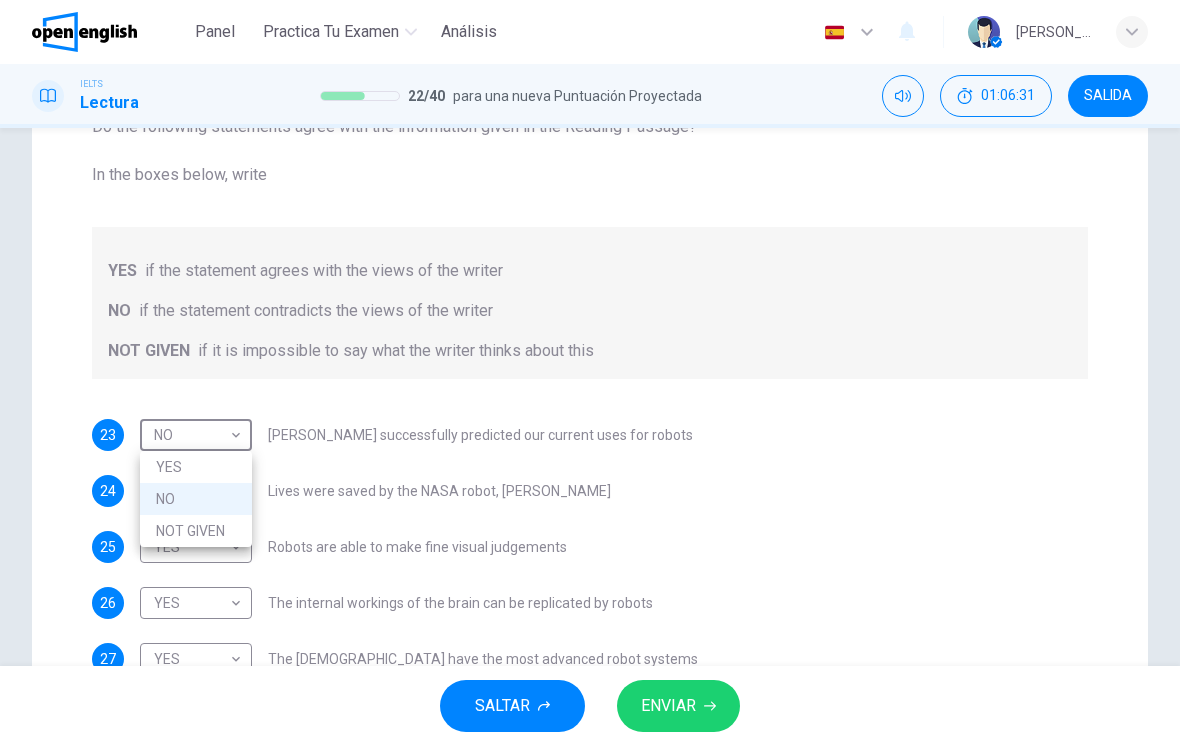 click on "YES" at bounding box center [196, 467] 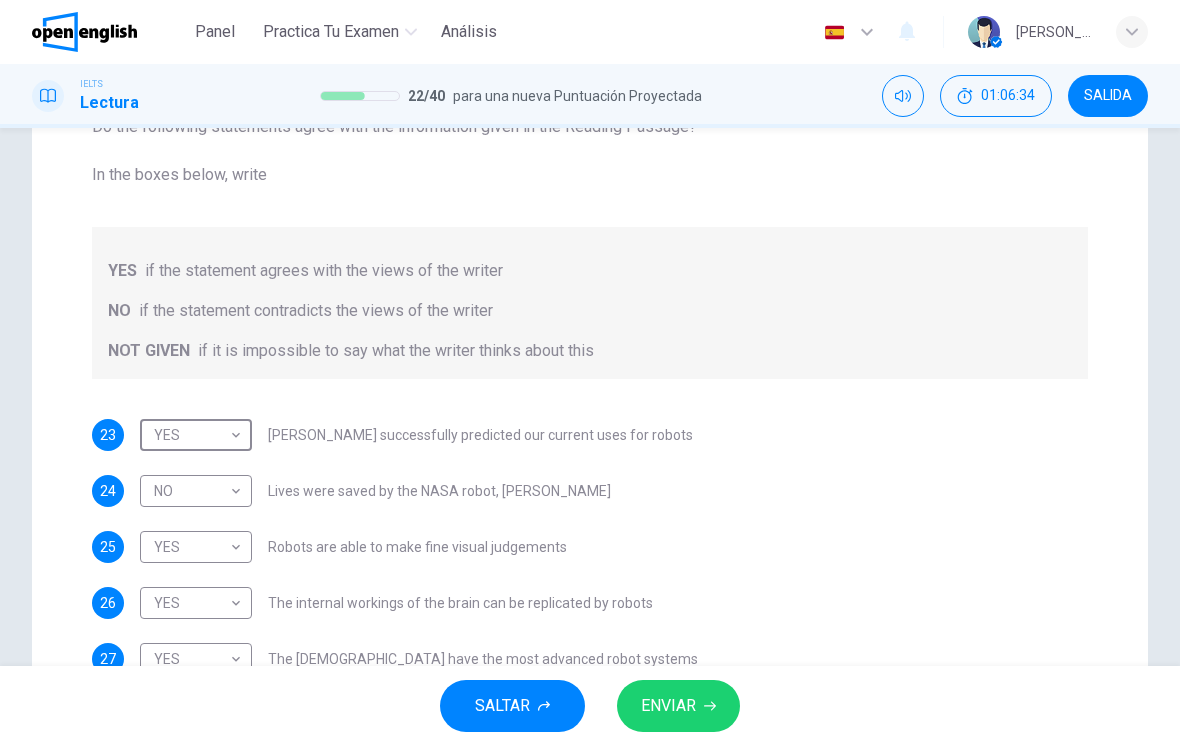 scroll, scrollTop: 315, scrollLeft: 0, axis: vertical 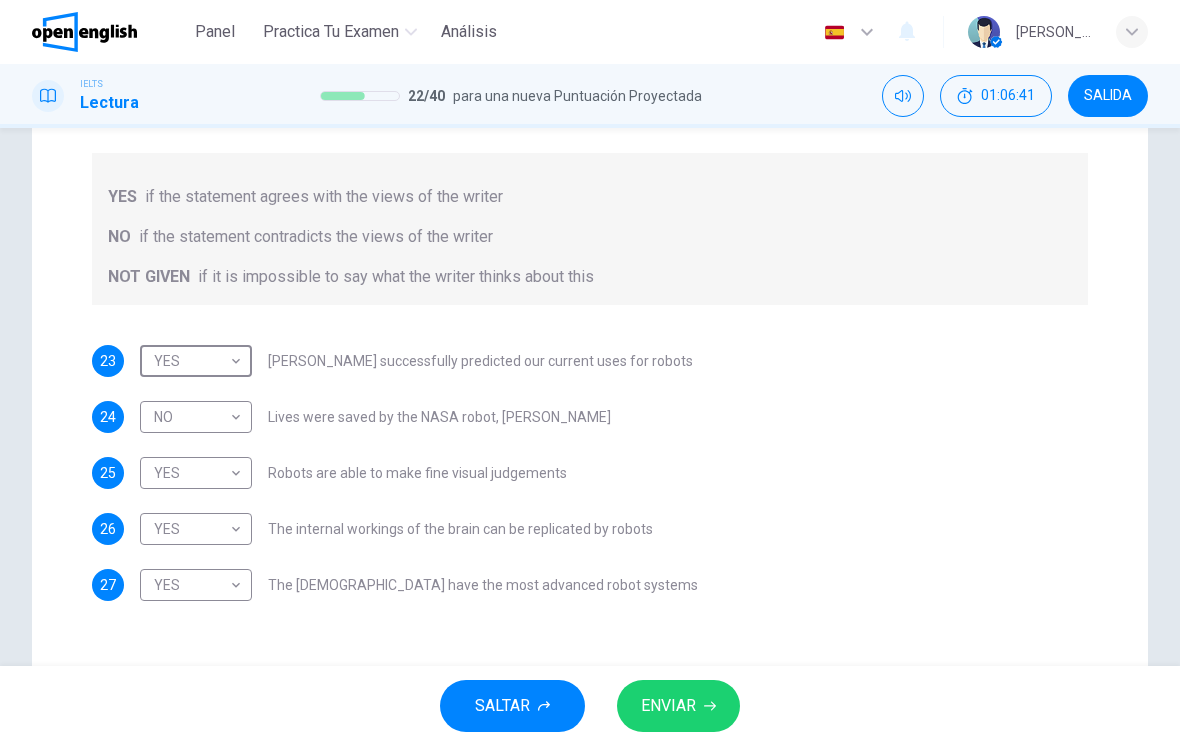 click on "Este sitio utiliza cookies, como se explica en nuestra  Política de Privacidad . Si acepta el uso de cookies, [PERSON_NAME] clic en el botón [PERSON_NAME] y continúe navegando por nuestro sitio.   Política de Privacidad Aceptar Panel Practica tu examen Análisis Español ** ​ [PERSON_NAME] IELTS Lectura 22 / 40 para una nueva Puntuación Proyectada 01:06:41 SALIDA Question Passage Preguntas 23 - 27 Do the following statements agree with the information given in the Reading Passage?  In the boxes below, write YES if the statement agrees with the views of the writer NO if the statement contradicts the views of the writer NOT GIVEN if it is impossible to say what the writer thinks about this 23 YES *** ​ [PERSON_NAME] successfully predicted our current uses for robots 24 NO ** ​ Lives were saved by the NASA robot, [PERSON_NAME] 25 YES *** ​ Robots are able to make fine visual judgements 26 YES *** ​ The internal workings of the brain can be replicated by robots 27 YES *** ​ The [DEMOGRAPHIC_DATA] have the most advanced robot systems" at bounding box center (590, 373) 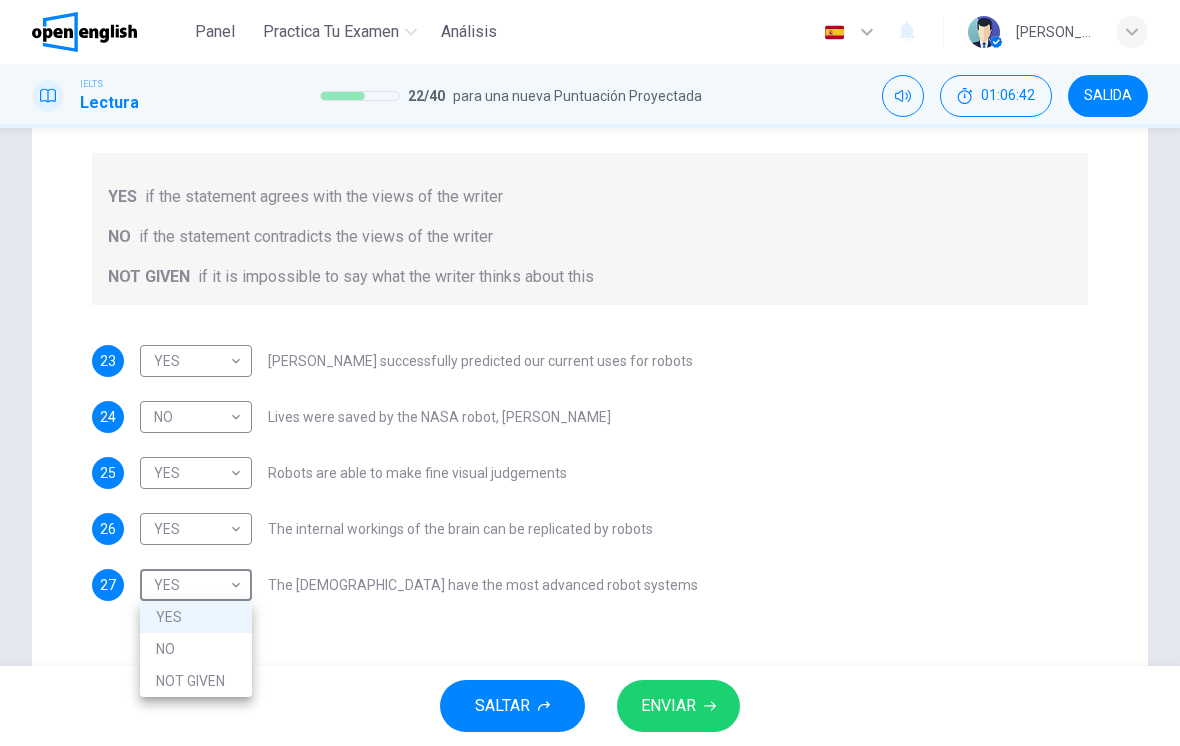 click on "NOT GIVEN" at bounding box center (196, 681) 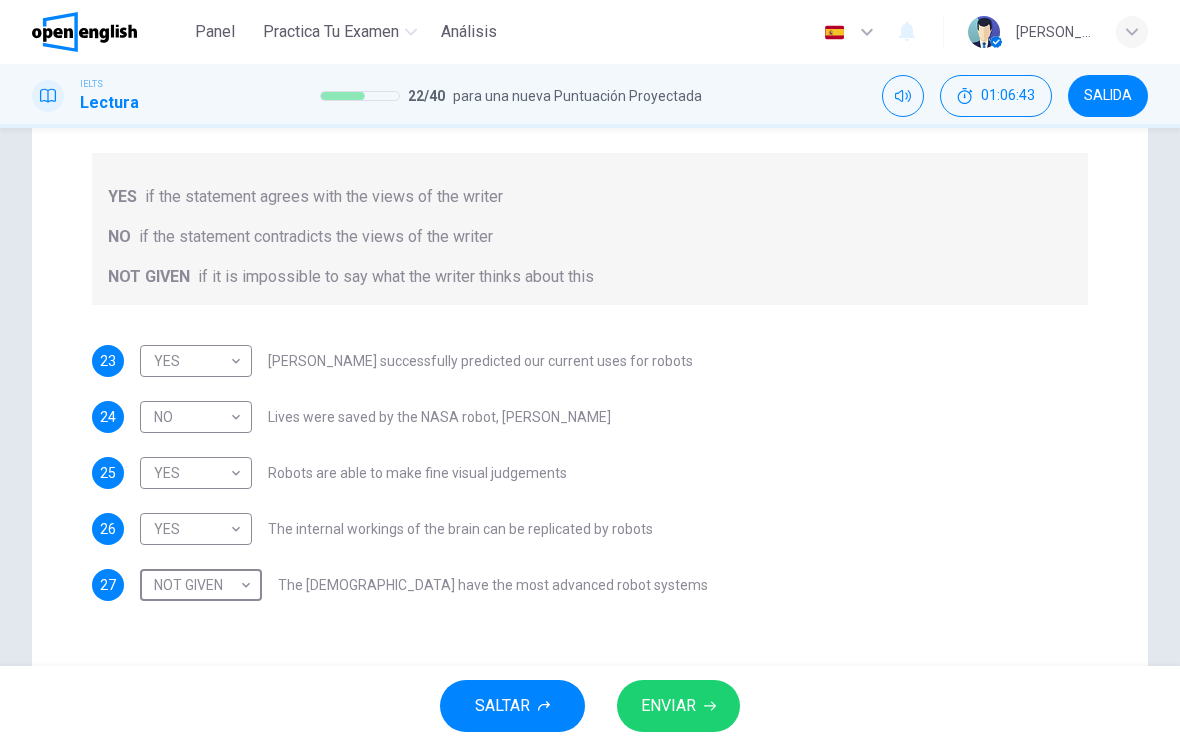 click on "ENVIAR" at bounding box center (678, 706) 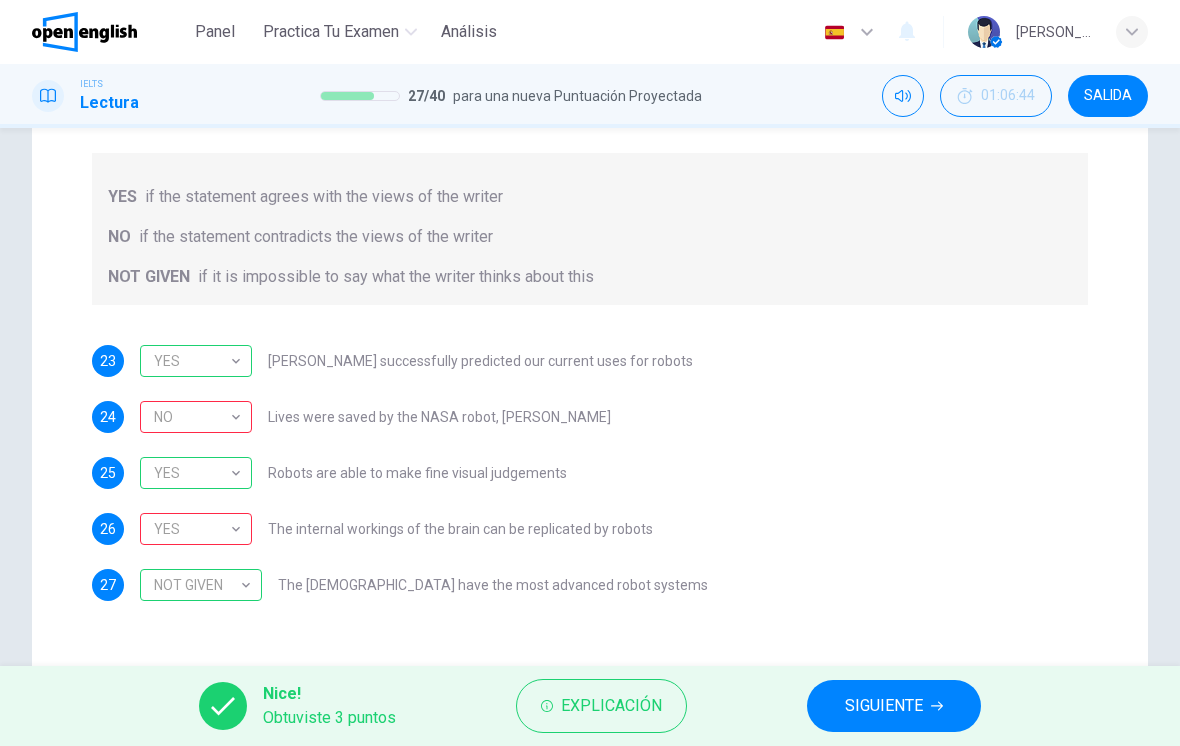 click on "Explicación" at bounding box center (611, 706) 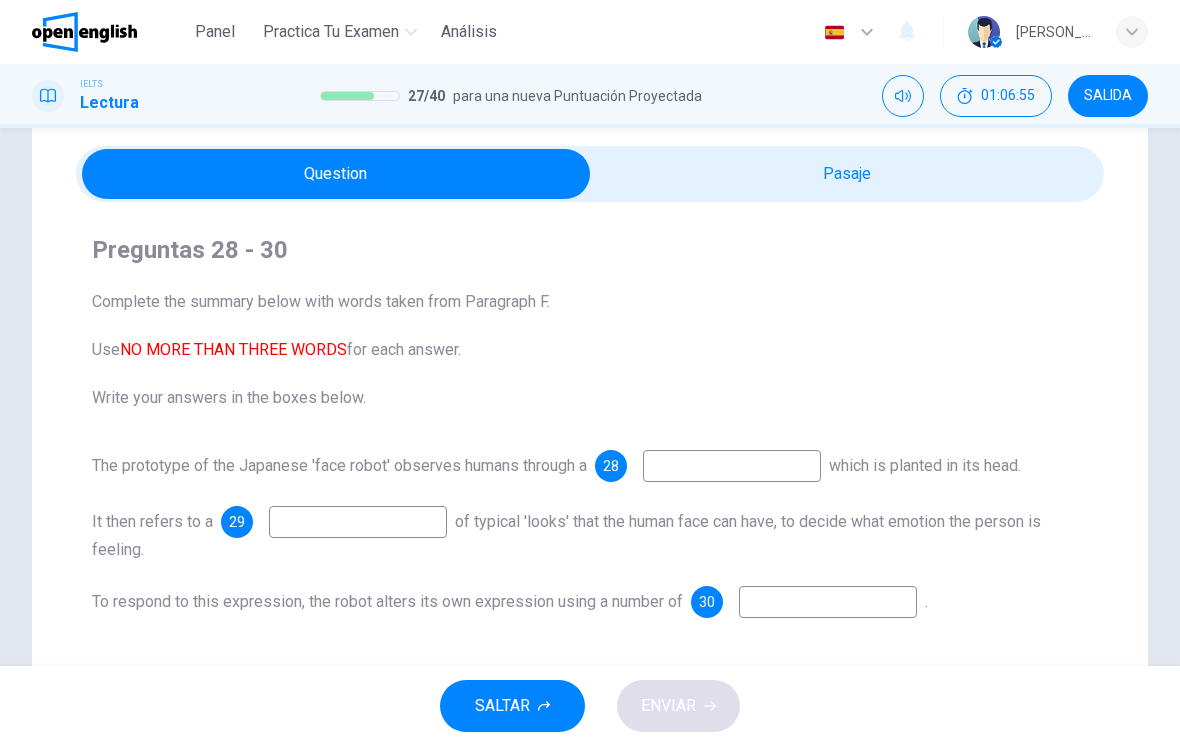 scroll, scrollTop: 99, scrollLeft: 0, axis: vertical 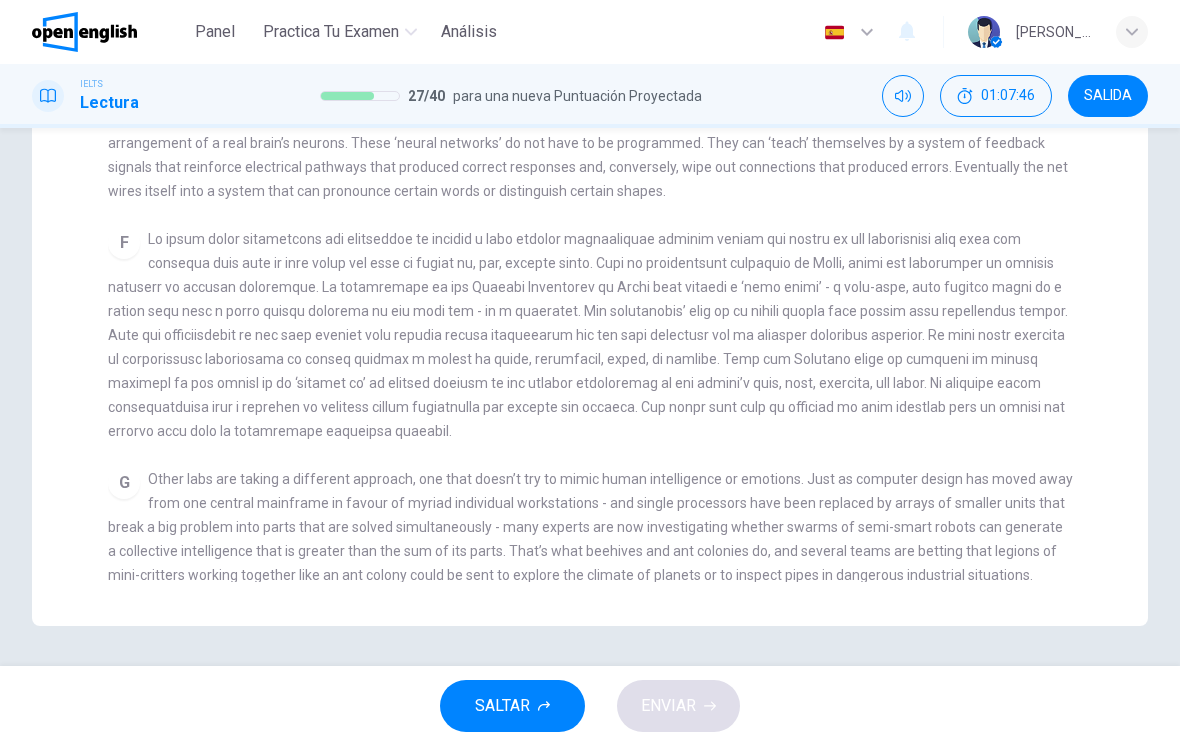 click on "G Other labs are taking a different approach, one that doesn’t try to mimic human intelligence or emotions. Just as computer design has moved away from one central mainframe in favour of myriad individual workstations - and single processors have been replaced by arrays of smaller units that break a big problem into parts that are solved simultaneously - many experts are now investigating whether swarms of semi-smart robots can generate a collective intelligence that is greater than the sum of its parts. That’s what beehives and ant colonies do, and several teams are betting that legions of mini-critters working together like an ant colony could be sent to explore the climate of planets or to inspect pipes in dangerous industrial situations." at bounding box center [590, 527] 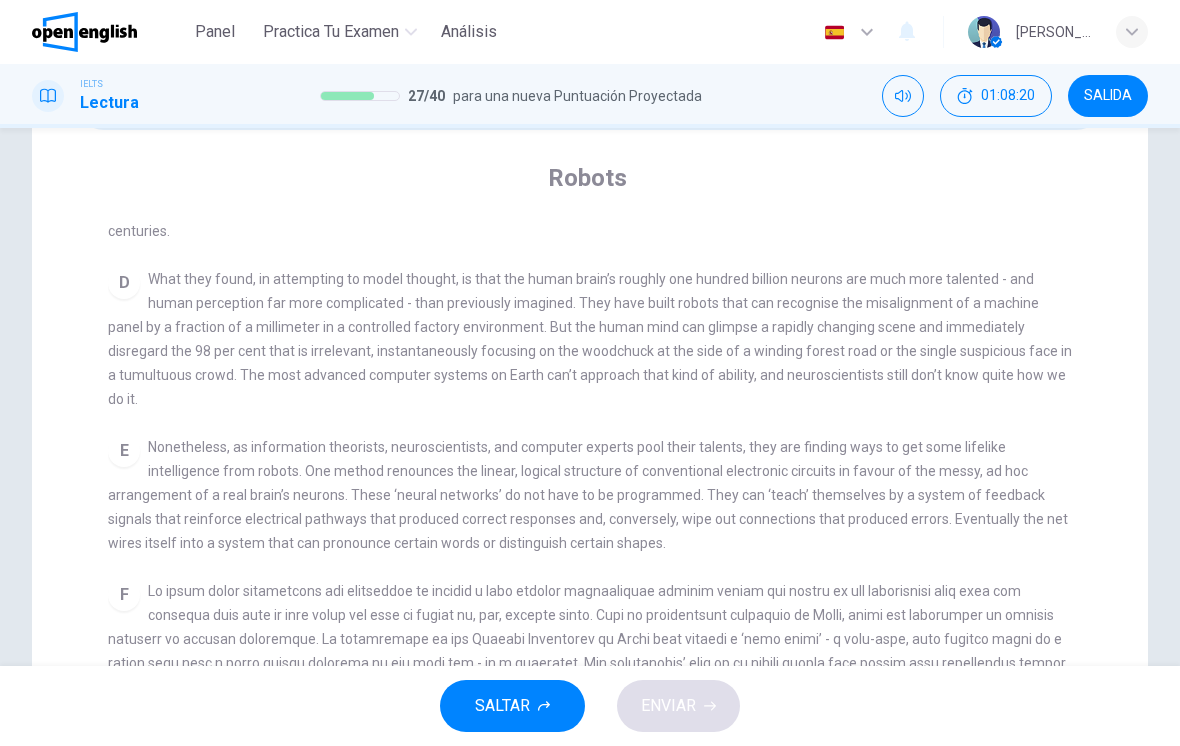 scroll, scrollTop: 489, scrollLeft: 0, axis: vertical 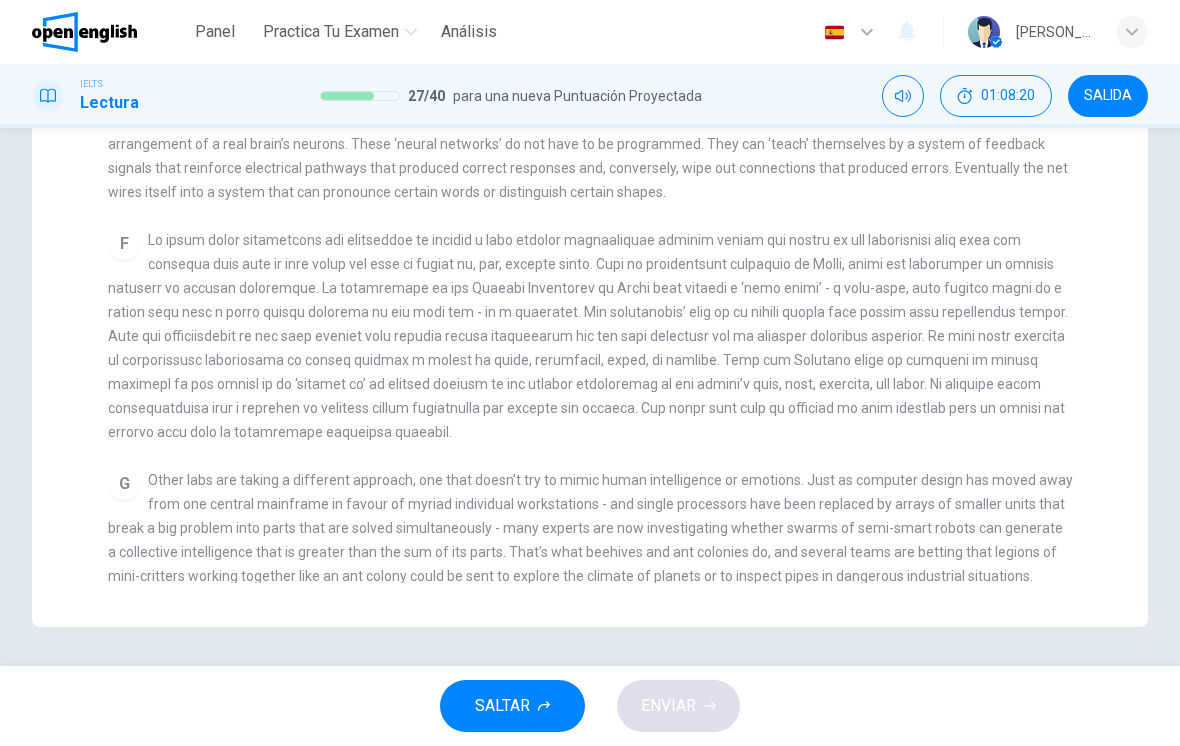 click on "G Other labs are taking a different approach, one that doesn’t try to mimic human intelligence or emotions. Just as computer design has moved away from one central mainframe in favour of myriad individual workstations - and single processors have been replaced by arrays of smaller units that break a big problem into parts that are solved simultaneously - many experts are now investigating whether swarms of semi-smart robots can generate a collective intelligence that is greater than the sum of its parts. That’s what beehives and ant colonies do, and several teams are betting that legions of mini-critters working together like an ant colony could be sent to explore the climate of planets or to inspect pipes in dangerous industrial situations." at bounding box center (590, 528) 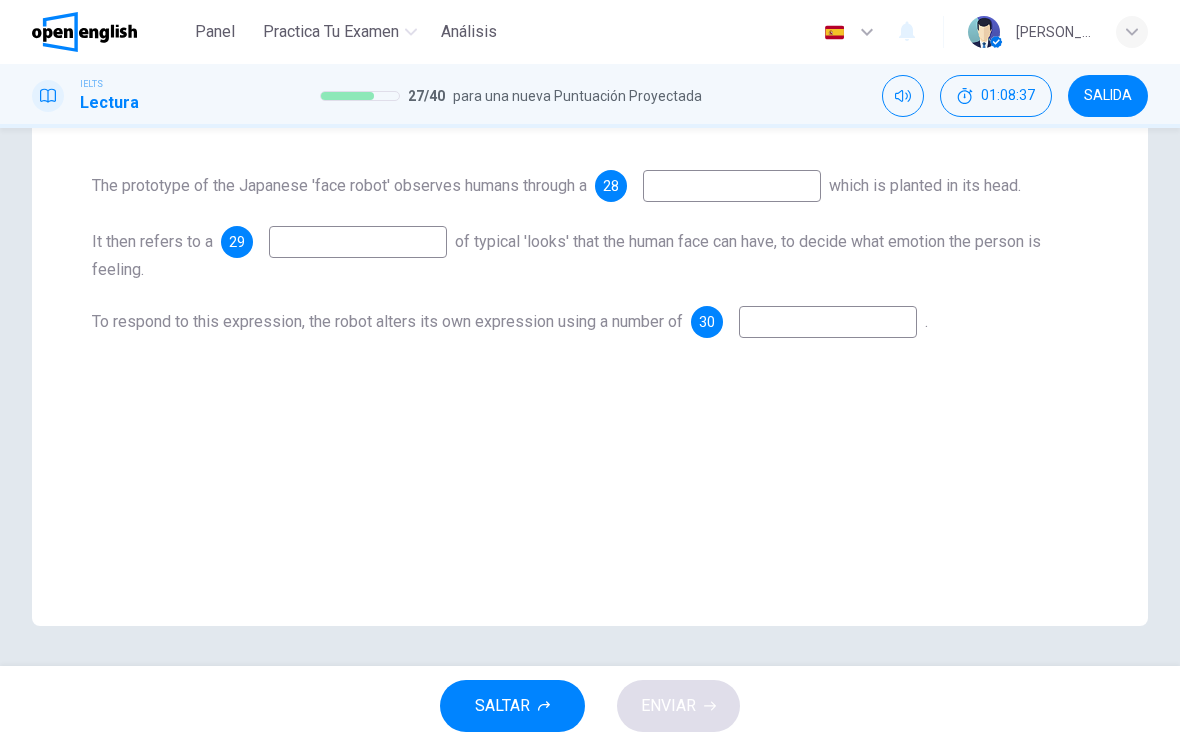 scroll, scrollTop: 346, scrollLeft: 0, axis: vertical 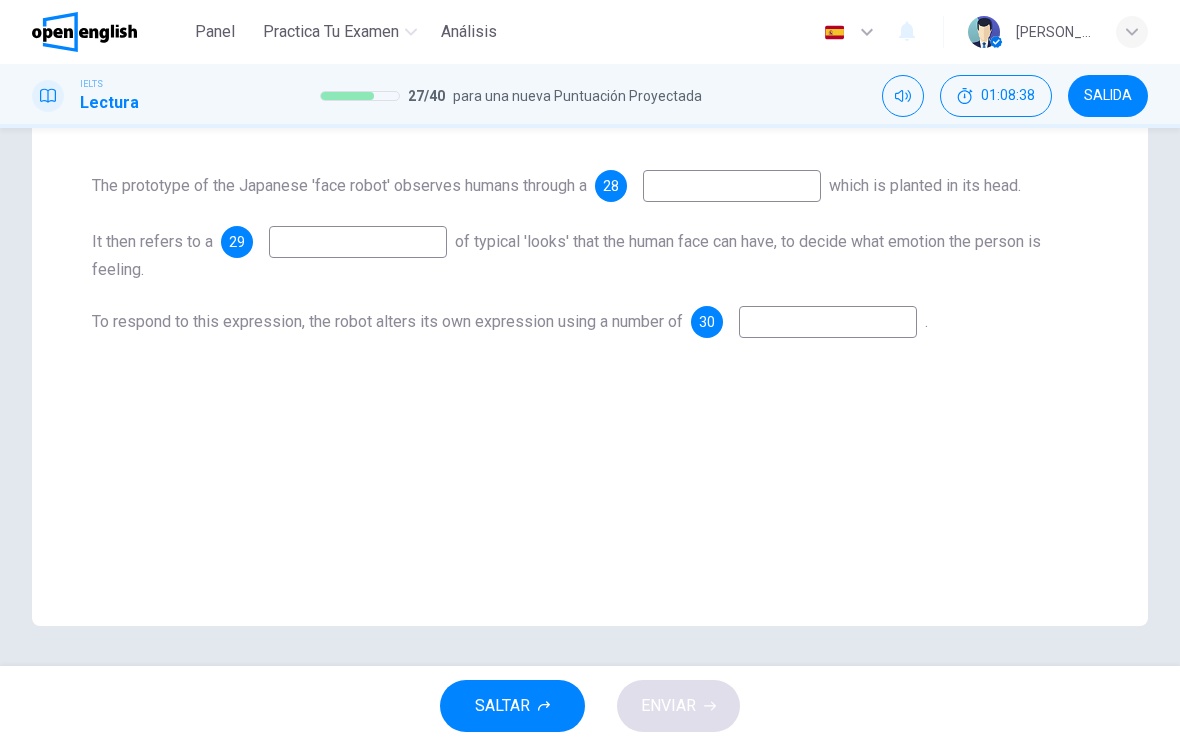 click at bounding box center (732, 186) 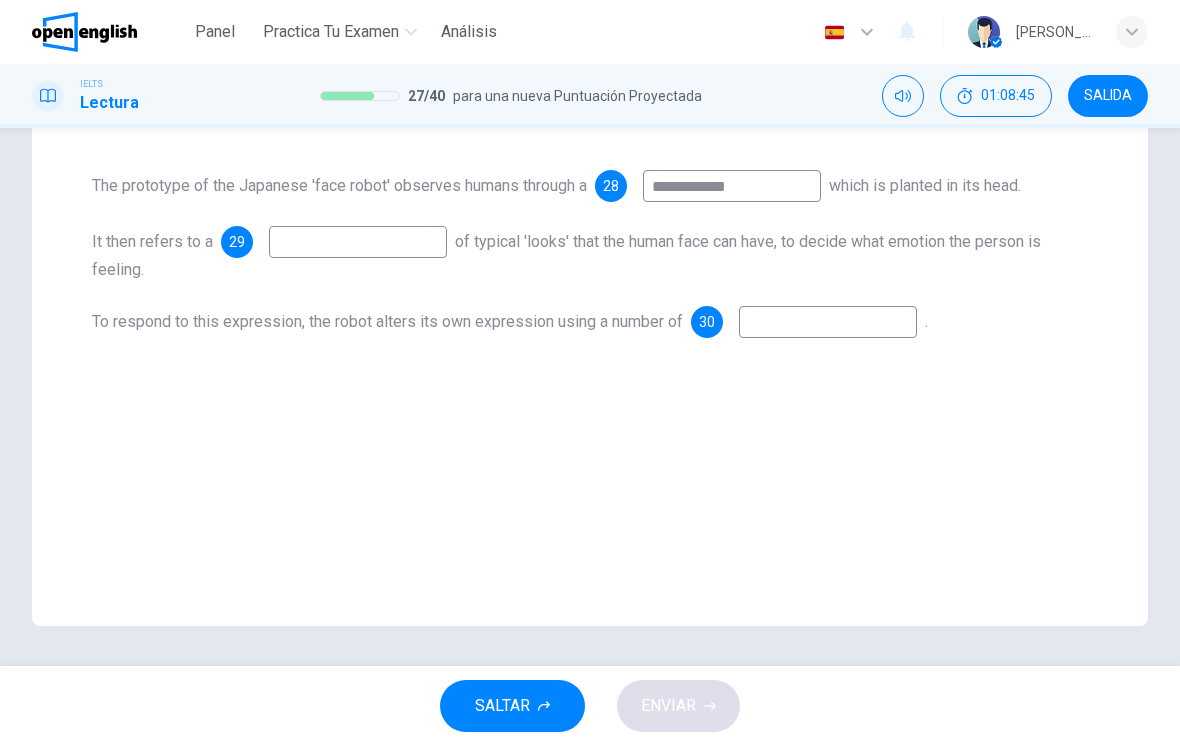 type on "**********" 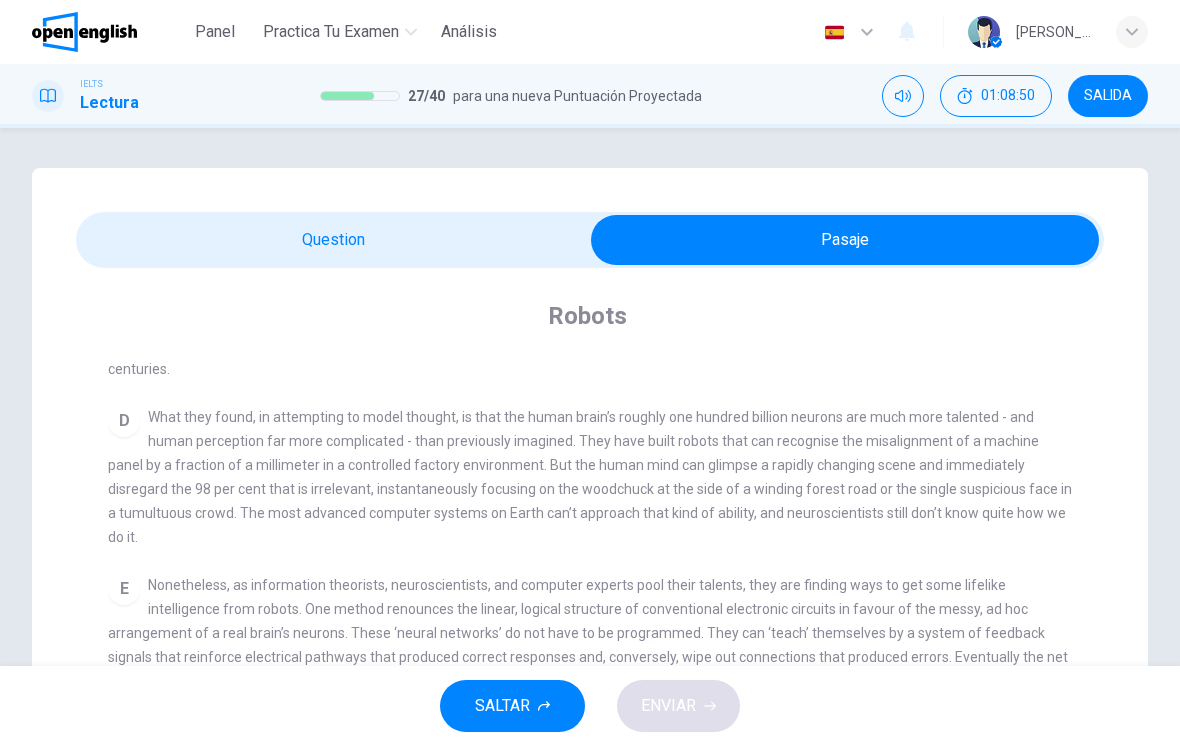 scroll, scrollTop: 482, scrollLeft: 0, axis: vertical 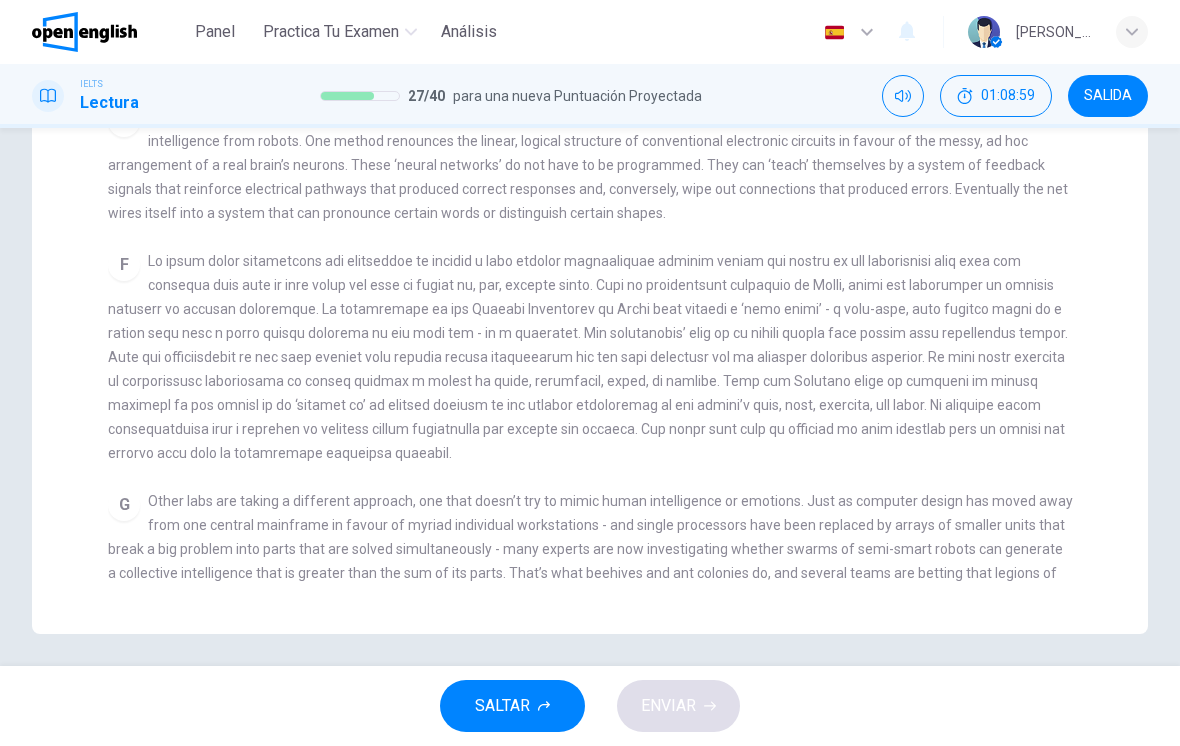 click on "Other labs are taking a different approach, one that doesn’t try to mimic human intelligence or emotions. Just as computer design has moved away from one central mainframe in favour of myriad individual workstations - and single processors have been replaced by arrays of smaller units that break a big problem into parts that are solved simultaneously - many experts are now investigating whether swarms of semi-smart robots can generate a collective intelligence that is greater than the sum of its parts. That’s what beehives and ant colonies do, and several teams are betting that legions of mini-critters working together like an ant colony could be sent to explore the climate of planets or to inspect pipes in dangerous industrial situations." at bounding box center (590, 549) 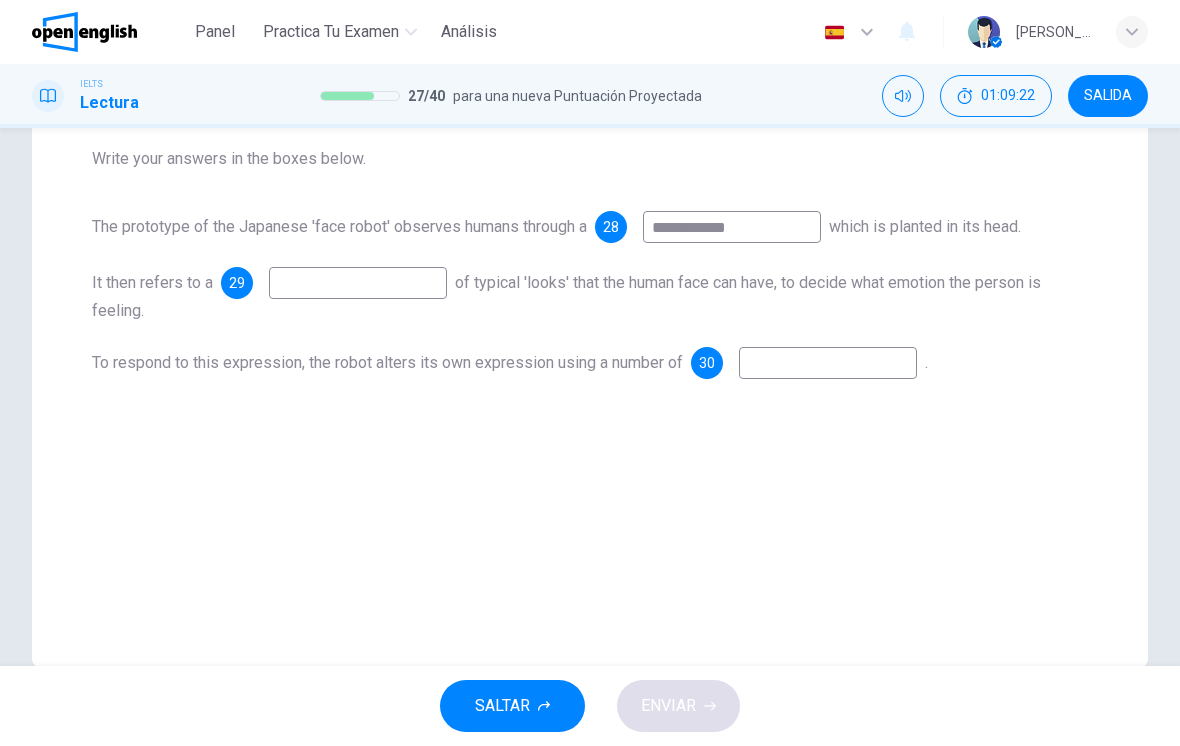 scroll, scrollTop: 0, scrollLeft: 0, axis: both 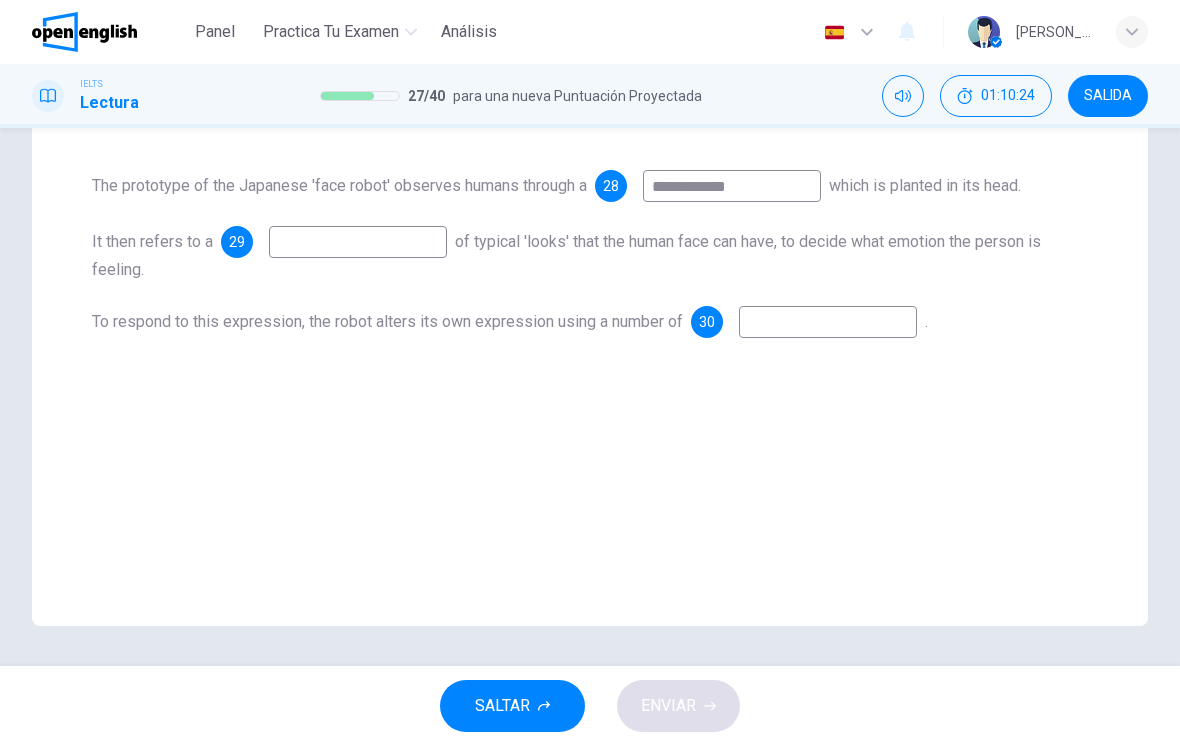 click at bounding box center (828, 322) 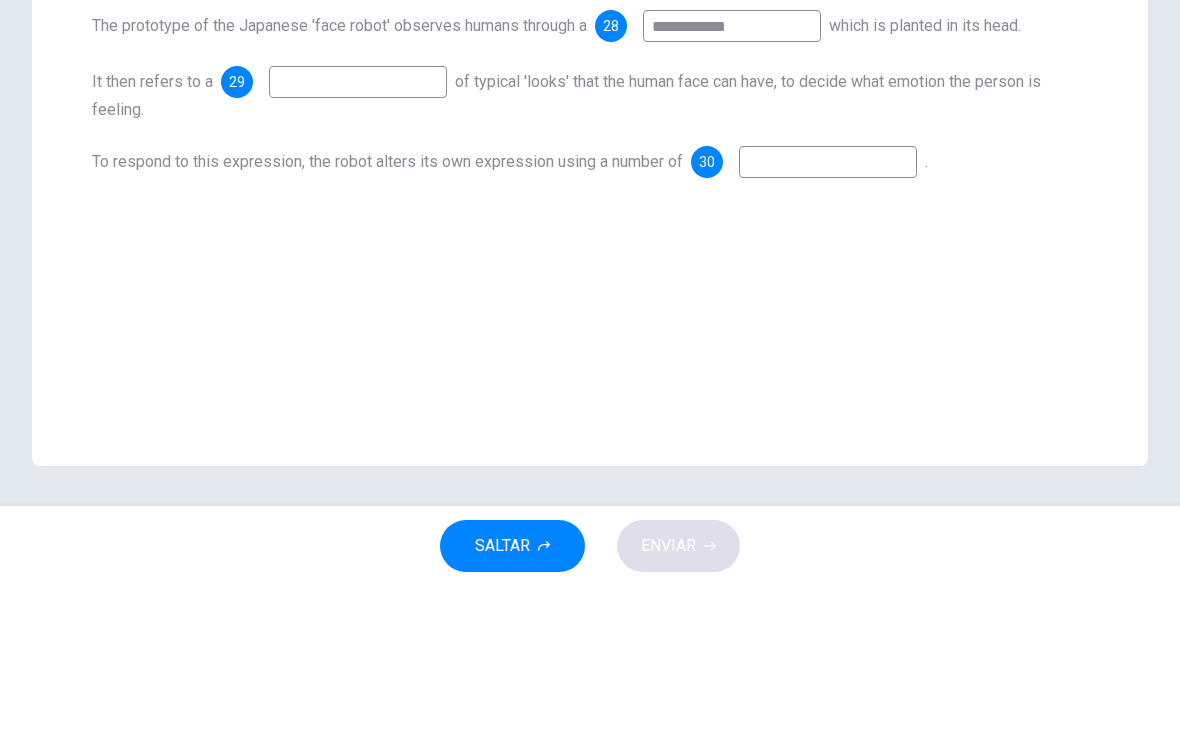 click on "**********" at bounding box center [590, 224] 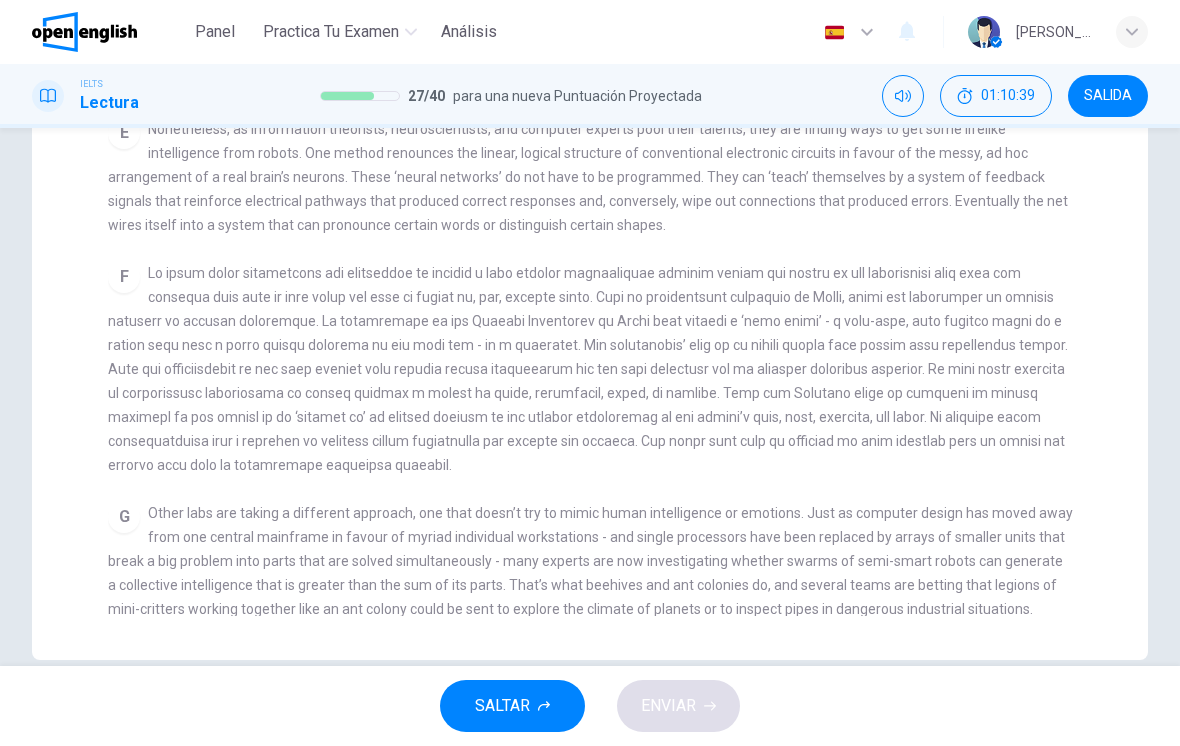 scroll, scrollTop: 477, scrollLeft: 0, axis: vertical 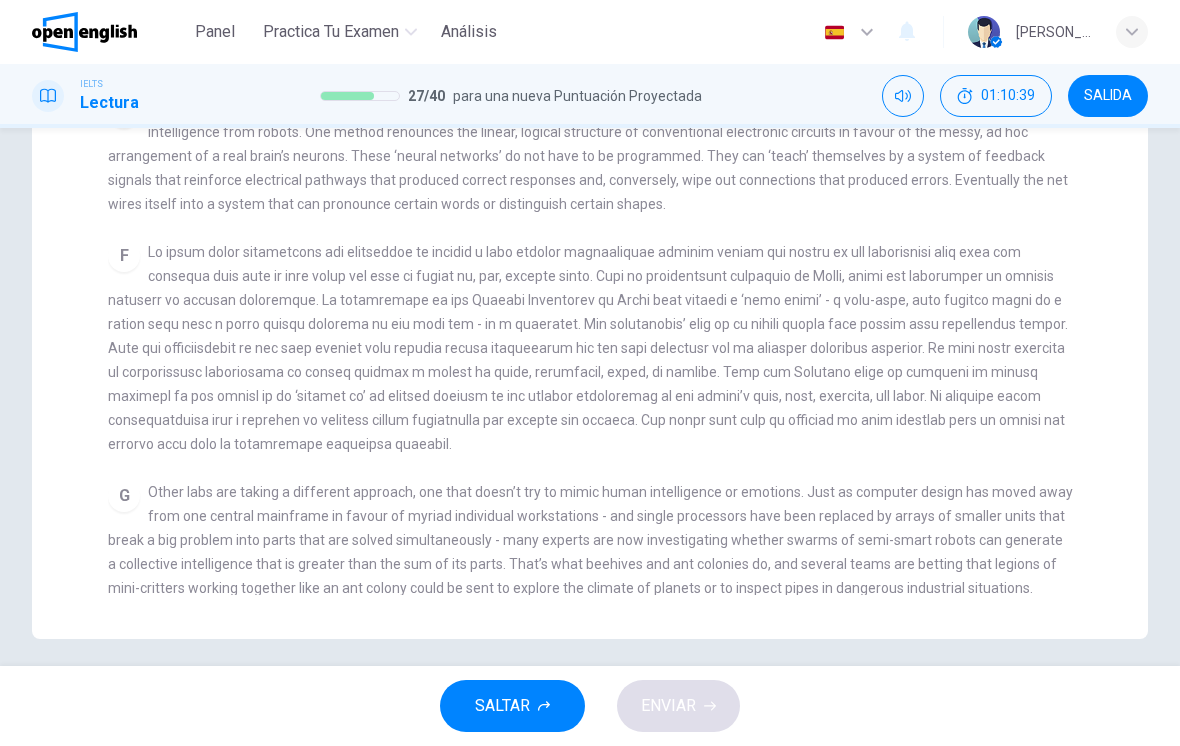 click on "Other labs are taking a different approach, one that doesn’t try to mimic human intelligence or emotions. Just as computer design has moved away from one central mainframe in favour of myriad individual workstations - and single processors have been replaced by arrays of smaller units that break a big problem into parts that are solved simultaneously - many experts are now investigating whether swarms of semi-smart robots can generate a collective intelligence that is greater than the sum of its parts. That’s what beehives and ant colonies do, and several teams are betting that legions of mini-critters working together like an ant colony could be sent to explore the climate of planets or to inspect pipes in dangerous industrial situations." at bounding box center (590, 540) 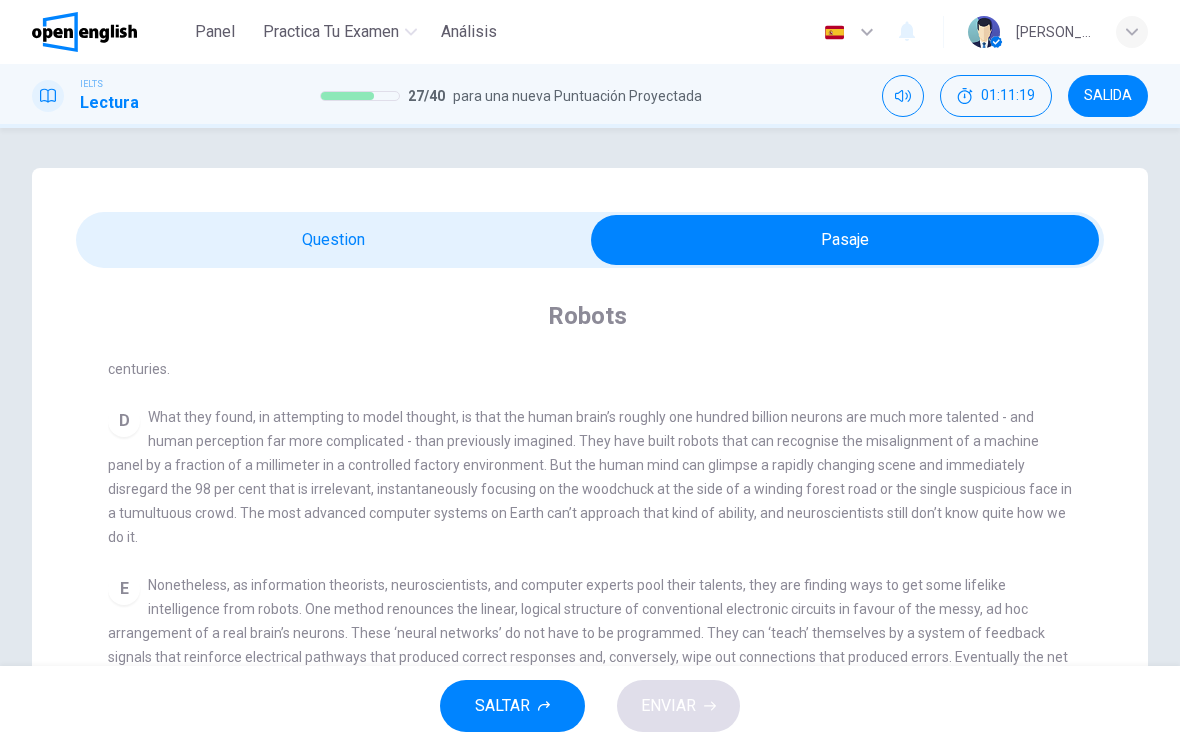 scroll, scrollTop: 331, scrollLeft: 0, axis: vertical 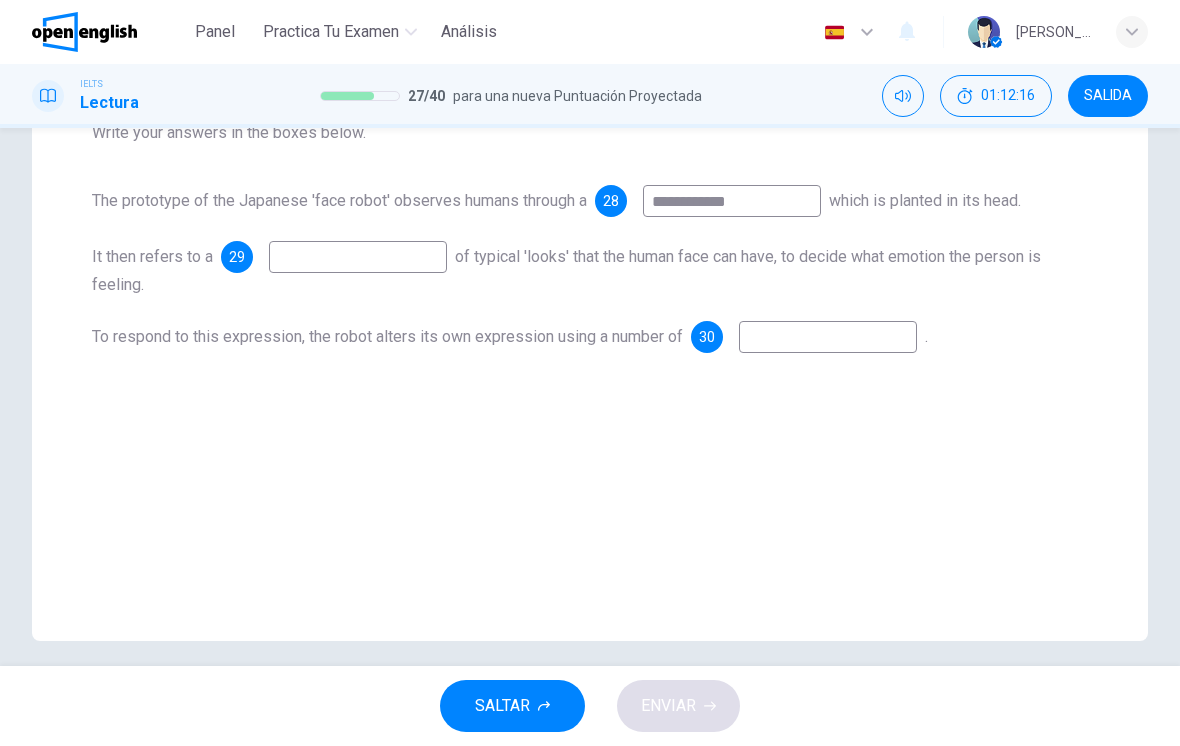 click at bounding box center [828, 337] 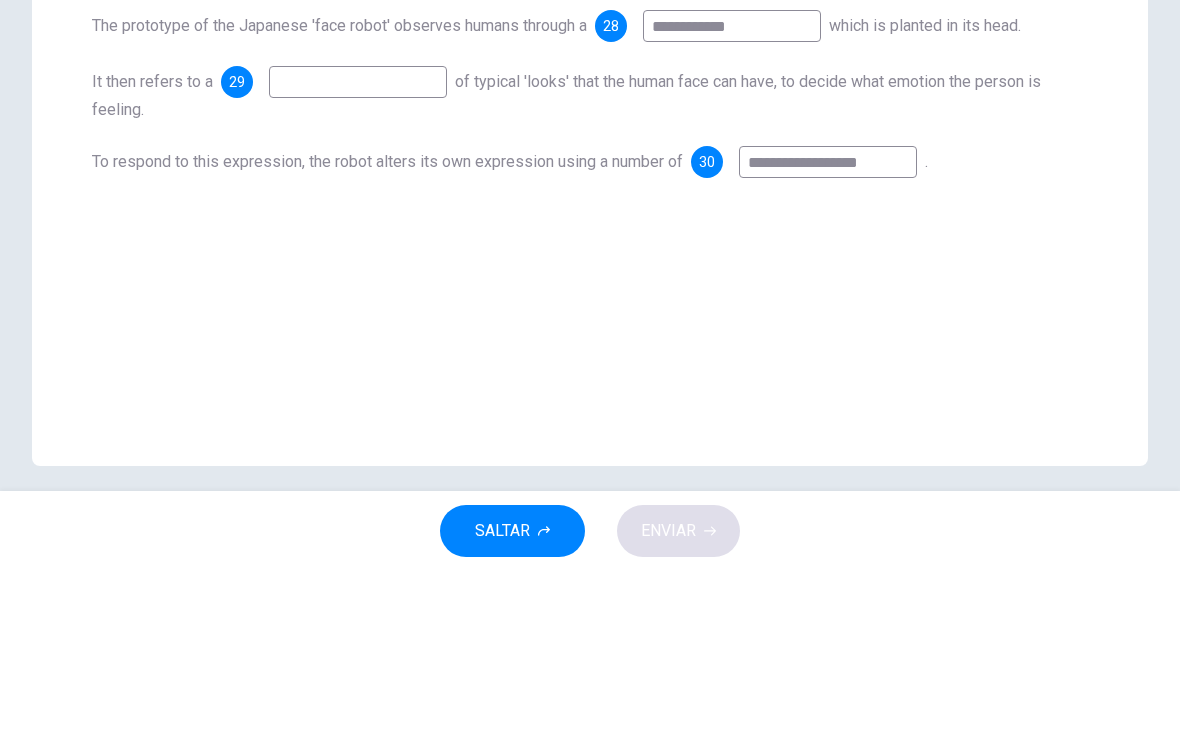 type on "**********" 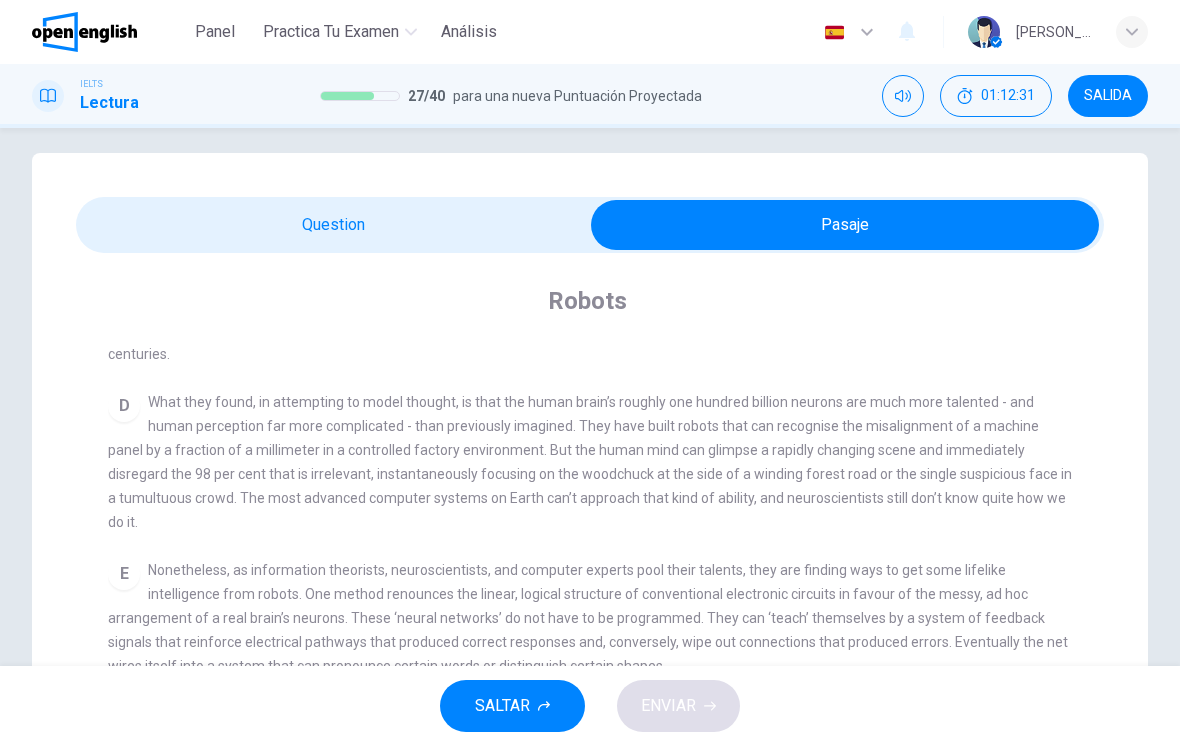 scroll, scrollTop: 240, scrollLeft: 0, axis: vertical 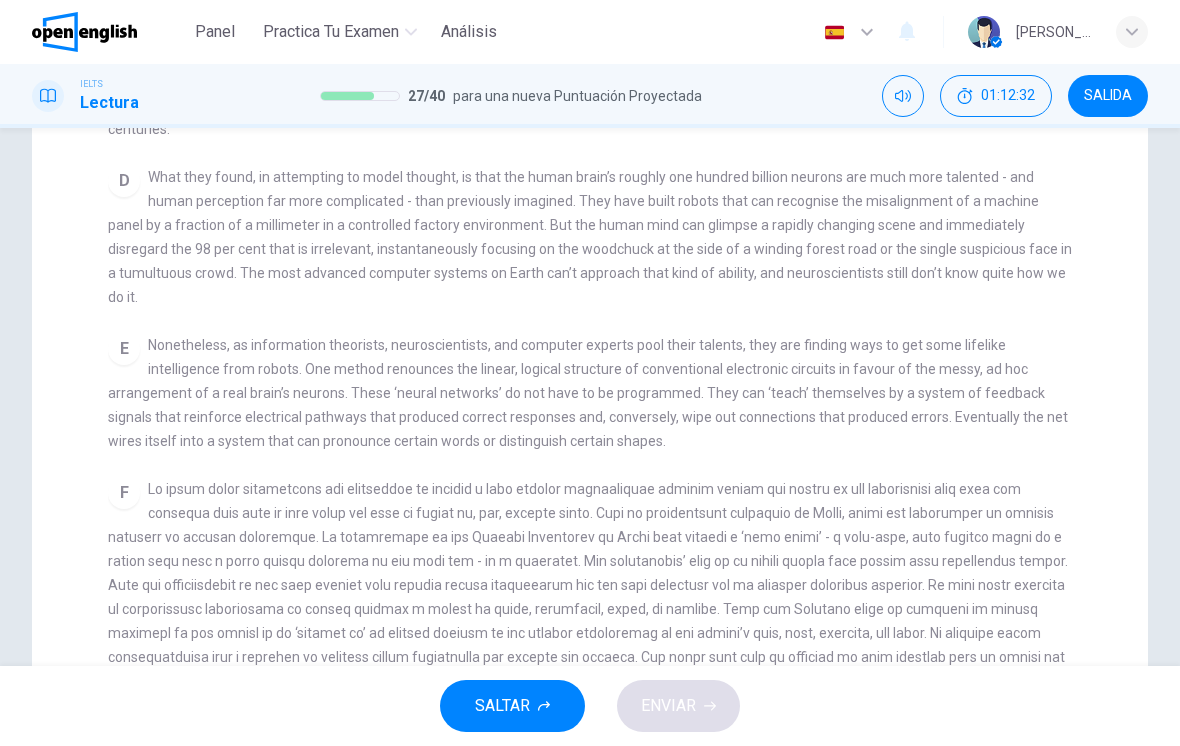 click on "F" at bounding box center [590, 585] 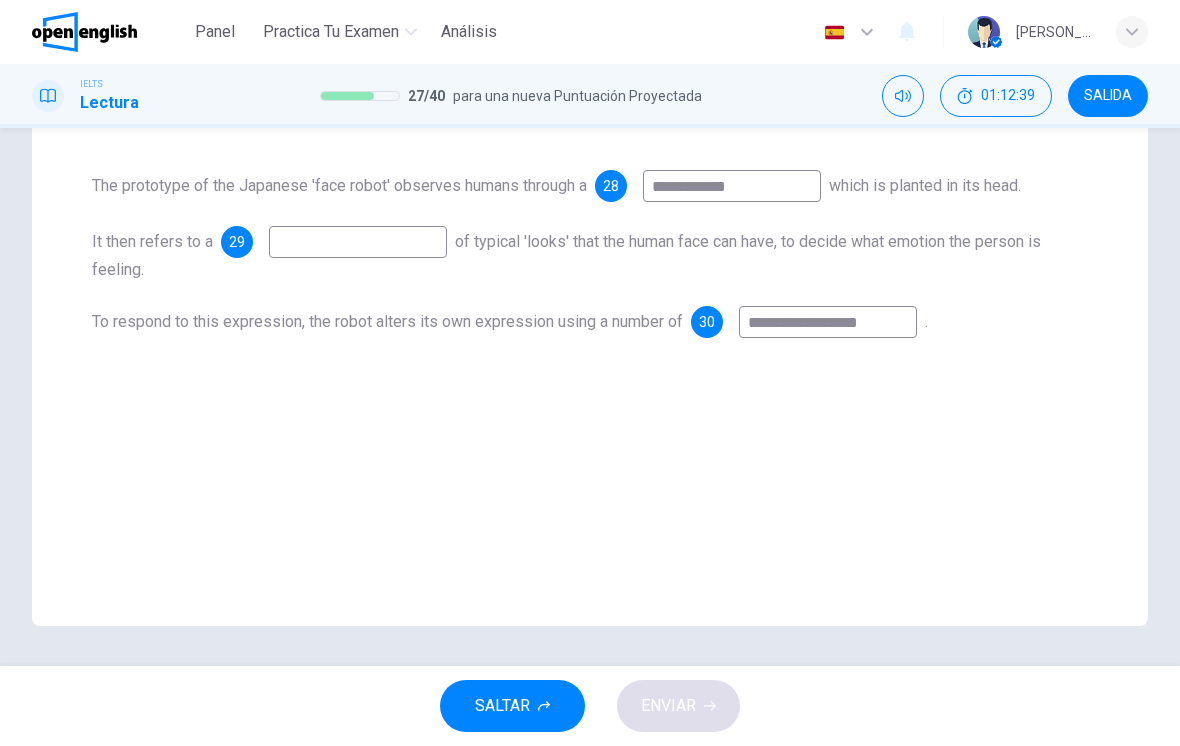 scroll, scrollTop: 0, scrollLeft: 0, axis: both 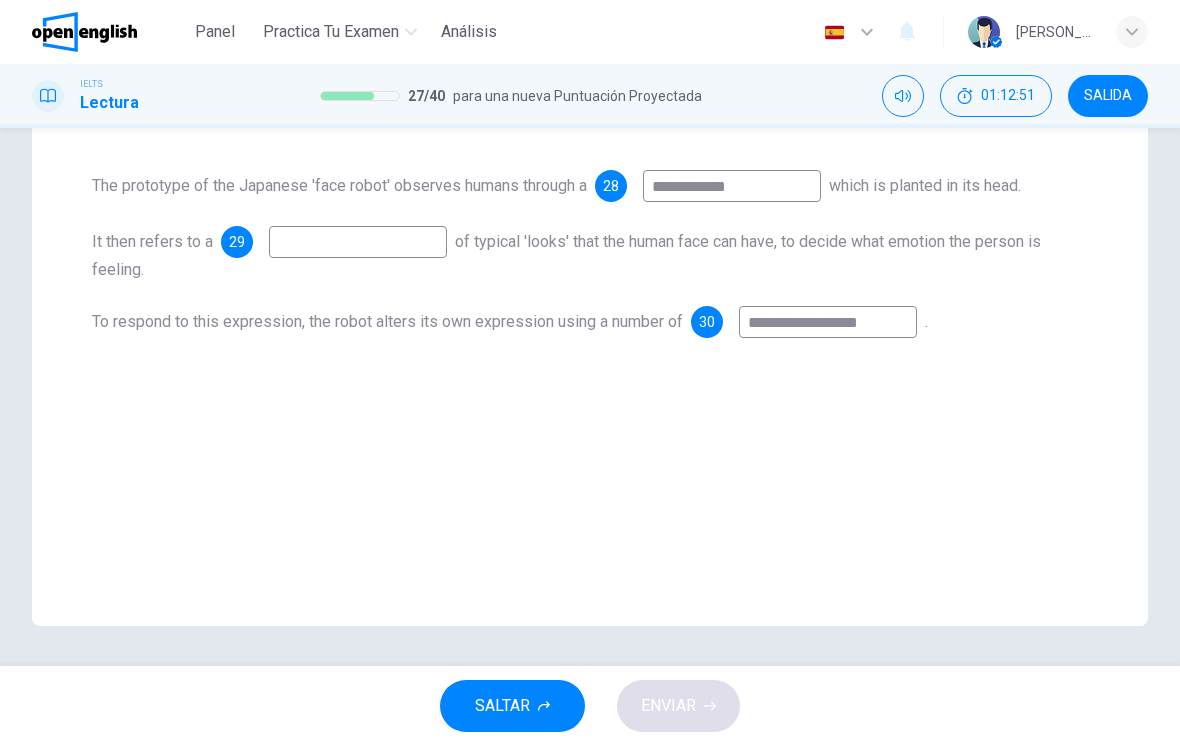 click at bounding box center [358, 242] 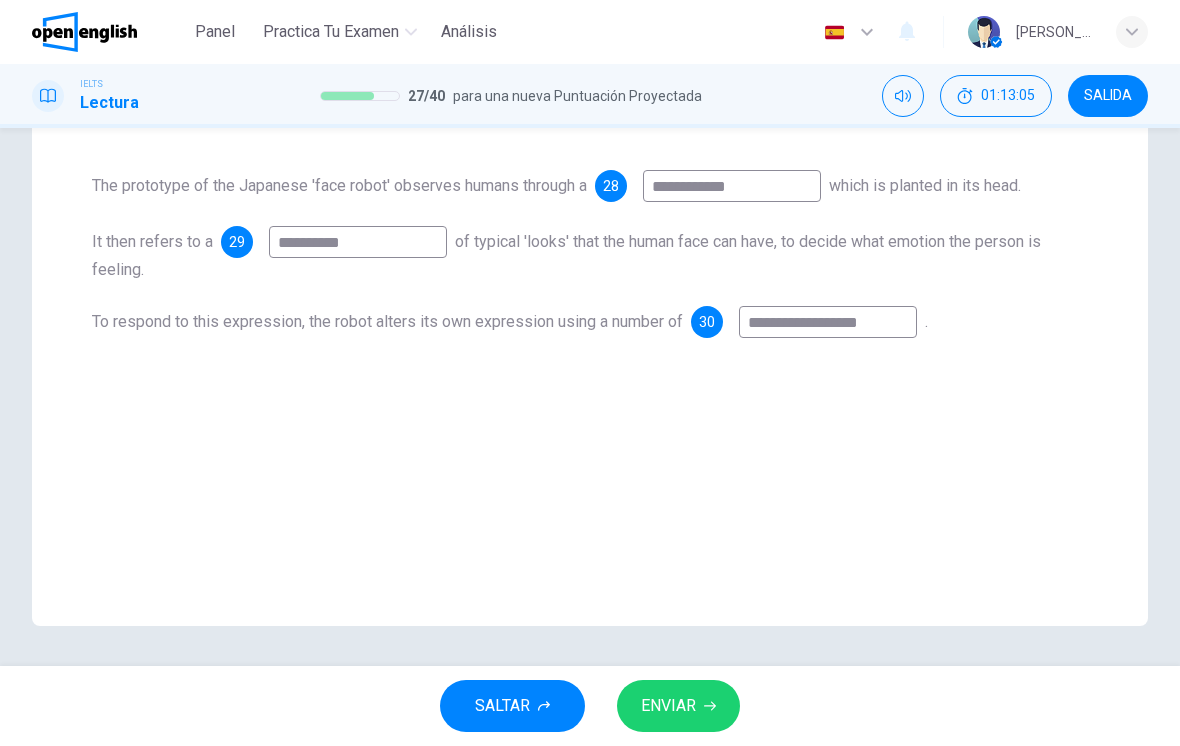 click on "**********" at bounding box center [590, 254] 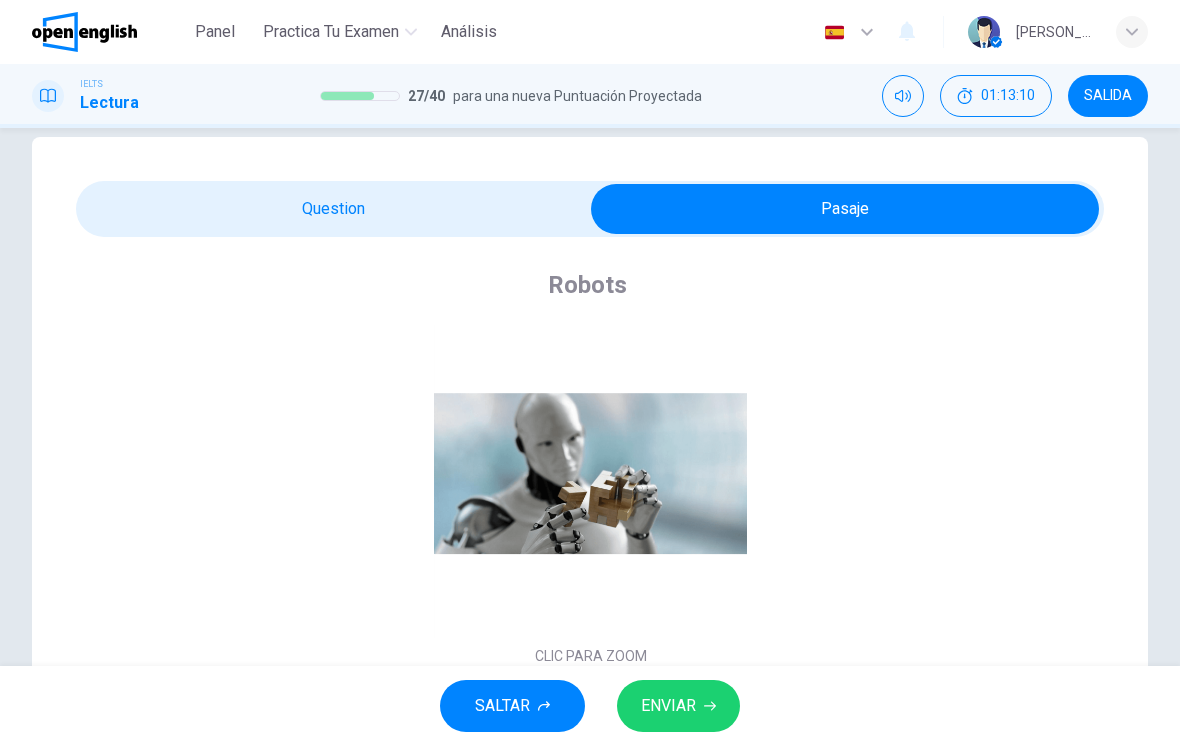 scroll, scrollTop: 35, scrollLeft: 0, axis: vertical 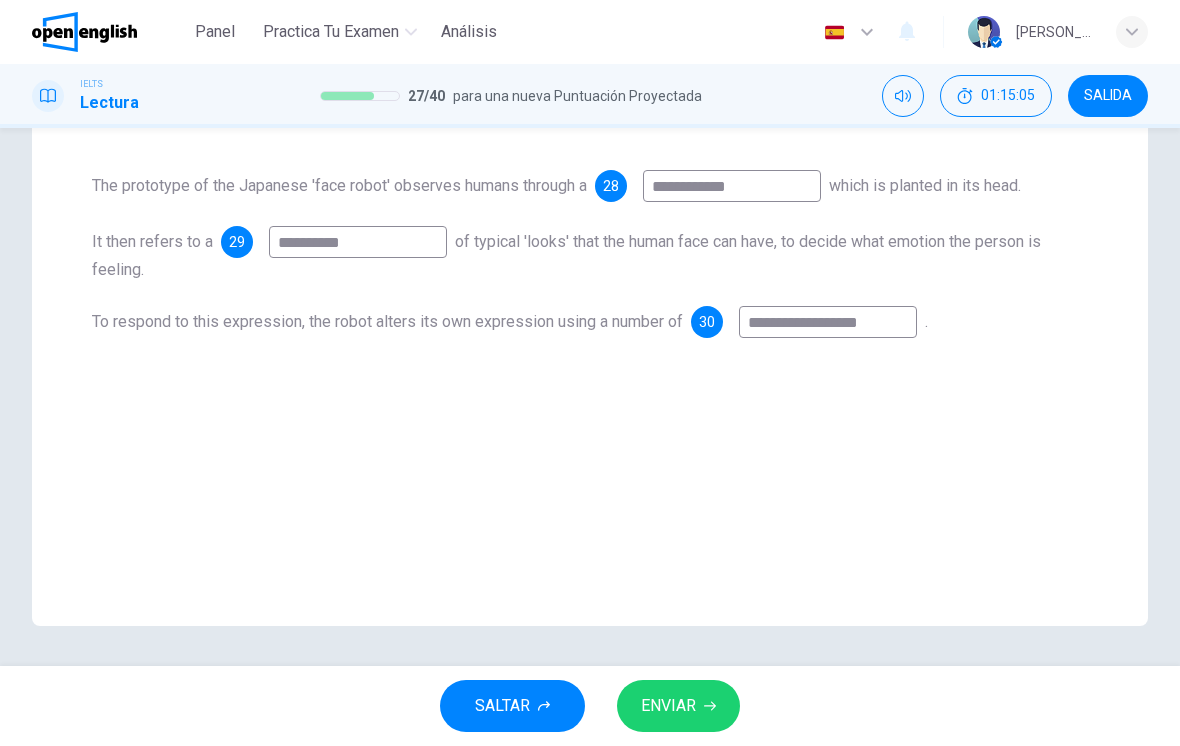 click on "**********" at bounding box center [358, 242] 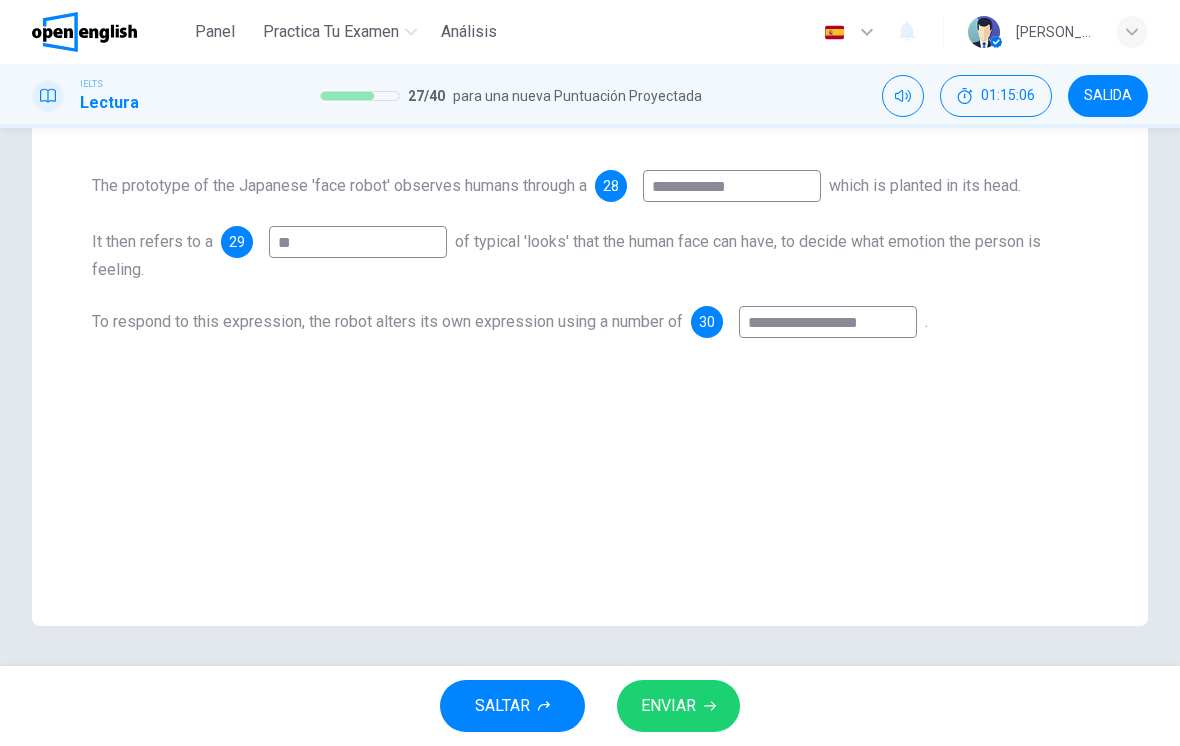 type on "*" 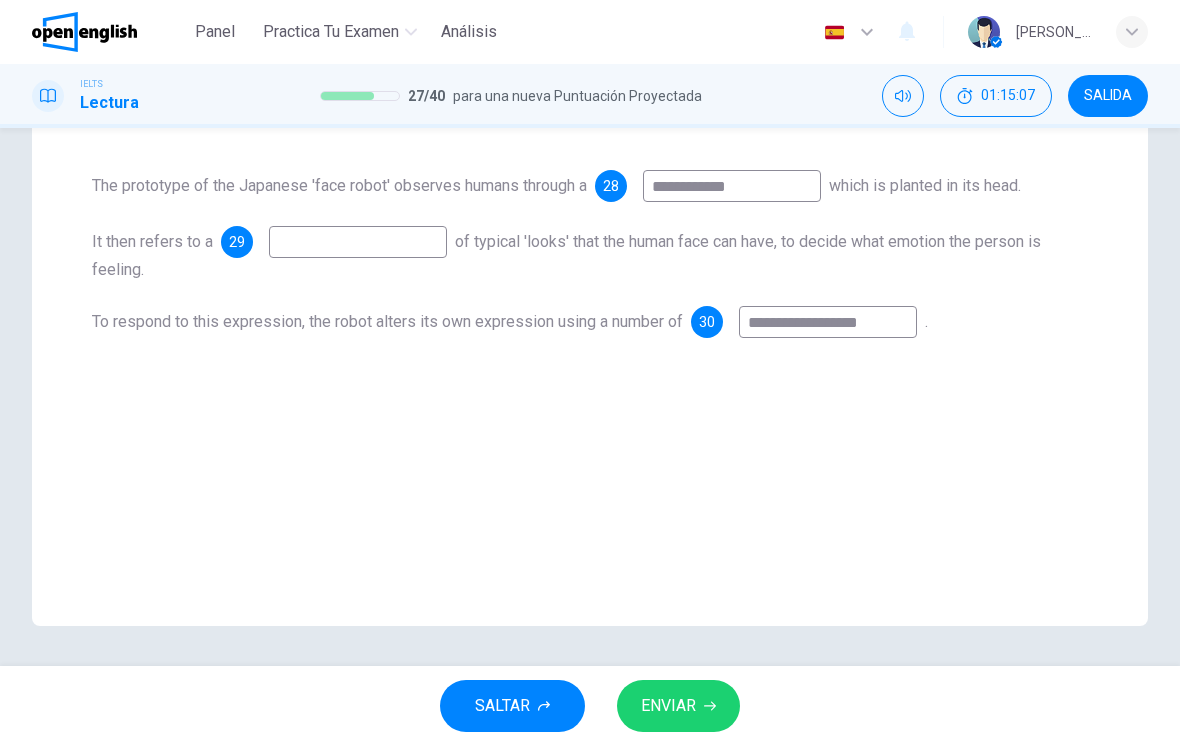 type on "*" 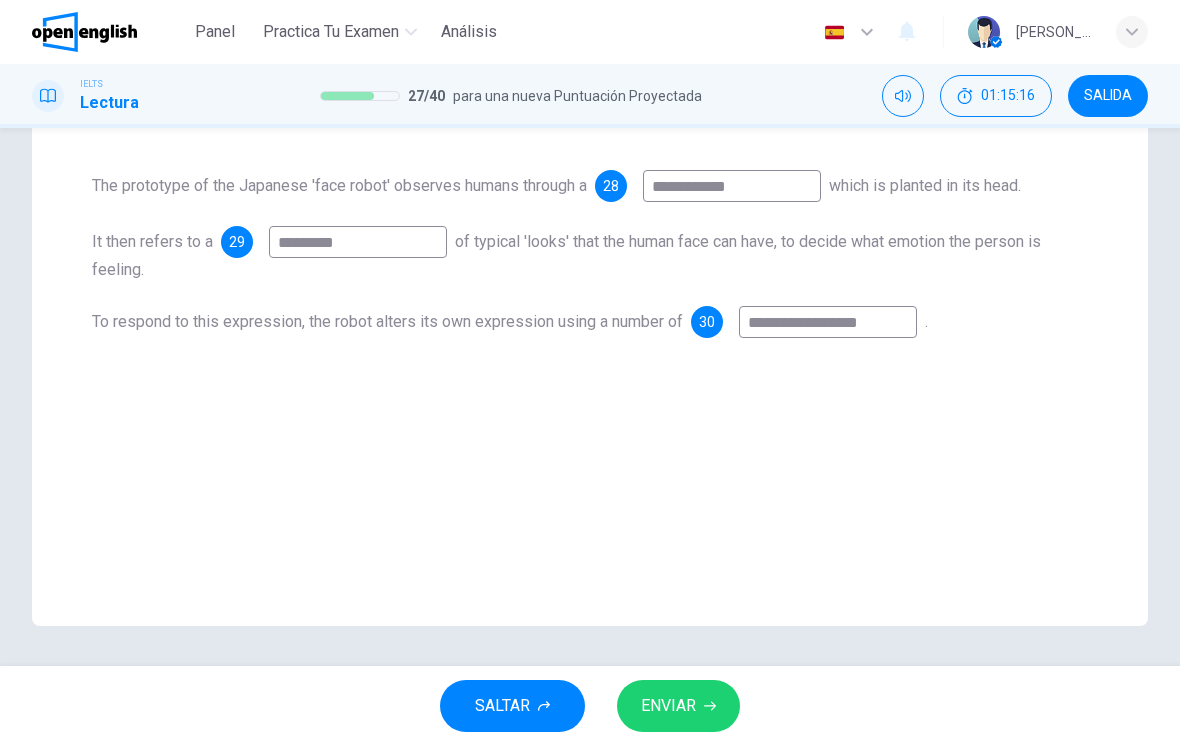 type on "*********" 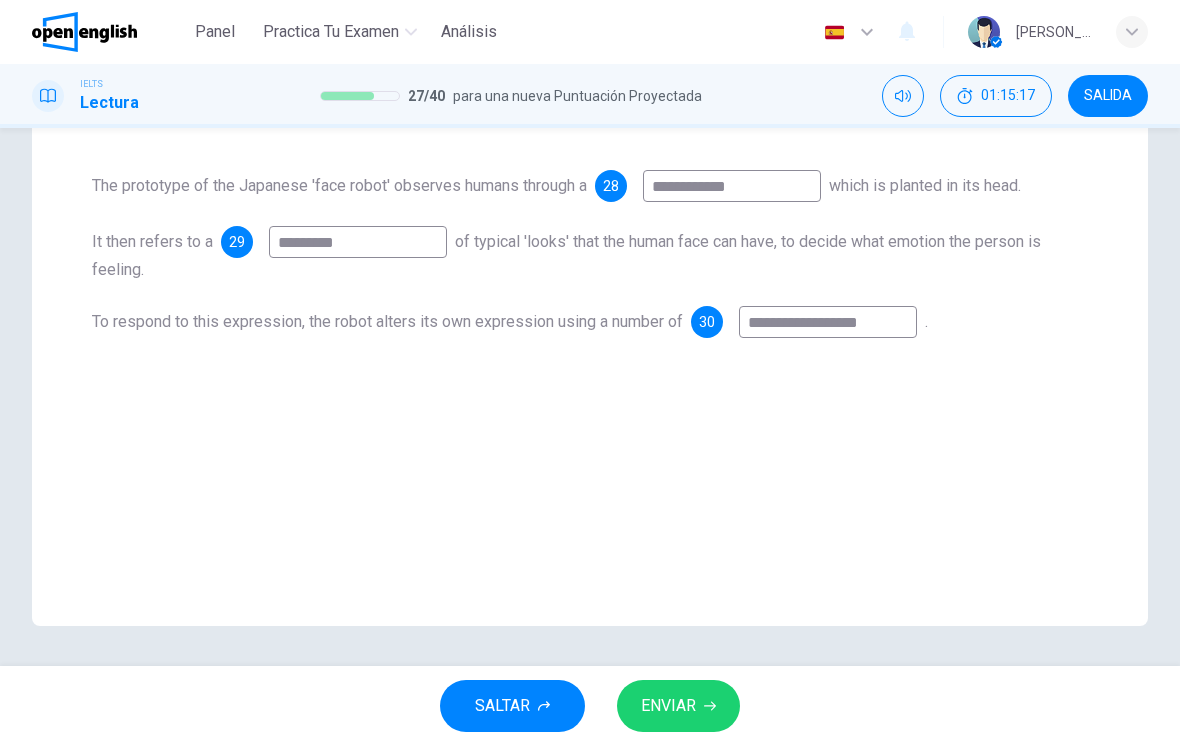 click on "ENVIAR" at bounding box center [678, 706] 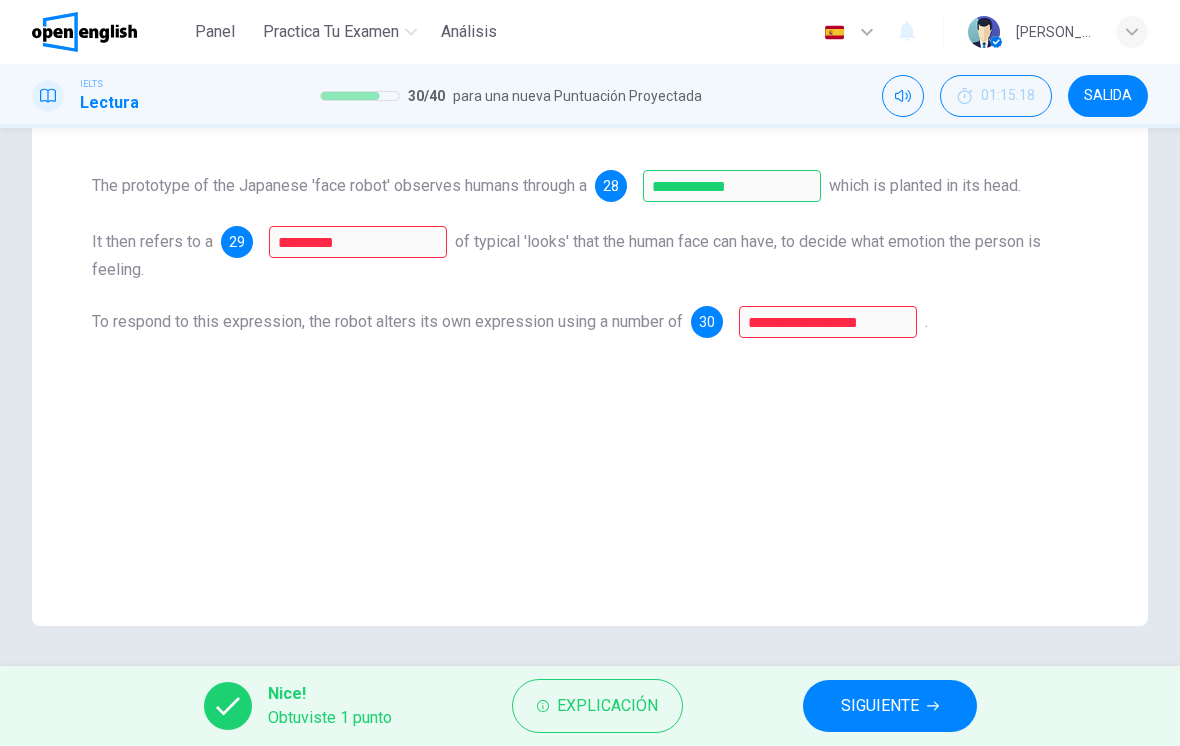 click on "Explicación" at bounding box center [607, 706] 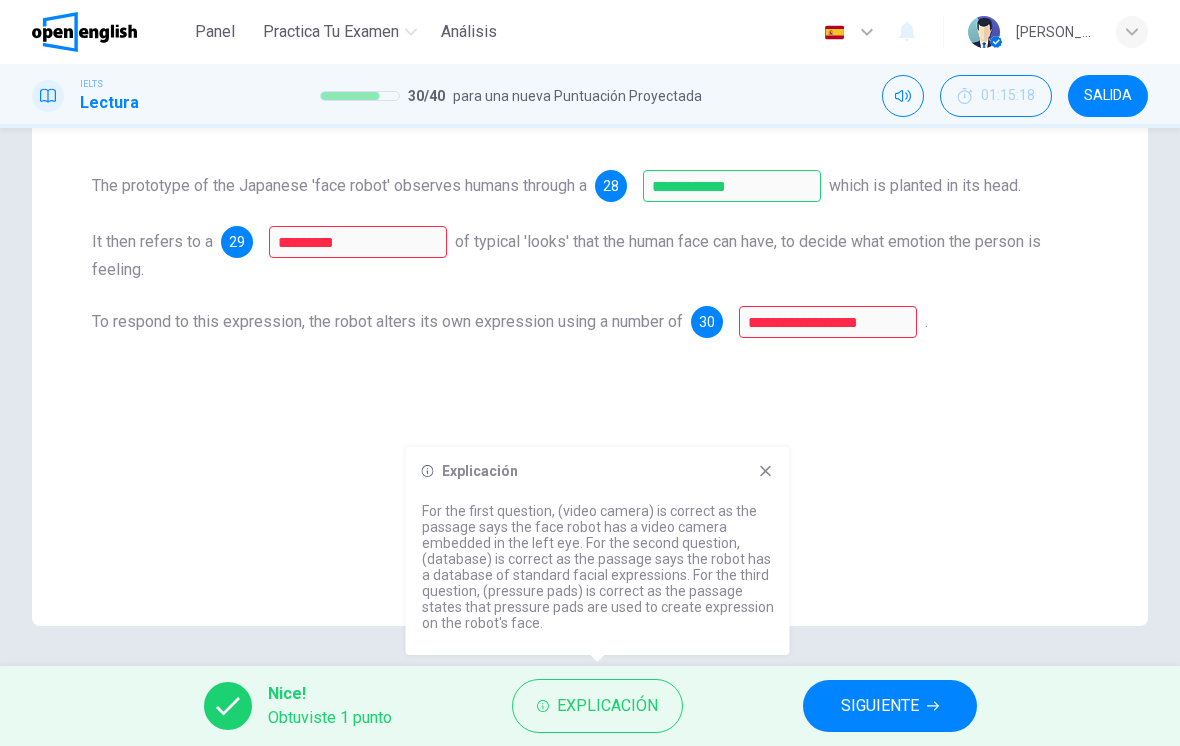 click on "For the first question, (video camera) is correct as the passage says the face robot has a video camera embedded in the left eye.
For the second question, (database) is correct as the passage says the robot has a database of standard facial expressions.
For the third question, (pressure pads) is correct as the passage states that pressure pads are used to create expression on the robot's face." at bounding box center [598, 567] 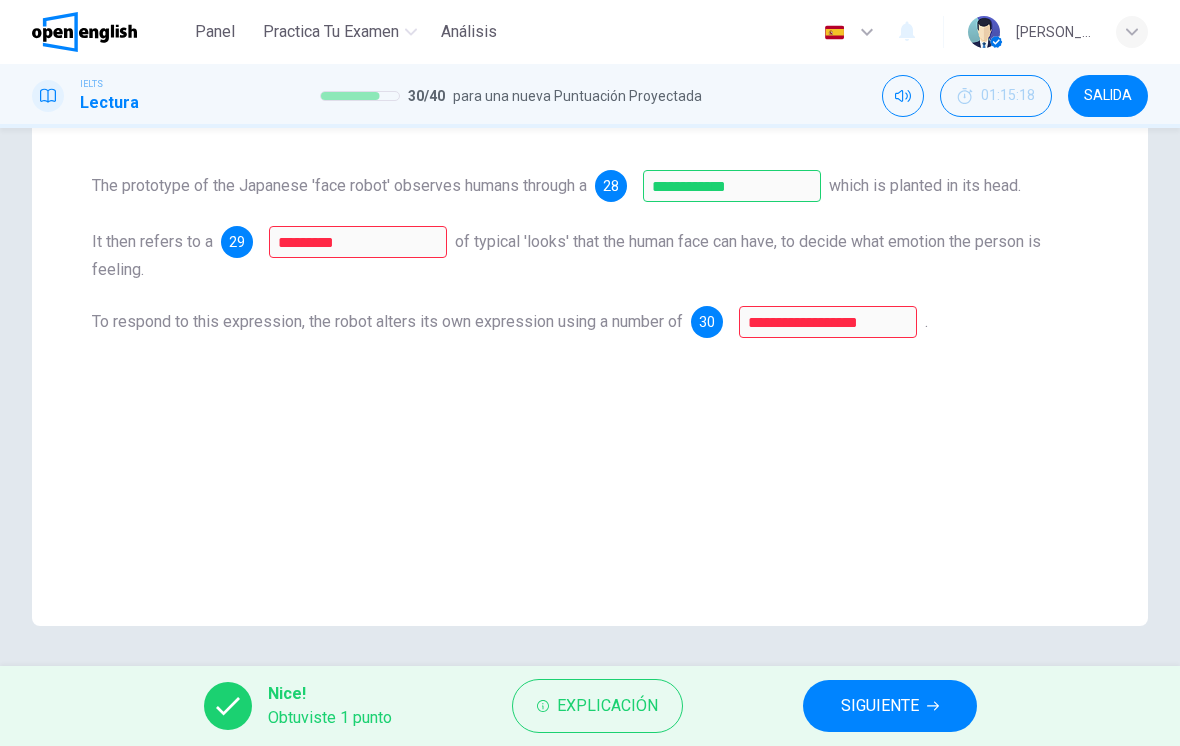 click on "**********" at bounding box center [590, 224] 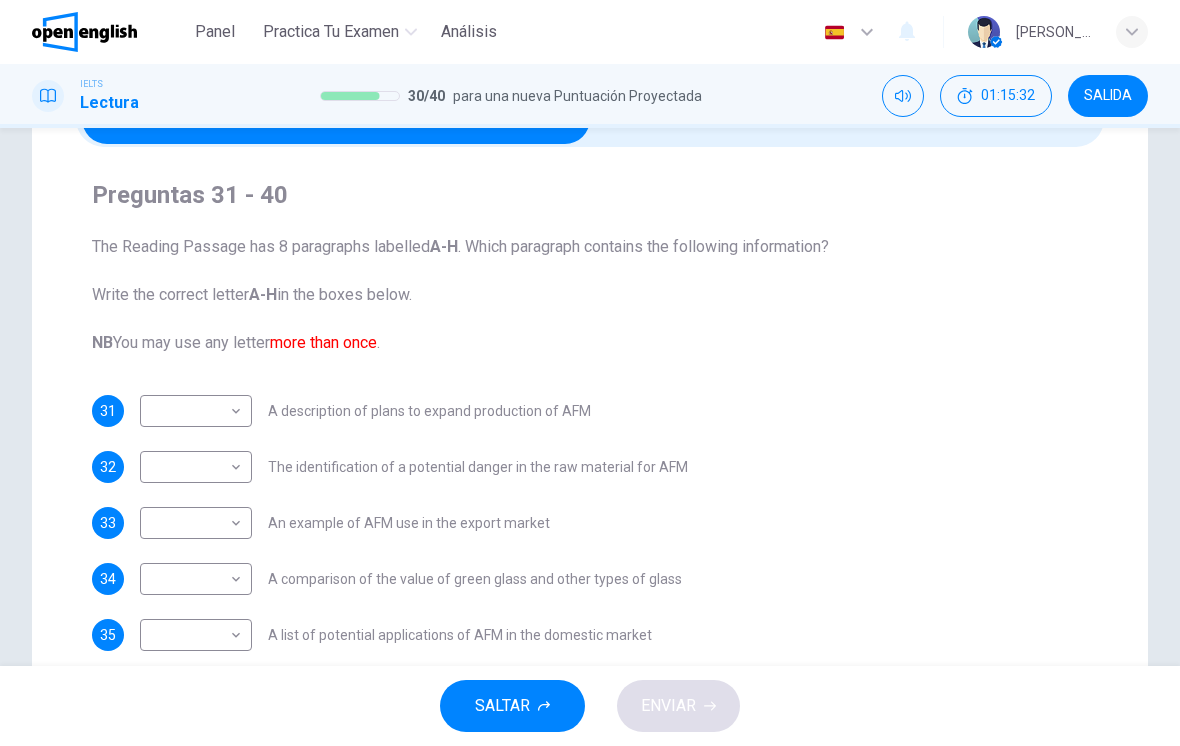 scroll, scrollTop: 76, scrollLeft: 0, axis: vertical 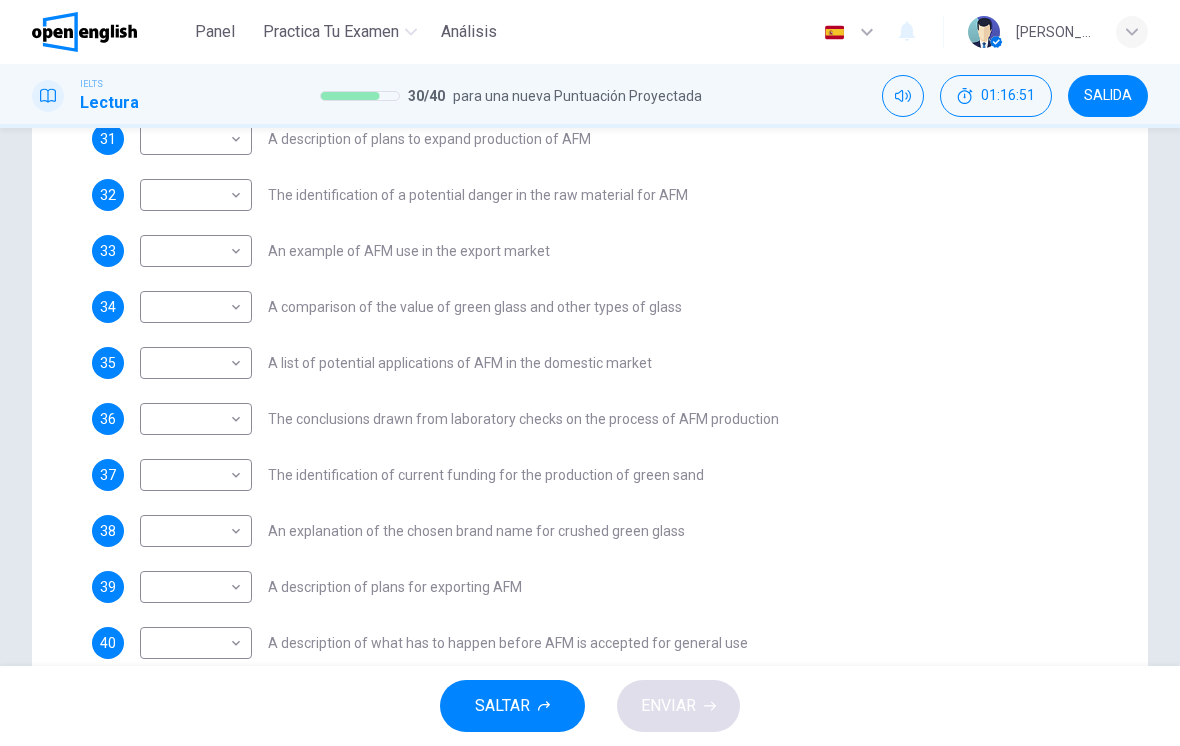 click on "Este sitio utiliza cookies, como se explica en nuestra  Política de Privacidad . Si acepta el uso de cookies, [PERSON_NAME] clic en el botón [PERSON_NAME] y continúe navegando por nuestro sitio.   Política de Privacidad Aceptar Panel Practica tu examen Análisis Español ** ​ [PERSON_NAME] IELTS Lectura 30 / 40 para una nueva Puntuación Proyectada 01:16:51 SALIDA Question Passage Preguntas 31 - 40 The Reading Passage has 8 paragraphs labelled  A-H . Which paragraph contains the following information?
Write the correct letter  A-H  in the boxes below.
NB  You may use any letter  more than once . 31 ​ ​ A description of plans to expand production of AFM 32 ​ ​ The identification of a potential danger in the raw material for AFM 33 ​ ​ An example of AFM use in the export market 34 ​ ​ A comparison of the value of green glass and other types of glass 35 ​ ​ A list of potential applications of AFM in the domestic market 36 ​ ​ 37 ​ ​ 38 ​ ​ 39 ​ ​ 40 ​ ​ Green Virtues of Green Sand" at bounding box center (590, 373) 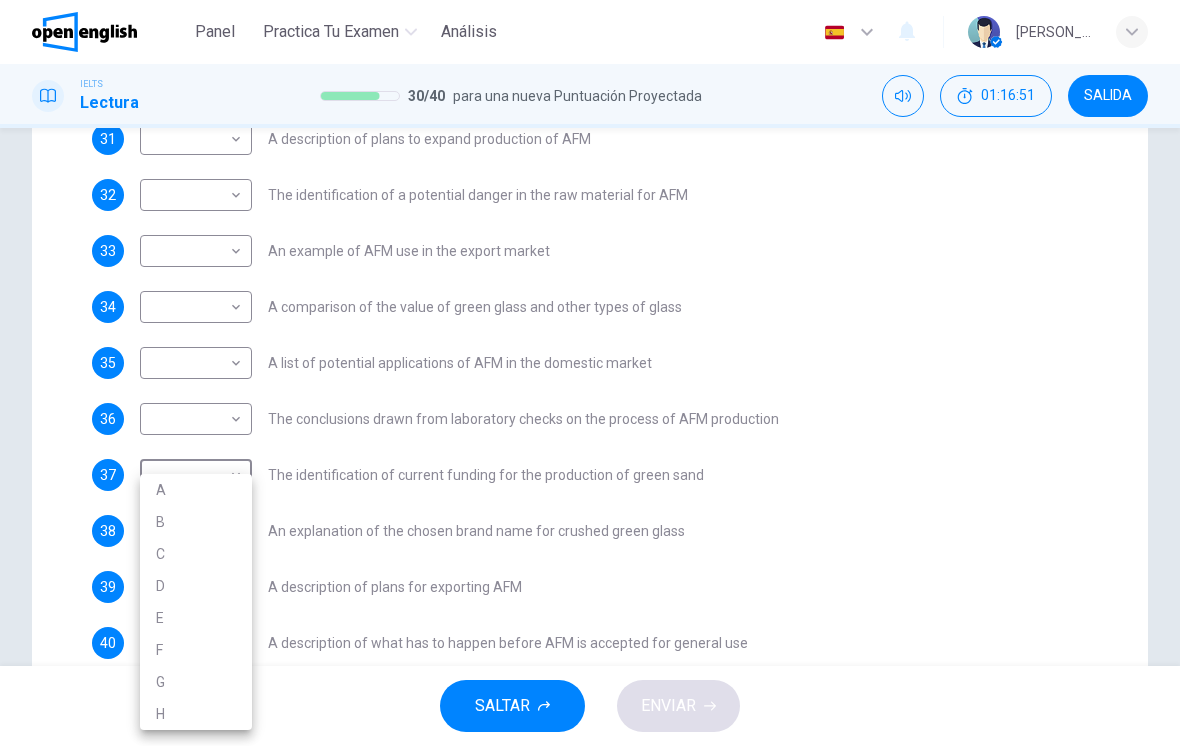 scroll, scrollTop: 394, scrollLeft: 0, axis: vertical 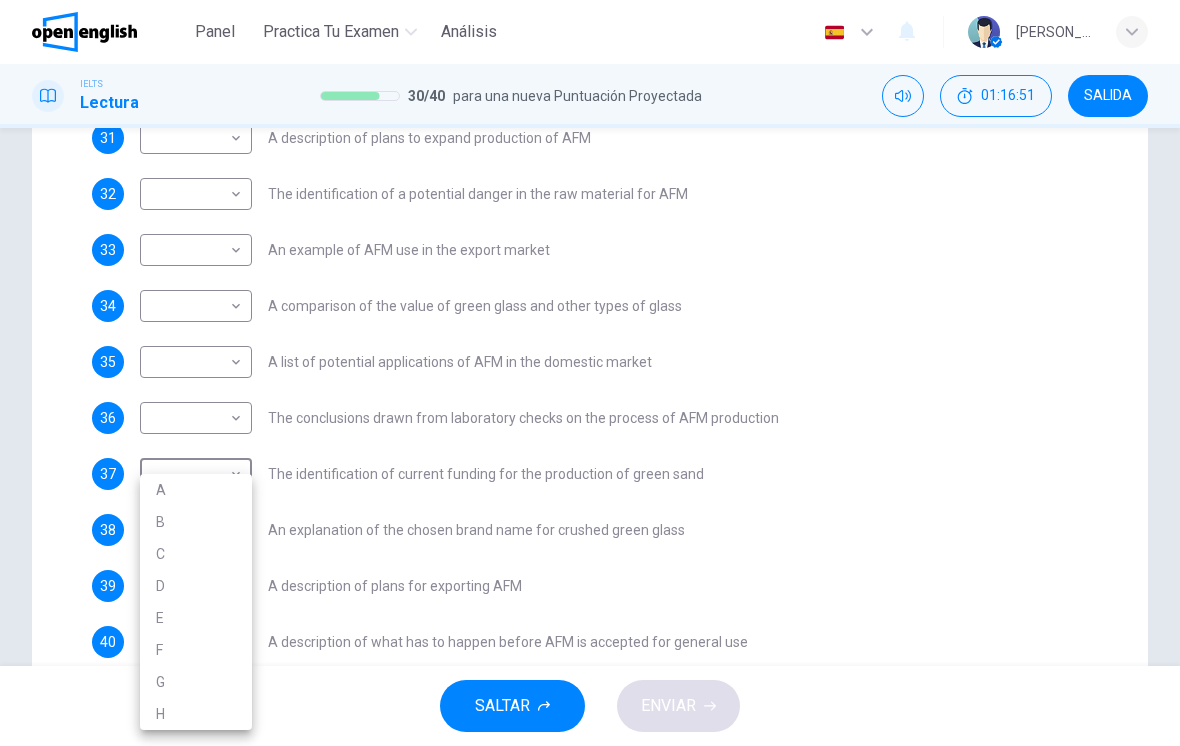 click on "A" at bounding box center [196, 490] 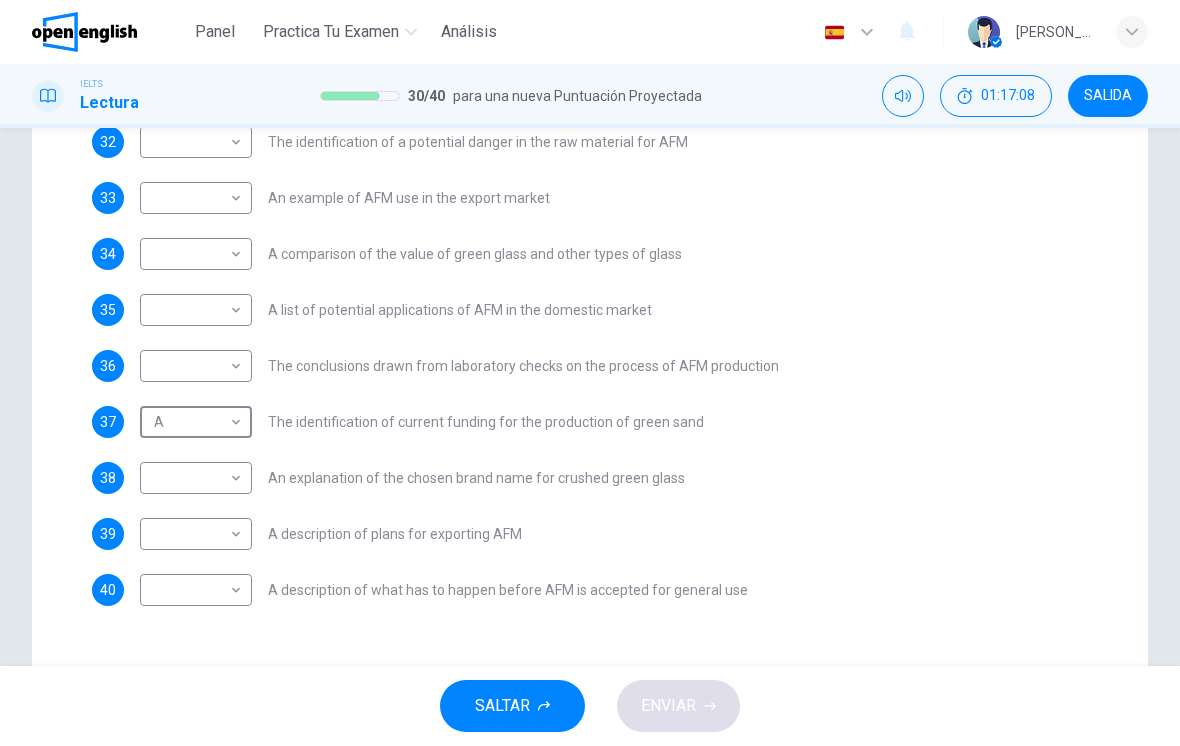 scroll, scrollTop: 447, scrollLeft: 0, axis: vertical 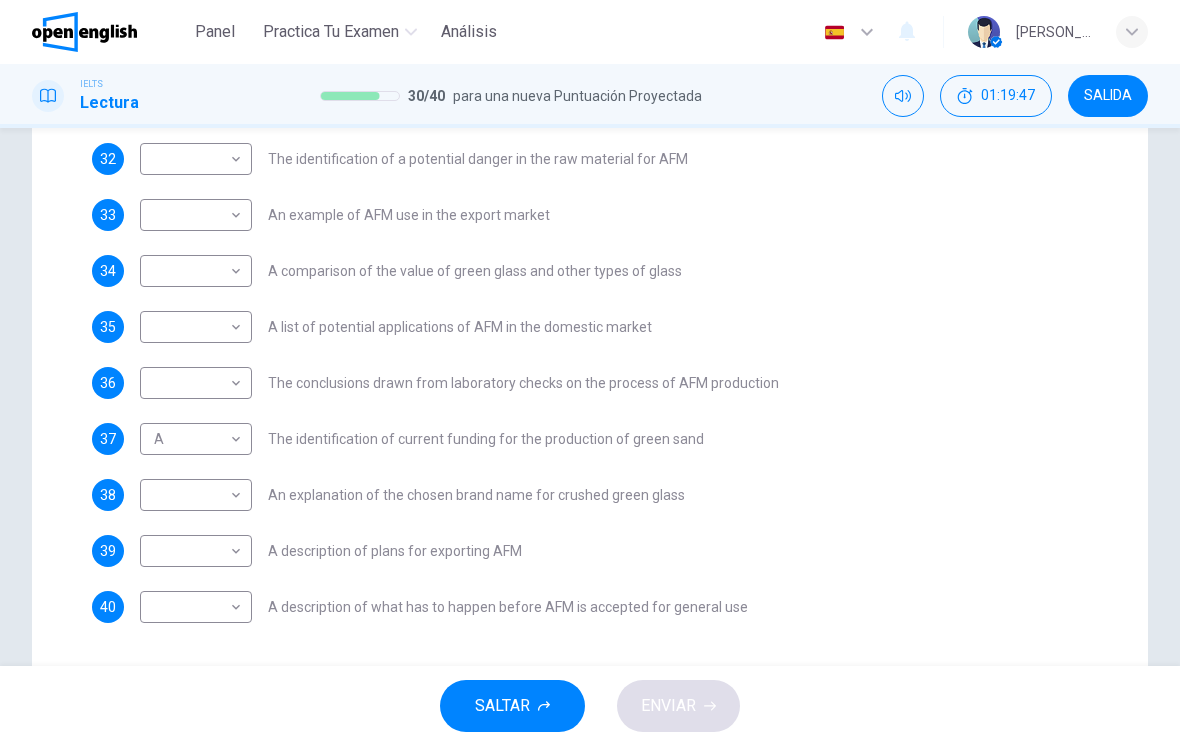 click on "Este sitio utiliza cookies, como se explica en nuestra  Política de Privacidad . Si acepta el uso de cookies, [PERSON_NAME] clic en el botón [PERSON_NAME] y continúe navegando por nuestro sitio.   Política de Privacidad Aceptar Panel Practica tu examen Análisis Español ** ​ [PERSON_NAME] IELTS Lectura 30 / 40 para una nueva Puntuación Proyectada 01:19:47 SALIDA Question Passage Preguntas 31 - 40 The Reading Passage has 8 paragraphs labelled  A-H . Which paragraph contains the following information?
Write the correct letter  A-H  in the boxes below.
NB  You may use any letter  more than once . 31 ​ ​ A description of plans to expand production of AFM 32 ​ ​ The identification of a potential danger in the raw material for AFM 33 ​ ​ An example of AFM use in the export market 34 ​ ​ A comparison of the value of green glass and other types of glass 35 ​ ​ A list of potential applications of AFM in the domestic market 36 ​ ​ 37 A * ​ 38 ​ ​ 39 ​ ​ 40 ​ ​ Green Virtues of Green Sand" at bounding box center (590, 373) 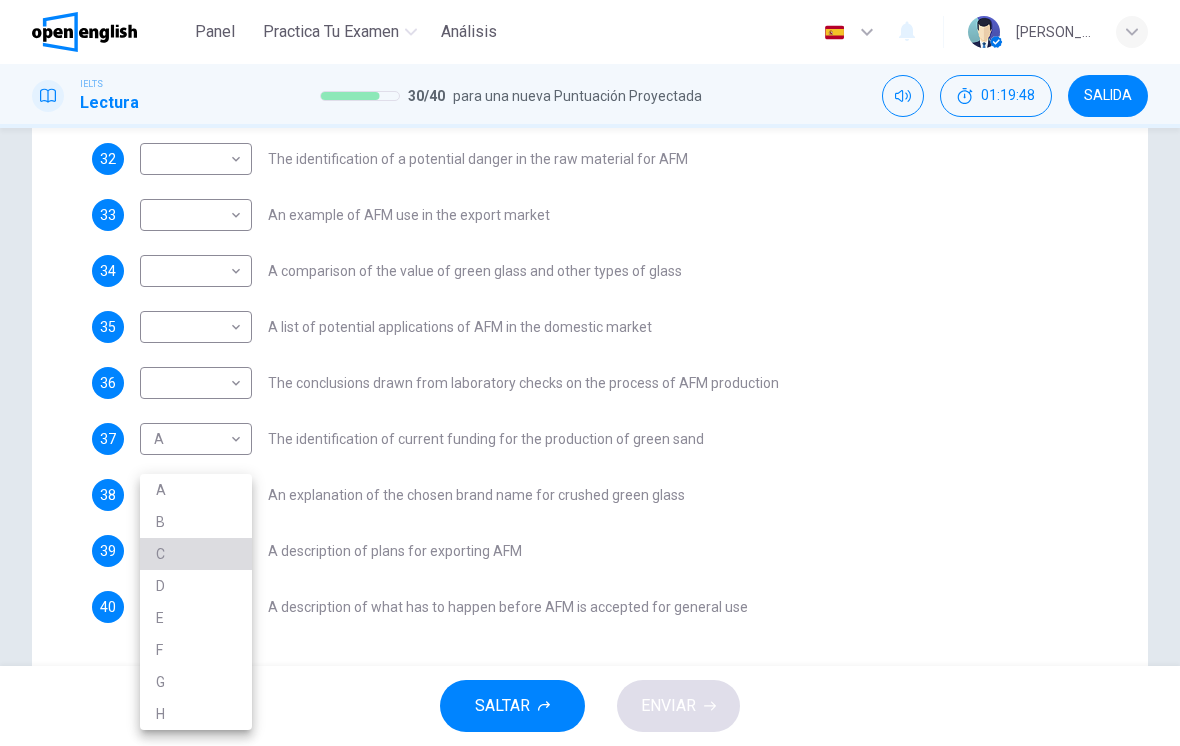 click on "C" at bounding box center (196, 554) 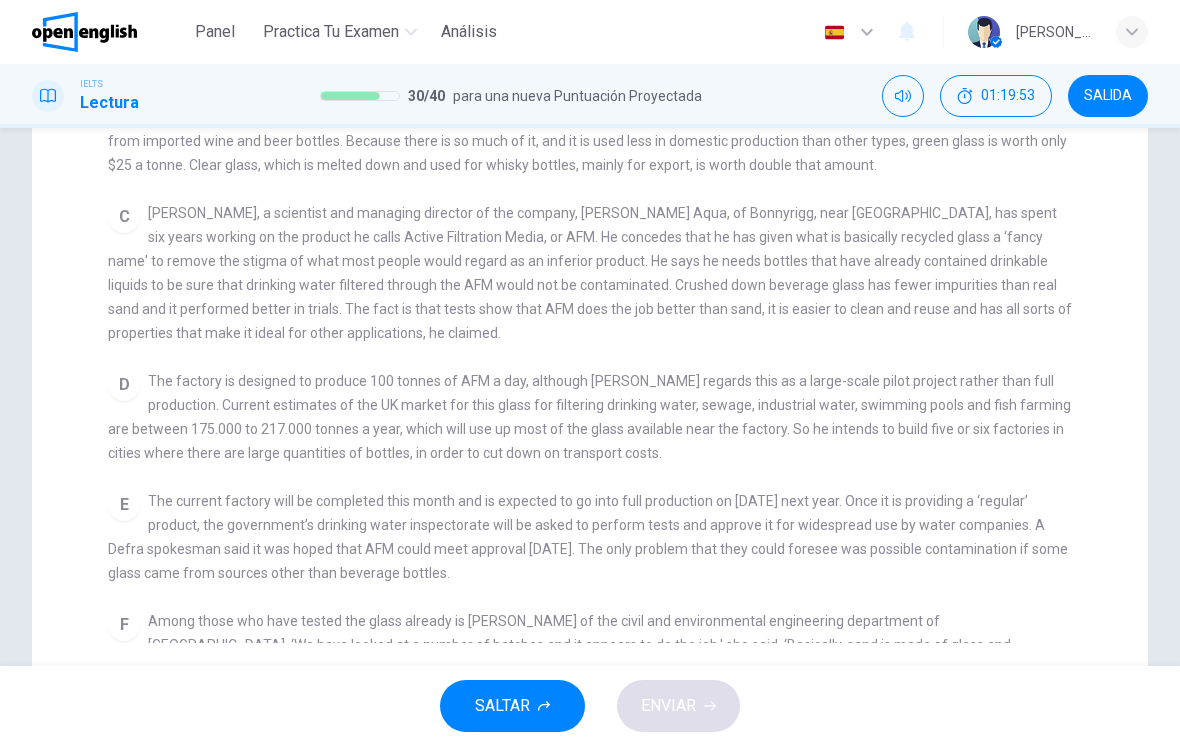 scroll, scrollTop: 436, scrollLeft: 0, axis: vertical 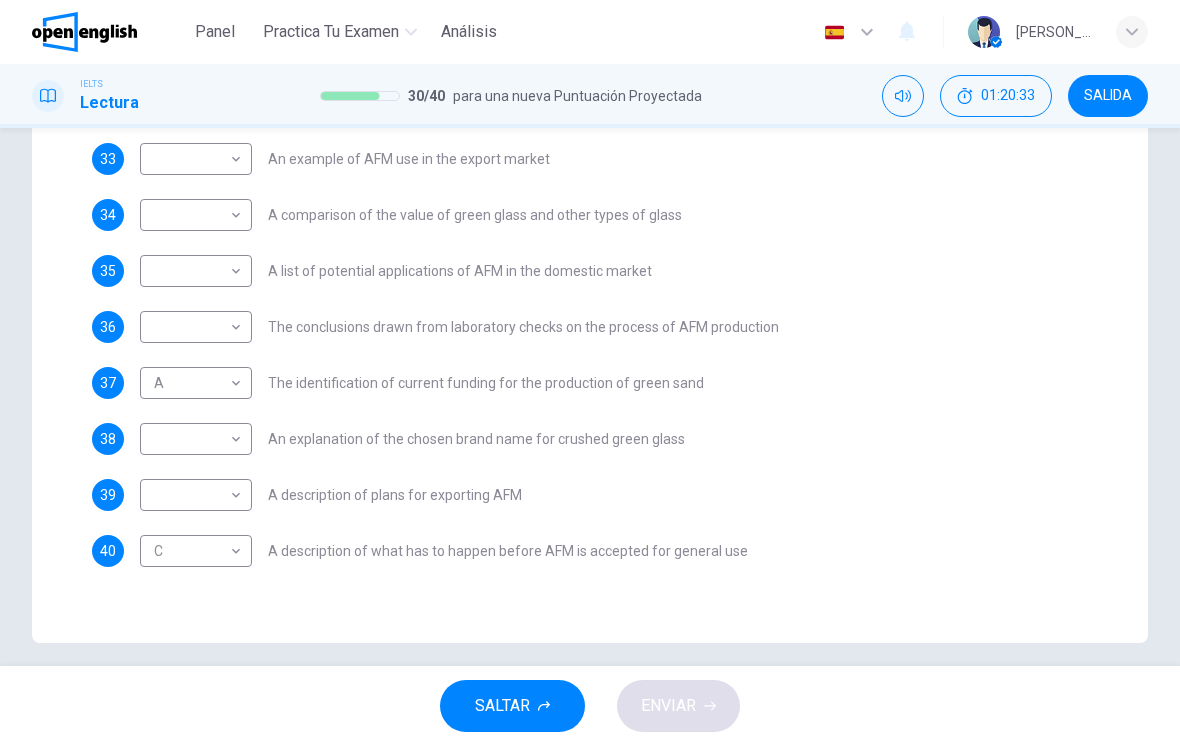 click on "Este sitio utiliza cookies, como se explica en nuestra  Política de Privacidad . Si acepta el uso de cookies, [PERSON_NAME] clic en el botón [PERSON_NAME] y continúe navegando por nuestro sitio.   Política de Privacidad Aceptar Panel Practica tu examen Análisis Español ** ​ [PERSON_NAME] IELTS Lectura 30 / 40 para una nueva Puntuación Proyectada 01:20:33 SALIDA Question Passage Preguntas 31 - 40 The Reading Passage has 8 paragraphs labelled  A-H . Which paragraph contains the following information?
Write the correct letter  A-H  in the boxes below.
NB  You may use any letter  more than once . 31 ​ ​ A description of plans to expand production of AFM 32 ​ ​ The identification of a potential danger in the raw material for AFM 33 ​ ​ An example of AFM use in the export market 34 ​ ​ A comparison of the value of green glass and other types of glass 35 ​ ​ A list of potential applications of AFM in the domestic market 36 ​ ​ 37 A * ​ 38 ​ ​ 39 ​ ​ 40 C * ​ Green Virtues of Green Sand" at bounding box center [590, 373] 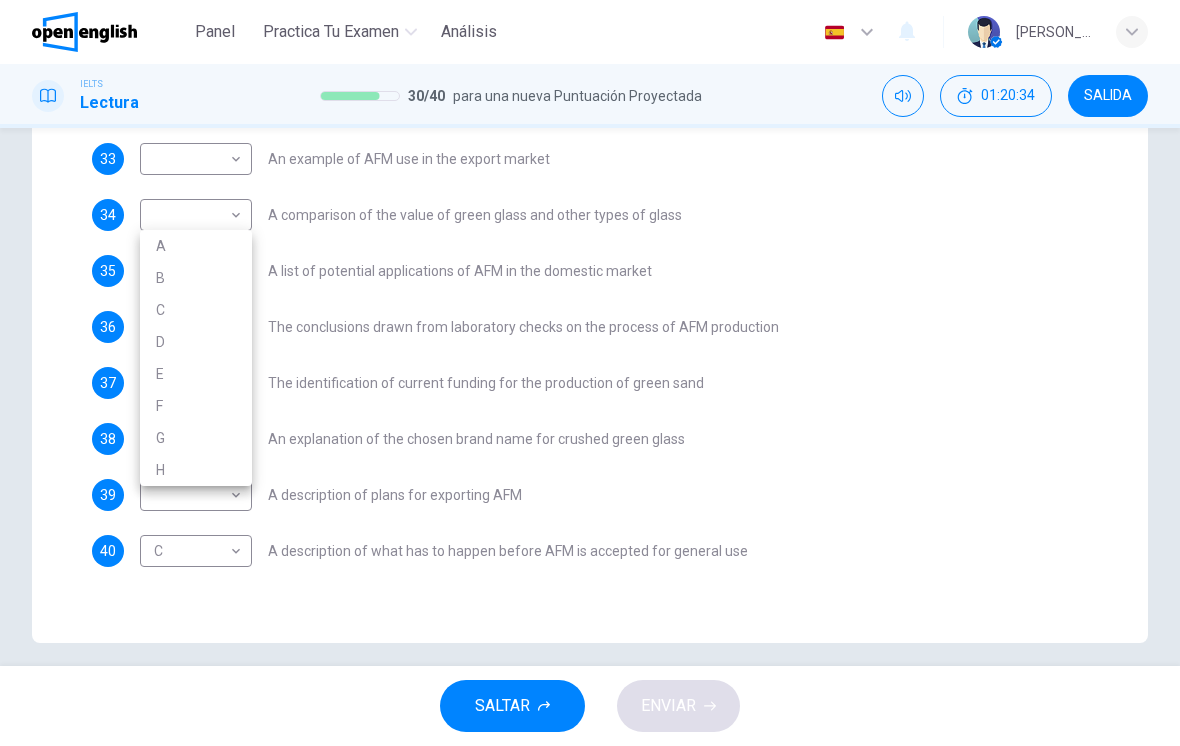 scroll, scrollTop: 318, scrollLeft: 0, axis: vertical 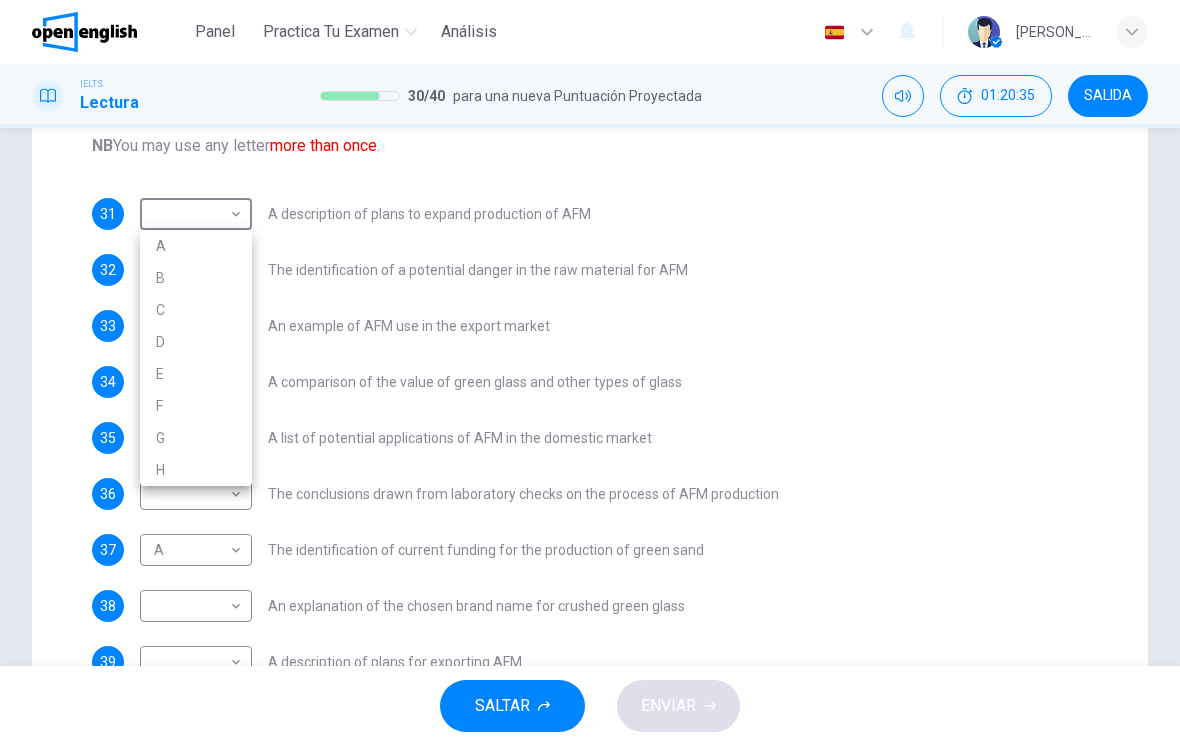 click on "D" at bounding box center (196, 342) 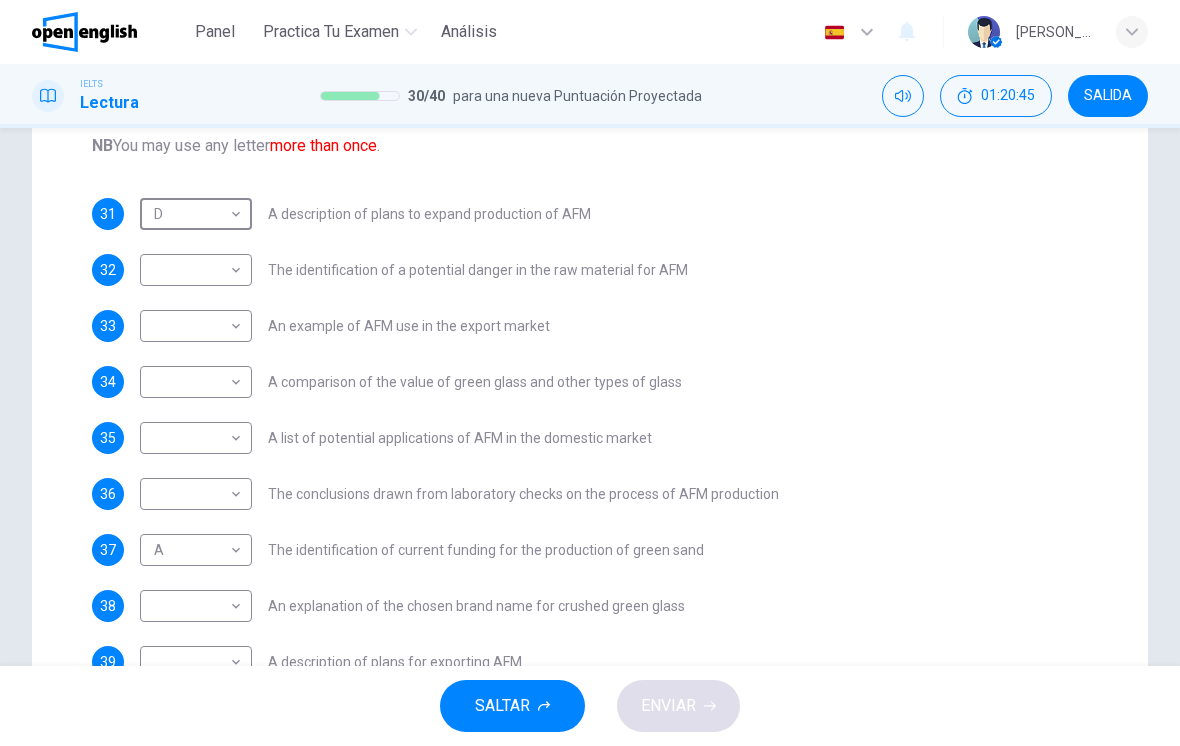scroll, scrollTop: 422, scrollLeft: 0, axis: vertical 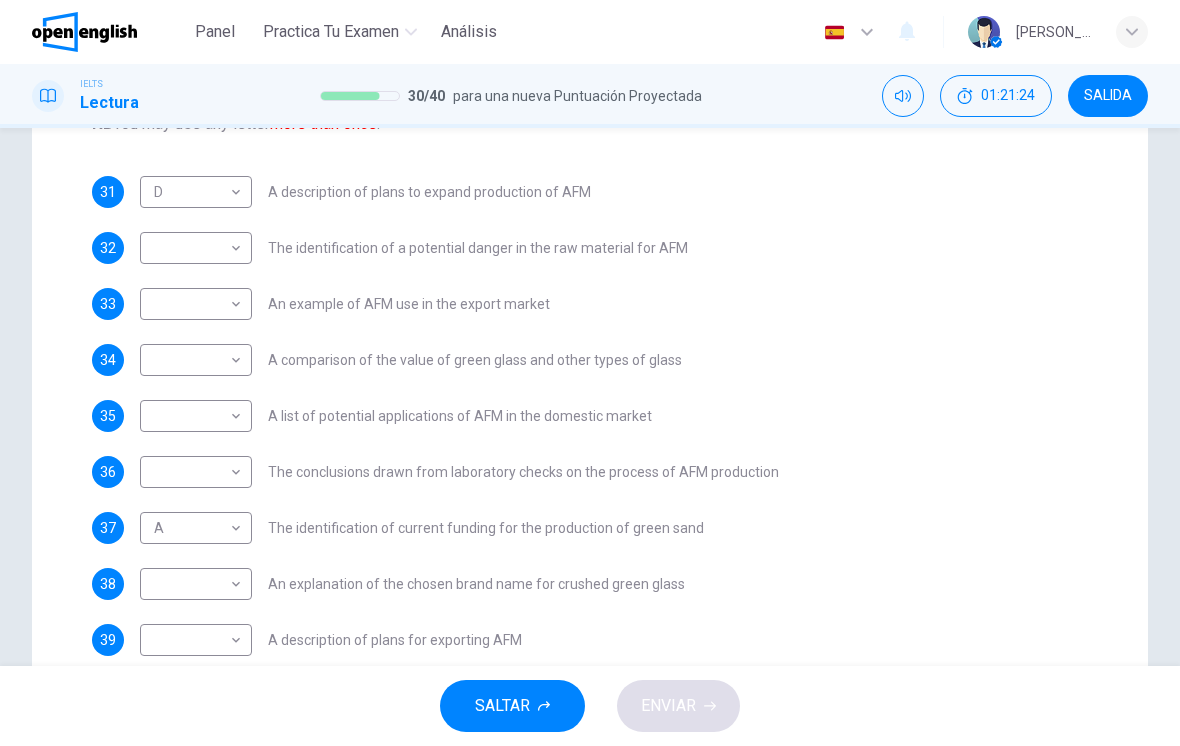 click on "Este sitio utiliza cookies, como se explica en nuestra  Política de Privacidad . Si acepta el uso de cookies, [PERSON_NAME] clic en el botón [PERSON_NAME] y continúe navegando por nuestro sitio.   Política de Privacidad Aceptar Panel Practica tu examen Análisis Español ** ​ [PERSON_NAME] IELTS Lectura 30 / 40 para una nueva Puntuación Proyectada 01:21:24 SALIDA Question Passage Preguntas 31 - 40 The Reading Passage has 8 paragraphs labelled  A-H . Which paragraph contains the following information?
Write the correct letter  A-H  in the boxes below.
NB  You may use any letter  more than once . 31 D * ​ A description of plans to expand production of AFM 32 ​ ​ The identification of a potential danger in the raw material for AFM 33 ​ ​ An example of AFM use in the export market 34 ​ ​ A comparison of the value of green glass and other types of glass 35 ​ ​ A list of potential applications of AFM in the domestic market 36 ​ ​ 37 A * ​ 38 ​ ​ 39 ​ ​ 40 C * ​ Green Virtues of Green Sand" at bounding box center [590, 373] 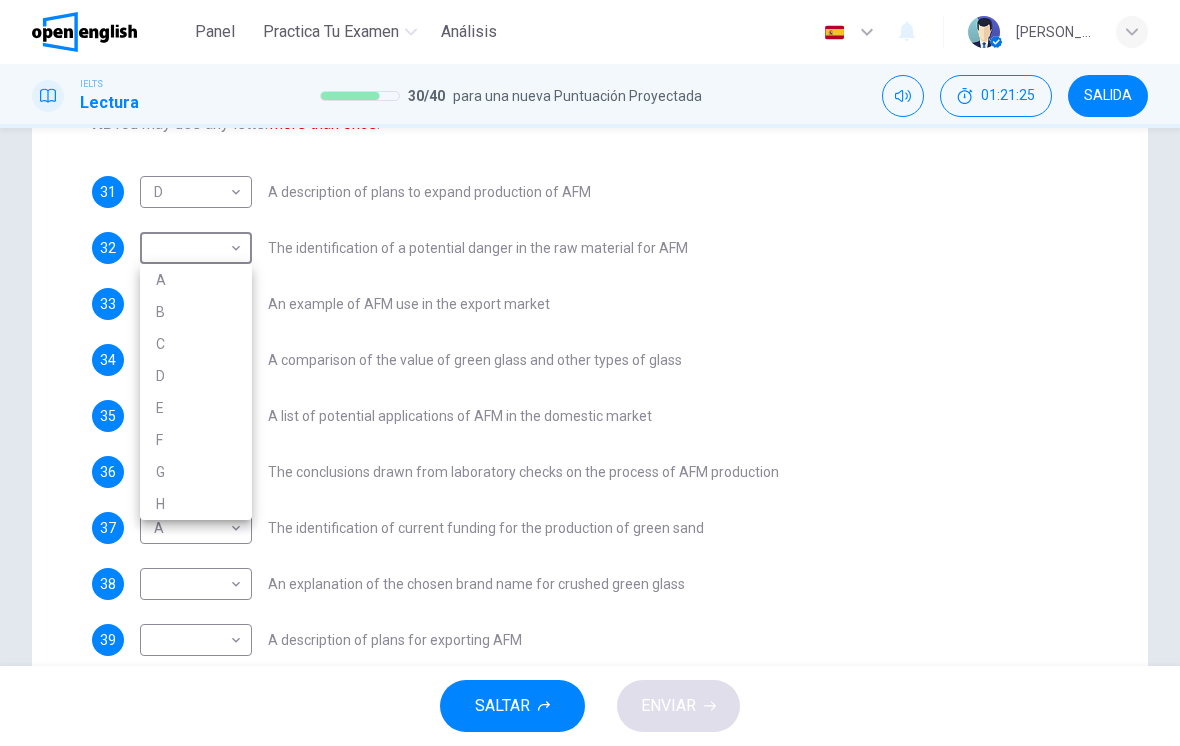 click on "E" at bounding box center [196, 408] 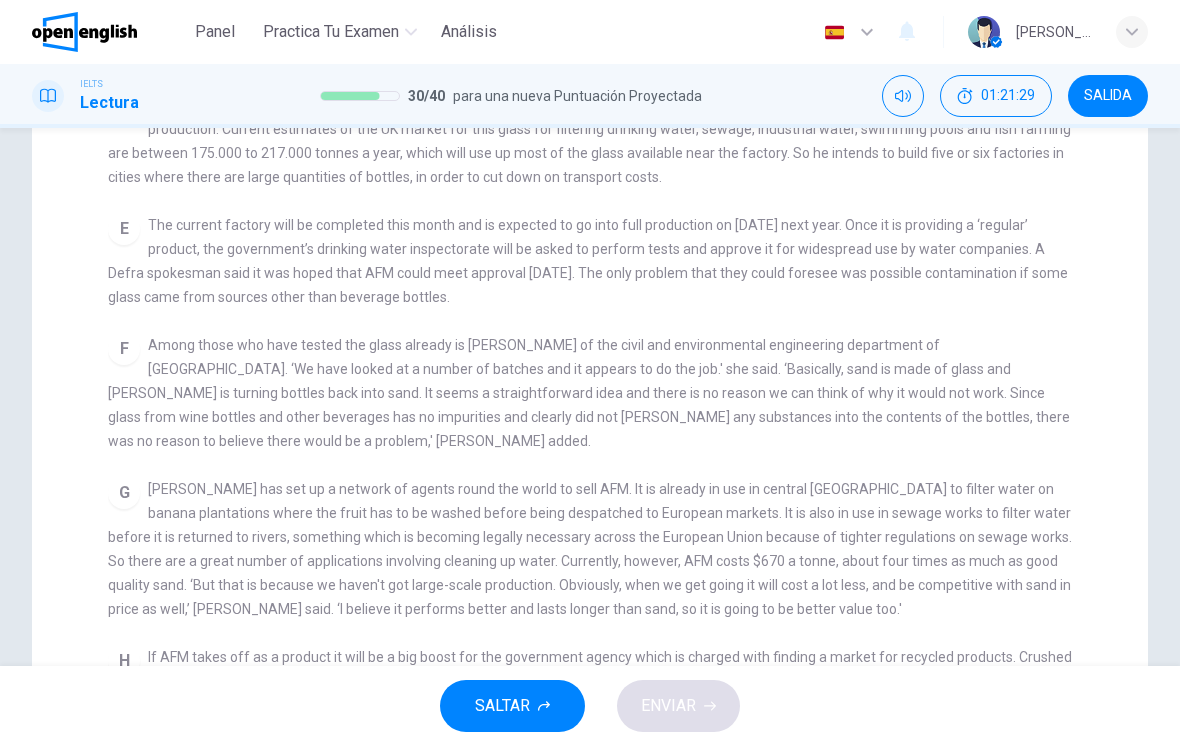 scroll, scrollTop: 811, scrollLeft: 0, axis: vertical 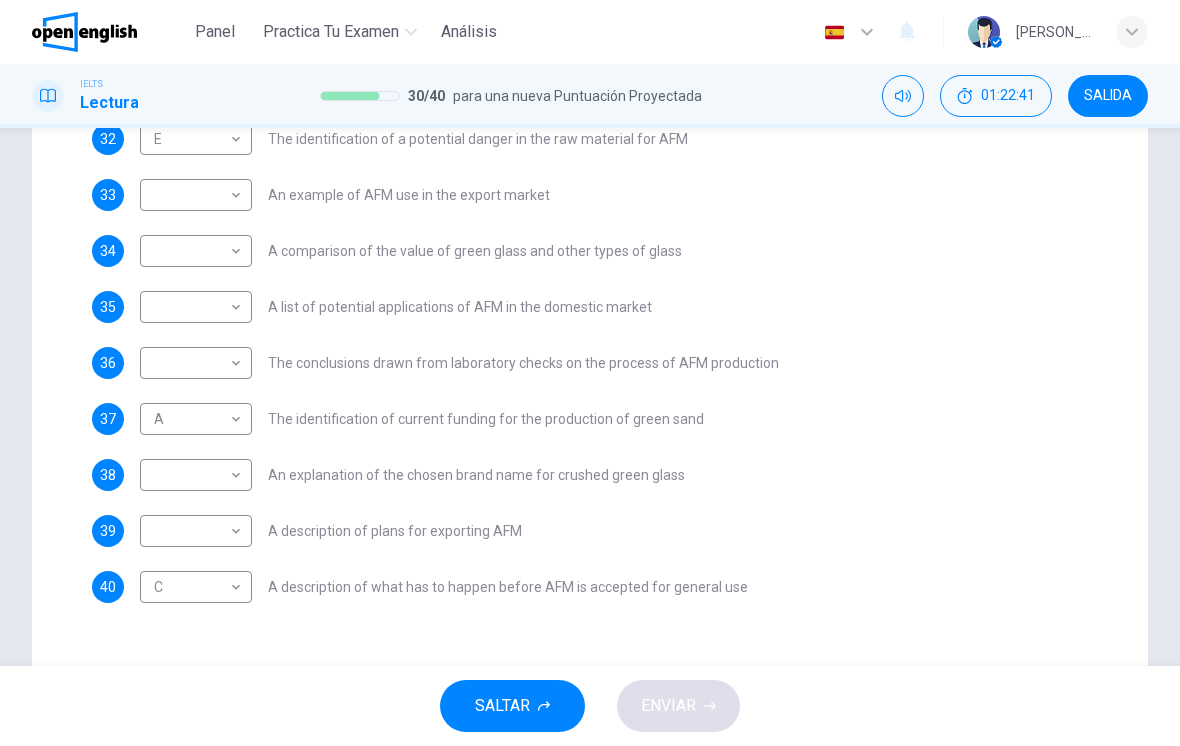 click on "Este sitio utiliza cookies, como se explica en nuestra  Política de Privacidad . Si acepta el uso de cookies, [PERSON_NAME] clic en el botón [PERSON_NAME] y continúe navegando por nuestro sitio.   Política de Privacidad Aceptar Panel Practica tu examen Análisis Español ** ​ [PERSON_NAME] IELTS Lectura 30 / 40 para una nueva Puntuación Proyectada 01:22:41 SALIDA Question Passage Preguntas 31 - 40 The Reading Passage has 8 paragraphs labelled  A-H . Which paragraph contains the following information?
Write the correct letter  A-H  in the boxes below.
NB  You may use any letter  more than once . 31 D * ​ A description of plans to expand production of AFM 32 E * ​ The identification of a potential danger in the raw material for AFM 33 ​ ​ An example of AFM use in the export market 34 ​ ​ A comparison of the value of green glass and other types of glass 35 ​ ​ A list of potential applications of AFM in the domestic market 36 ​ ​ 37 A * ​ 38 ​ ​ 39 ​ ​ 40 C * ​ Green Virtues of Green Sand" at bounding box center (590, 373) 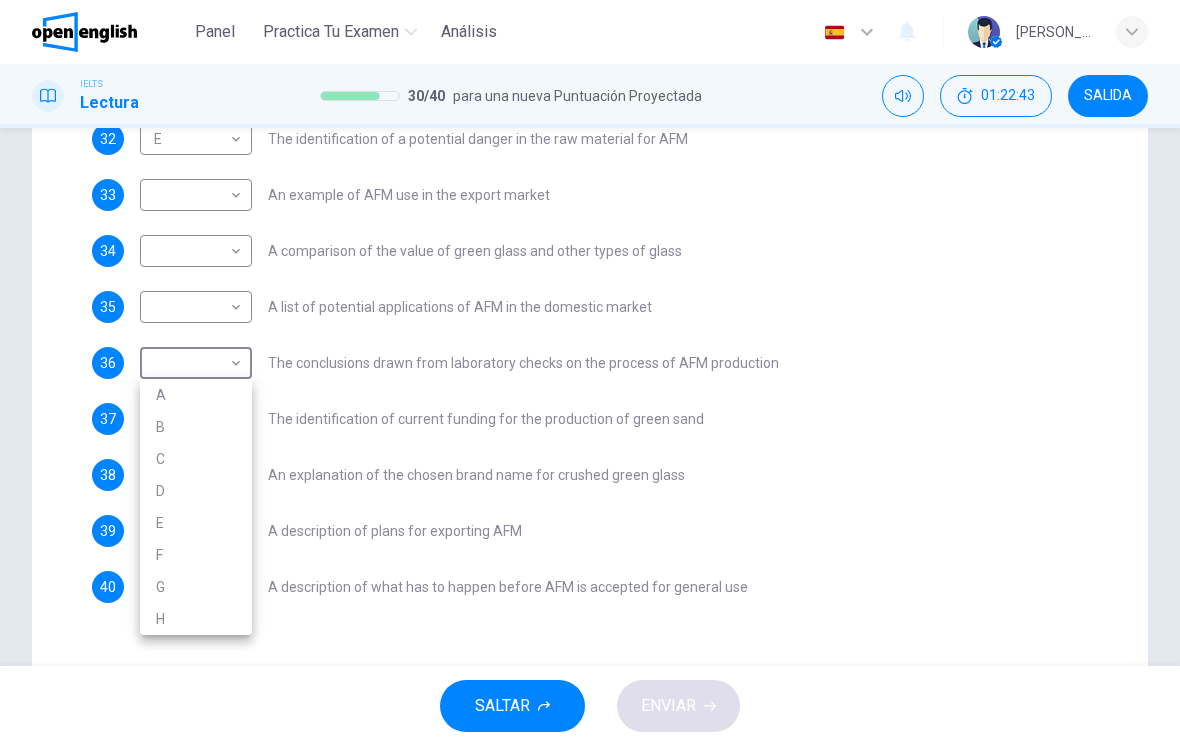 click on "F" at bounding box center (196, 555) 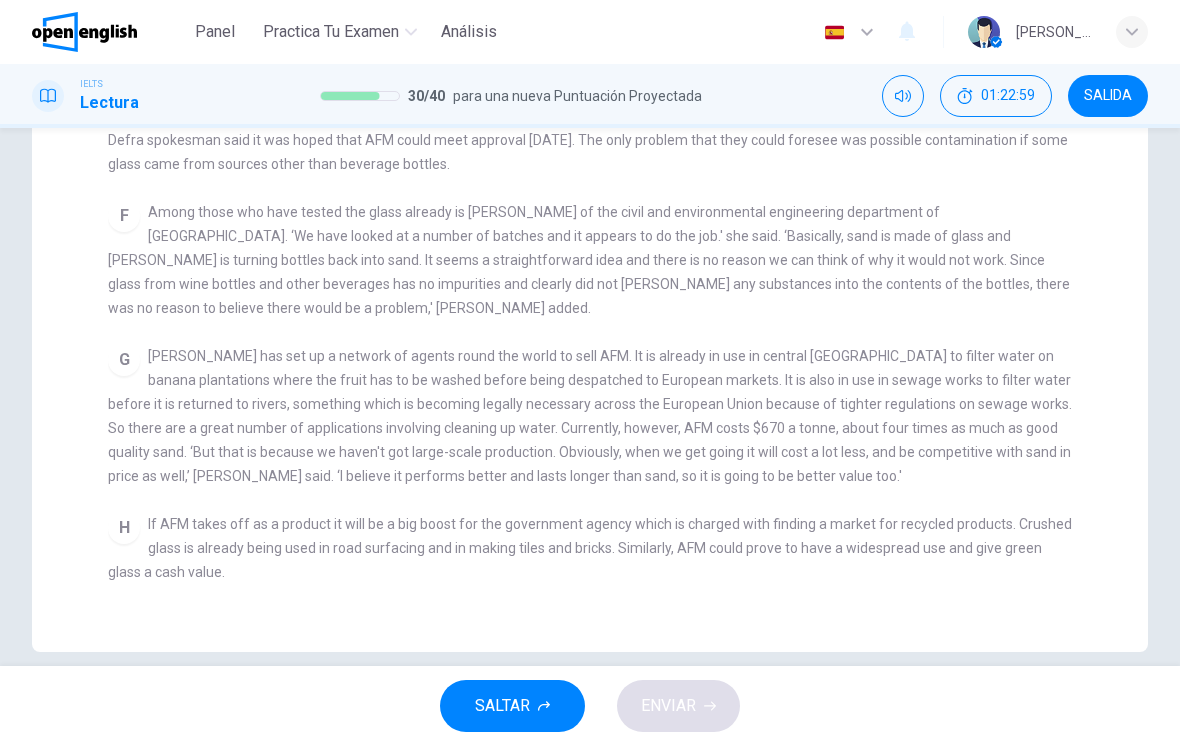 scroll, scrollTop: 490, scrollLeft: 0, axis: vertical 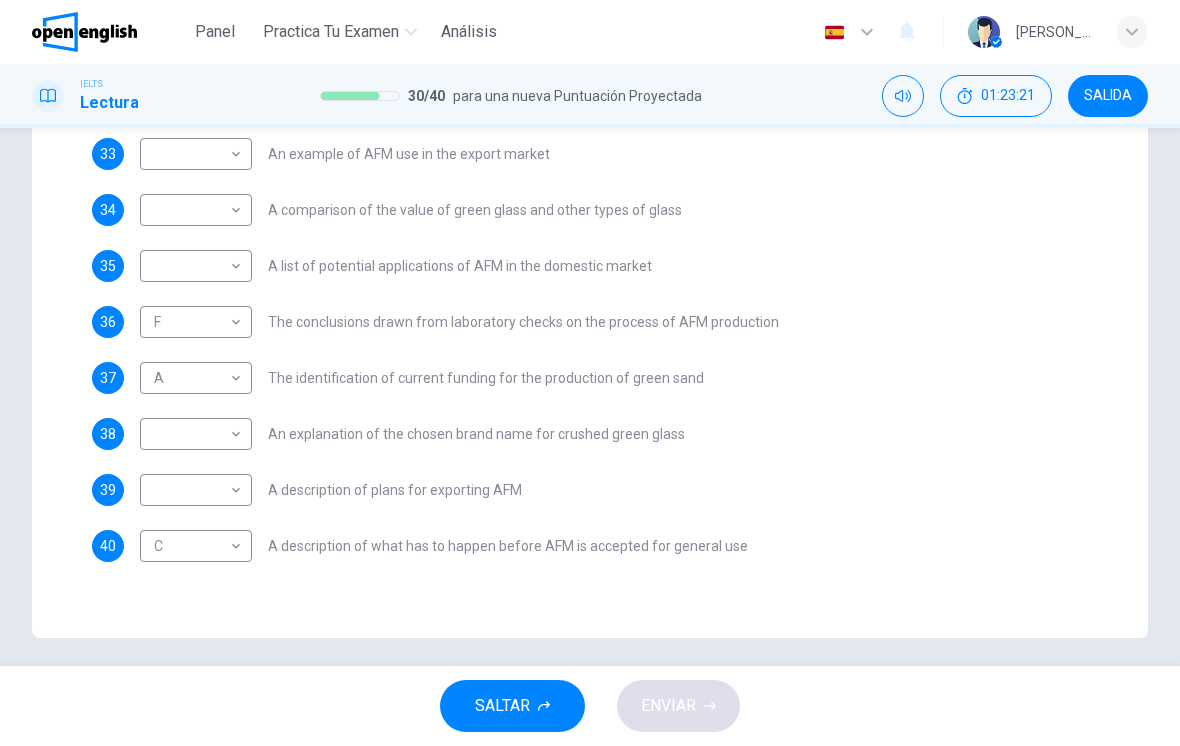 click on "Este sitio utiliza cookies, como se explica en nuestra  Política de Privacidad . Si acepta el uso de cookies, [PERSON_NAME] clic en el botón [PERSON_NAME] y continúe navegando por nuestro sitio.   Política de Privacidad Aceptar Panel Practica tu examen Análisis Español ** ​ [PERSON_NAME] IELTS Lectura 30 / 40 para una nueva Puntuación Proyectada 01:23:21 SALIDA Question Passage Preguntas 31 - 40 The Reading Passage has 8 paragraphs labelled  A-H . Which paragraph contains the following information?
Write the correct letter  A-H  in the boxes below.
NB  You may use any letter  more than once . 31 D * ​ A description of plans to expand production of AFM 32 E * ​ The identification of a potential danger in the raw material for AFM 33 ​ ​ An example of AFM use in the export market 34 ​ ​ A comparison of the value of green glass and other types of glass 35 ​ ​ A list of potential applications of AFM in the domestic market 36 F * ​ 37 A * ​ 38 ​ ​ 39 ​ ​ 40 C * ​ Green Virtues of Green Sand" at bounding box center (590, 373) 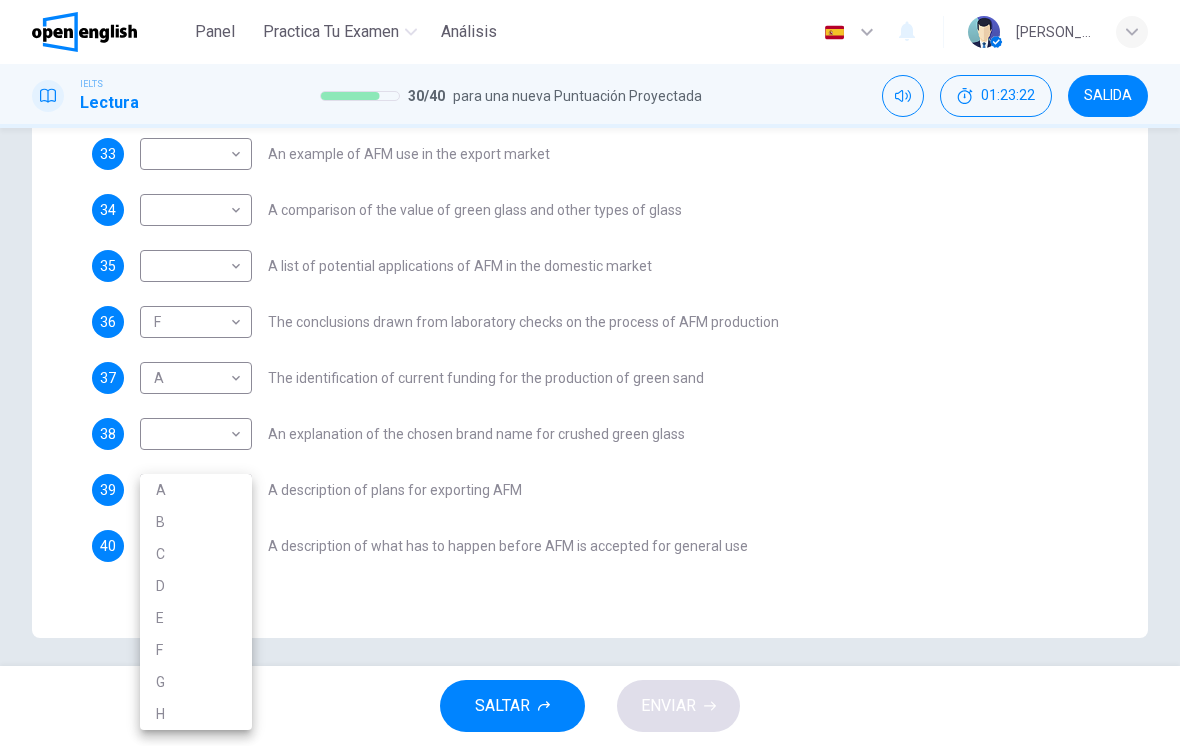 click on "G" at bounding box center [196, 682] 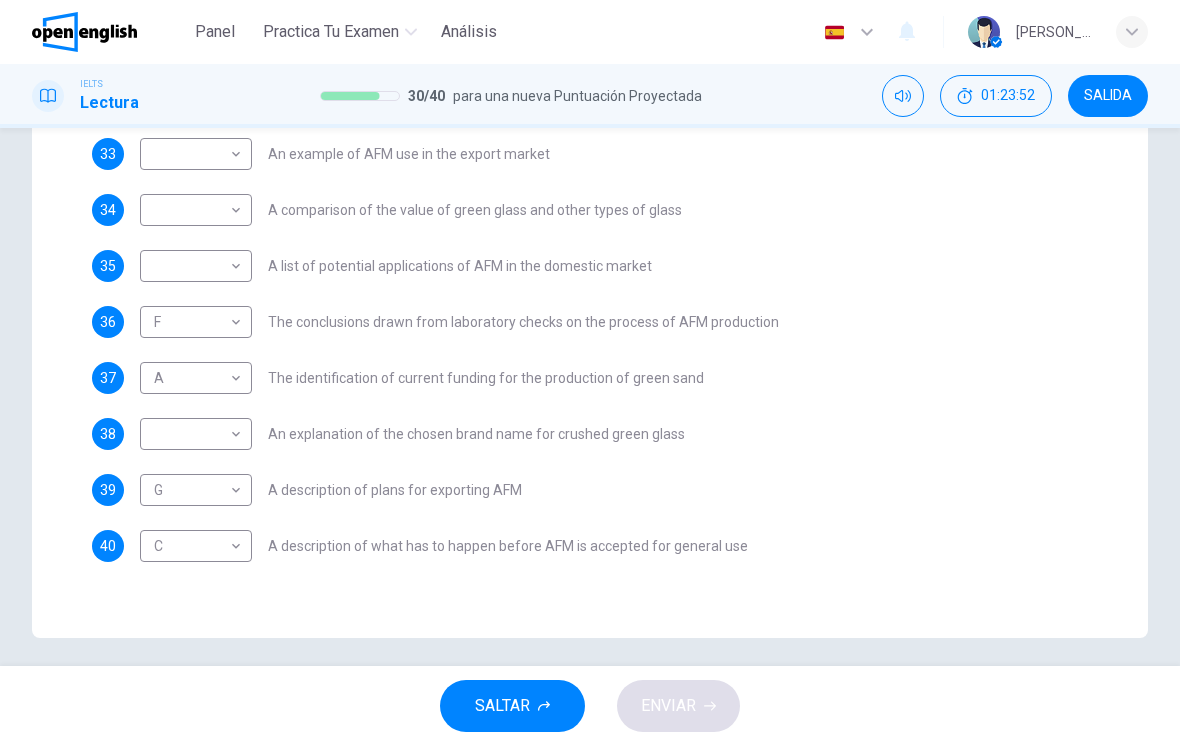 scroll, scrollTop: 467, scrollLeft: 0, axis: vertical 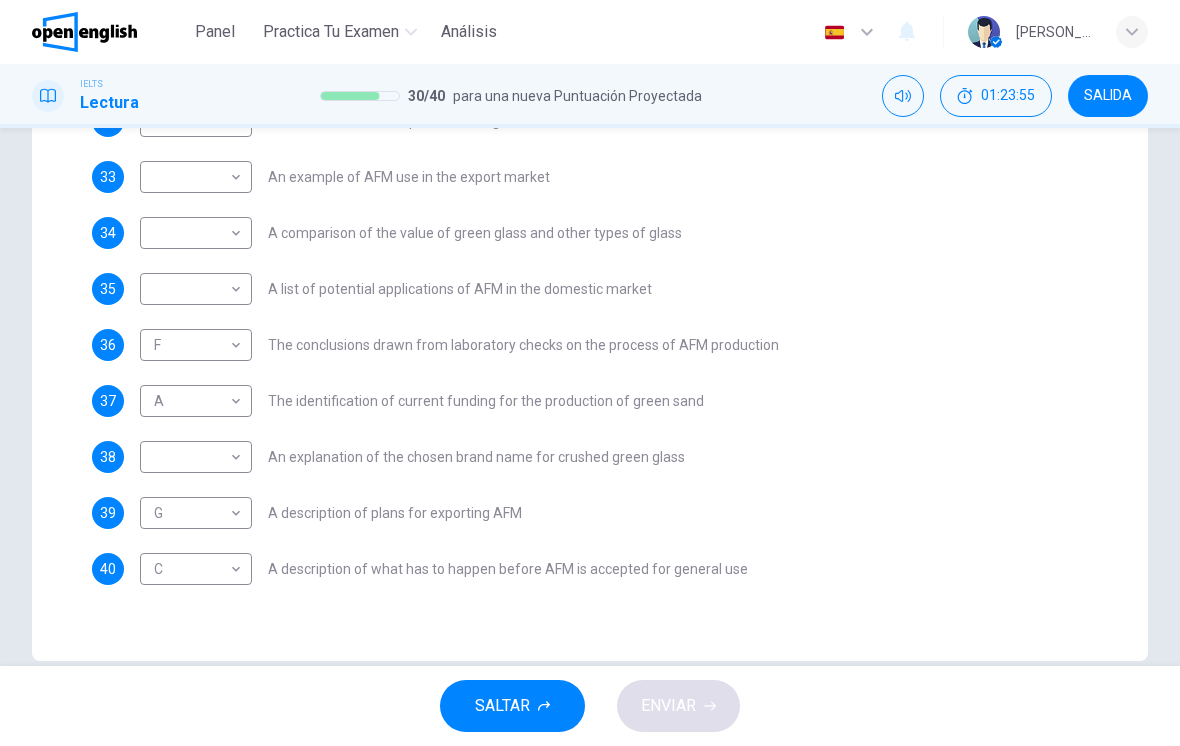 click on "Este sitio utiliza cookies, como se explica en nuestra  Política de Privacidad . Si acepta el uso de cookies, [PERSON_NAME] clic en el botón [PERSON_NAME] y continúe navegando por nuestro sitio.   Política de Privacidad Aceptar Panel Practica tu examen Análisis Español ** ​ [PERSON_NAME] IELTS Lectura 30 / 40 para una nueva Puntuación Proyectada 01:23:55 SALIDA Question Passage Preguntas 31 - 40 The Reading Passage has 8 paragraphs labelled  A-H . Which paragraph contains the following information?
Write the correct letter  A-H  in the boxes below.
NB  You may use any letter  more than once . 31 D * ​ A description of plans to expand production of AFM 32 E * ​ The identification of a potential danger in the raw material for AFM 33 ​ ​ An example of AFM use in the export market 34 ​ ​ A comparison of the value of green glass and other types of glass 35 ​ ​ A list of potential applications of AFM in the domestic market 36 F * ​ 37 A * ​ 38 ​ ​ 39 G * ​ 40 C * ​ Green Virtues of Green Sand" at bounding box center [590, 373] 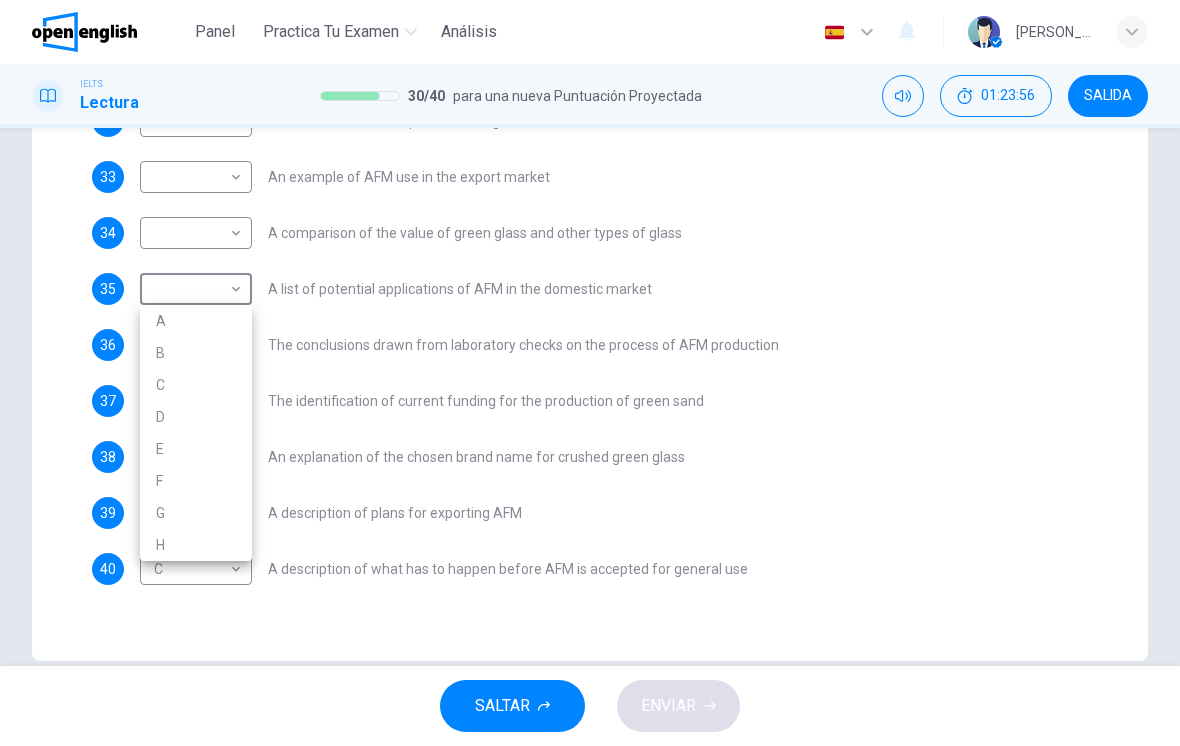 click on "G" at bounding box center (196, 513) 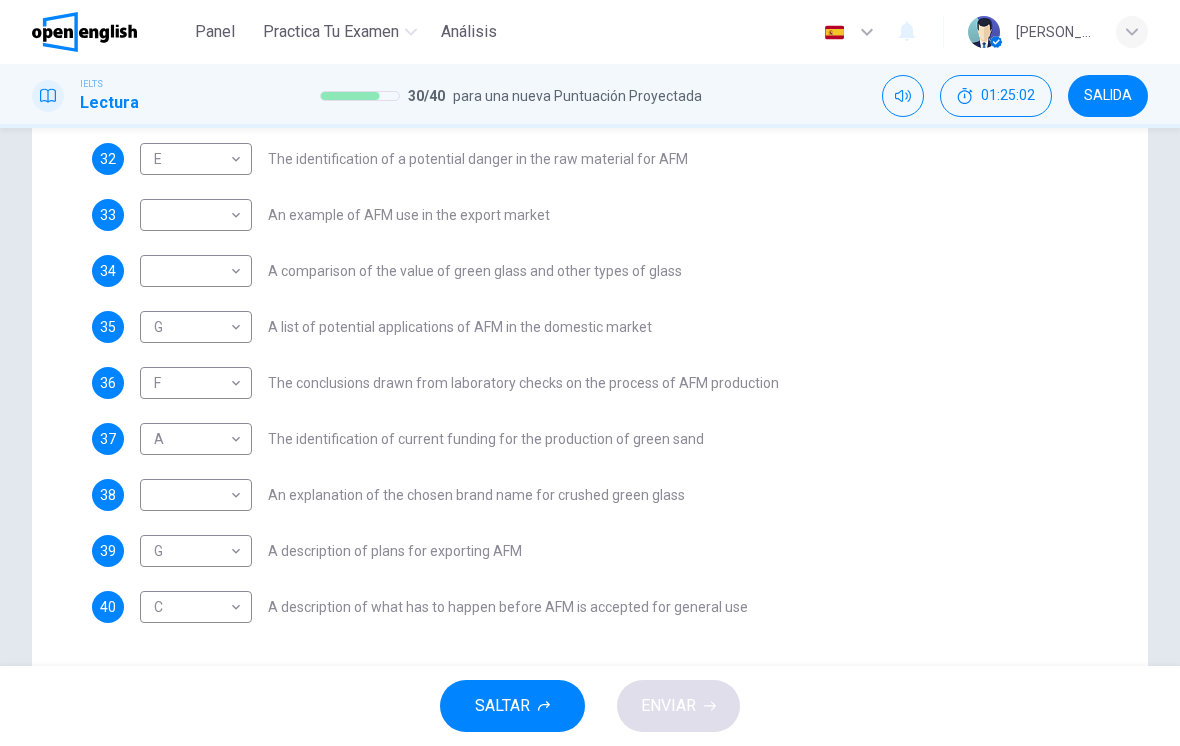scroll, scrollTop: 454, scrollLeft: 0, axis: vertical 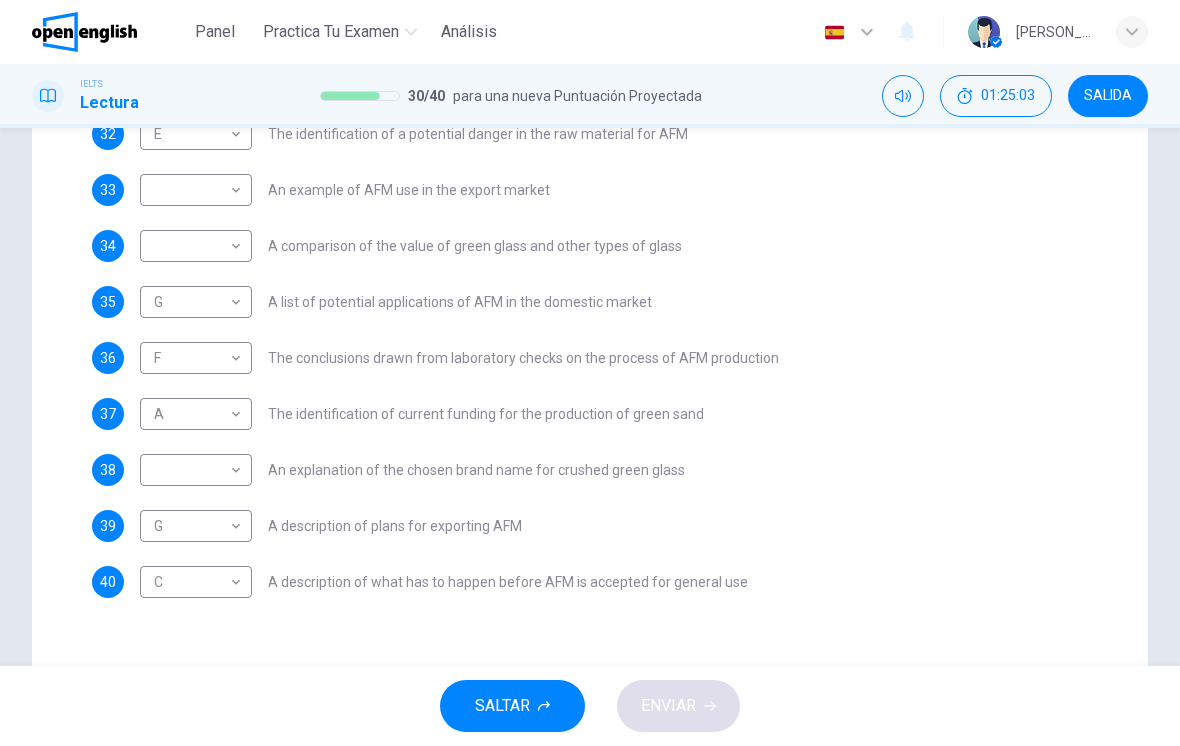 click on "Este sitio utiliza cookies, como se explica en nuestra  Política de Privacidad . Si acepta el uso de cookies, [PERSON_NAME] clic en el botón [PERSON_NAME] y continúe navegando por nuestro sitio.   Política de Privacidad Aceptar Panel Practica tu examen Análisis Español ** ​ [PERSON_NAME] IELTS Lectura 30 / 40 para una nueva Puntuación Proyectada 01:25:03 SALIDA Question Passage Preguntas 31 - 40 The Reading Passage has 8 paragraphs labelled  A-H . Which paragraph contains the following information?
Write the correct letter  A-H  in the boxes below.
NB  You may use any letter  more than once . 31 D * ​ A description of plans to expand production of AFM 32 E * ​ The identification of a potential danger in the raw material for AFM 33 ​ ​ An example of AFM use in the export market 34 ​ ​ A comparison of the value of green glass and other types of glass 35 G * ​ A list of potential applications of AFM in the domestic market 36 F * ​ 37 A * ​ 38 ​ ​ 39 G * ​ 40 C * ​ Green Virtues of Green Sand" at bounding box center [590, 373] 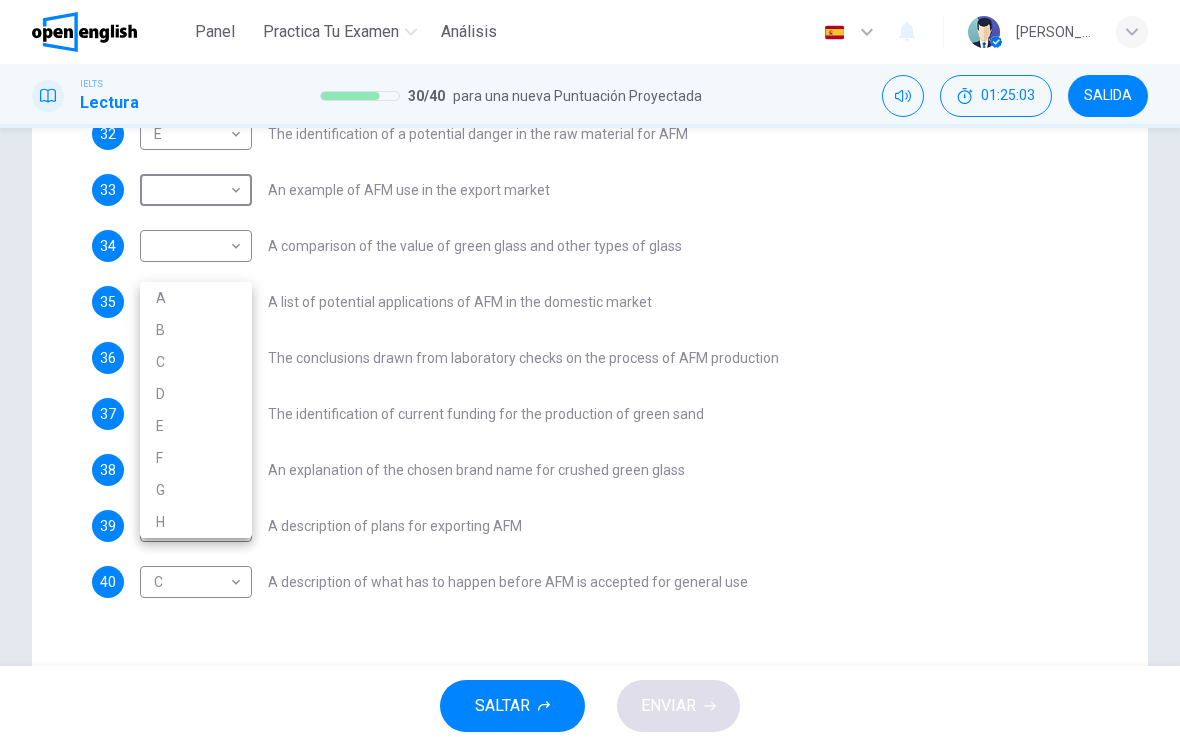 scroll, scrollTop: 378, scrollLeft: 0, axis: vertical 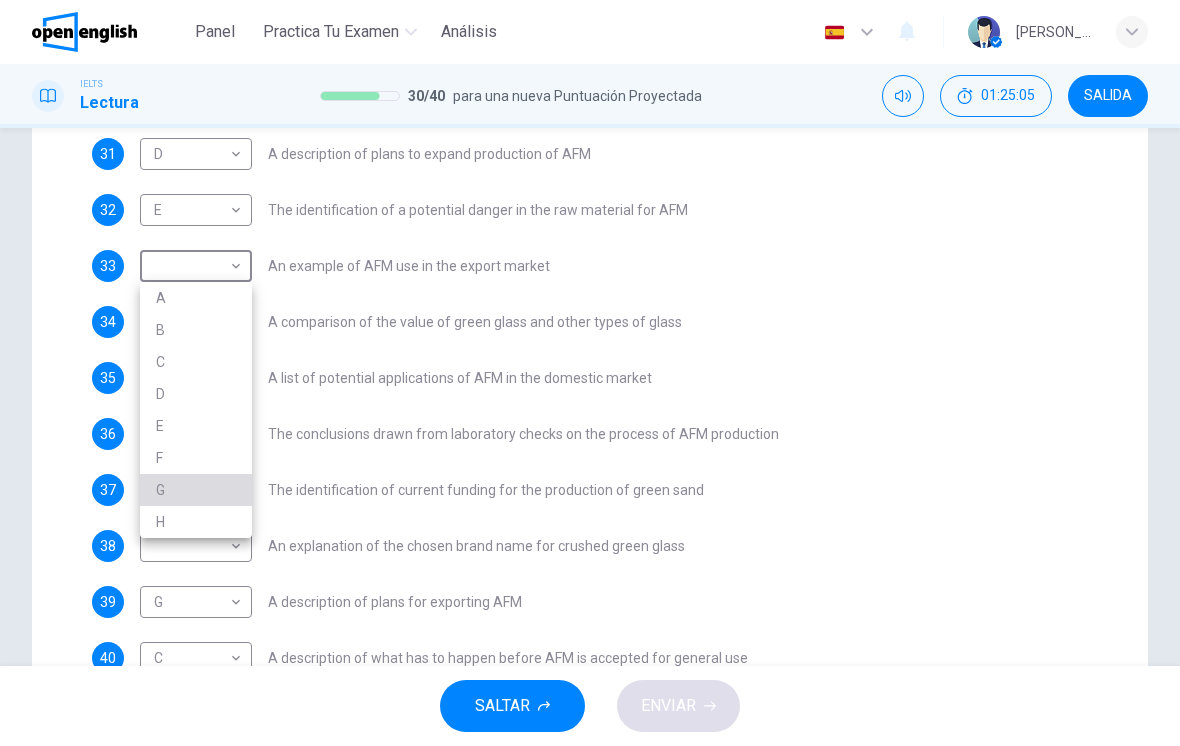 click on "G" at bounding box center (196, 490) 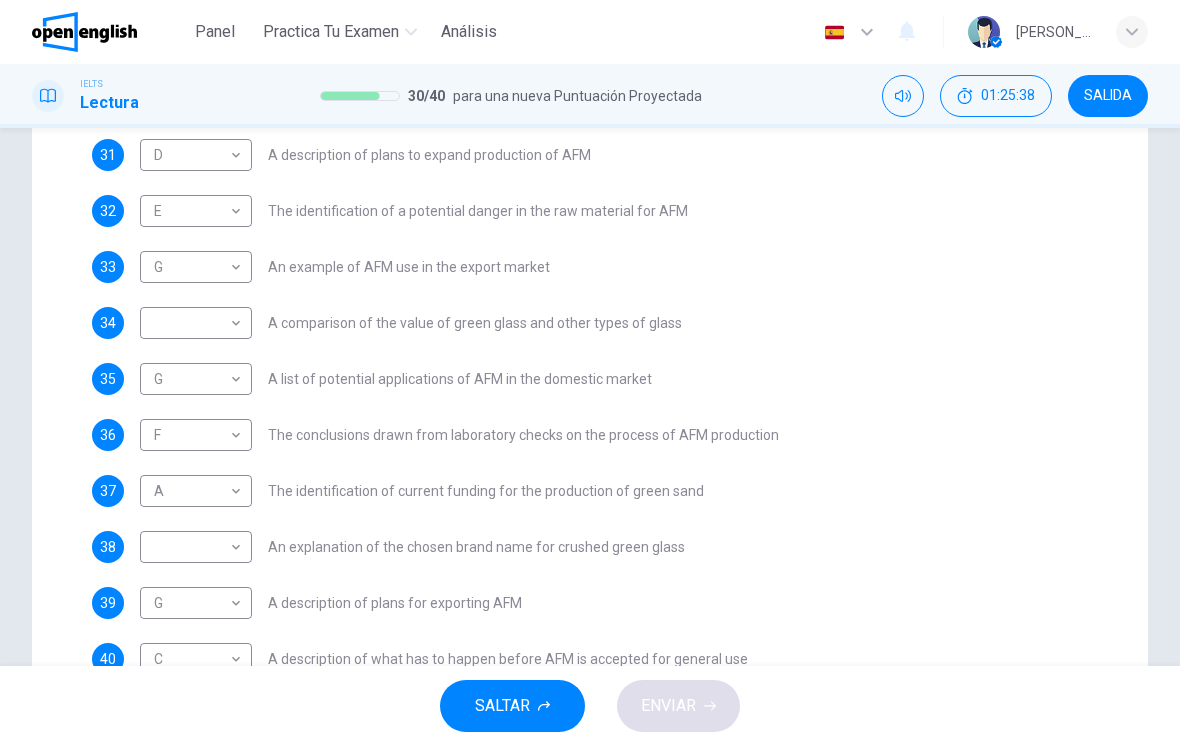 scroll, scrollTop: 387, scrollLeft: 0, axis: vertical 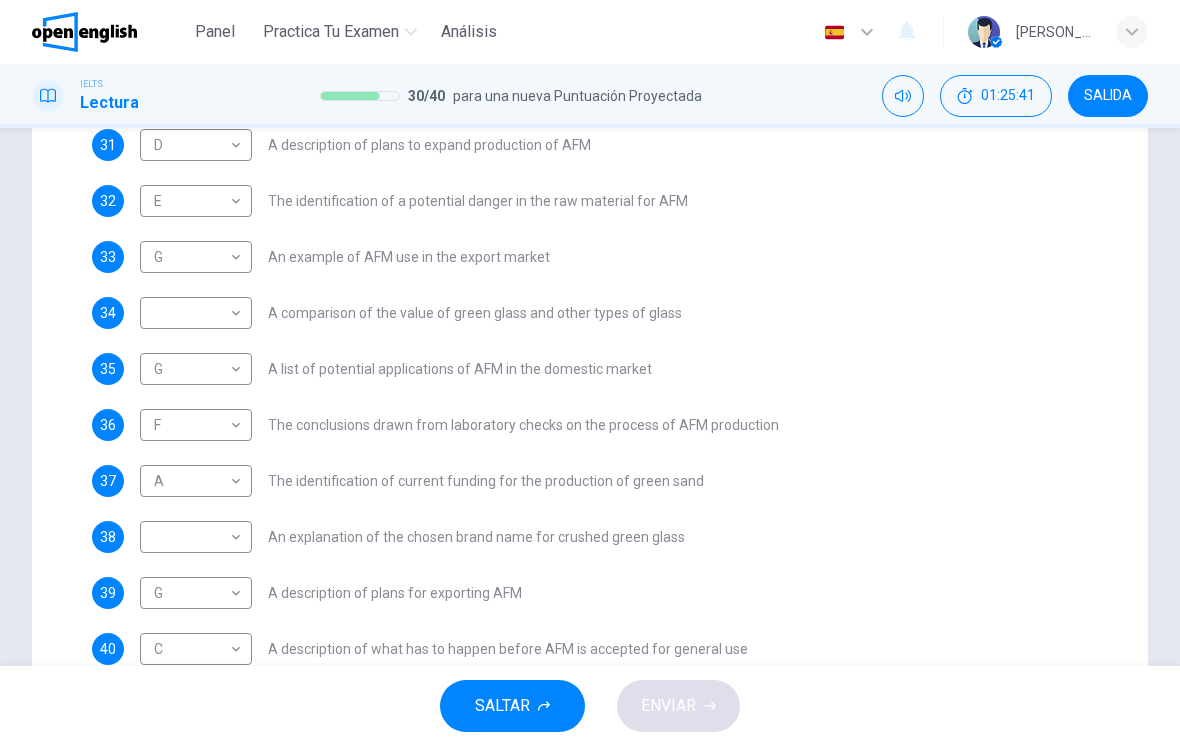 click on "Este sitio utiliza cookies, como se explica en nuestra  Política de Privacidad . Si acepta el uso de cookies, [PERSON_NAME] clic en el botón [PERSON_NAME] y continúe navegando por nuestro sitio.   Política de Privacidad Aceptar Panel Practica tu examen Análisis Español ** ​ [PERSON_NAME] IELTS Lectura 30 / 40 para una nueva Puntuación Proyectada 01:25:41 SALIDA Question Passage Preguntas 31 - 40 The Reading Passage has 8 paragraphs labelled  A-H . Which paragraph contains the following information?
Write the correct letter  A-H  in the boxes below.
NB  You may use any letter  more than once . 31 D * ​ A description of plans to expand production of AFM 32 E * ​ The identification of a potential danger in the raw material for AFM 33 G * ​ An example of AFM use in the export market 34 ​ ​ A comparison of the value of green glass and other types of glass 35 G * ​ A list of potential applications of AFM in the domestic market 36 F * ​ 37 A * ​ 38 ​ ​ 39 G * ​ 40 C * ​ Green Virtues of Green Sand" at bounding box center (590, 373) 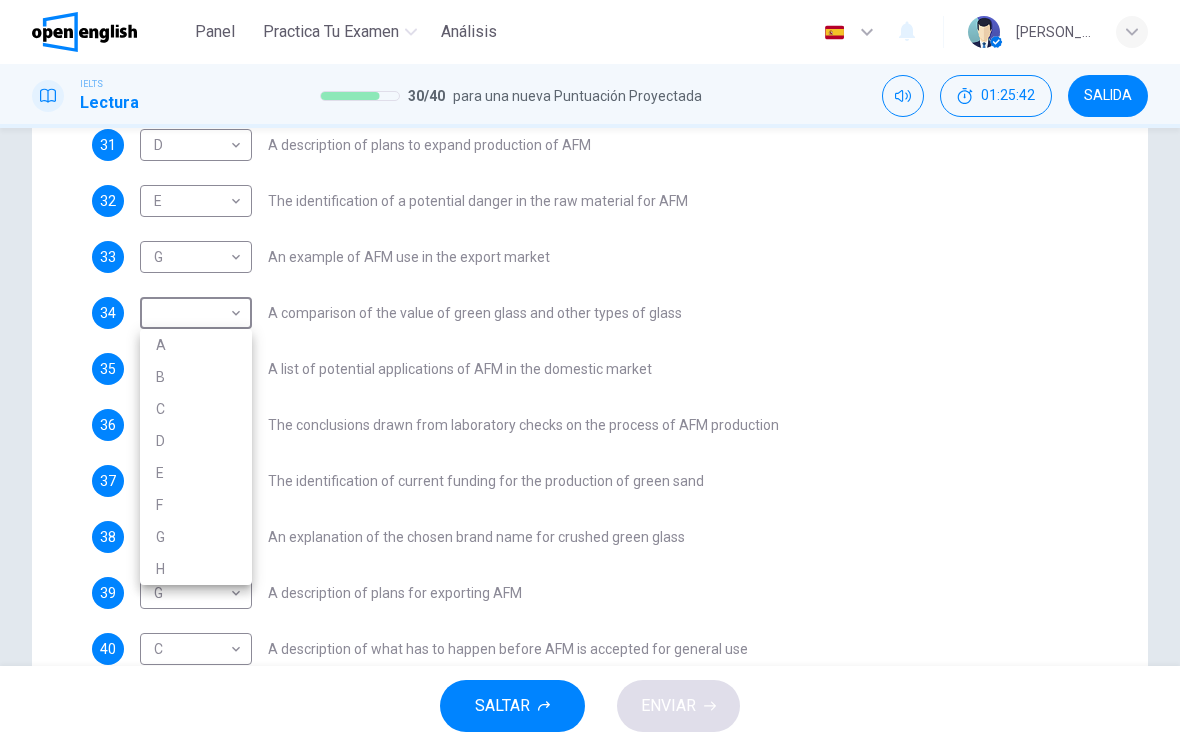 click on "G" at bounding box center [196, 537] 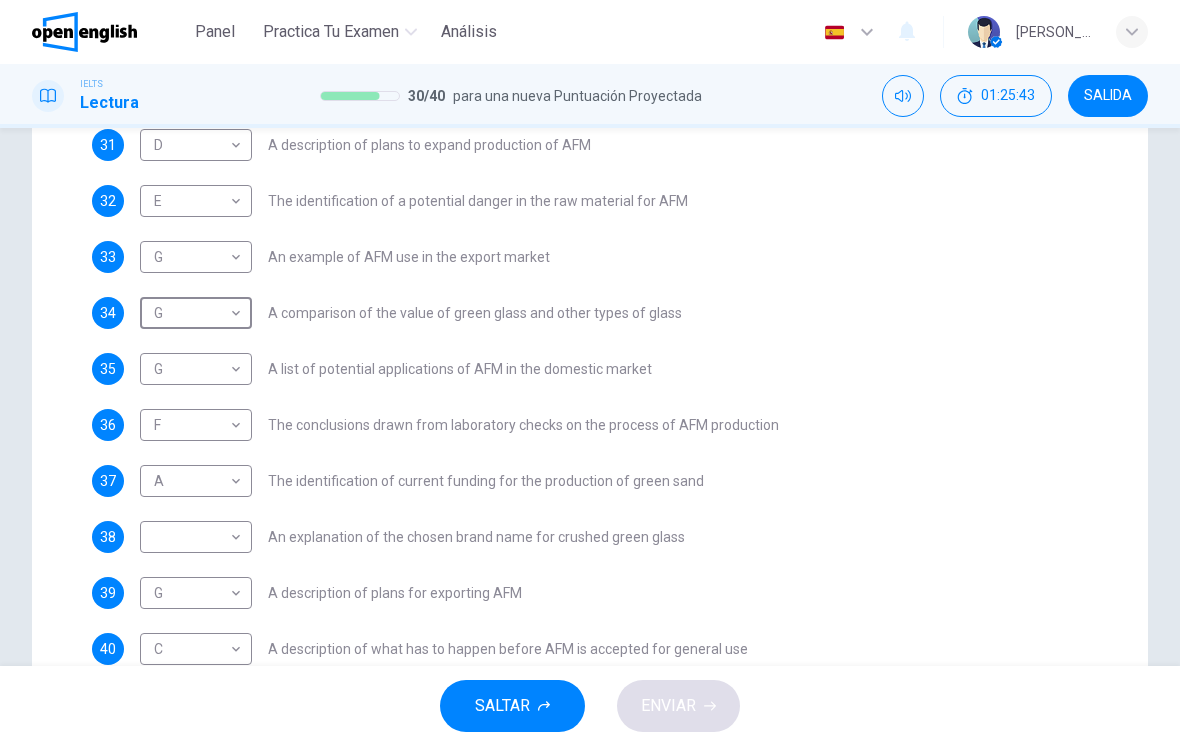 click on "Este sitio utiliza cookies, como se explica en nuestra  Política de Privacidad . Si acepta el uso de cookies, [PERSON_NAME] clic en el botón [PERSON_NAME] y continúe navegando por nuestro sitio.   Política de Privacidad Aceptar Panel Practica tu examen Análisis Español ** ​ [PERSON_NAME] IELTS Lectura 30 / 40 para una nueva Puntuación Proyectada 01:25:43 SALIDA Question Passage Preguntas 31 - 40 The Reading Passage has 8 paragraphs labelled  A-H . Which paragraph contains the following information?
Write the correct letter  A-H  in the boxes below.
NB  You may use any letter  more than once . 31 D * ​ A description of plans to expand production of AFM 32 E * ​ The identification of a potential danger in the raw material for AFM 33 G * ​ An example of AFM use in the export market 34 G * ​ A comparison of the value of green glass and other types of glass 35 G * ​ A list of potential applications of AFM in the domestic market 36 F * ​ 37 A * ​ 38 ​ ​ 39 G * ​ 40 C * ​ Green Virtues of Green Sand" at bounding box center (590, 373) 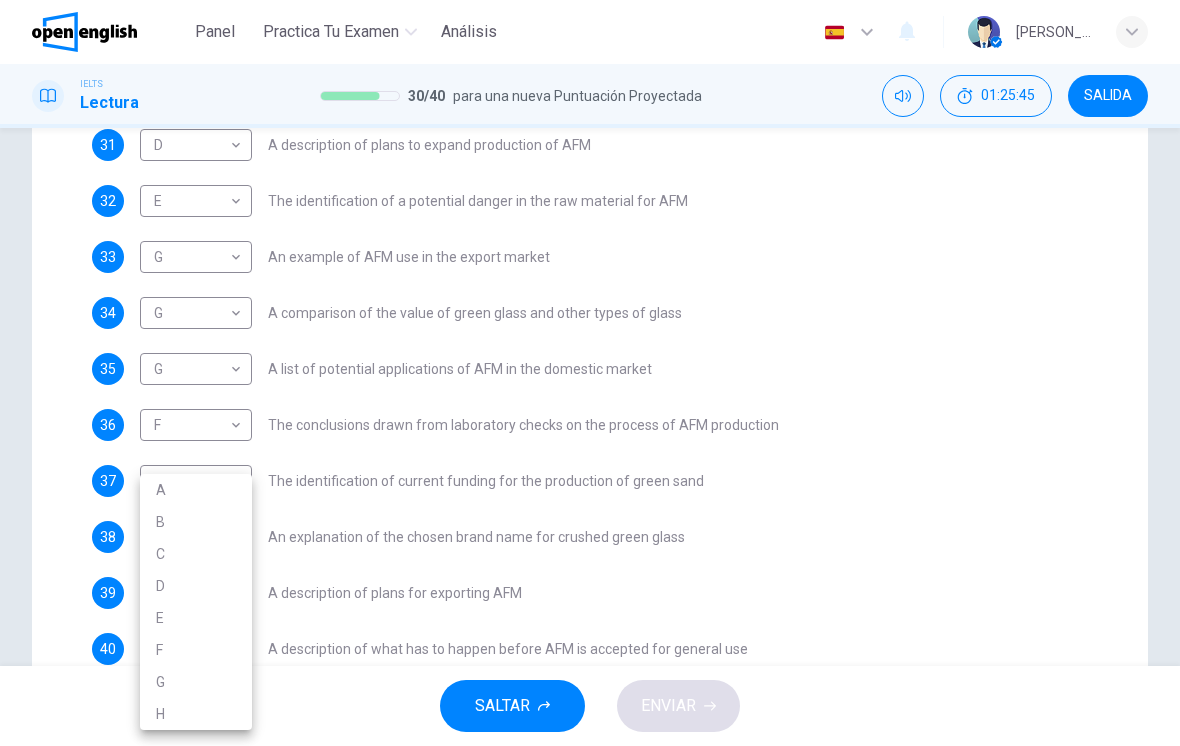 click at bounding box center (590, 373) 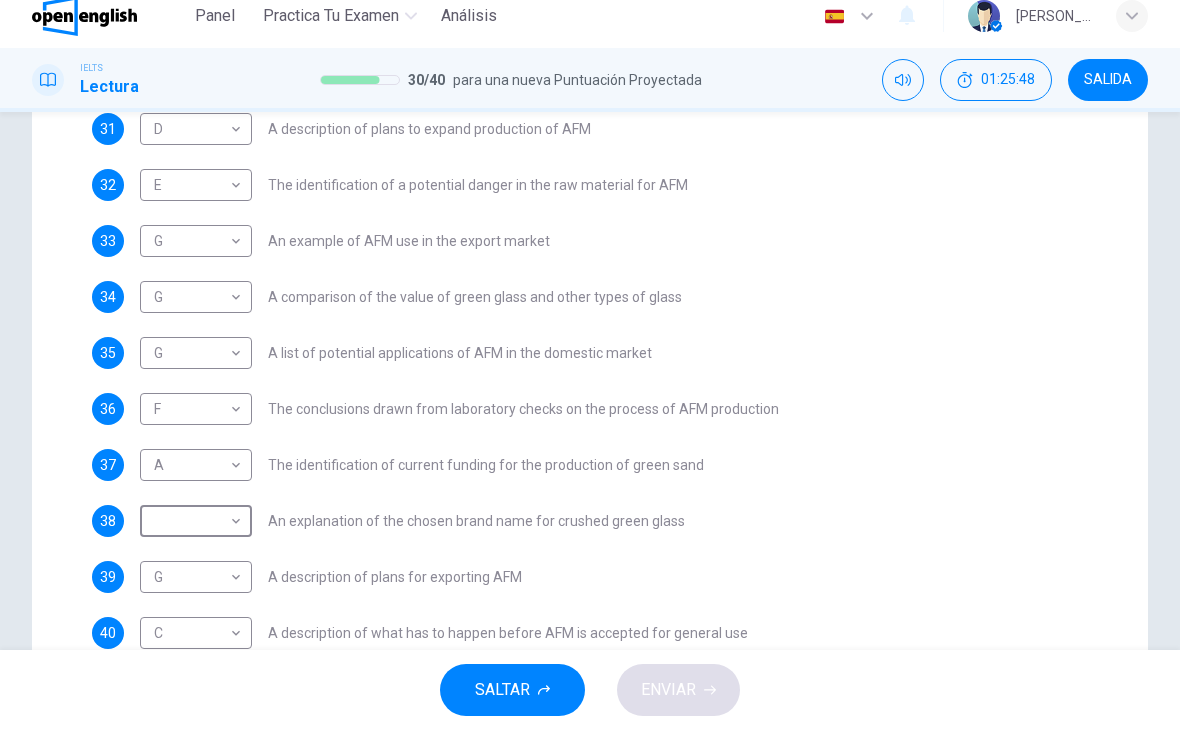 click on "Este sitio utiliza cookies, como se explica en nuestra  Política de Privacidad . Si acepta el uso de cookies, [PERSON_NAME] clic en el botón [PERSON_NAME] y continúe navegando por nuestro sitio.   Política de Privacidad Aceptar Panel Practica tu examen Análisis Español ** ​ [PERSON_NAME] IELTS Lectura 30 / 40 para una nueva Puntuación Proyectada 01:25:48 SALIDA Question Passage Preguntas 31 - 40 The Reading Passage has 8 paragraphs labelled  A-H . Which paragraph contains the following information?
Write the correct letter  A-H  in the boxes below.
NB  You may use any letter  more than once . 31 D * ​ A description of plans to expand production of AFM 32 E * ​ The identification of a potential danger in the raw material for AFM 33 G * ​ An example of AFM use in the export market 34 G * ​ A comparison of the value of green glass and other types of glass 35 G * ​ A list of potential applications of AFM in the domestic market 36 F * ​ 37 A * ​ 38 ​ ​ 39 G * ​ 40 C * ​ Green Virtues of Green Sand" at bounding box center [590, 373] 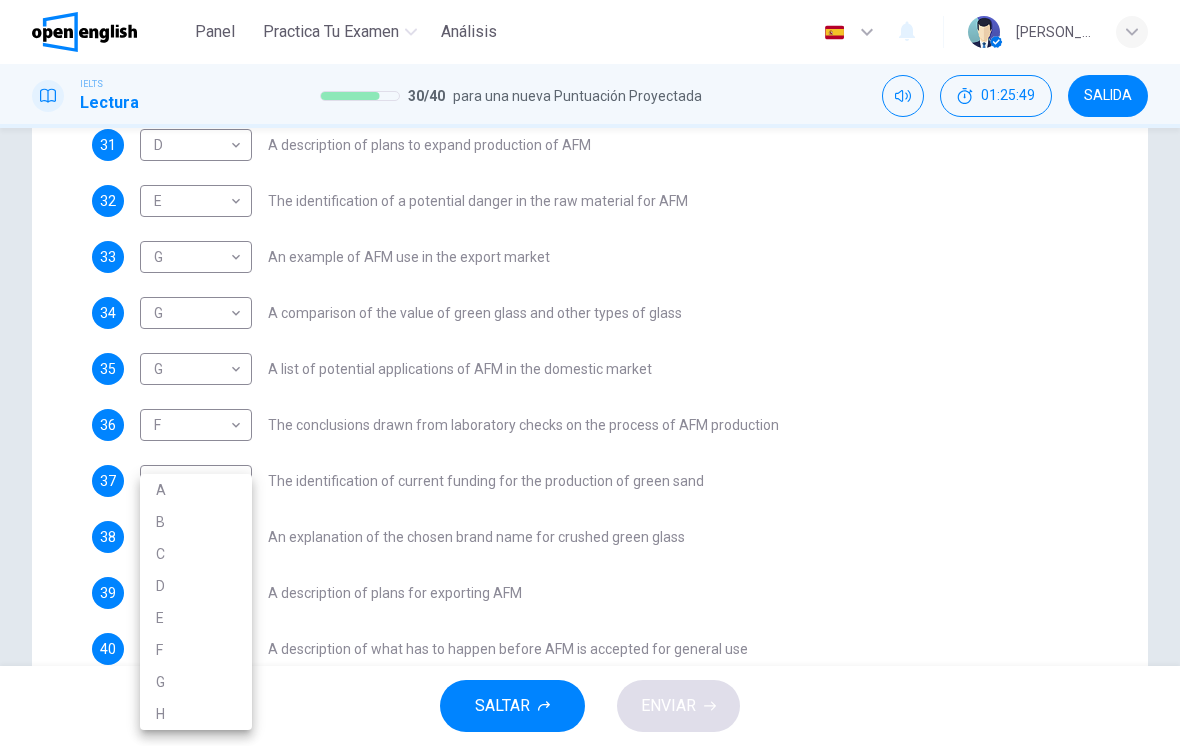 click on "B" at bounding box center [196, 522] 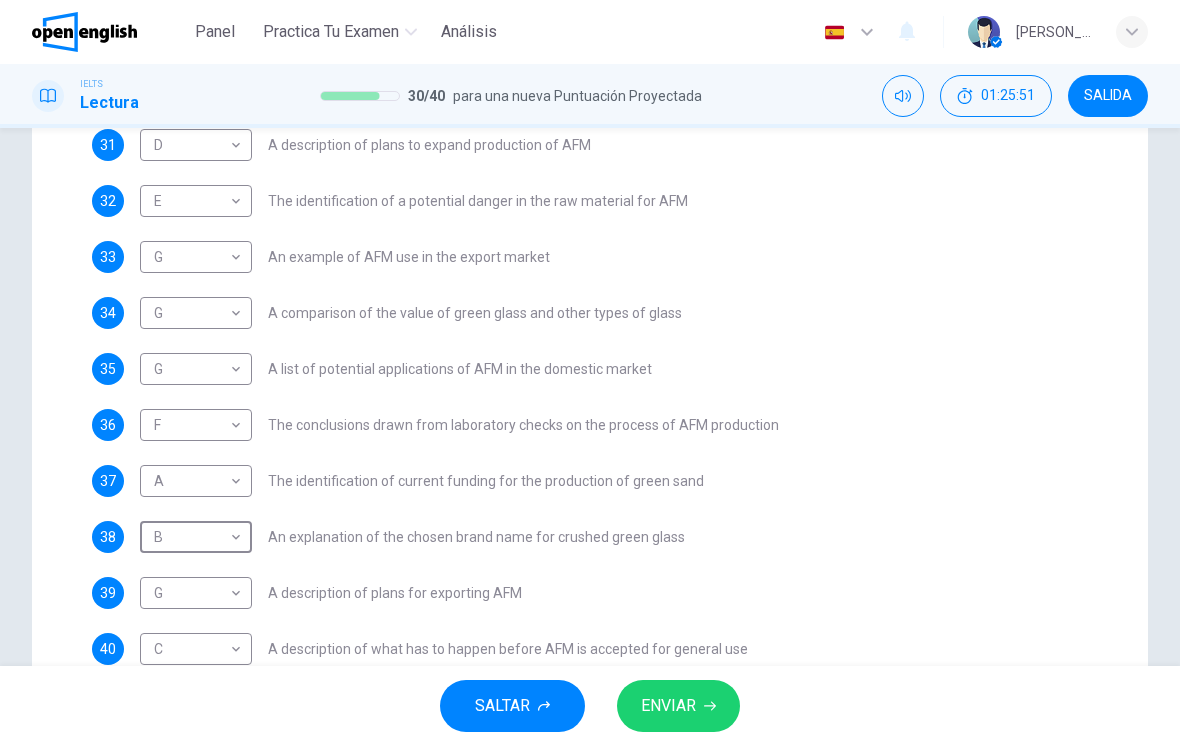 click on "ENVIAR" at bounding box center [668, 706] 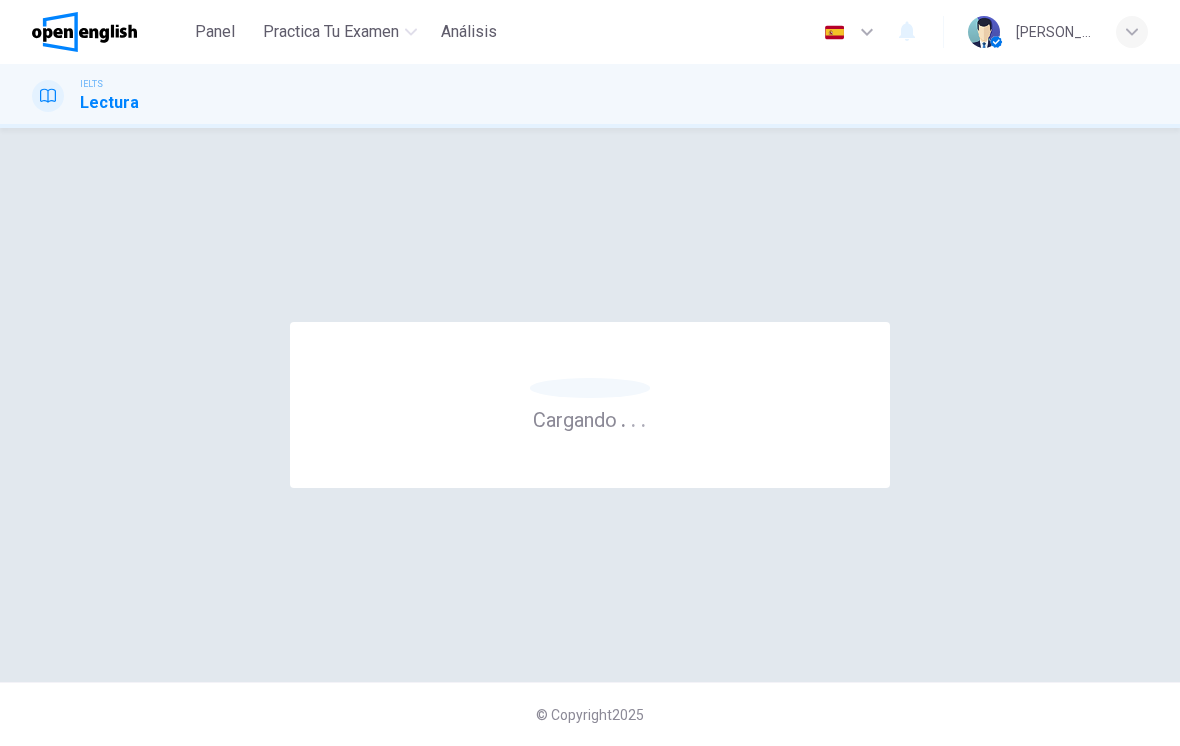 scroll, scrollTop: 0, scrollLeft: 0, axis: both 